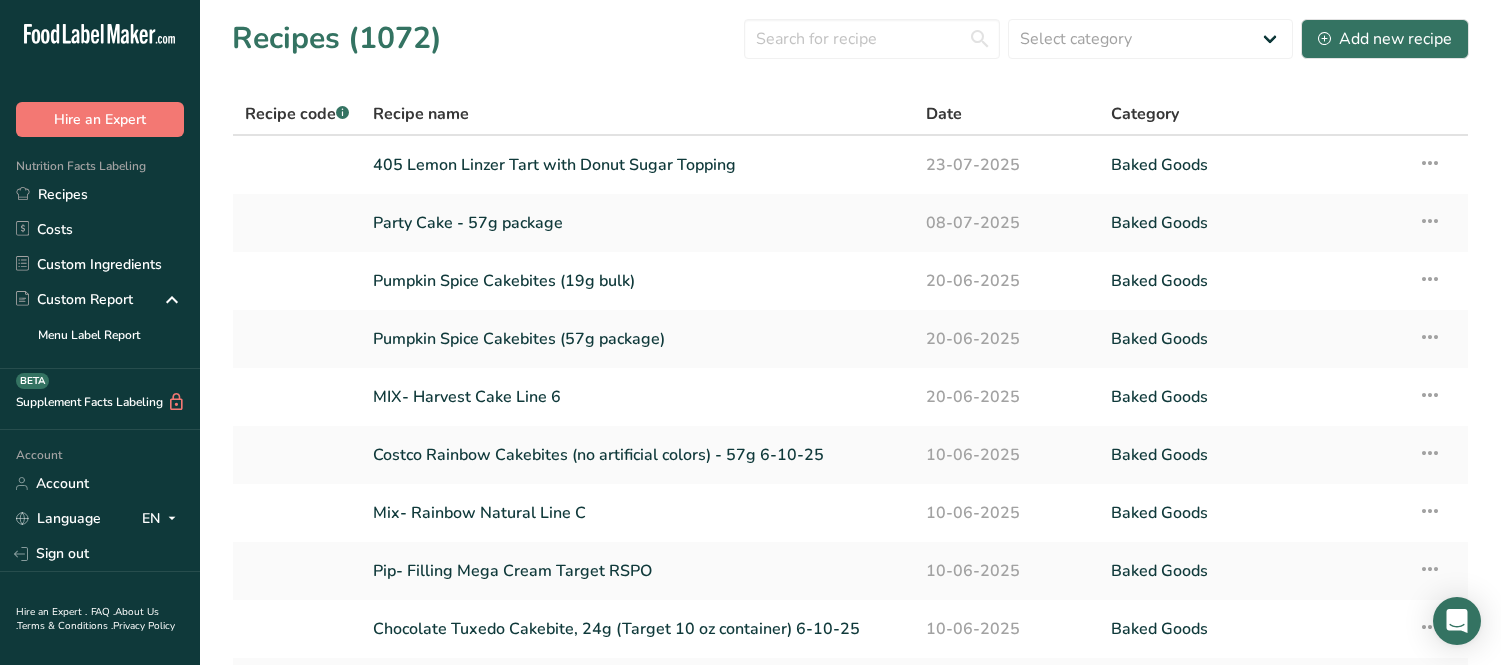 scroll, scrollTop: 0, scrollLeft: 0, axis: both 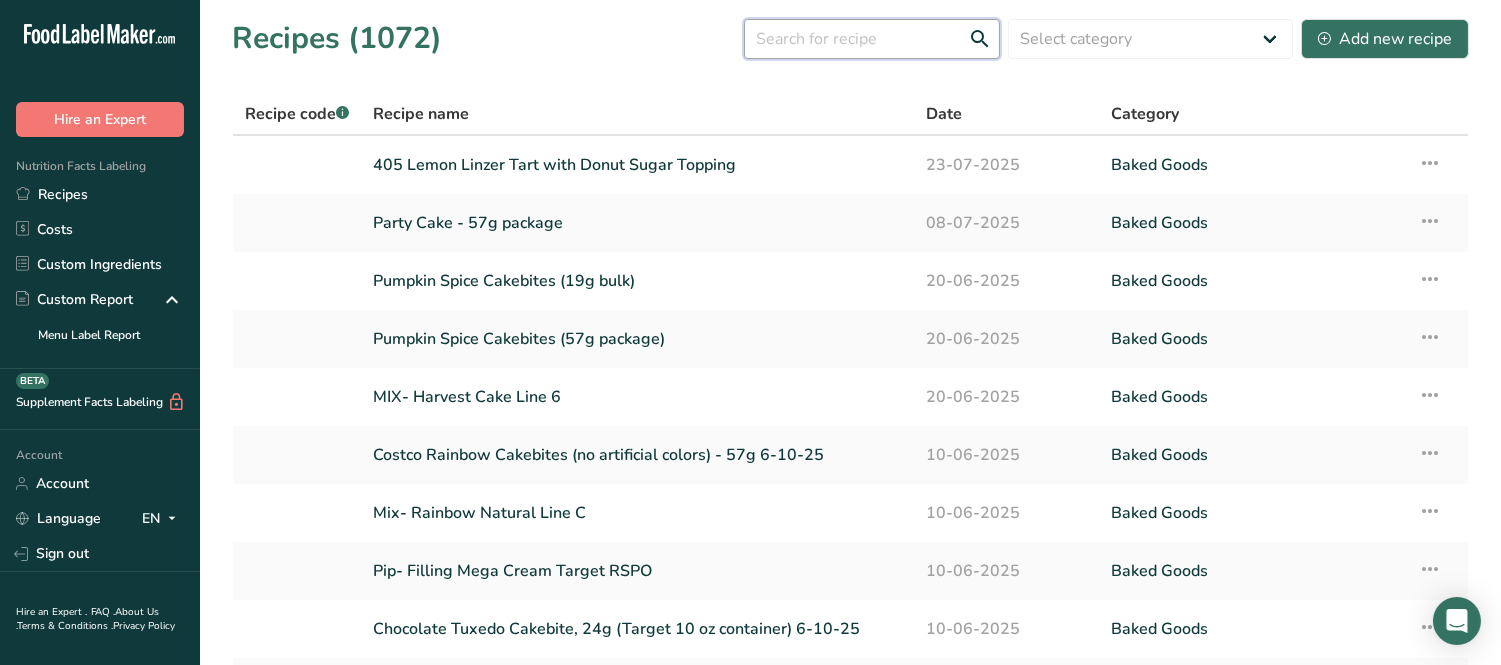 click at bounding box center (872, 39) 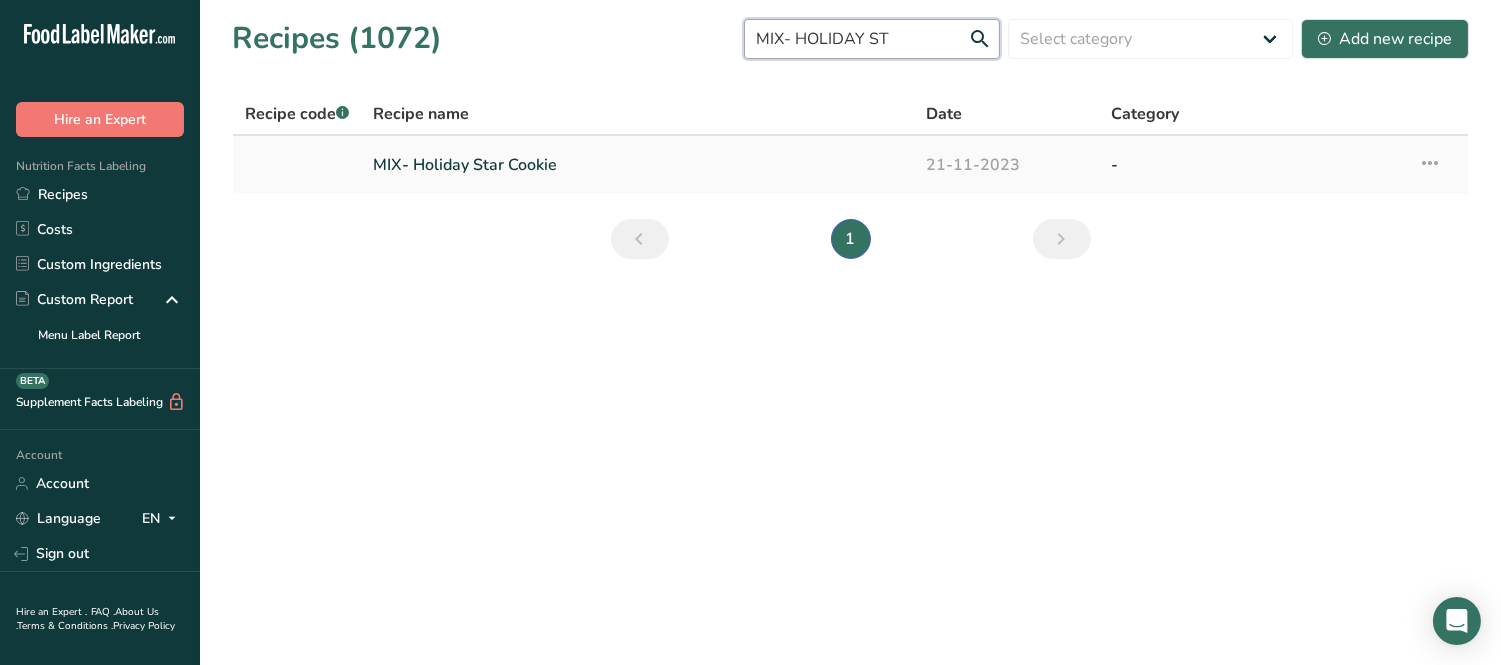 type on "MIX- HOLIDAY ST" 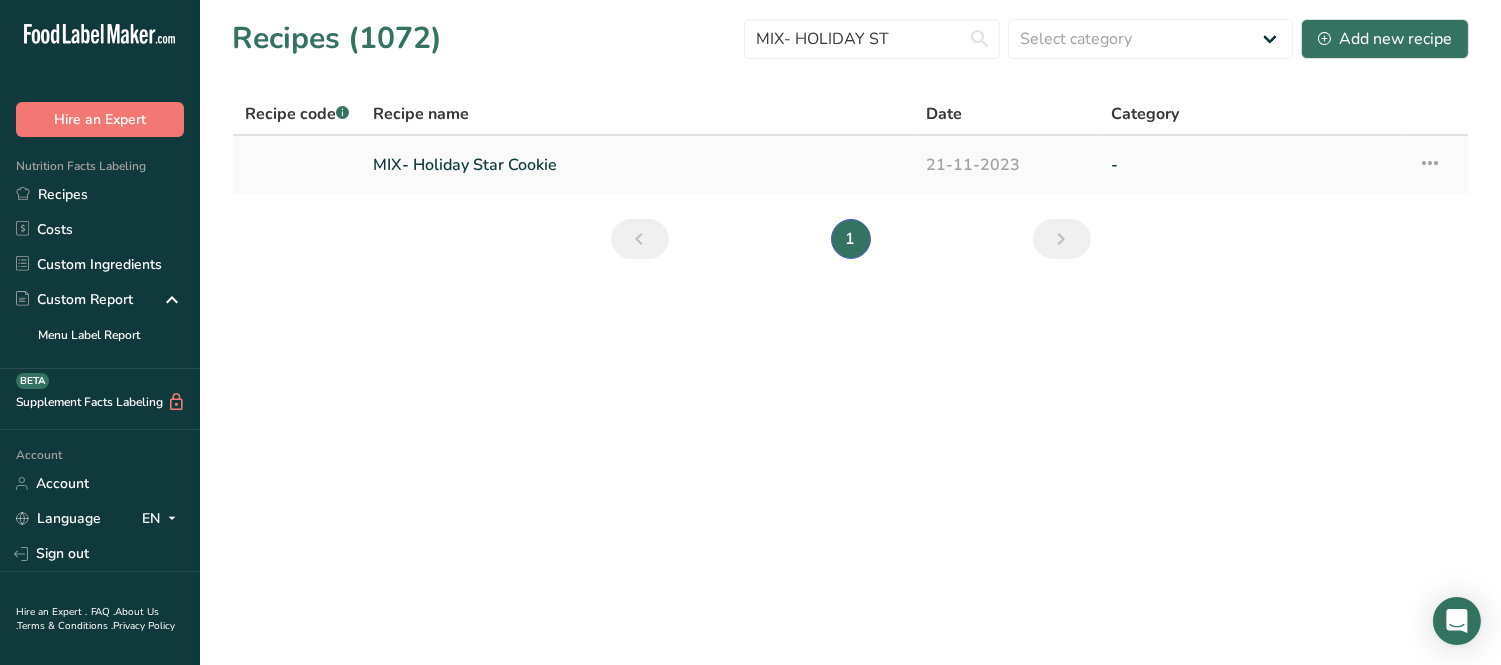 click on "MIX- Holiday Star Cookie" at bounding box center [637, 165] 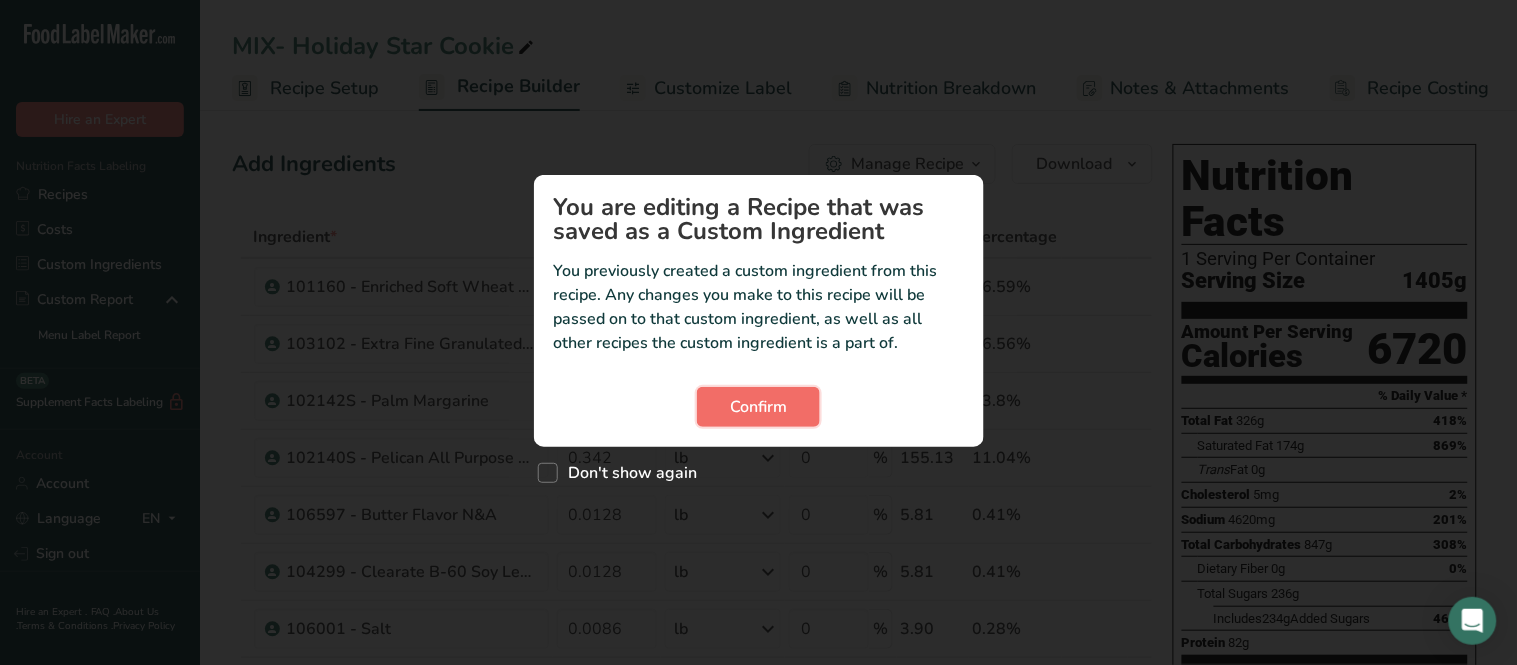 click on "Confirm" at bounding box center [758, 407] 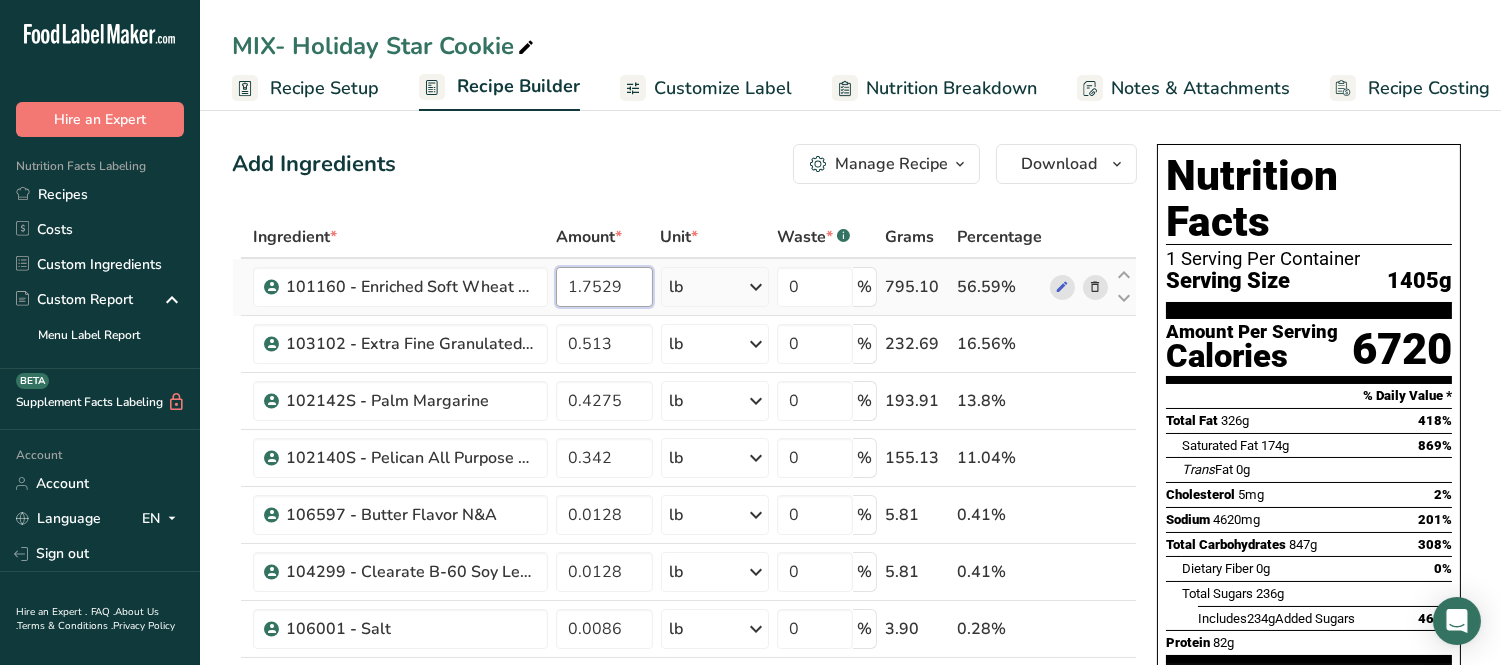 click on "1.7529" at bounding box center (604, 287) 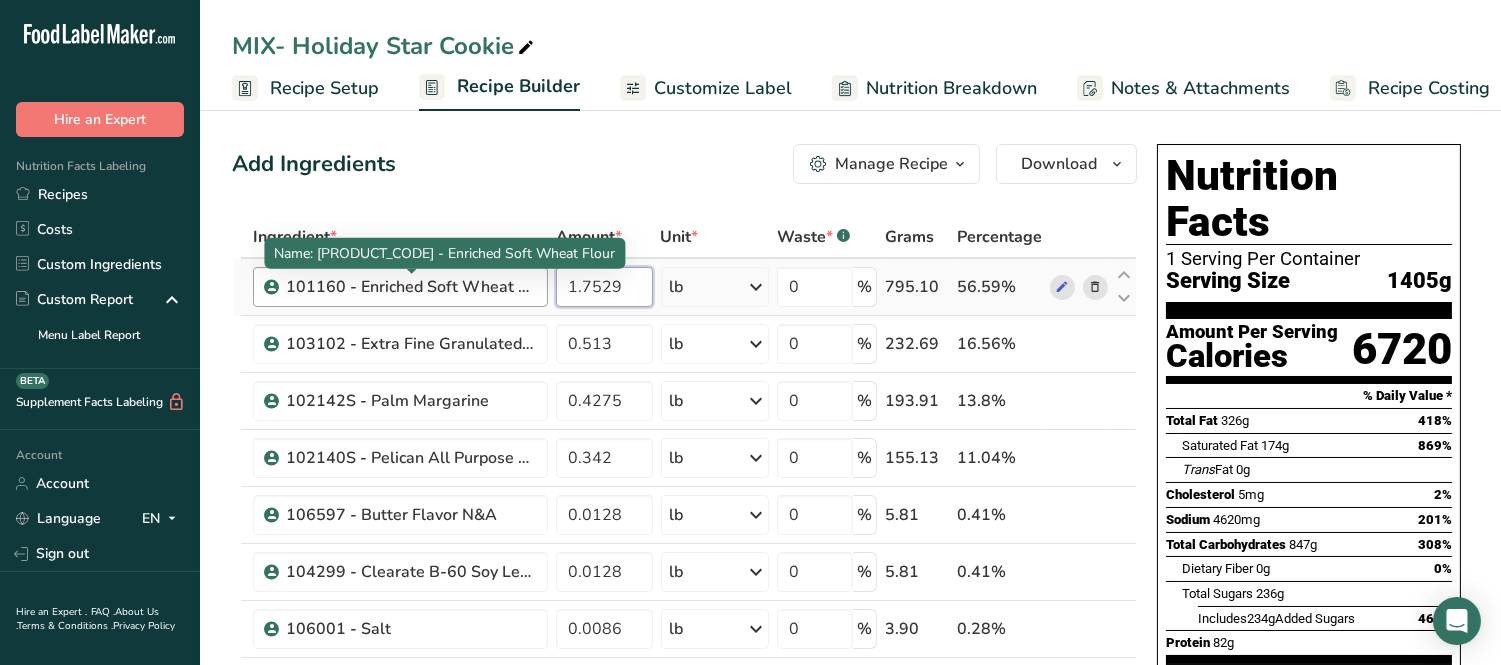 paste on "87937" 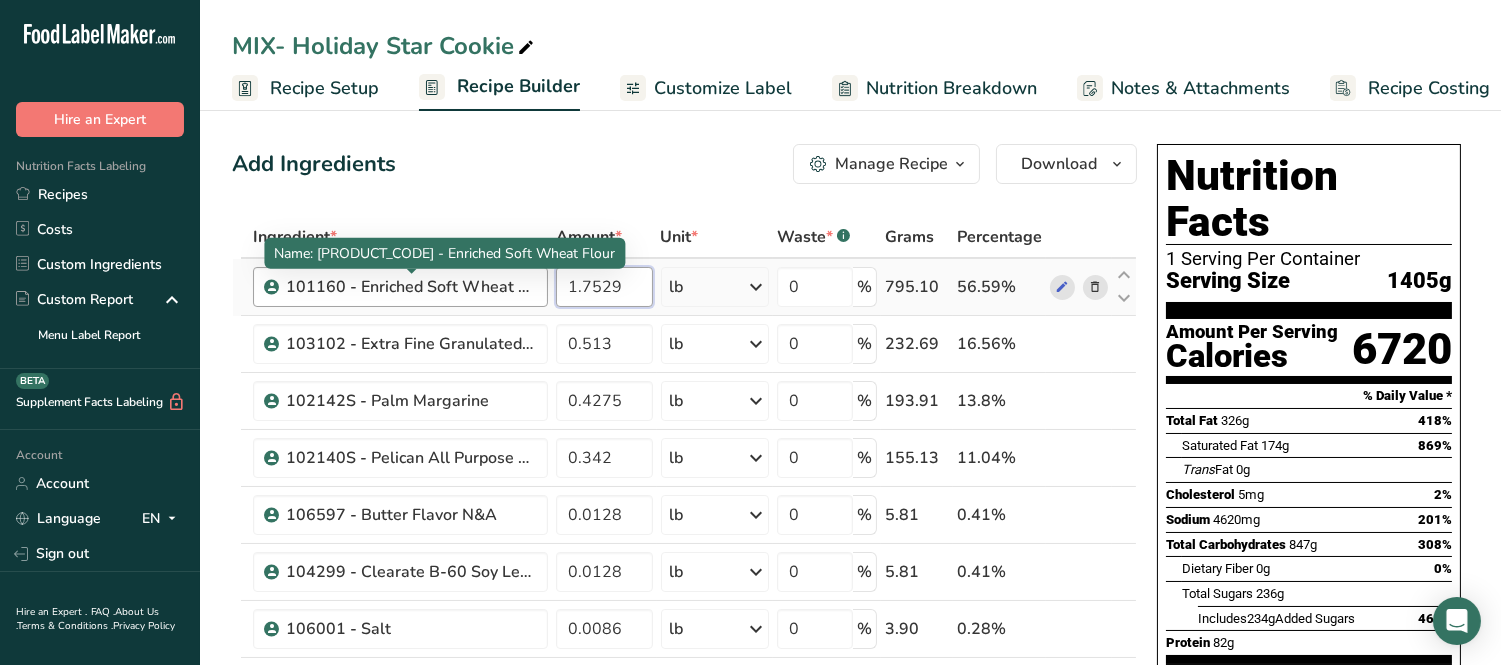 drag, startPoint x: 624, startPoint y: 285, endPoint x: 437, endPoint y: 272, distance: 187.45132 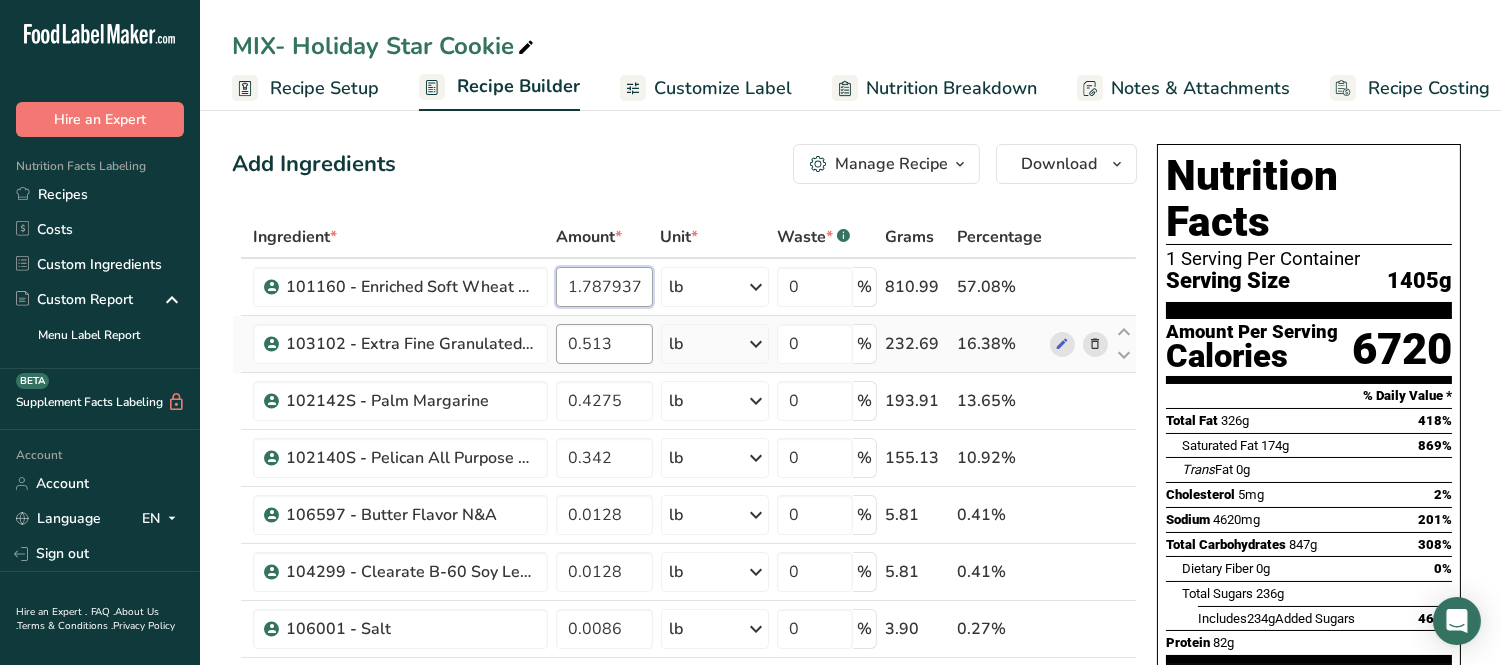 type on "1.787937" 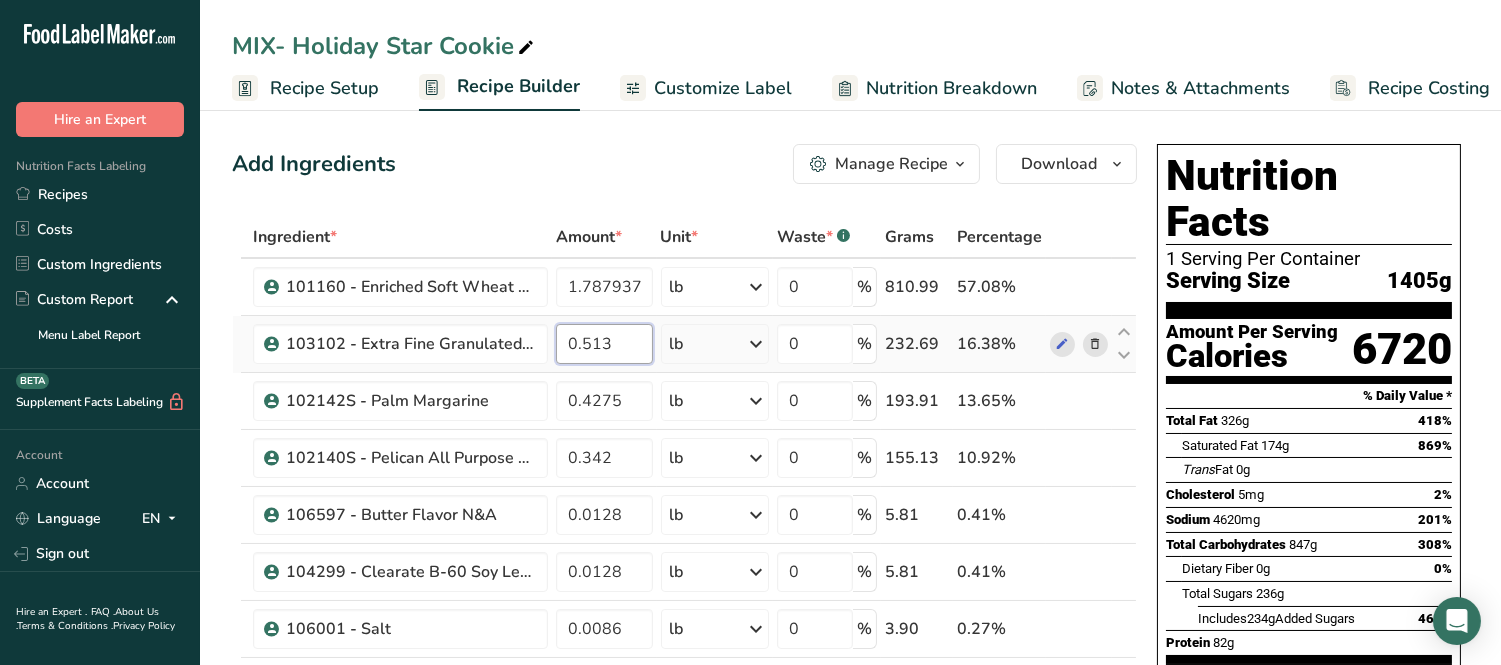 click on "Ingredient *
Amount *
Unit *
Waste *   .a-a{fill:#347362;}.b-a{fill:#fff;}          Grams
Percentage
101160 - Enriched Soft Wheat Flour
1.787937
lb
Weight Units
g
kg
mg
See more
Volume Units
l
mL
fl oz
See more
0
%
810.99
57.08%
103102 - Extra Fine Granulated Sugar
0.513
lb
Weight Units
g
kg
mg
See more
Volume Units
l
mL
fl oz
See more
0
%
232.69
16.38%
0.4275" at bounding box center (684, 670) 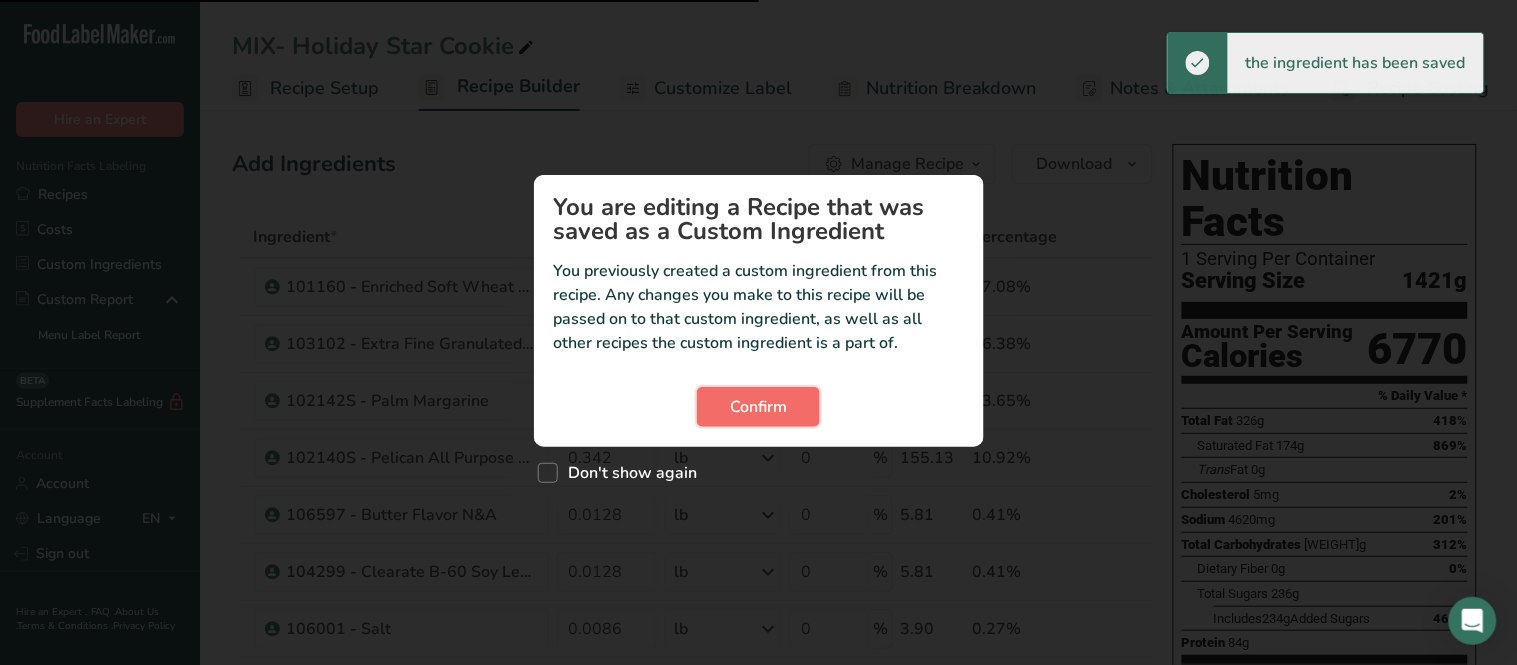 click on "Confirm" at bounding box center (758, 407) 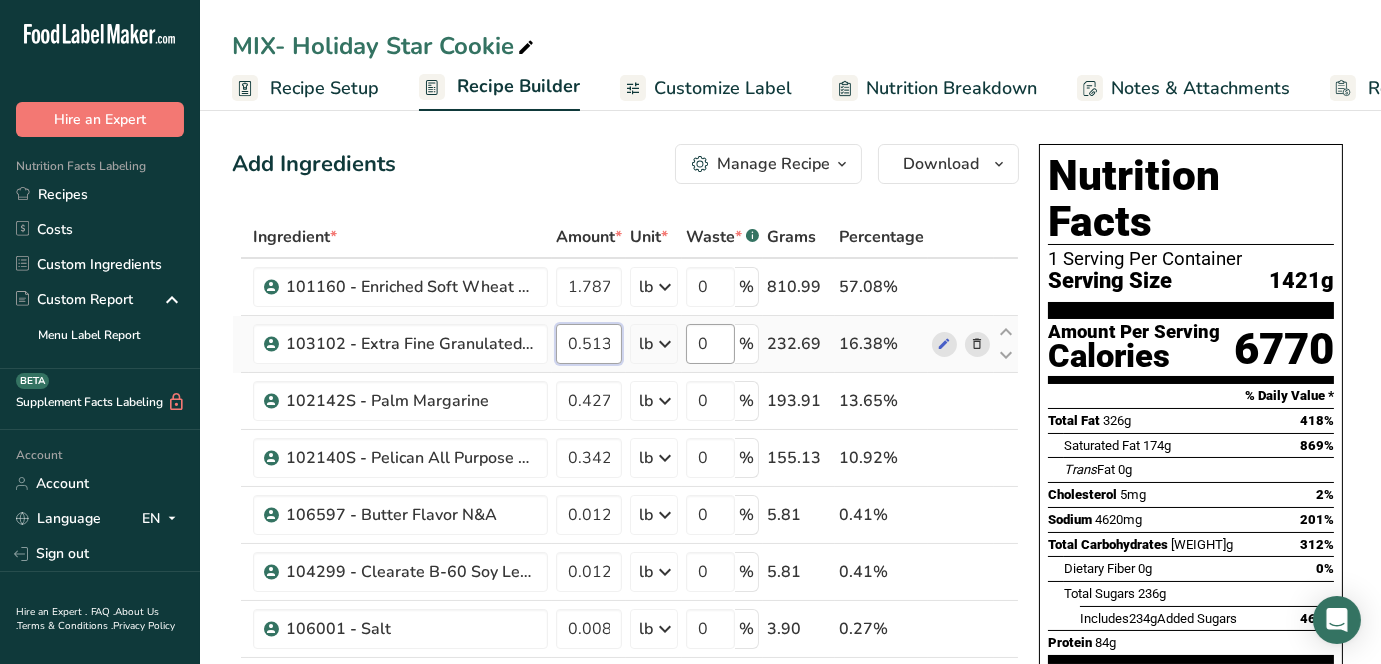 drag, startPoint x: 562, startPoint y: 337, endPoint x: 687, endPoint y: 353, distance: 126.01984 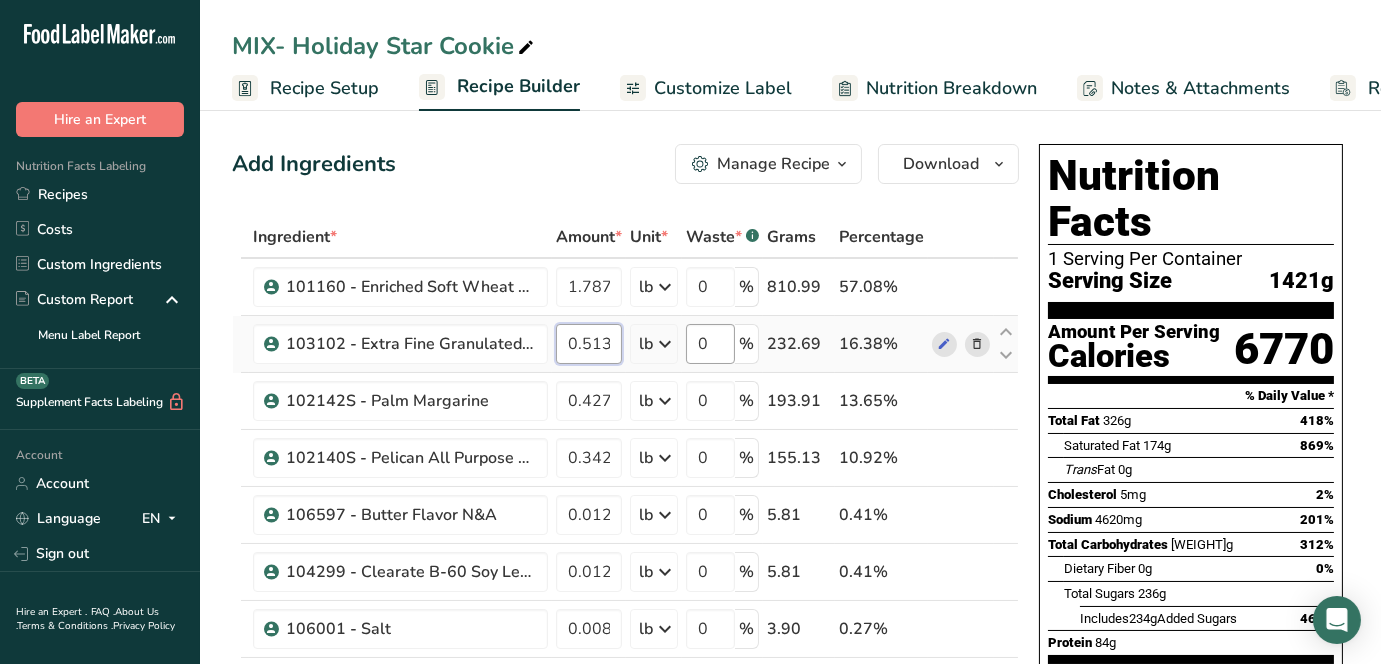 click on "103102 - Extra Fine Granulated Sugar
0.513
lb
Weight Units
g
kg
mg
See more
Volume Units
l
mL
fl oz
See more
0
%
232.69
16.38%" at bounding box center (625, 344) 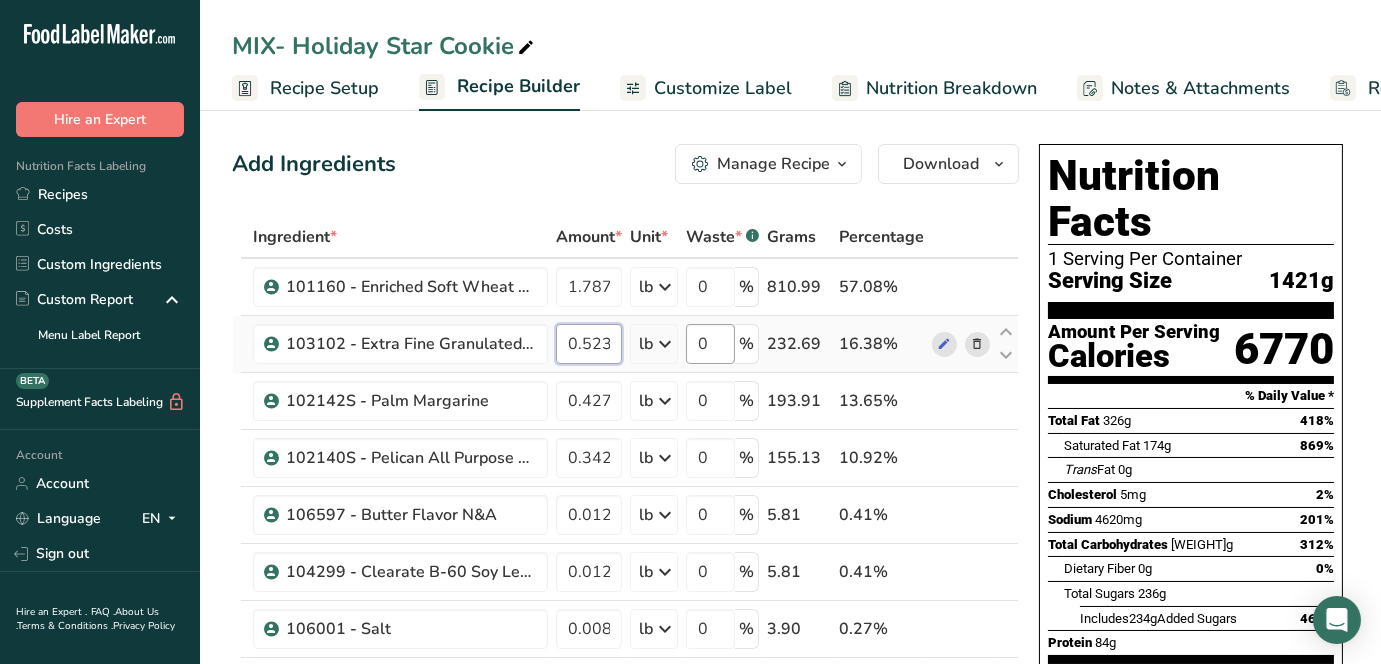 scroll, scrollTop: 0, scrollLeft: 26, axis: horizontal 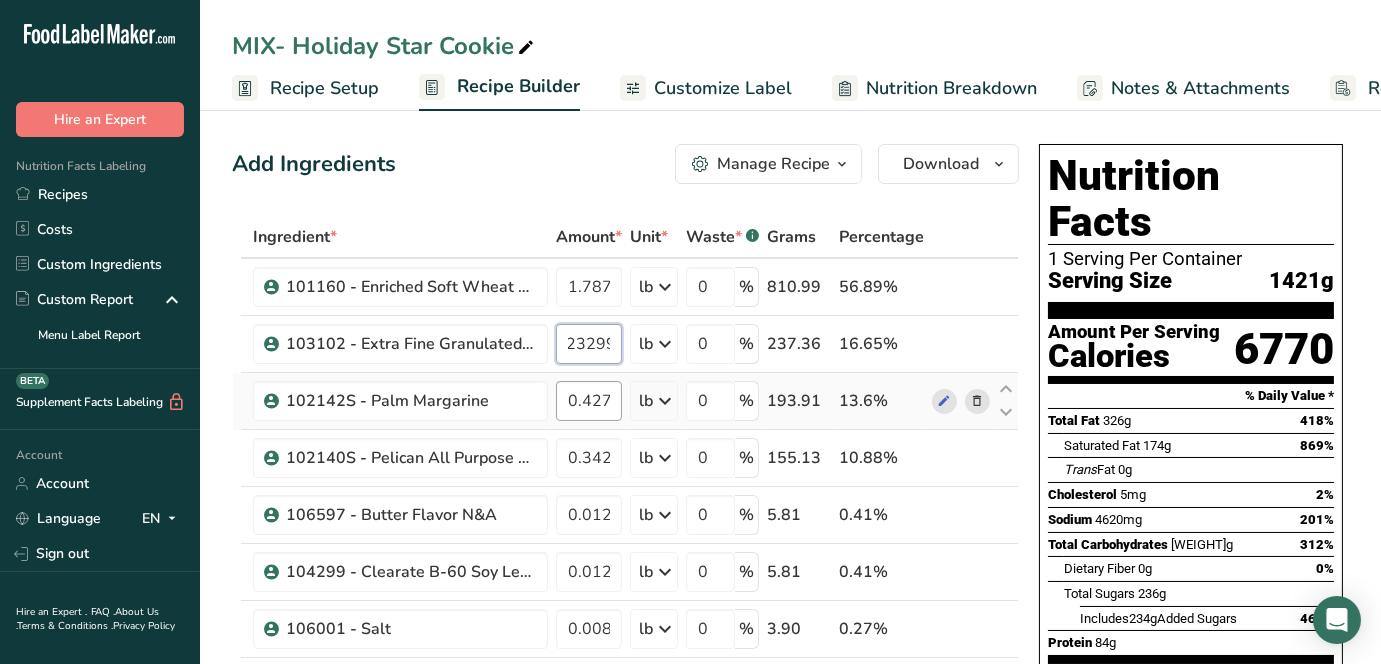 type on "0.523299" 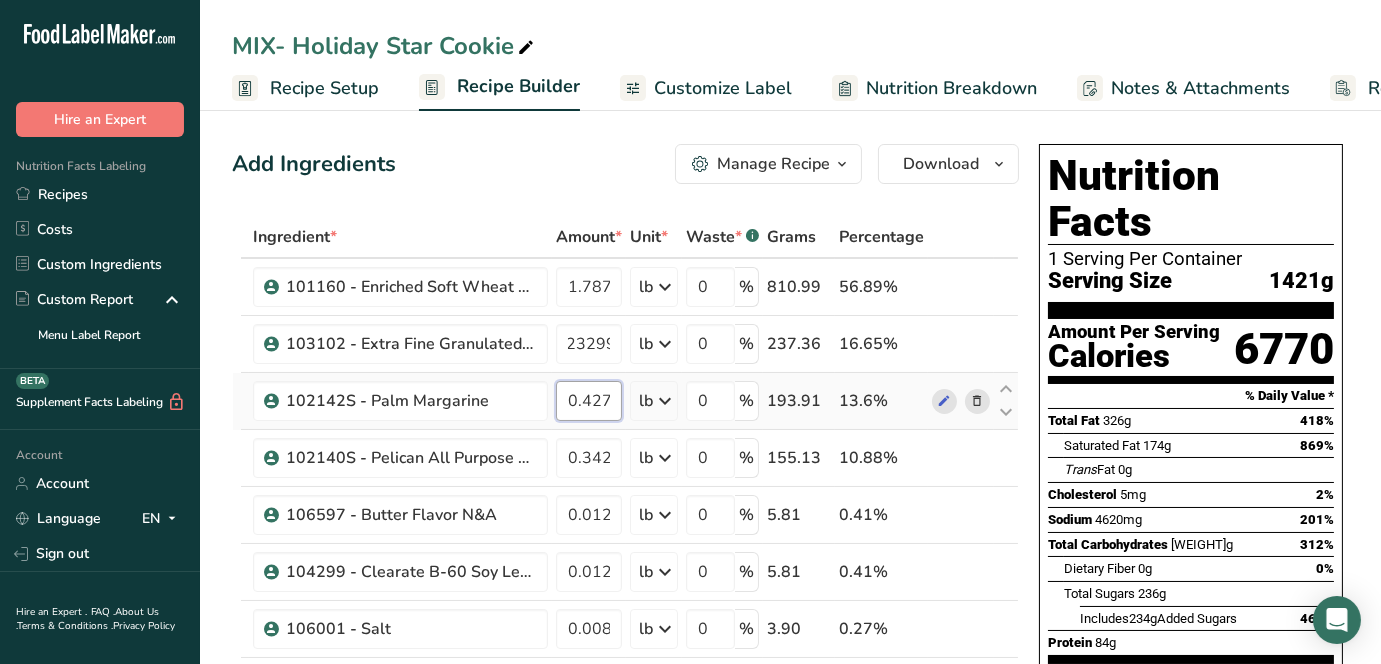 click on "Ingredient *
Amount *
Unit *
Waste *   .a-a{fill:#347362;}.b-a{fill:#fff;}          Grams
Percentage
[PRODUCT_CODE] - Enriched Soft Wheat Flour
1.787937
lb
Weight Units
g
kg
mg
See more
Volume Units
l
mL
fl oz
See more
0
%
810.99
56.89%
[PRODUCT_CODE] - Extra Fine Granulated Sugar
0.523299
lb
Weight Units
g
kg
mg
See more
Volume Units
l
mL
fl oz
See more
0
%
237.36
16.65%
0.4275" at bounding box center [625, 670] 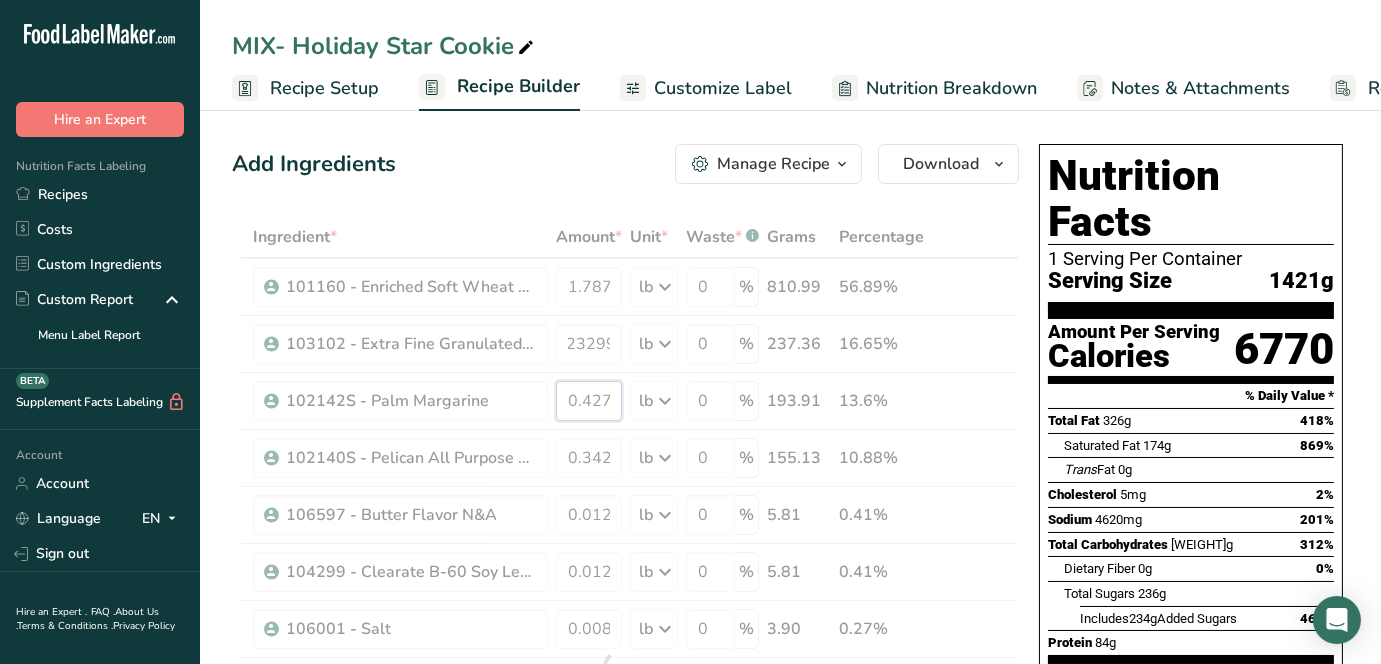 scroll, scrollTop: 0, scrollLeft: 0, axis: both 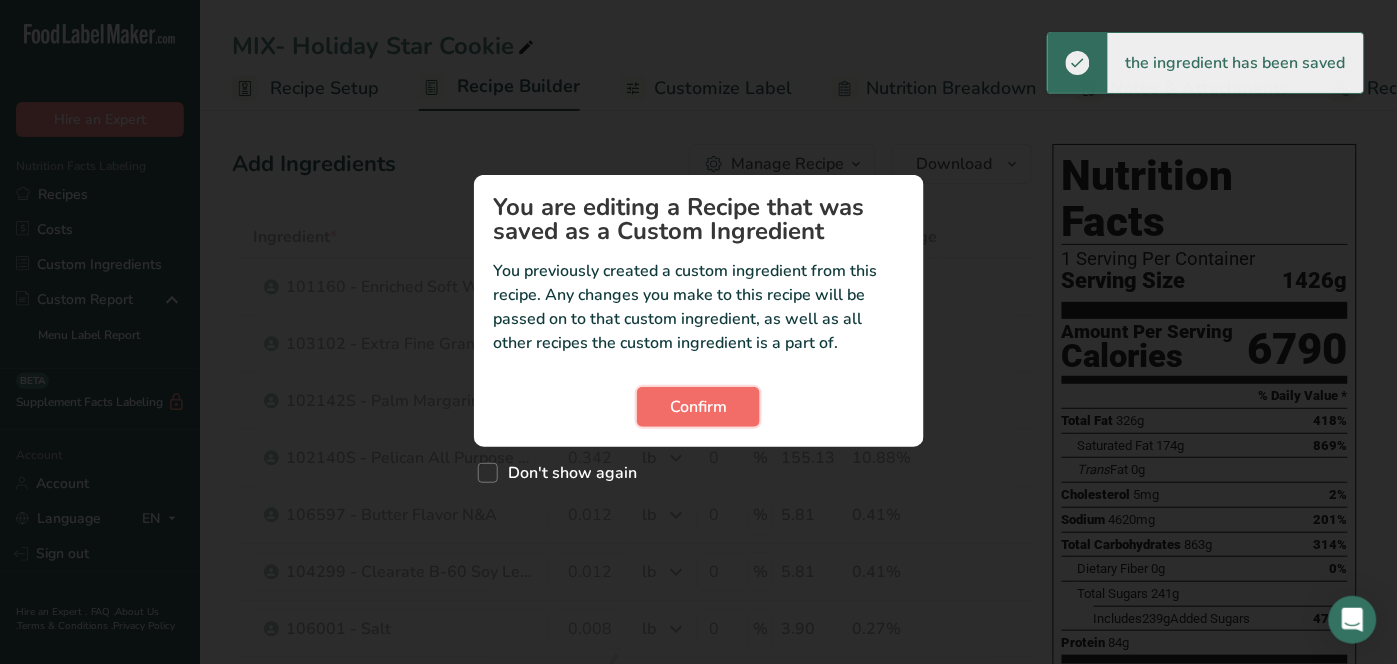 click on "Confirm" at bounding box center [698, 407] 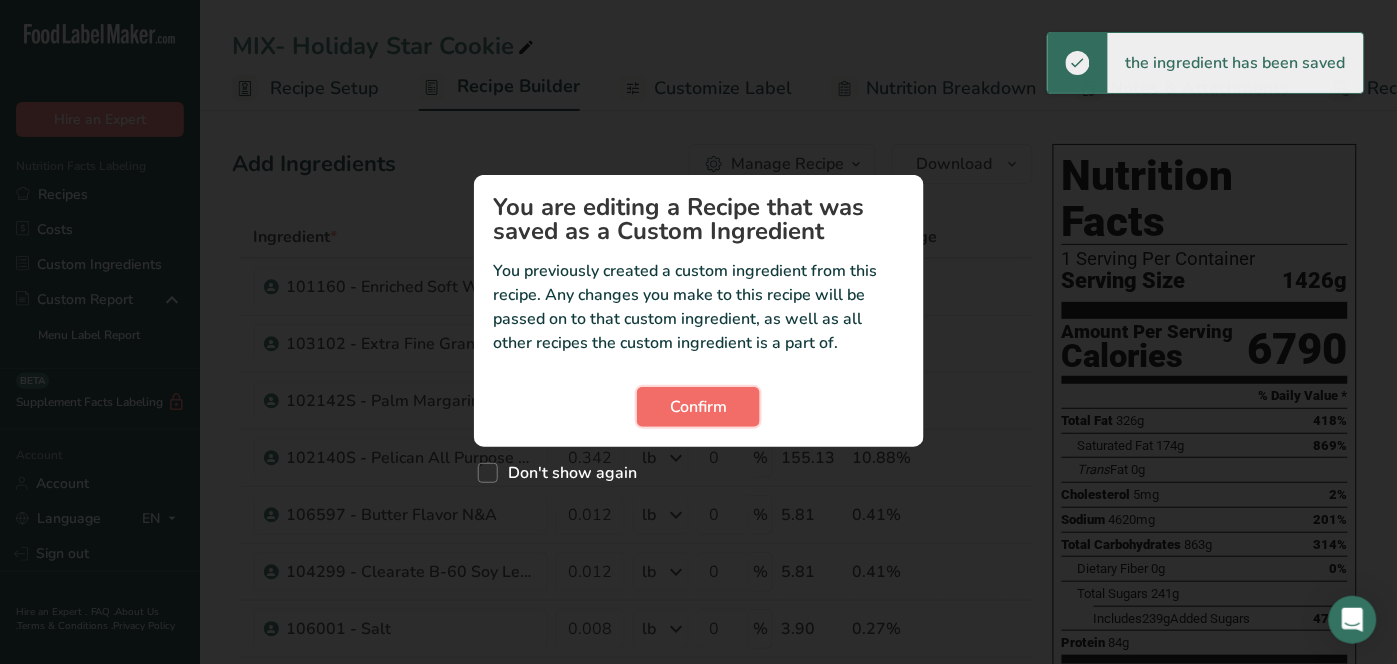 click on "Confirm" at bounding box center [698, 407] 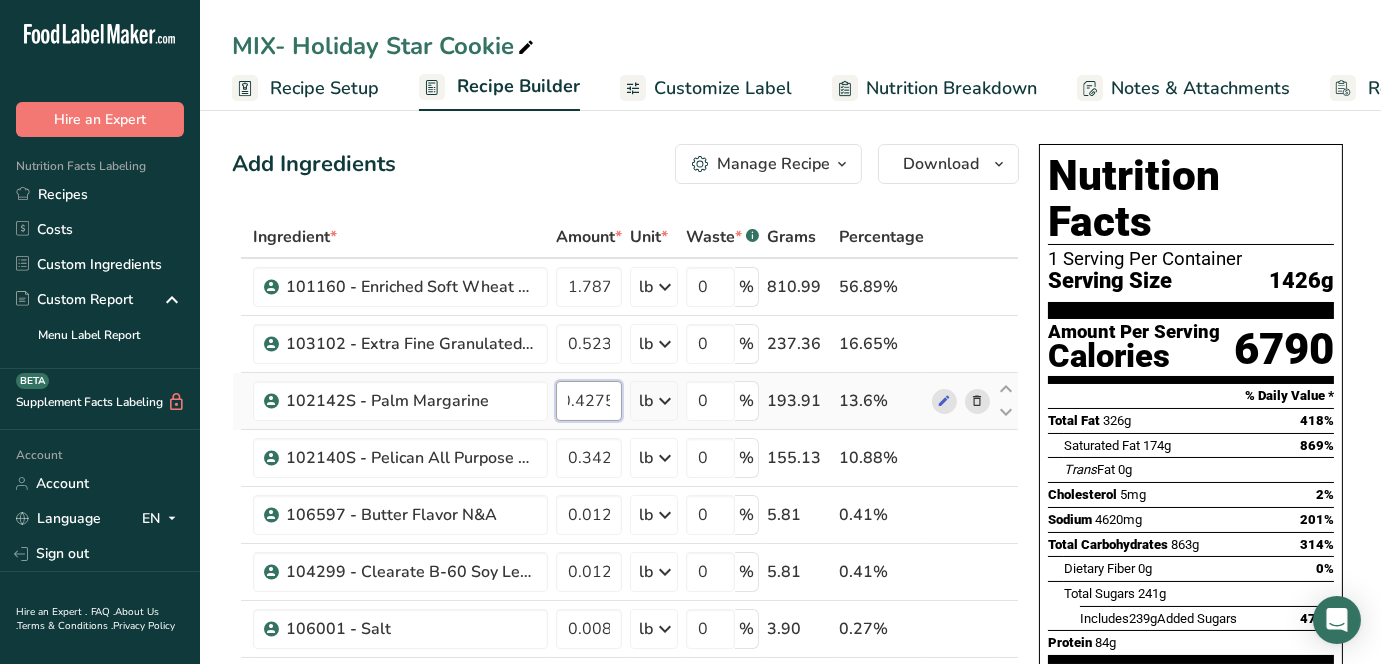 drag, startPoint x: 567, startPoint y: 403, endPoint x: 633, endPoint y: 404, distance: 66.007576 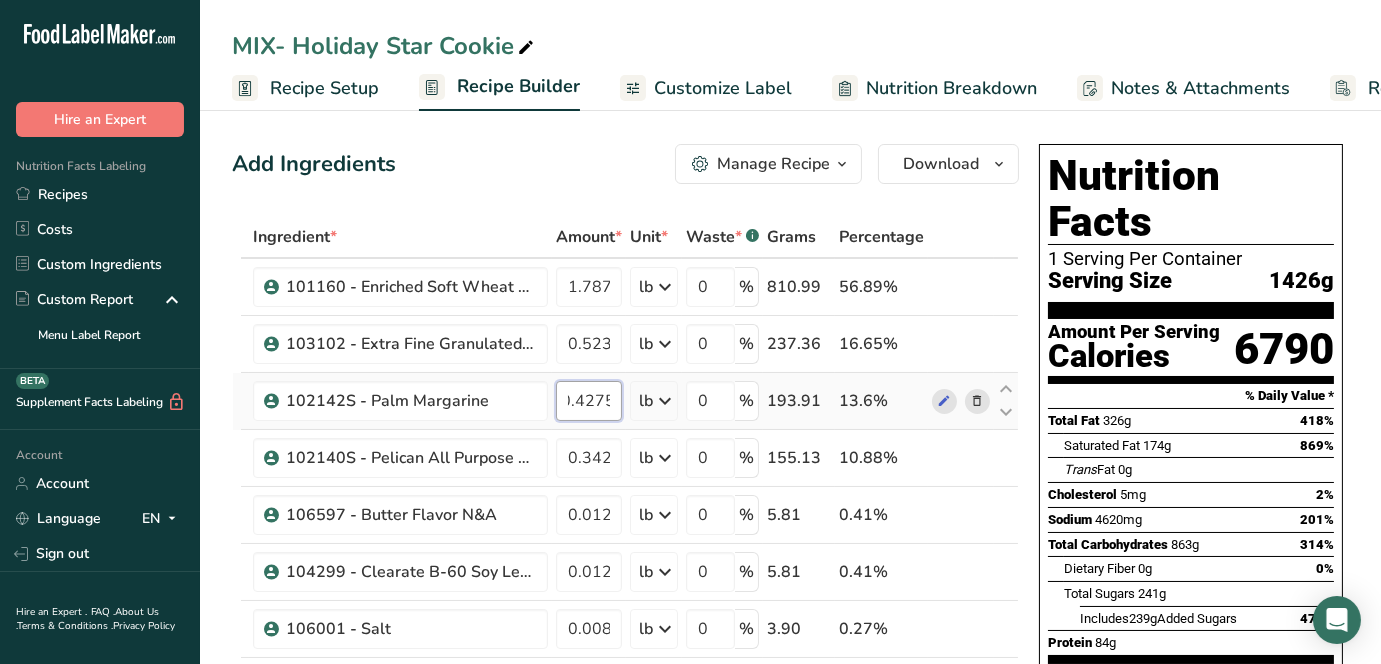 click on "102142S - Palm Margarine
0.4275
lb
Weight Units
g
kg
mg
See more
Volume Units
l
mL
fl oz
See more
0
%
193.91
13.6%" at bounding box center (625, 401) 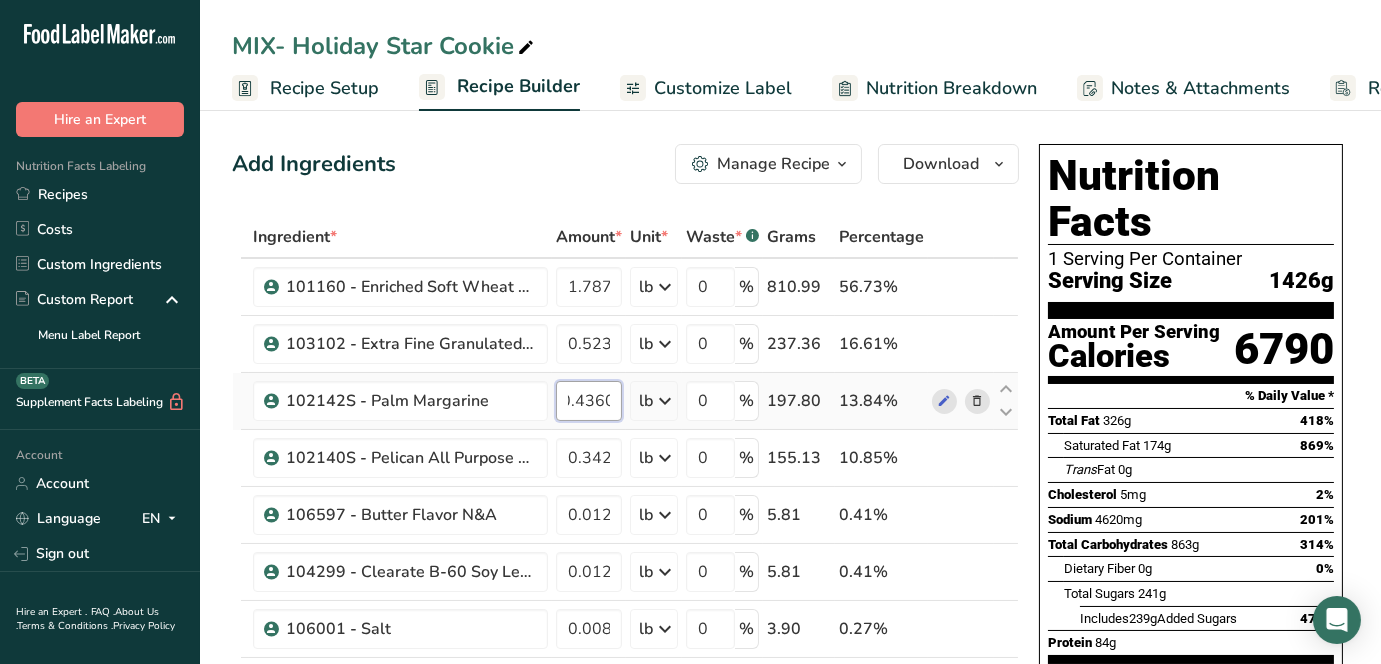 scroll, scrollTop: 0, scrollLeft: 26, axis: horizontal 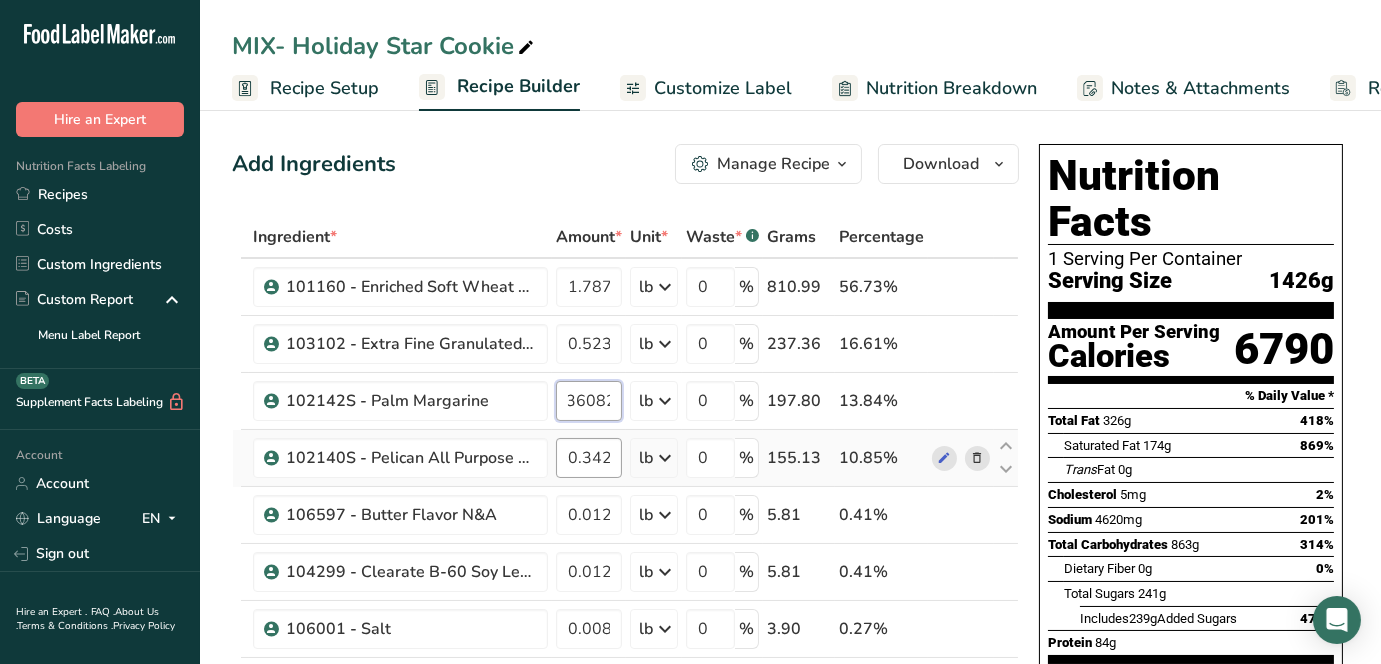 type on "0.436082" 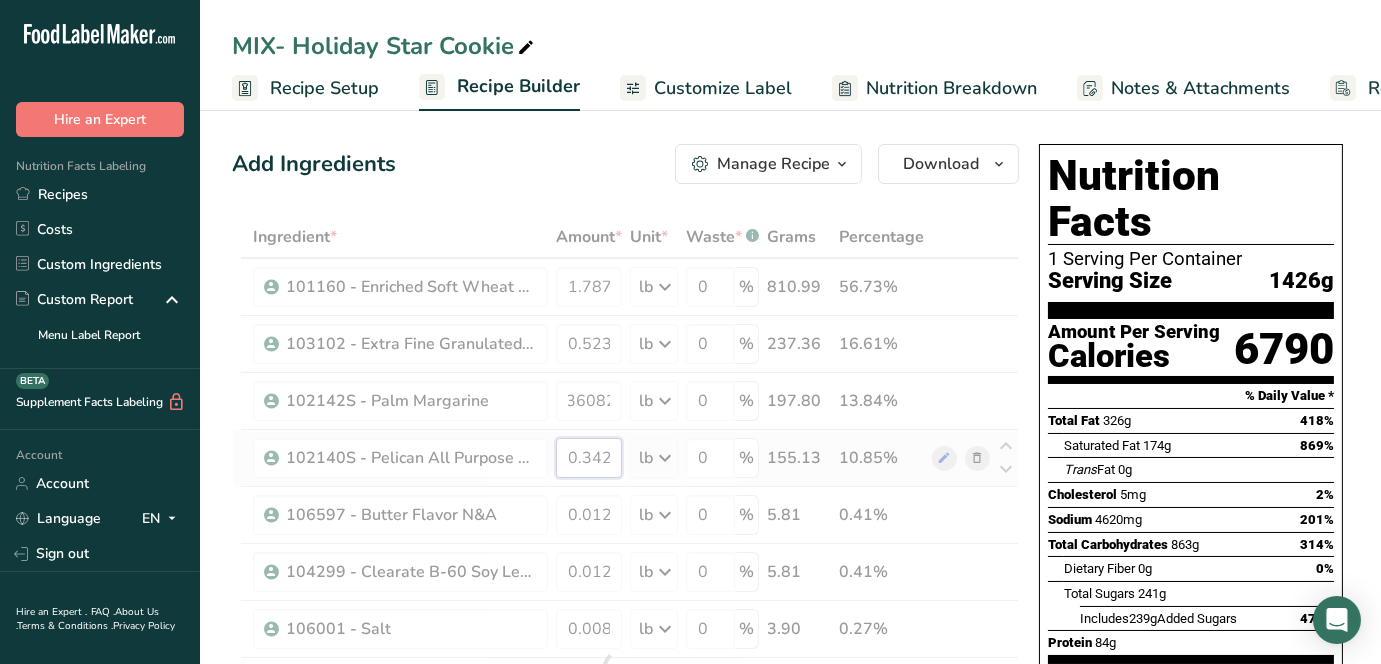 scroll, scrollTop: 0, scrollLeft: 0, axis: both 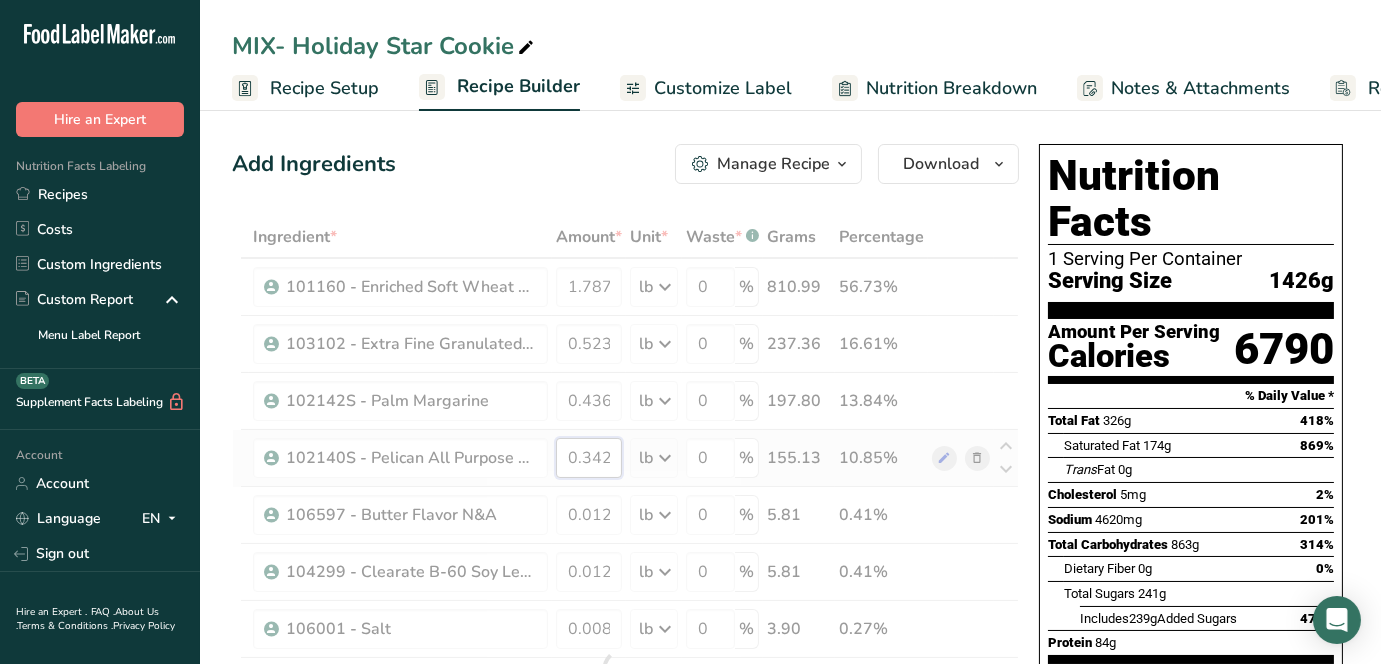 click on "Ingredient *
Amount *
Unit *
Waste *   .a-a{fill:#347362;}.b-a{fill:#fff;}          Grams
Percentage
101160 - Enriched Soft Wheat Flour
1.787937
lb
Weight Units
g
kg
mg
See more
Volume Units
l
mL
fl oz
See more
0
%
810.99
56.73%
103102 - Extra Fine Granulated Sugar
0.523299
lb
Weight Units
g
kg
mg
See more
Volume Units
l
mL
fl oz
See more
0
%
237.36
16.61%
0.436082" at bounding box center [625, 670] 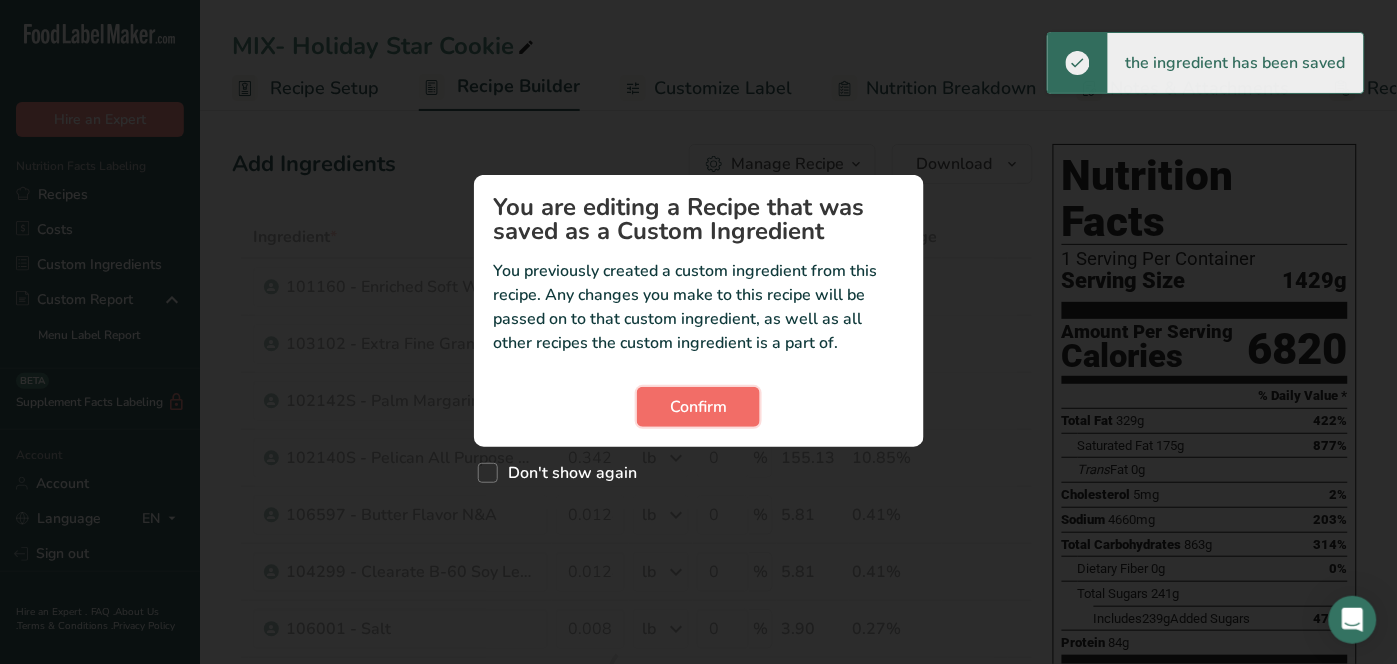 click on "Confirm" at bounding box center [698, 407] 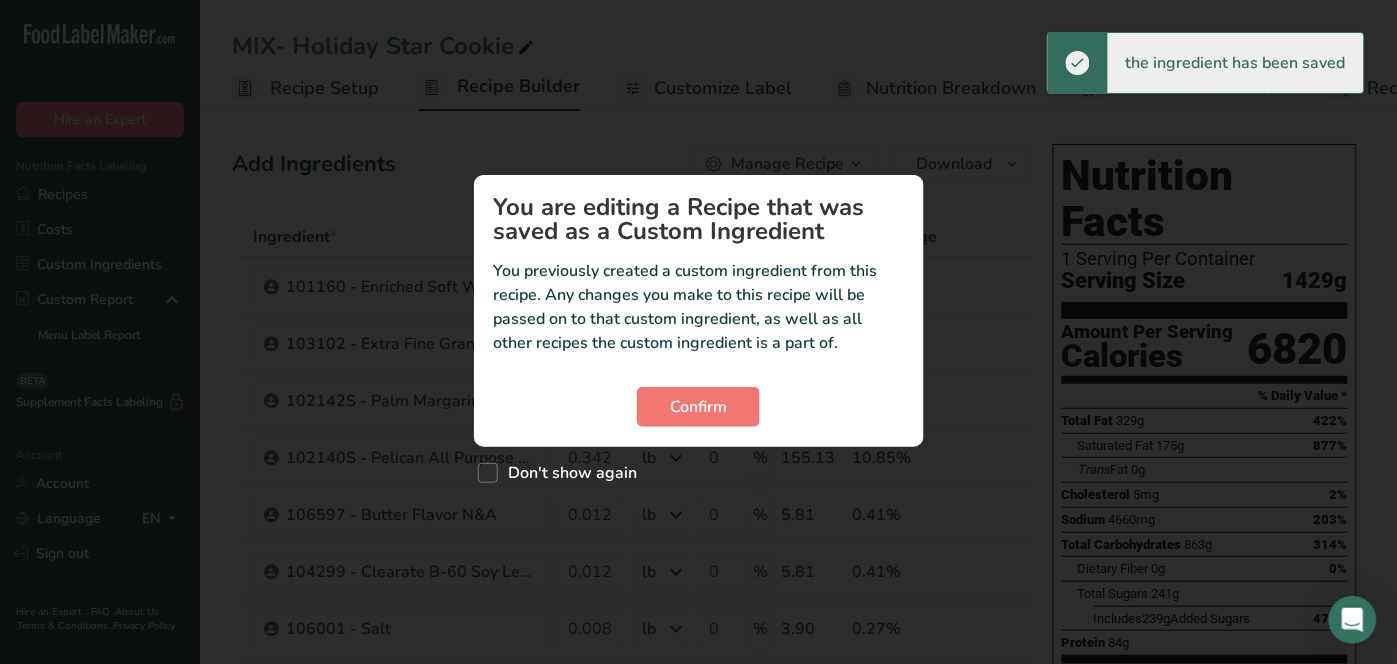 click on "You are editing a Recipe that was saved as a Custom Ingredient
You previously created a custom ingredient from this recipe. Any changes you make to this recipe will be passed on to that custom ingredient, as well as all other recipes the custom ingredient is a part of.
Confirm" at bounding box center (699, 311) 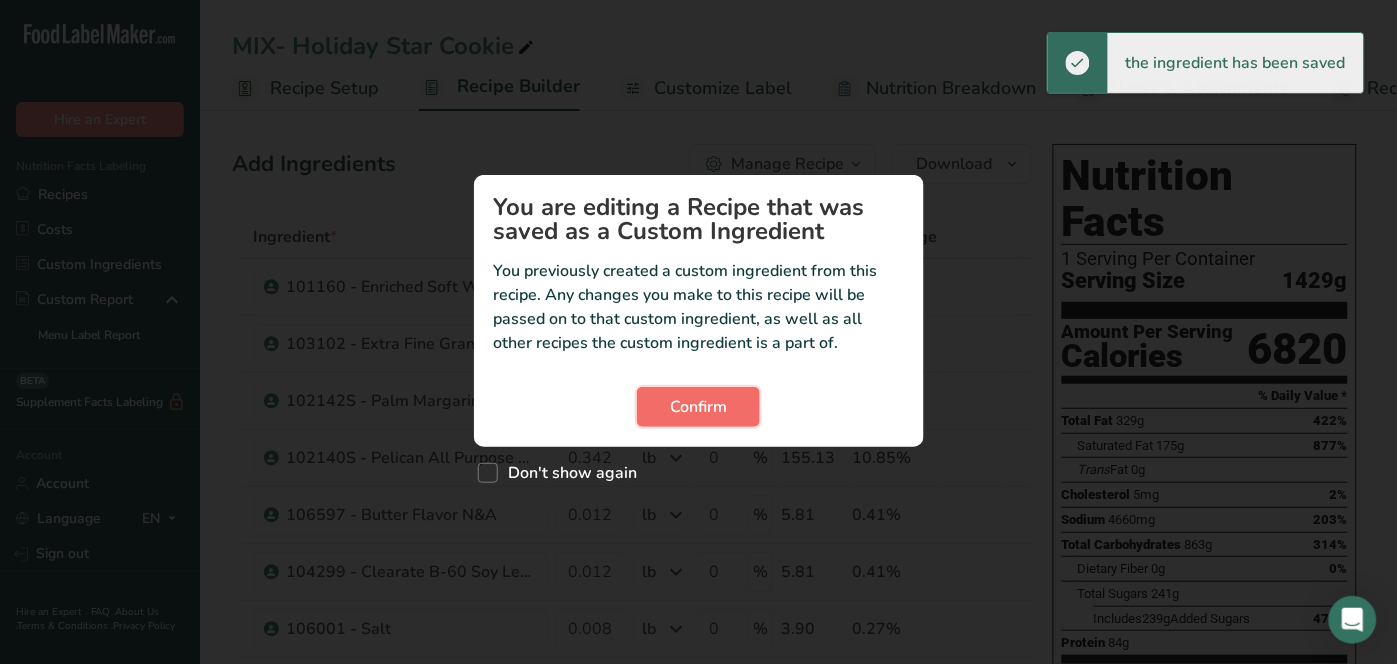 click on "Confirm" at bounding box center (698, 407) 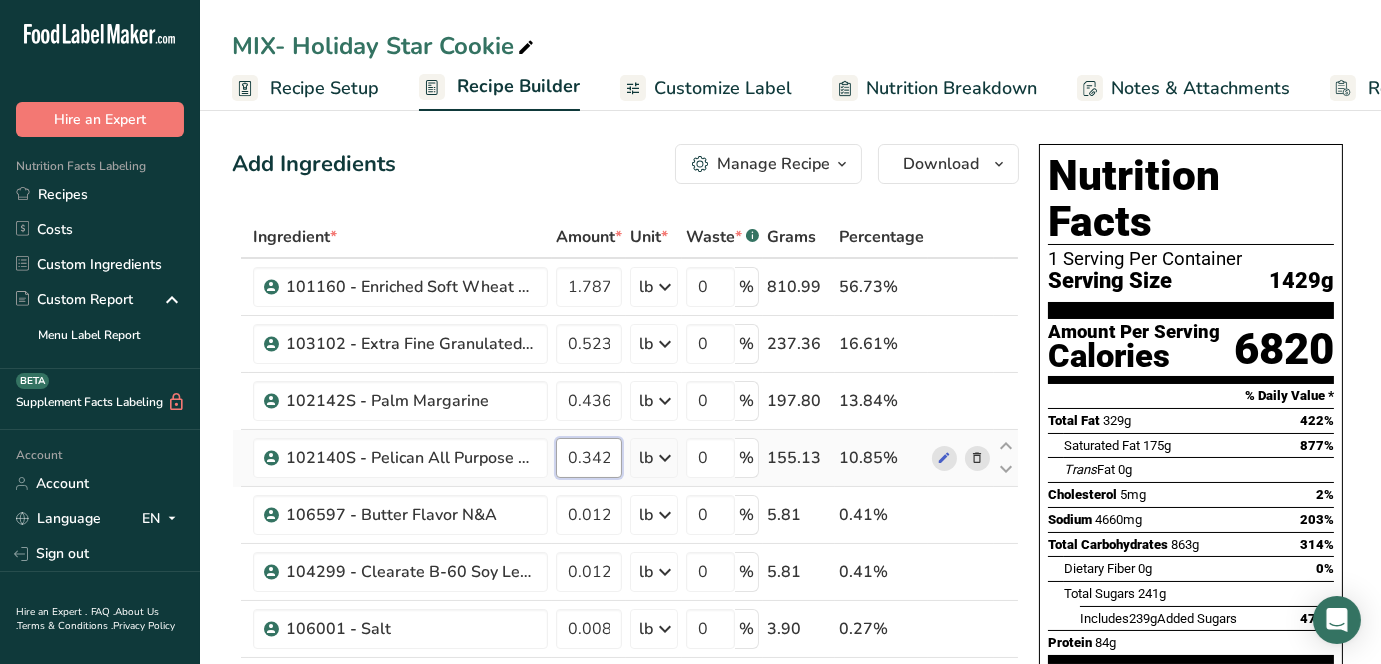 drag, startPoint x: 568, startPoint y: 454, endPoint x: 653, endPoint y: 462, distance: 85.37564 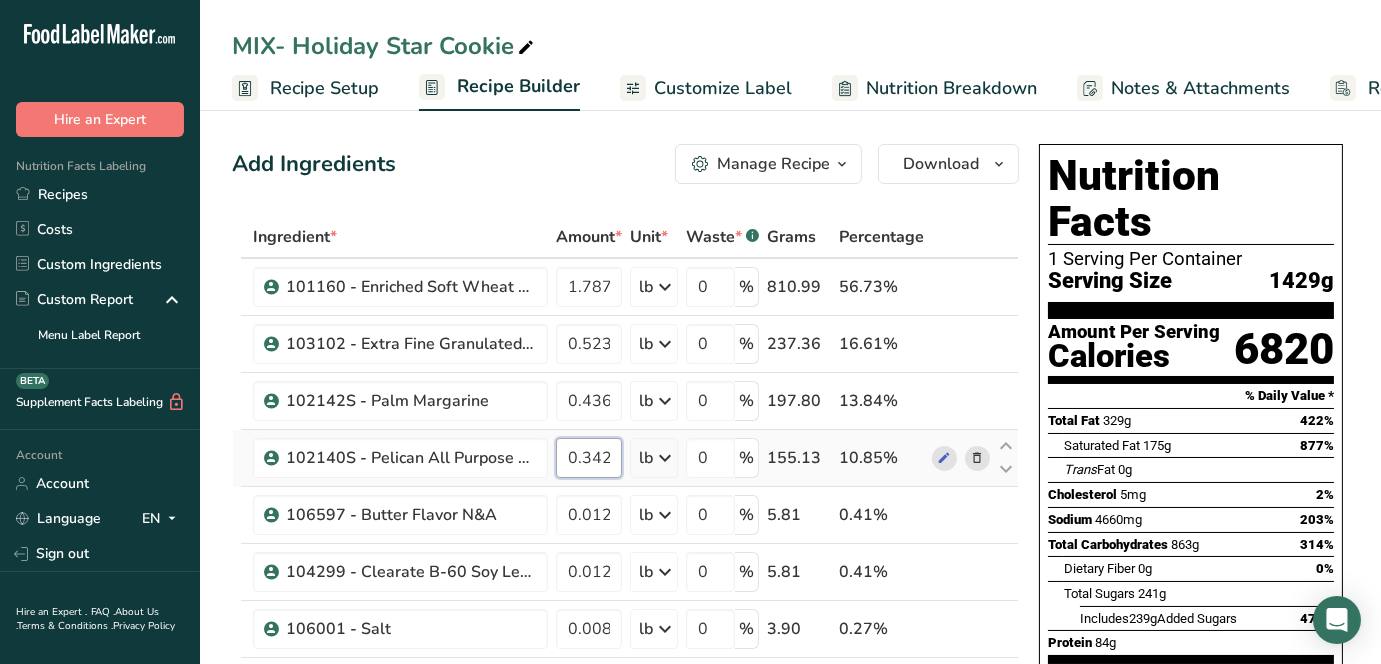 click on "102140S - Pelican All Purpose Shortening
0.342
lb
Weight Units
g
kg
mg
See more
Volume Units
l
mL
fl oz
See more
0
%
155.13
10.85%" at bounding box center (625, 458) 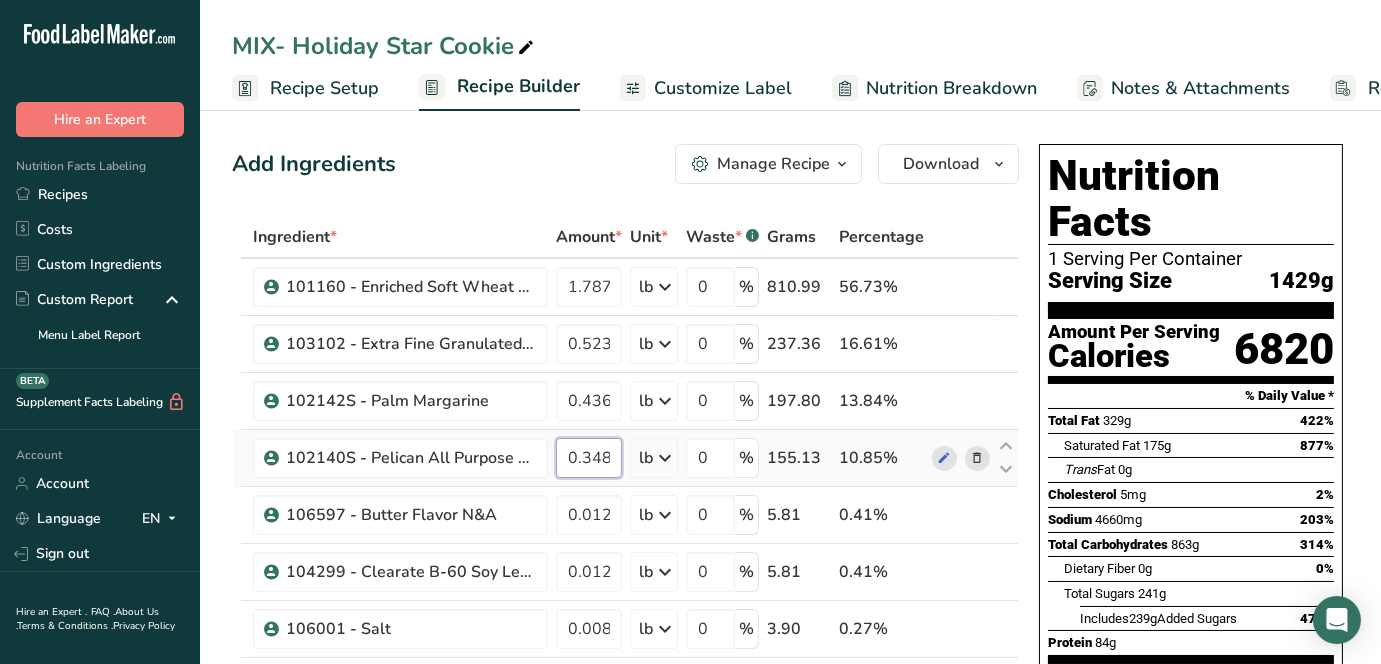 scroll, scrollTop: 0, scrollLeft: 26, axis: horizontal 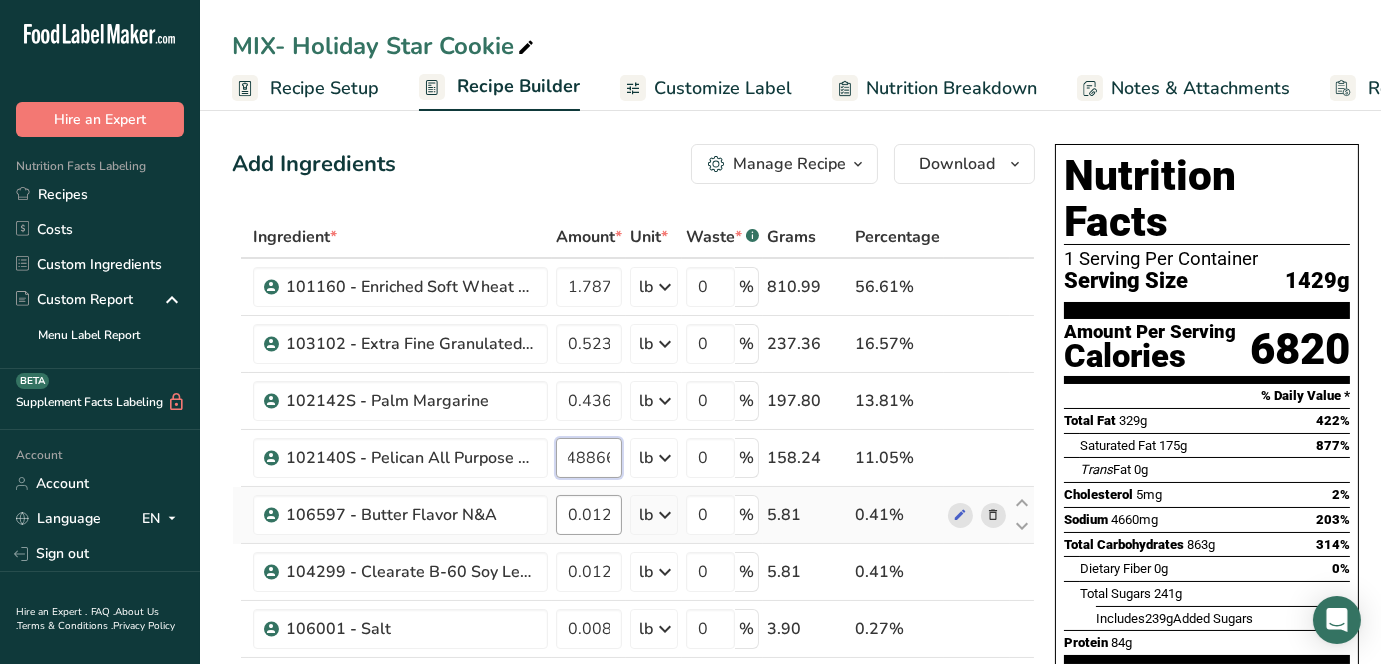 type on "0.348866" 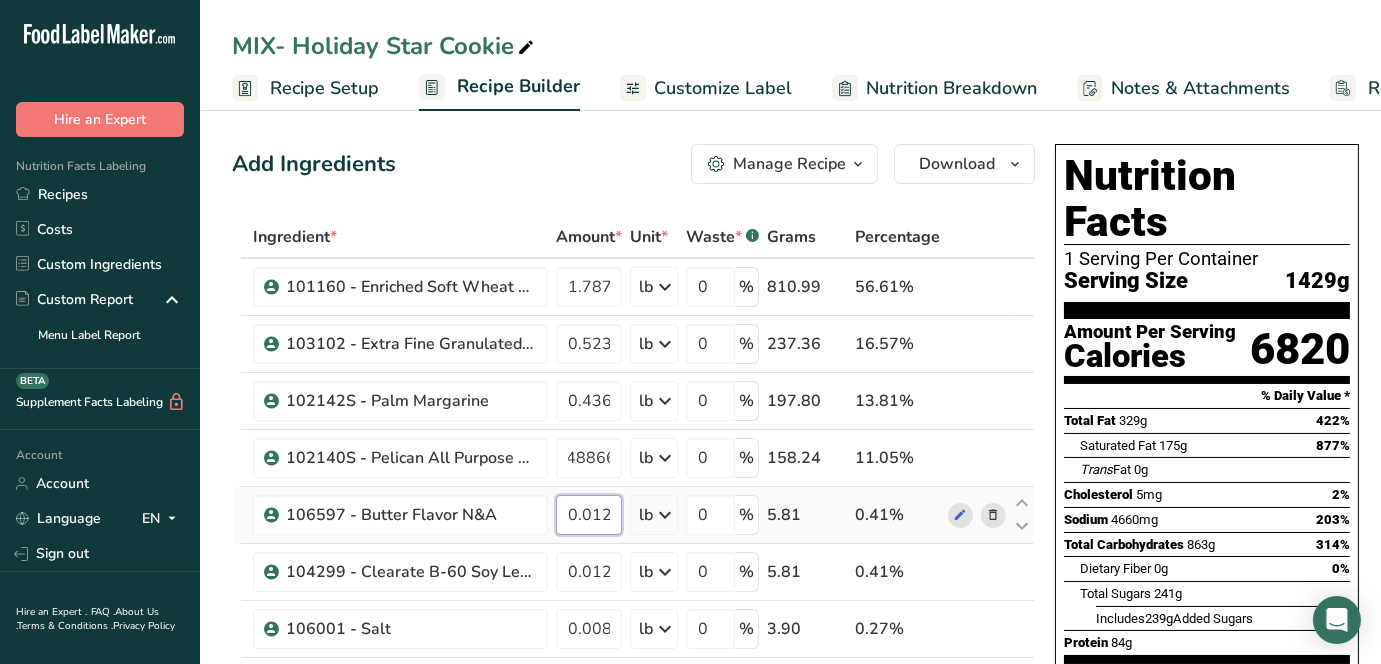 click on "Ingredient *
Amount *
Unit *
Waste *   .a-a{fill:#347362;}.b-a{fill:#fff;}          Grams
Percentage
101160 - Enriched Soft Wheat Flour
1.787937
lb
Weight Units
g
kg
mg
See more
Volume Units
l
mL
fl oz
See more
0
%
810.99
56.61%
103102 - Extra Fine Granulated Sugar
0.523299
lb
Weight Units
g
kg
mg
See more
Volume Units
l
mL
fl oz
See more
0
%
237.36
16.57%
0.436082" at bounding box center [633, 670] 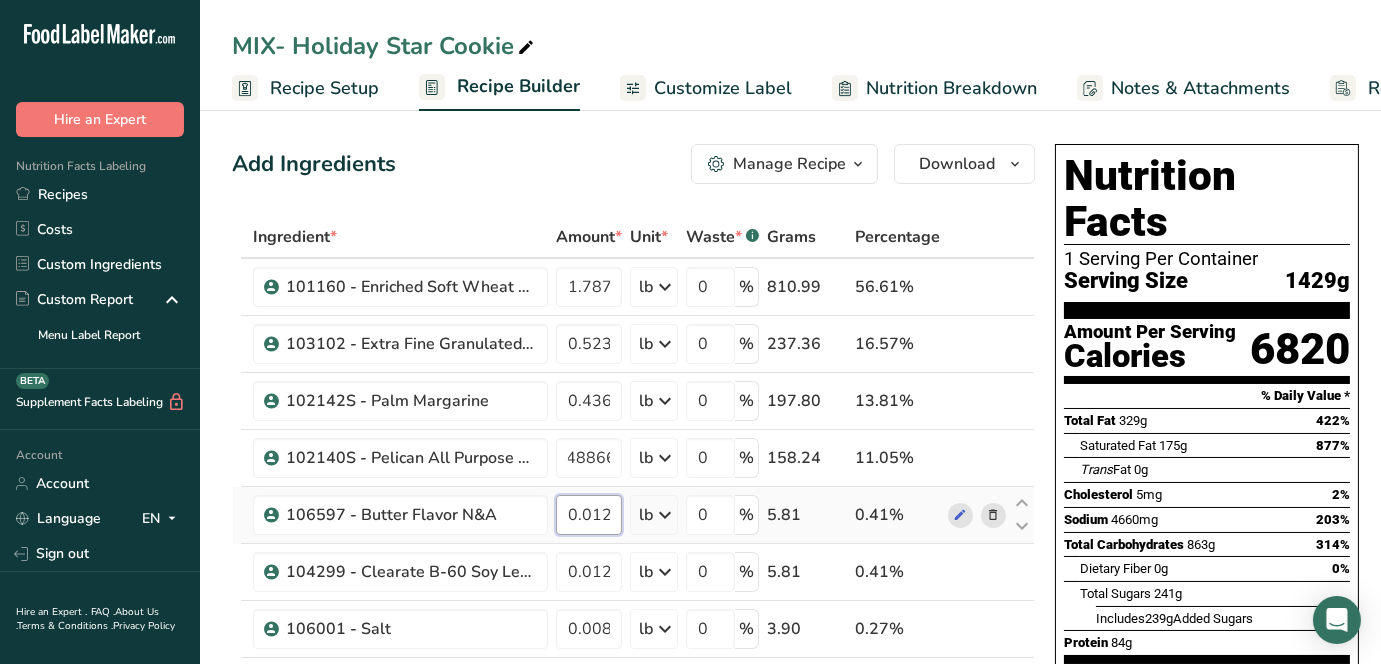 scroll, scrollTop: 0, scrollLeft: 0, axis: both 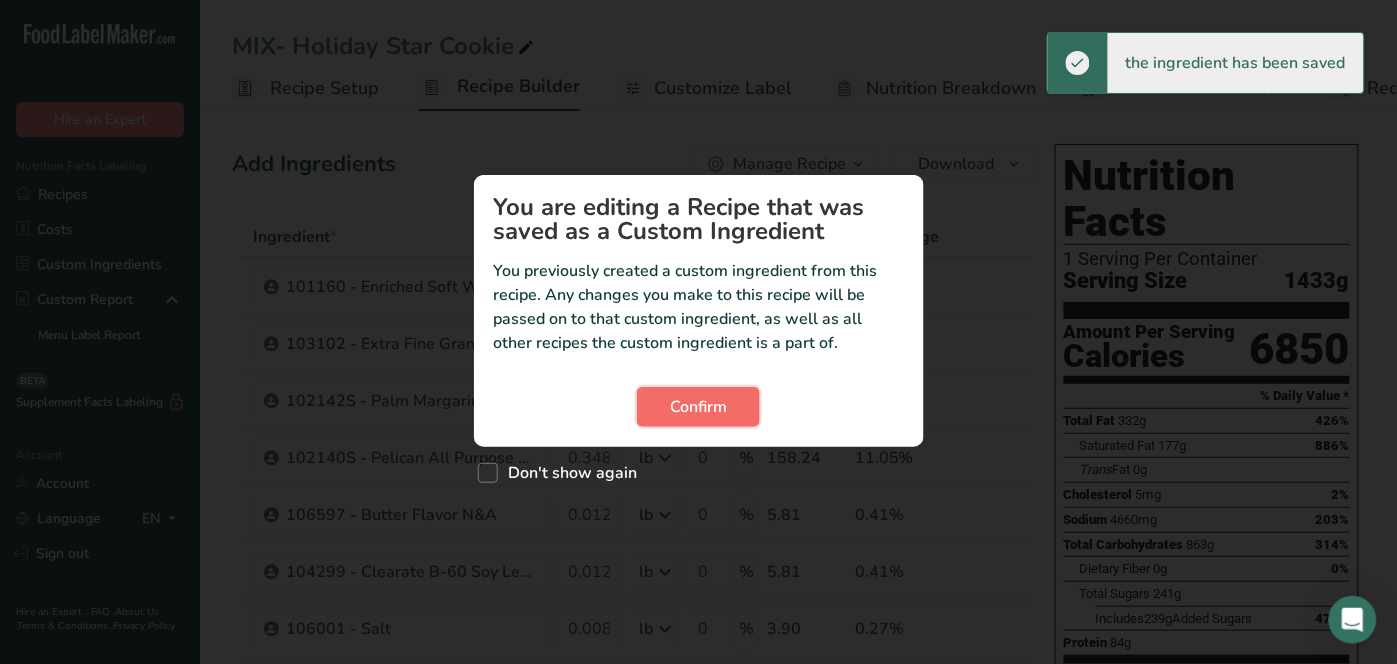 click on "Confirm" at bounding box center (698, 407) 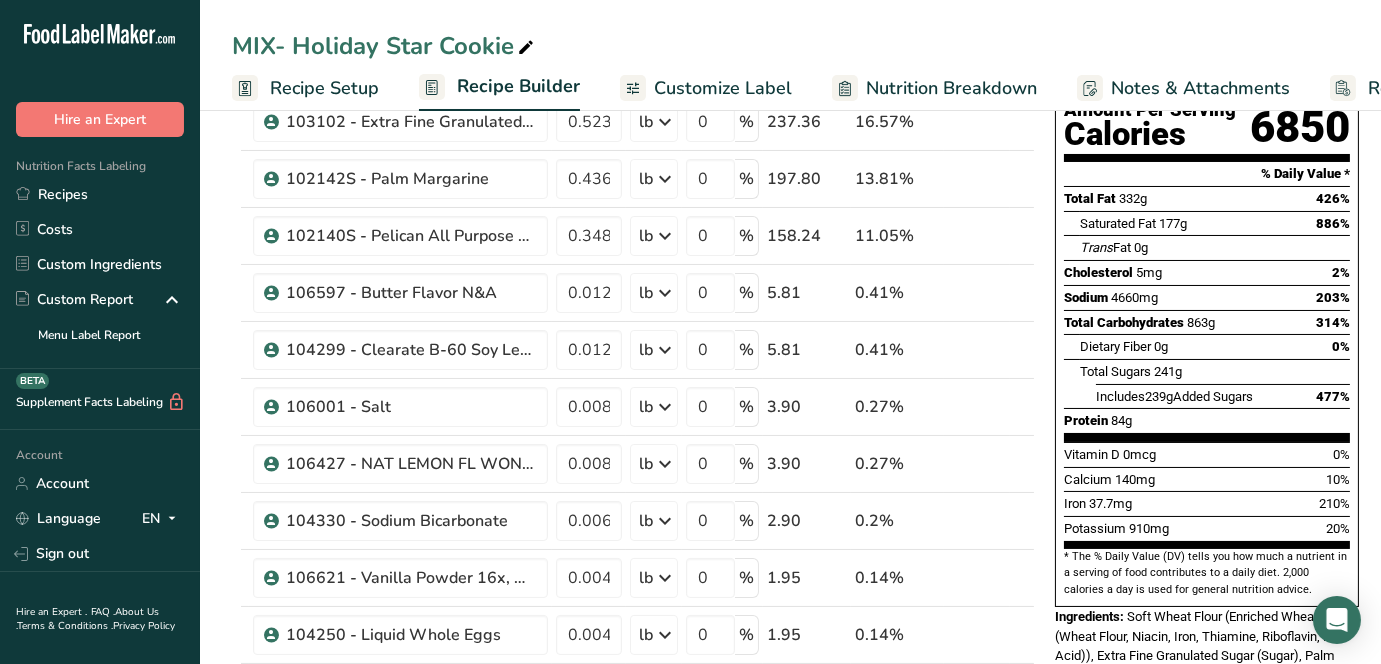 scroll, scrollTop: 444, scrollLeft: 0, axis: vertical 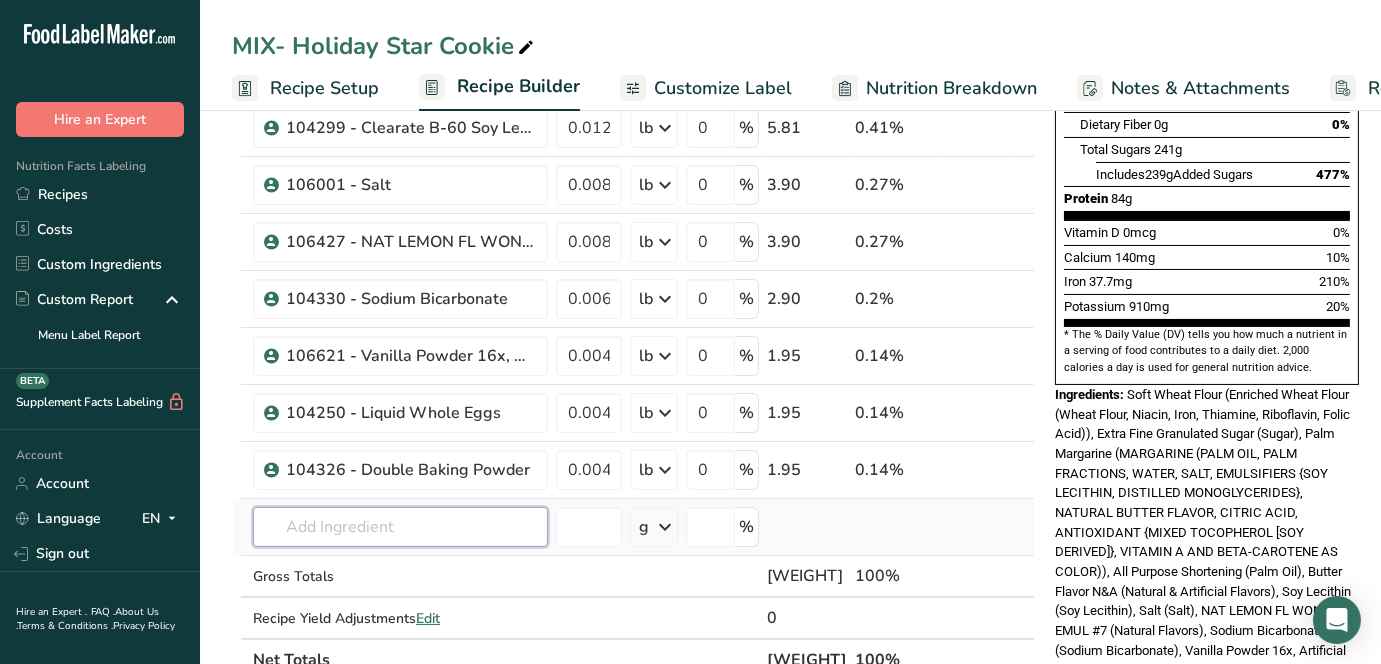 click at bounding box center [400, 527] 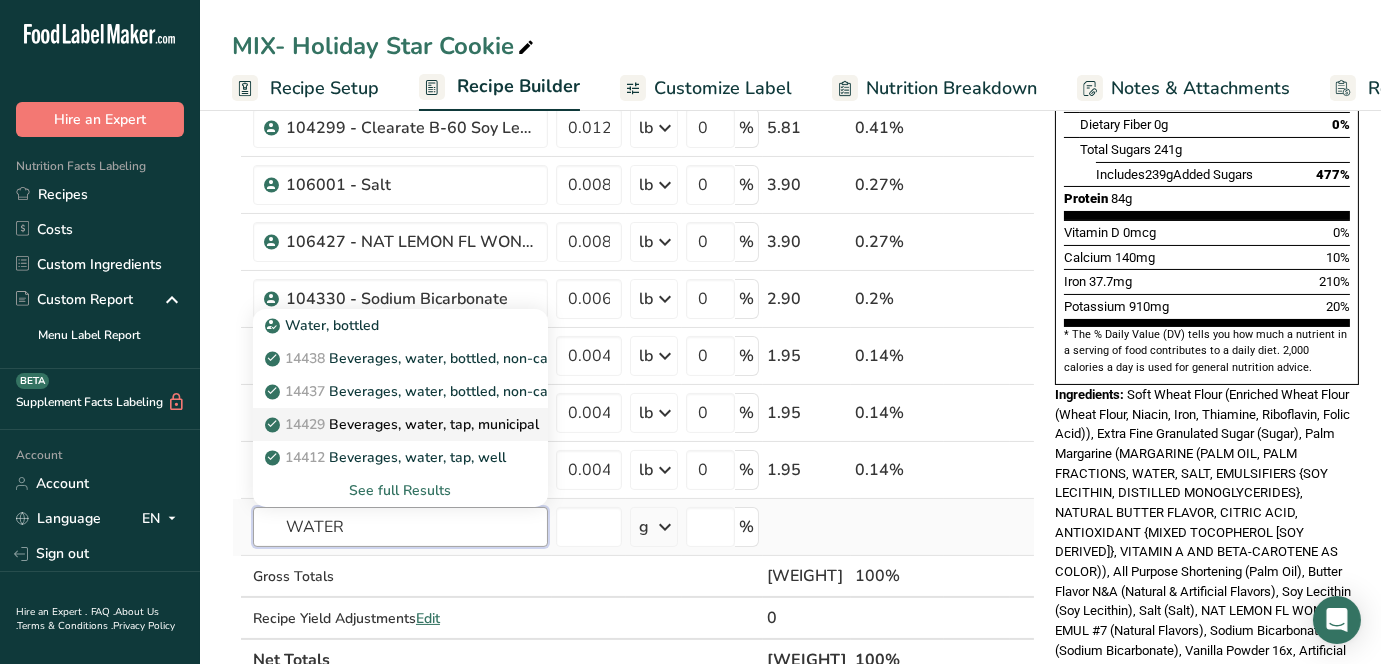 type on "WATER" 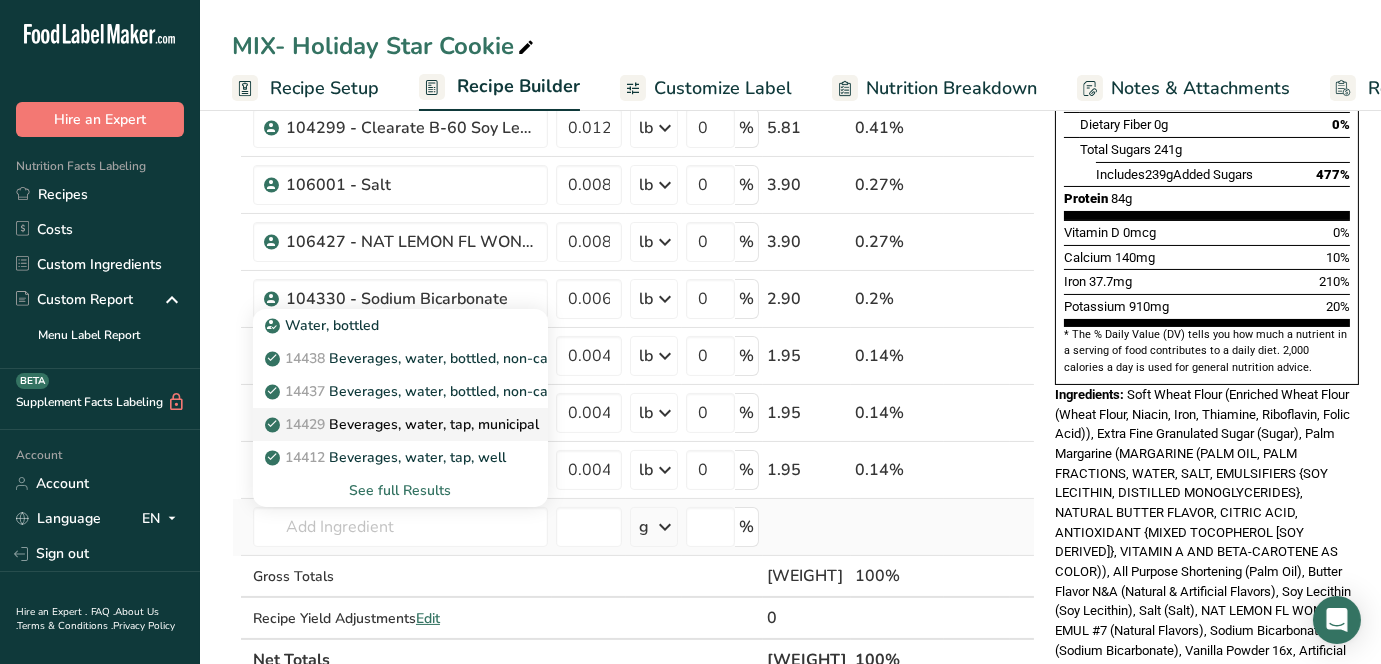 click on "14429
Beverages, water, tap, municipal" at bounding box center [404, 424] 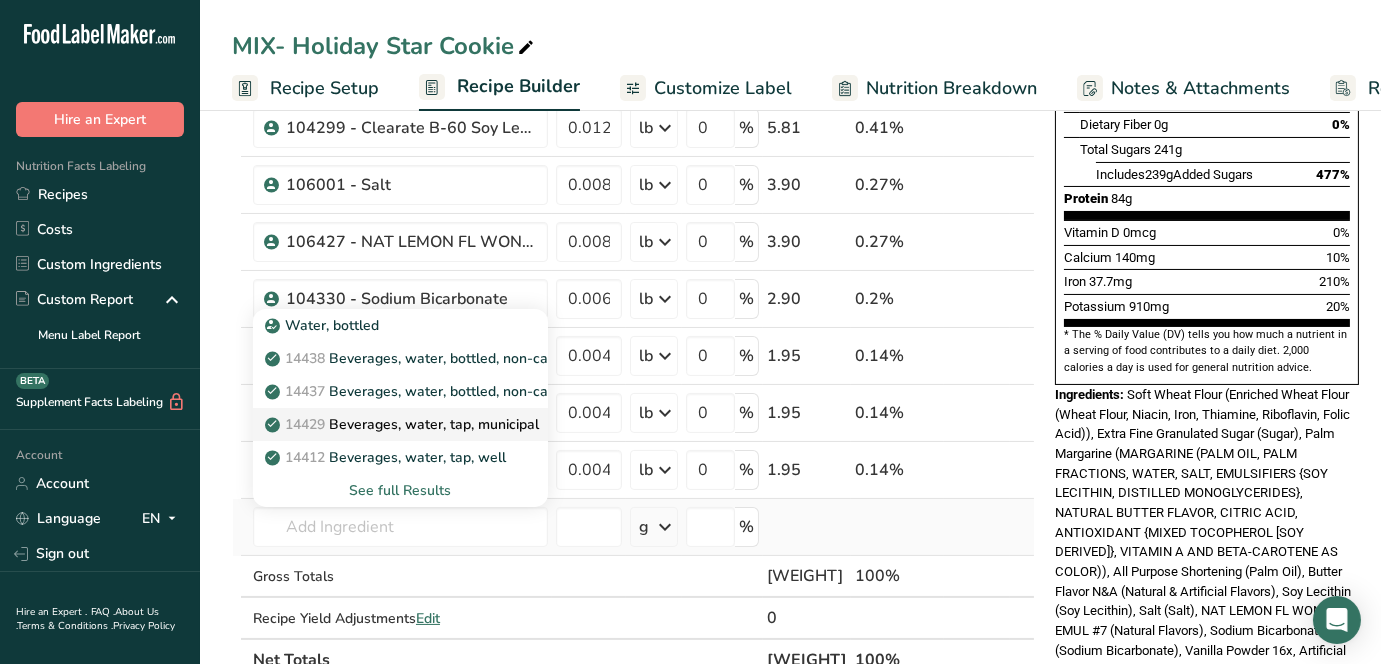 type on "Beverages, water, tap, municipal" 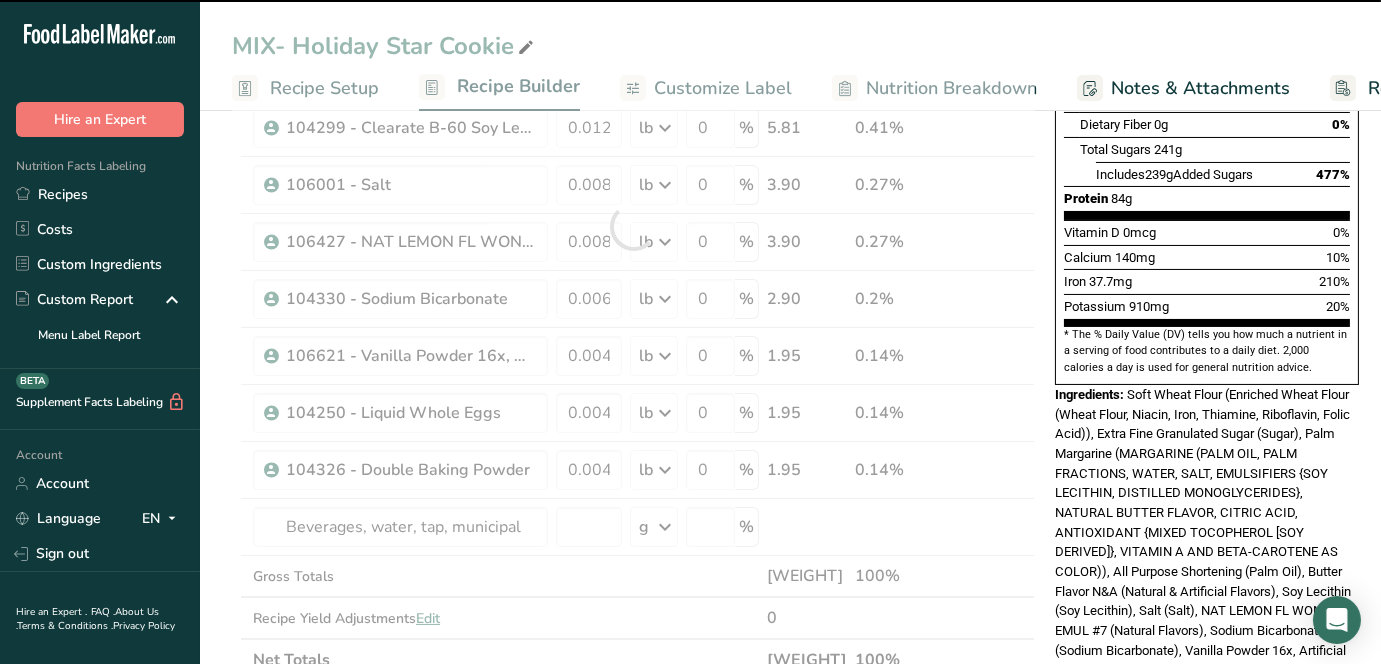 type on "0" 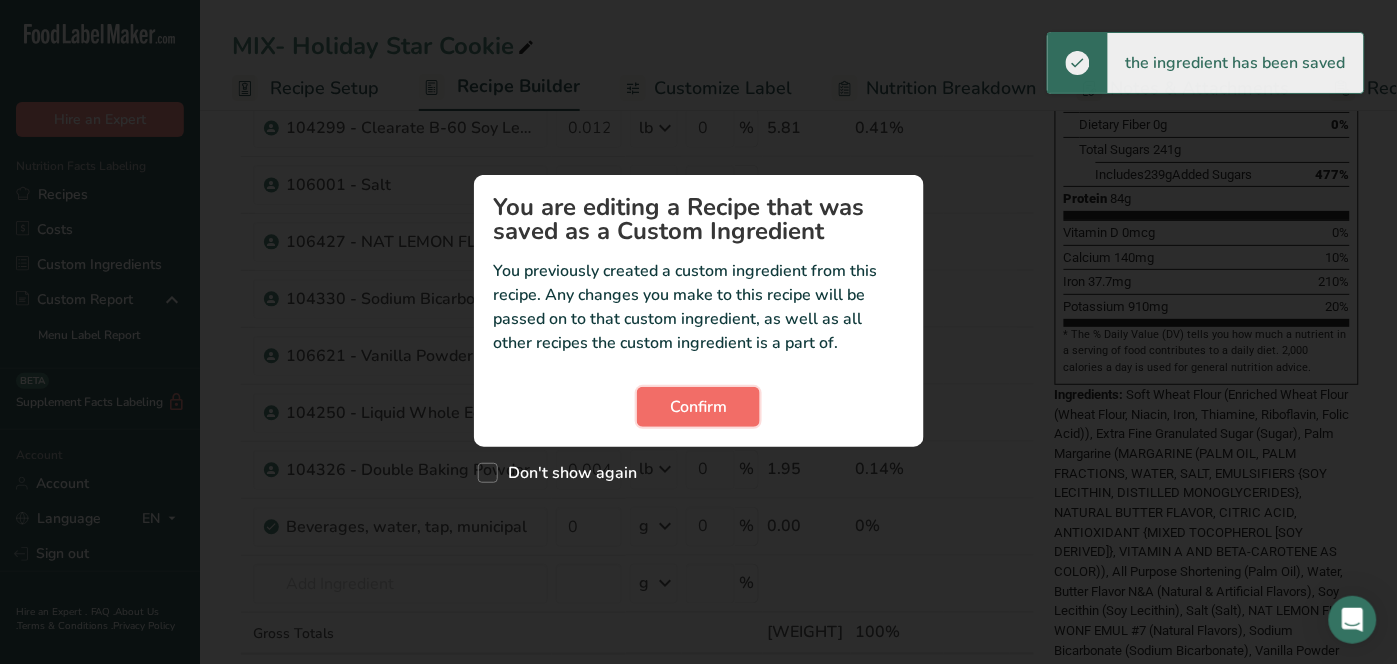 click on "Confirm" at bounding box center (698, 407) 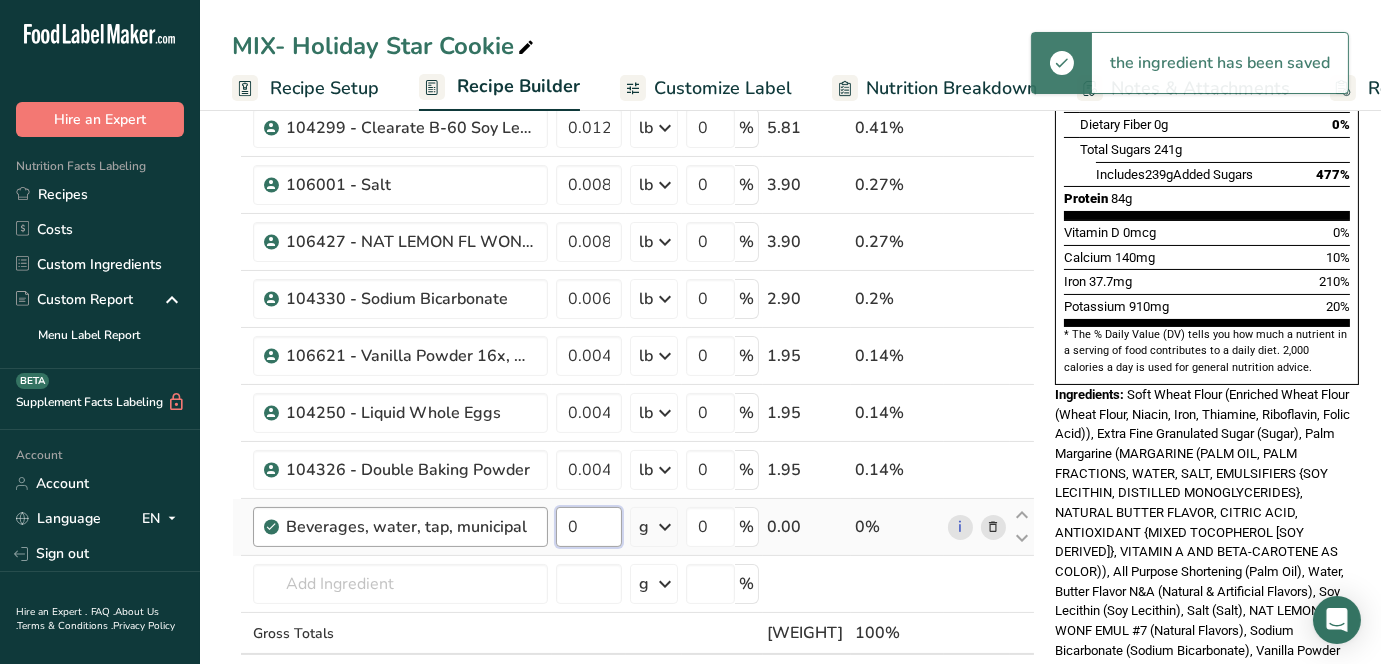 drag, startPoint x: 591, startPoint y: 543, endPoint x: 516, endPoint y: 534, distance: 75.53807 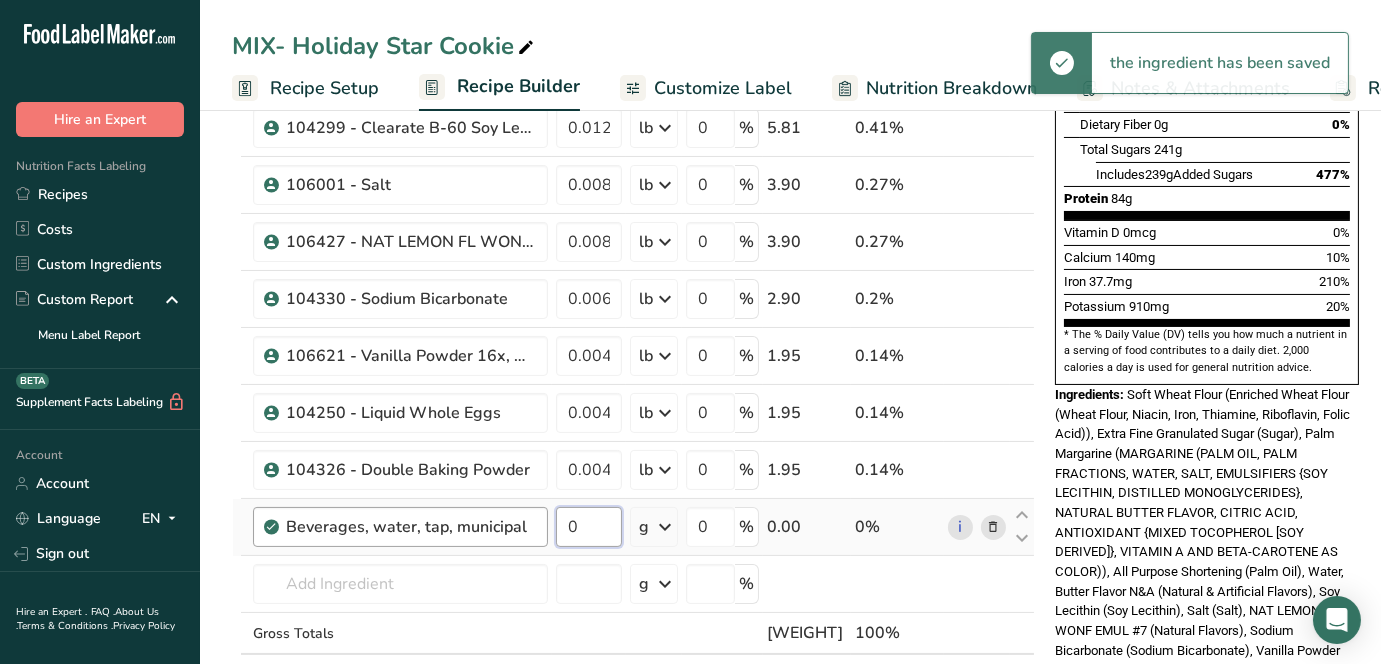 click on "Beverages, water, tap, municipal
0
g
Portions
1 fl oz
1 bottle 8 fl oz
1 liter
See more
Weight Units
g
kg
mg
See more
Volume Units
l
Volume units require a density conversion. If you know your ingredient's density enter it below. Otherwise, click on "RIA" our AI Regulatory bot - she will be able to help you
lb/ft3
g/cm3
Confirm
mL
Volume units require a density conversion. If you know your ingredient's density enter it below. Otherwise, click on "RIA" our AI Regulatory bot - she will be able to help you
lb/ft3
g/cm3" at bounding box center (633, 527) 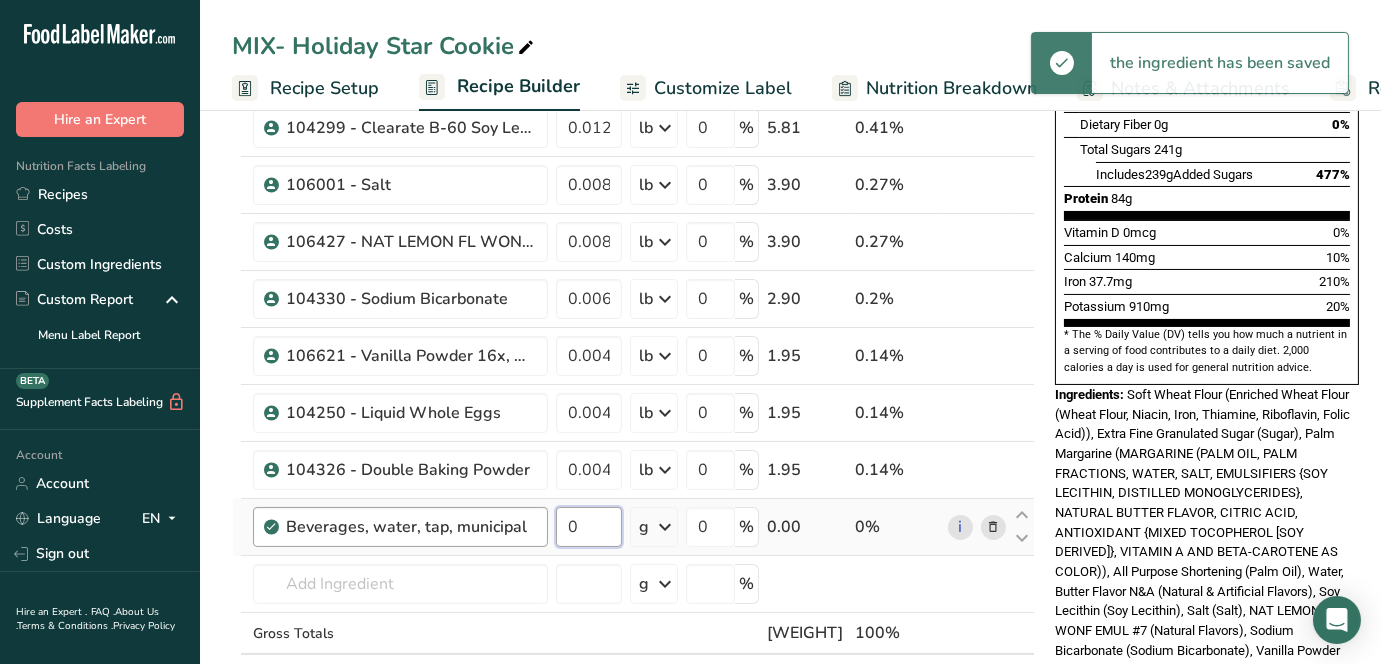 paste on ".069773" 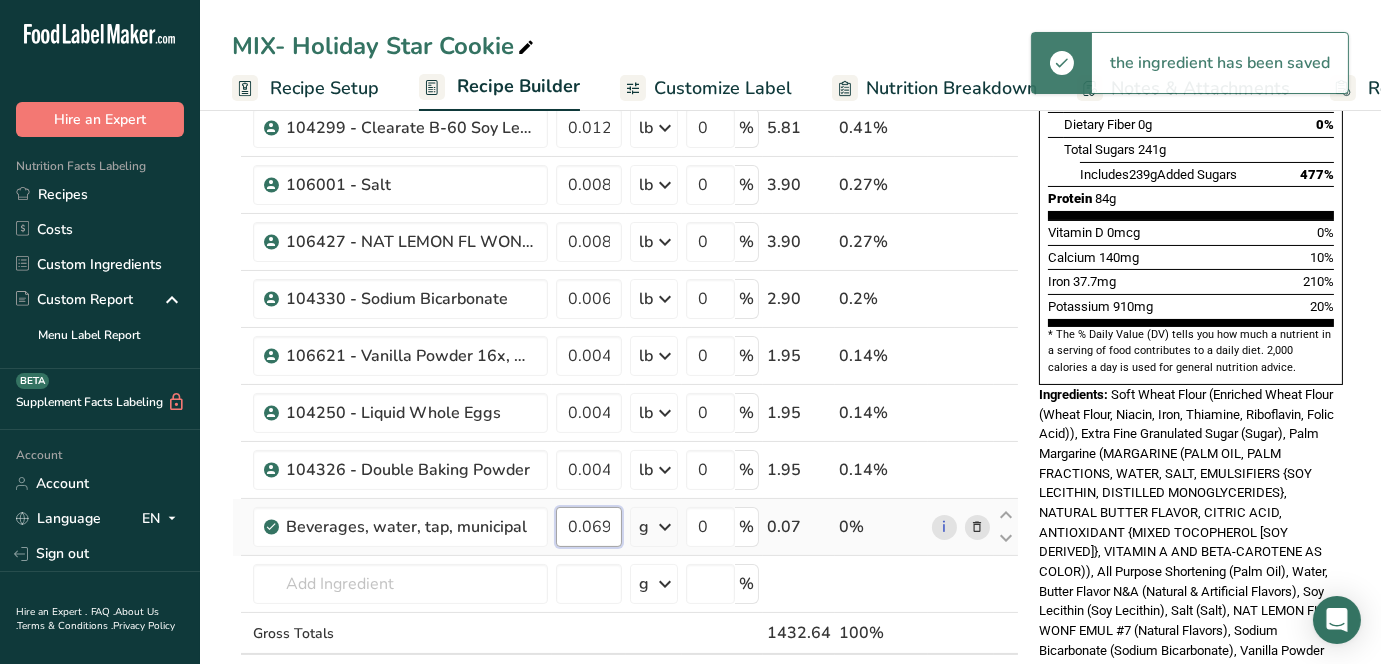 scroll, scrollTop: 0, scrollLeft: 26, axis: horizontal 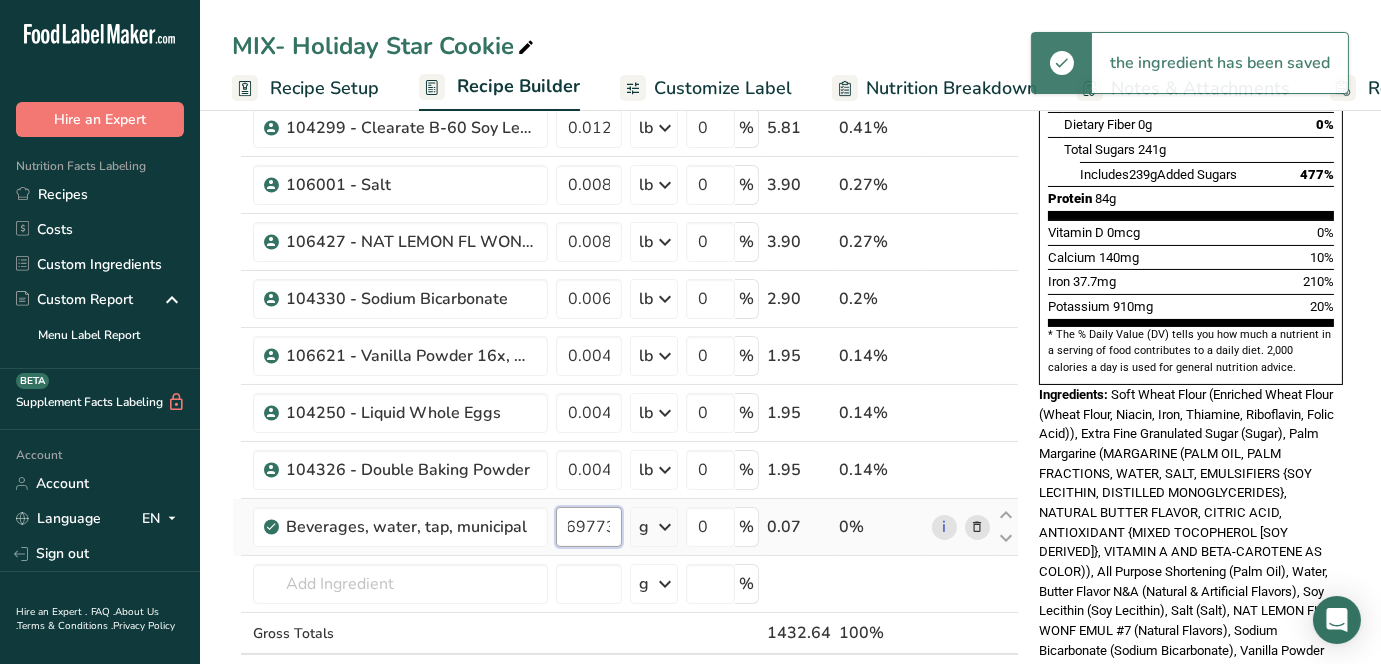 type on "0.069773" 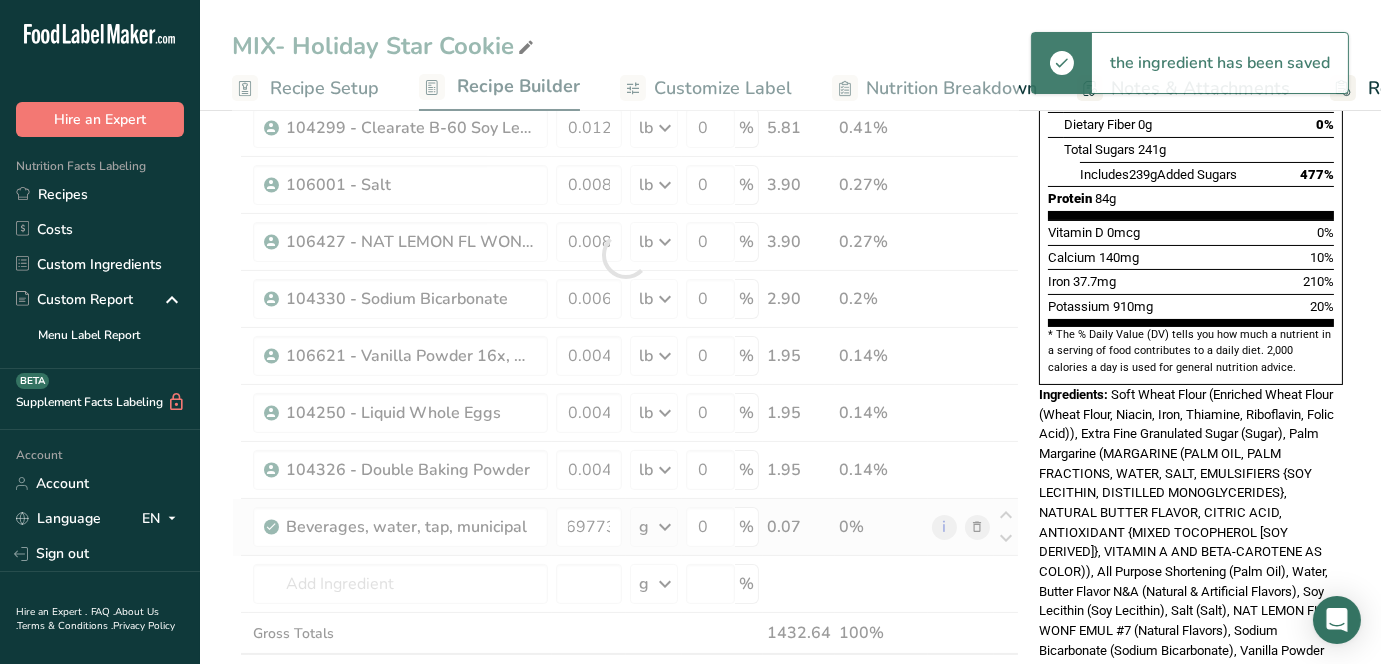 click on "Ingredient *
Amount *
Unit *
Waste *   .a-a{fill:#347362;}.b-a{fill:#fff;}          Grams
Percentage
101160 - Enriched Soft Wheat Flour
1.787937
lb
Weight Units
g
kg
mg
See more
Volume Units
l
mL
fl oz
See more
0
%
810.99
56.61%
103102 - Extra Fine Granulated Sugar
0.523299
lb
Weight Units
g
kg
mg
See more
Volume Units
l
mL
fl oz
See more
0
%
237.36
16.57%
0.436082" at bounding box center [625, 255] 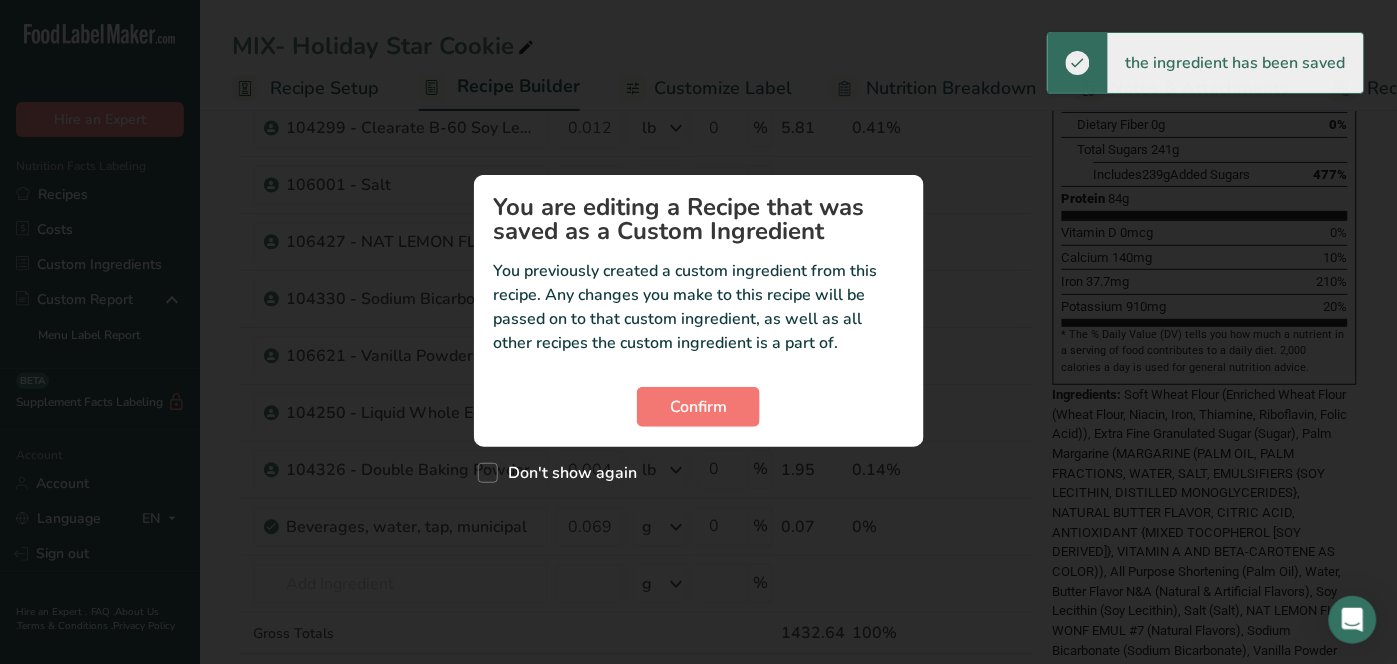 click on "You are editing a Recipe that was saved as a Custom Ingredient
You previously created a custom ingredient from this recipe. Any changes you make to this recipe will be passed on to that custom ingredient, as well as all other recipes the custom ingredient is a part of.
Confirm" at bounding box center [699, 311] 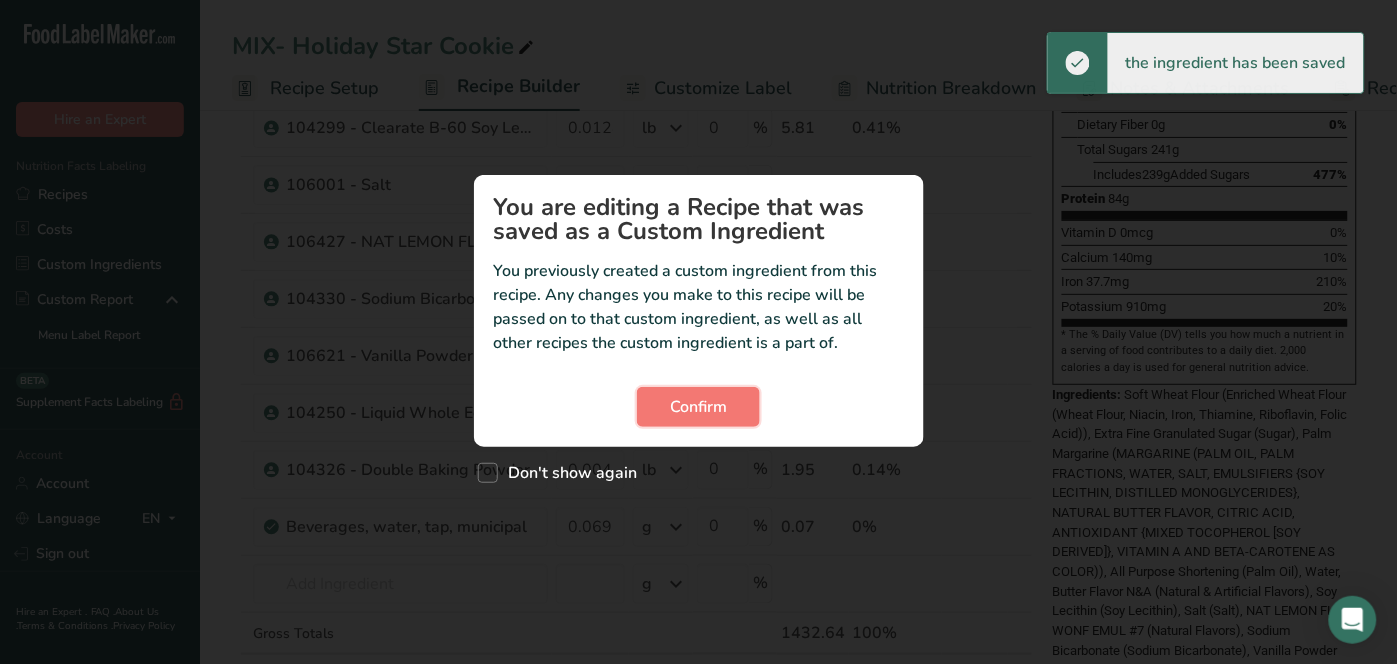 click on "Confirm" at bounding box center [698, 407] 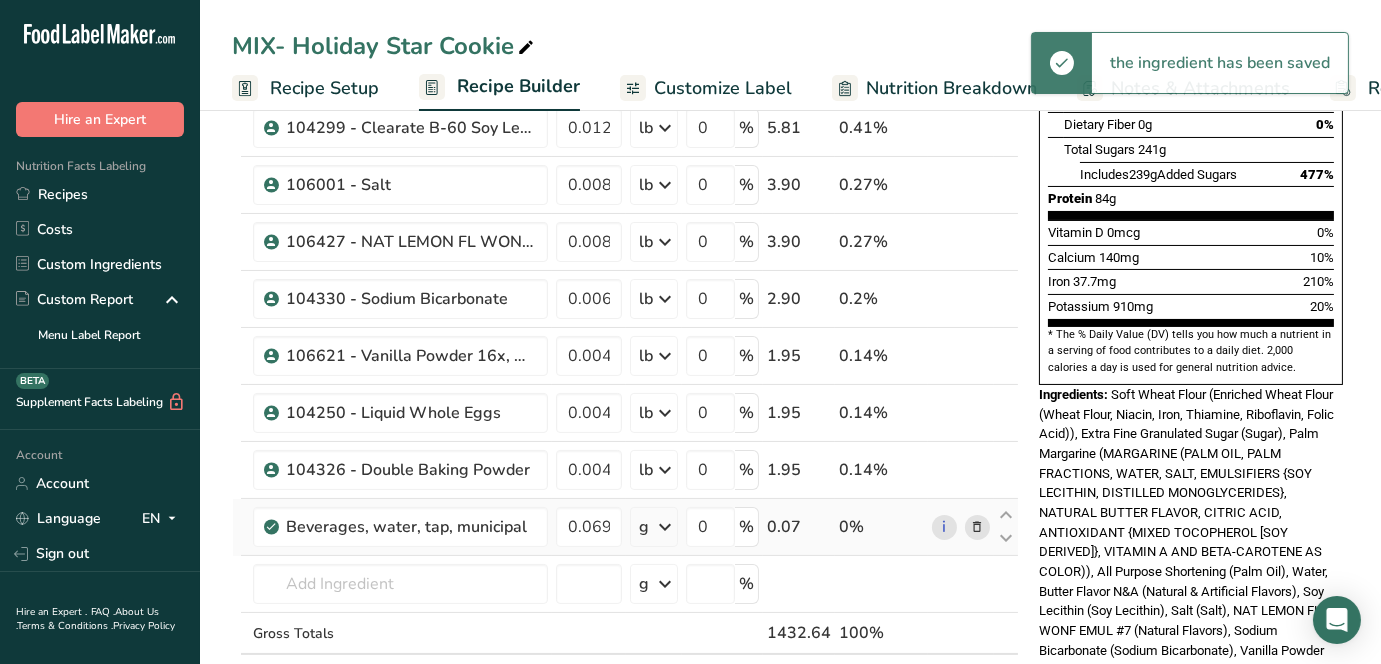 click at bounding box center [665, 527] 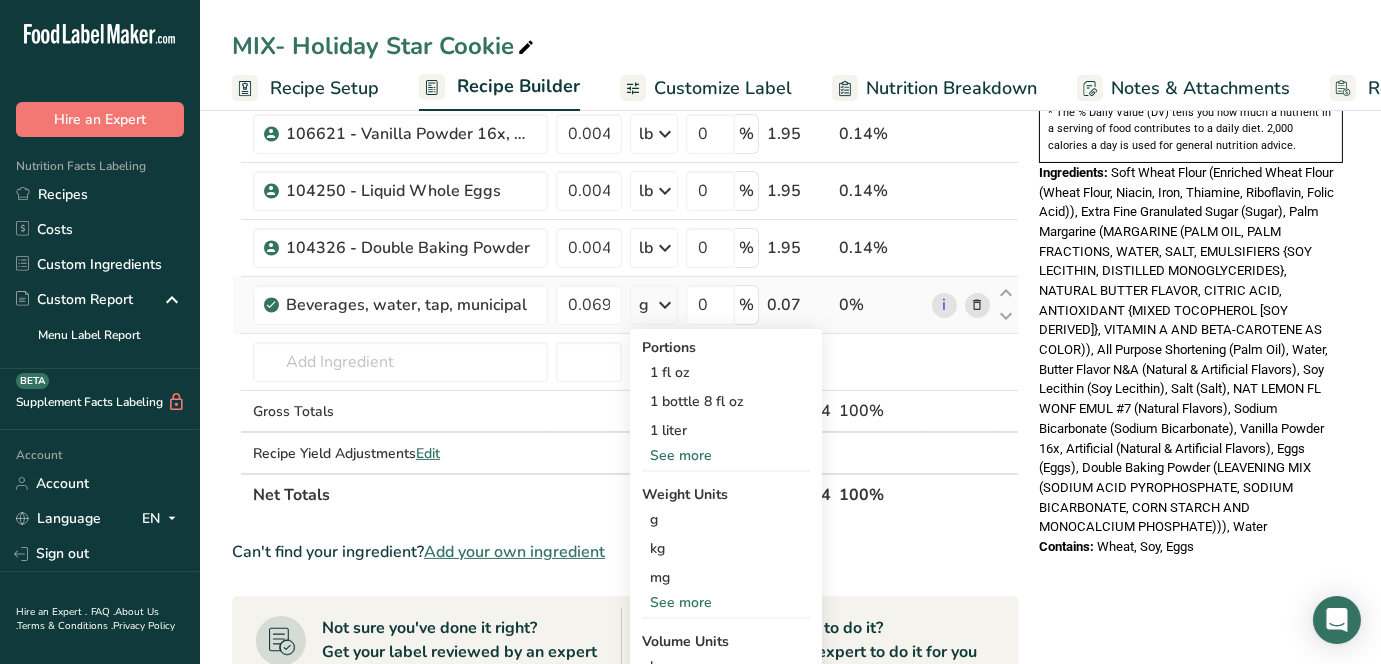scroll, scrollTop: 777, scrollLeft: 0, axis: vertical 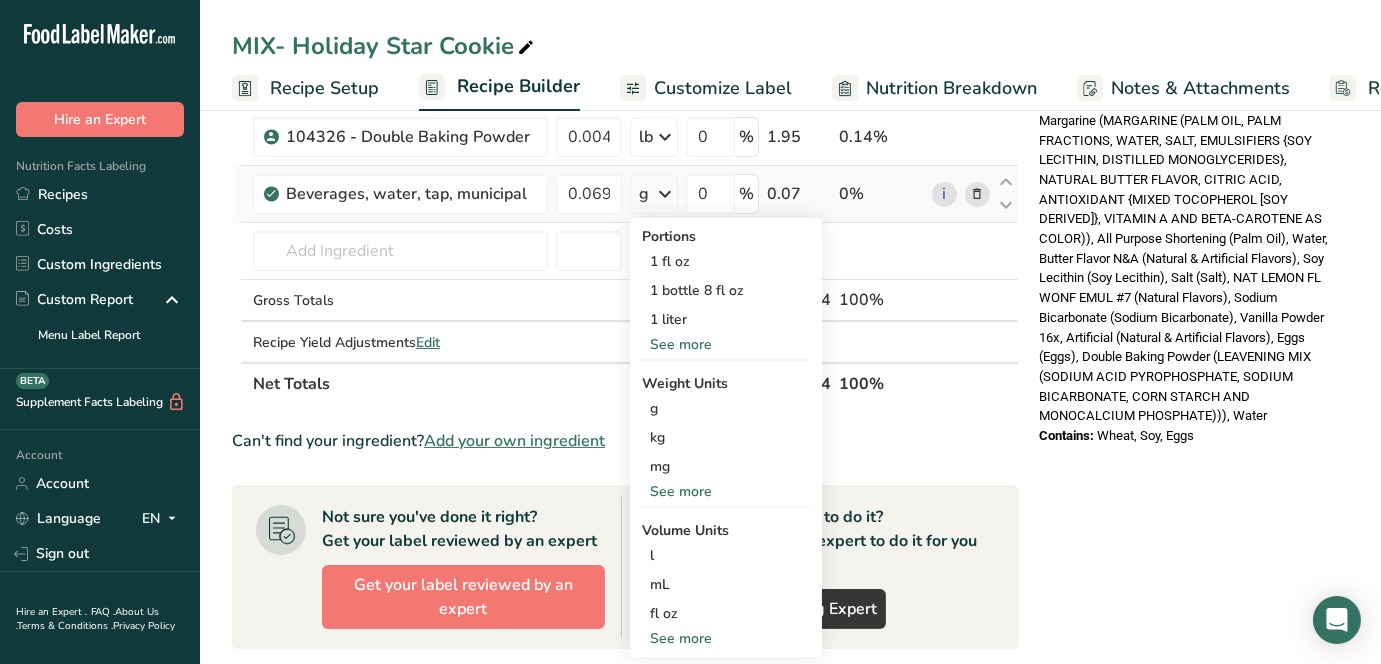 click on "See more" at bounding box center (726, 491) 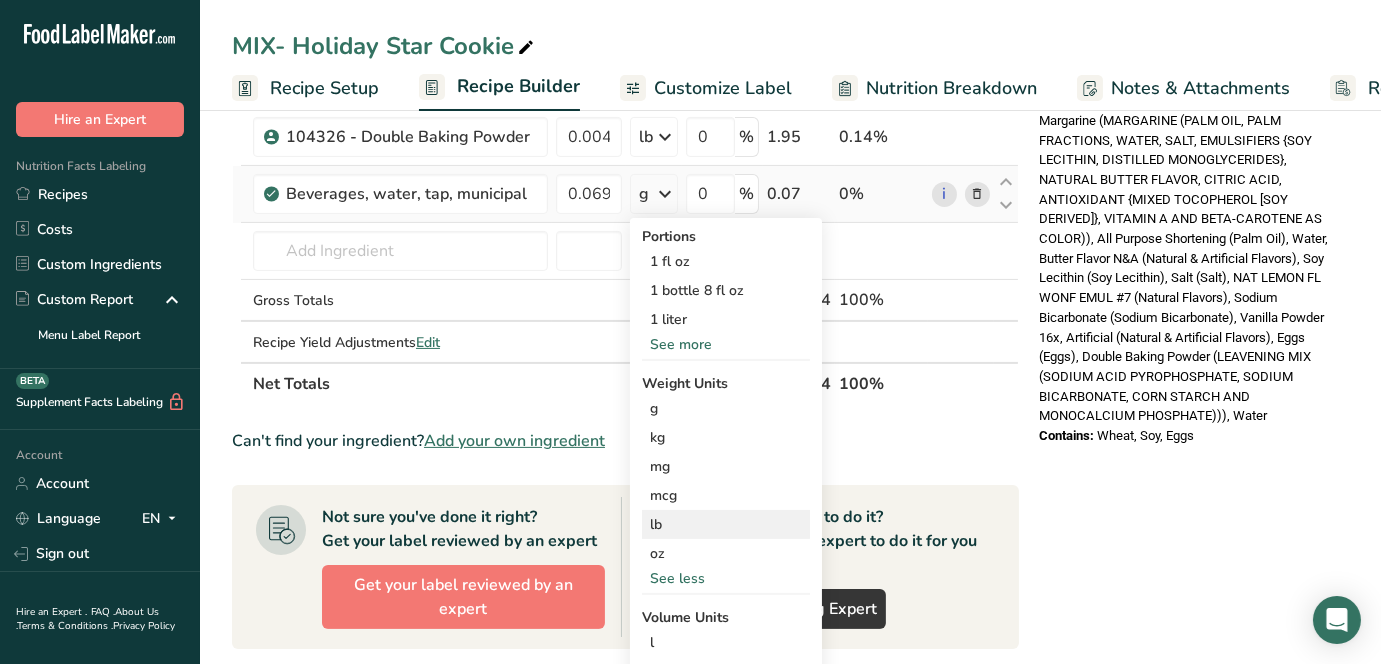click on "lb" at bounding box center (726, 524) 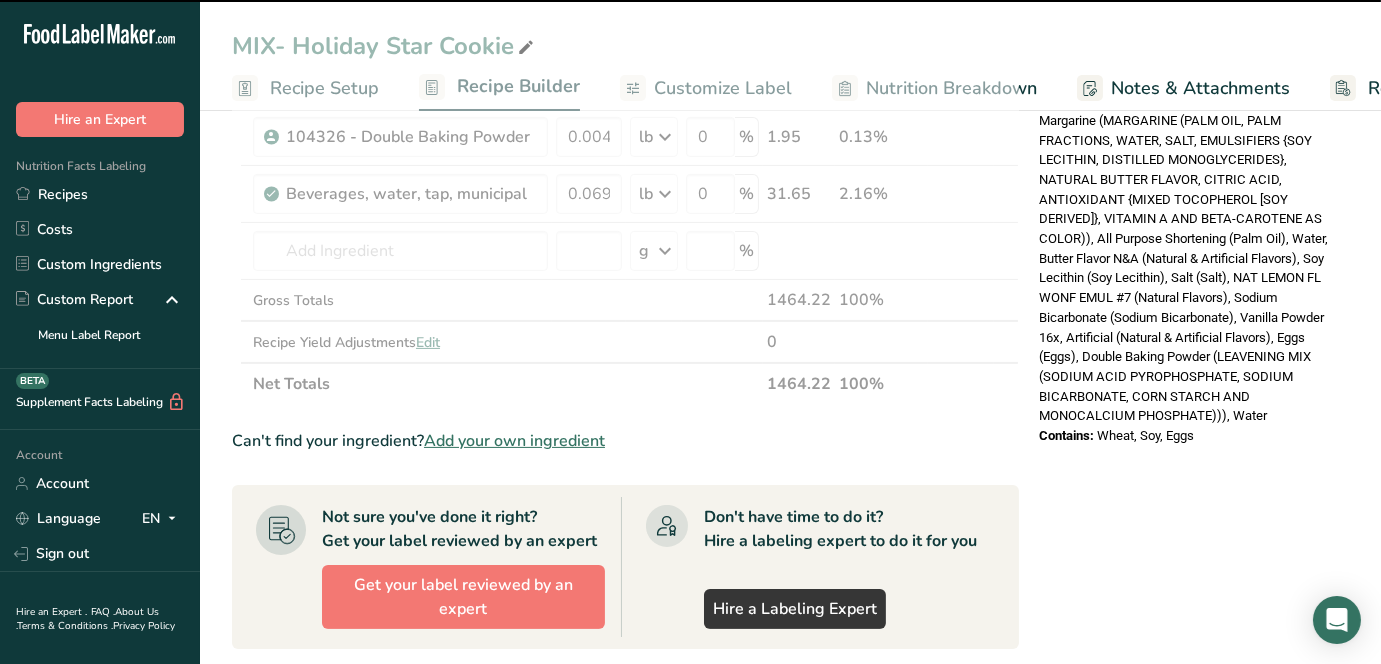 scroll, scrollTop: 555, scrollLeft: 0, axis: vertical 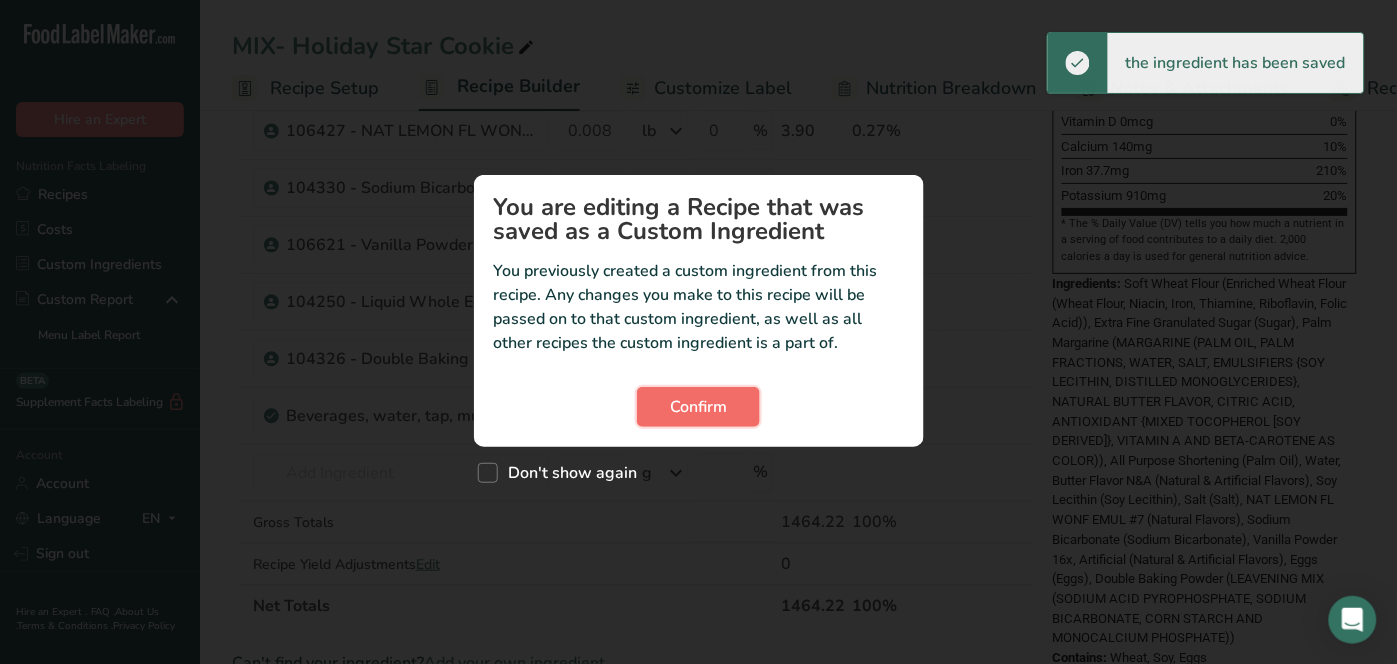 click on "Confirm" at bounding box center (698, 407) 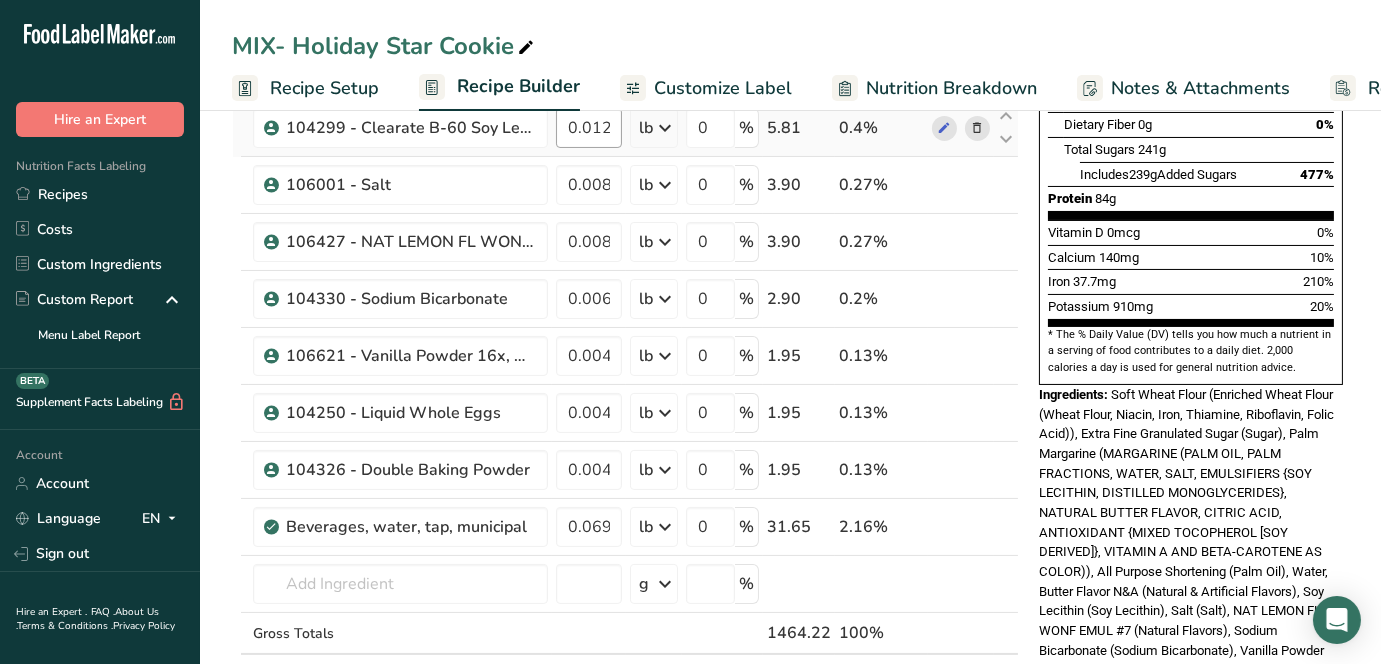 scroll, scrollTop: 222, scrollLeft: 0, axis: vertical 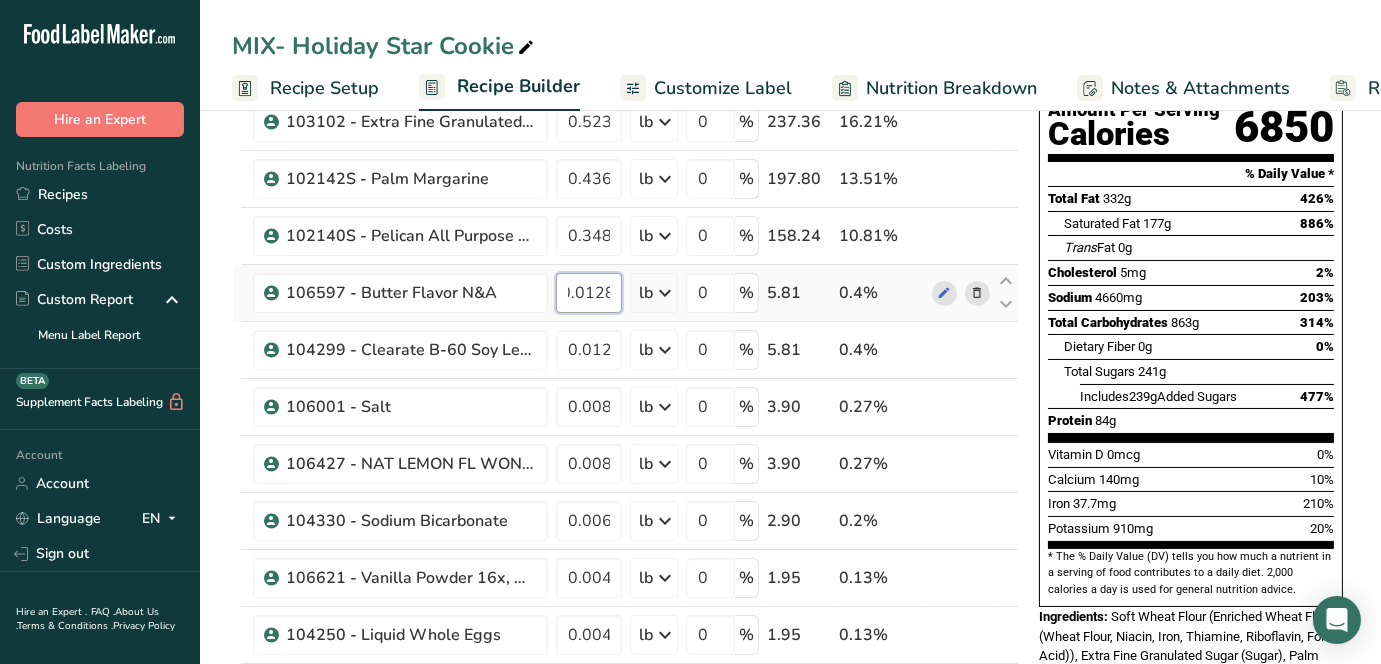 click on "[PRODUCT_CODE] - Butter Flavor N&A
[WEIGHT]
lb
Weight Units
g
kg
mg
See more
Volume Units
l
mL
fl oz
See more
0
%
5.81
0.4%" at bounding box center (625, 293) 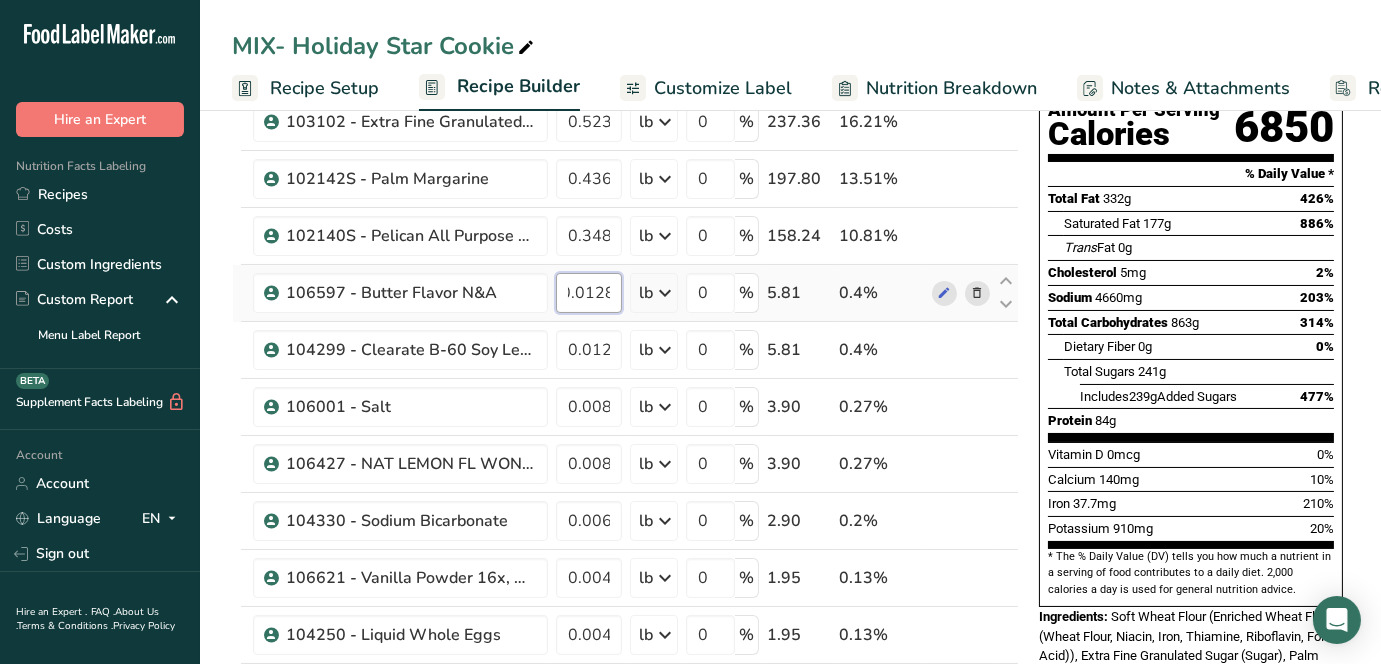 paste on "3082" 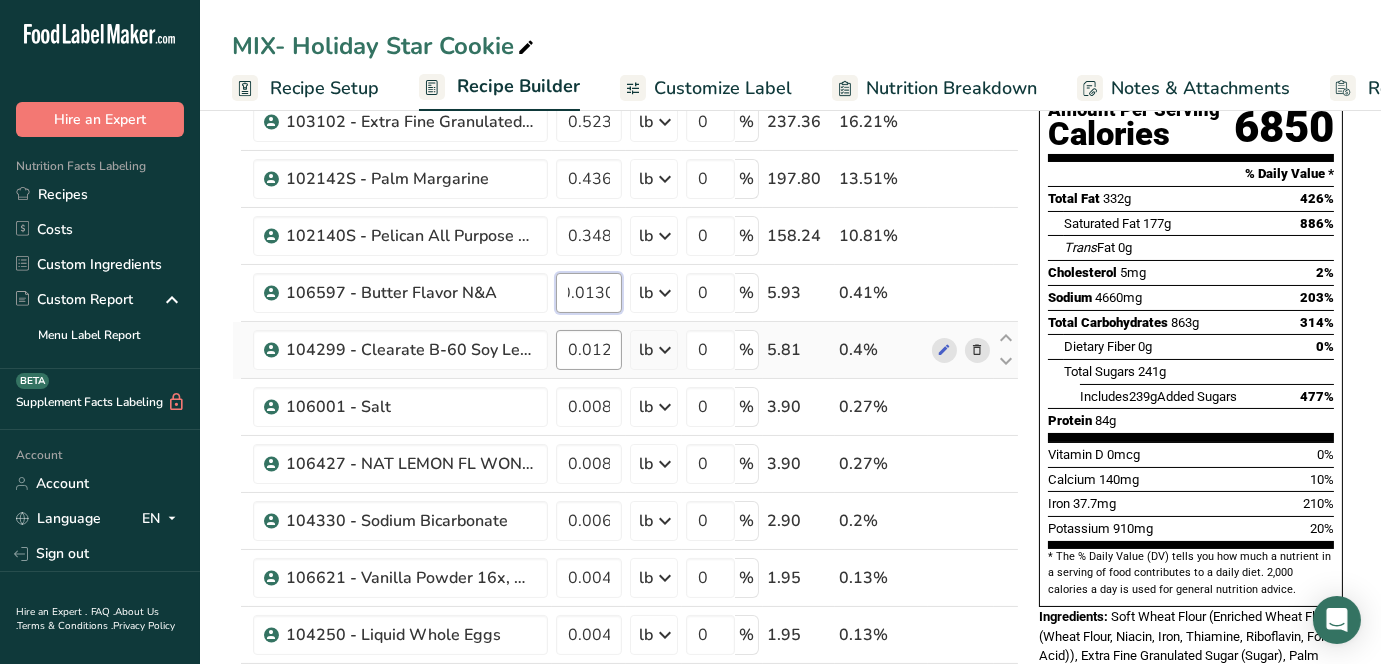 scroll, scrollTop: 0, scrollLeft: 26, axis: horizontal 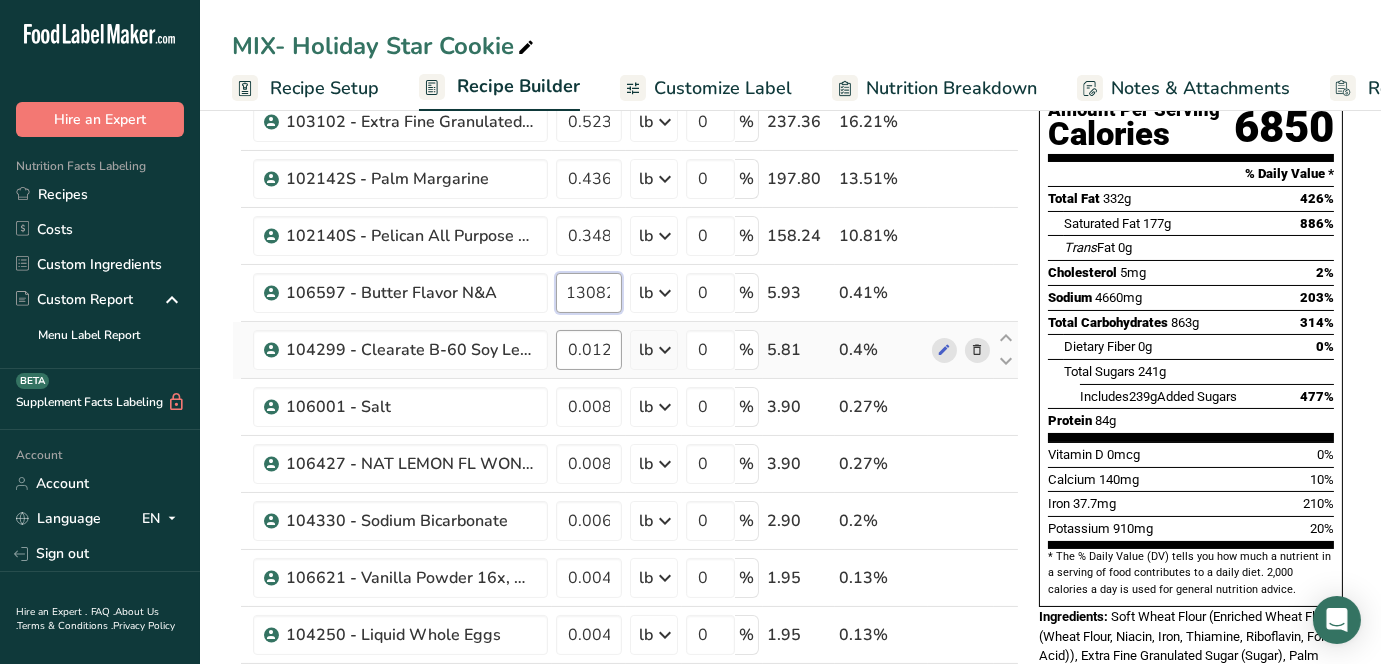 type on "0.013082" 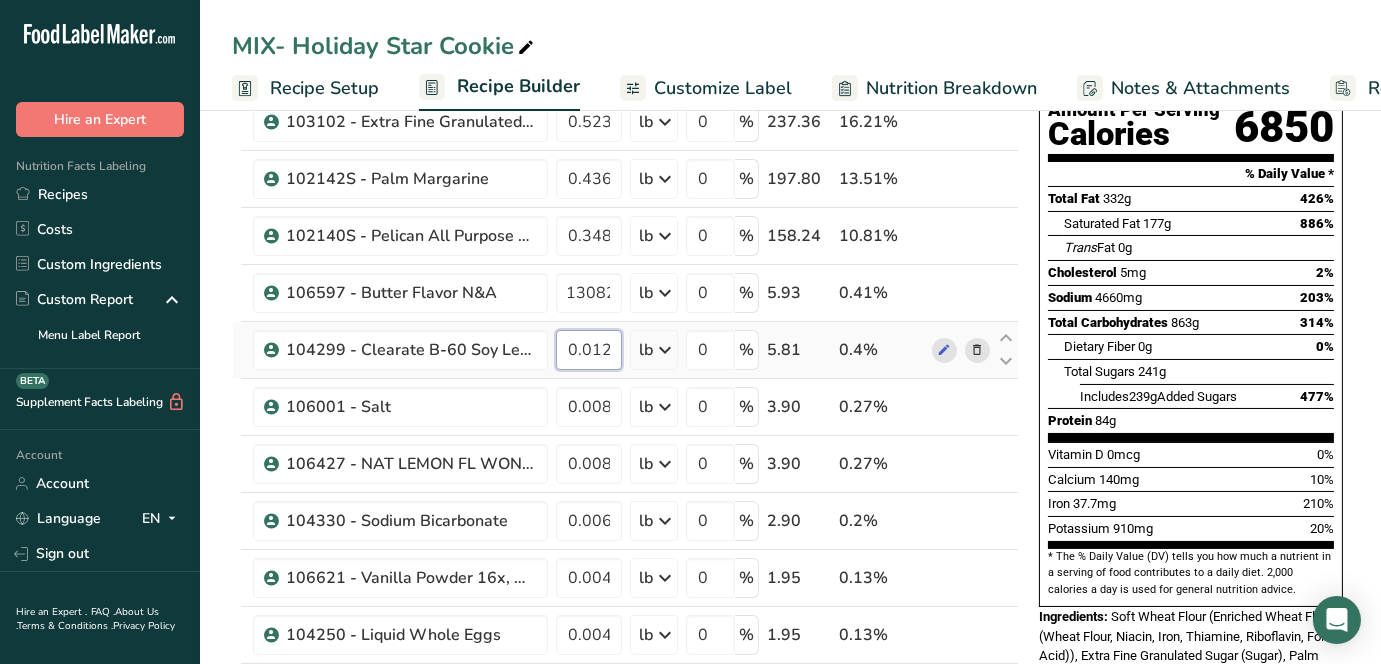click on "Ingredient *
Amount *
Unit *
Waste *   .a-a{fill:#347362;}.b-a{fill:#fff;}          Grams
Percentage
101160 - Enriched Soft Wheat Flour
1.787937
lb
Weight Units
g
kg
mg
See more
Volume Units
l
mL
fl oz
See more
0
%
810.99
55.38%
103102 - Extra Fine Granulated Sugar
0.523299
lb
Weight Units
g
kg
mg
See more
Volume Units
l
mL
fl oz
See more
0
%
237.36
16.21%
0.436082" at bounding box center [625, 477] 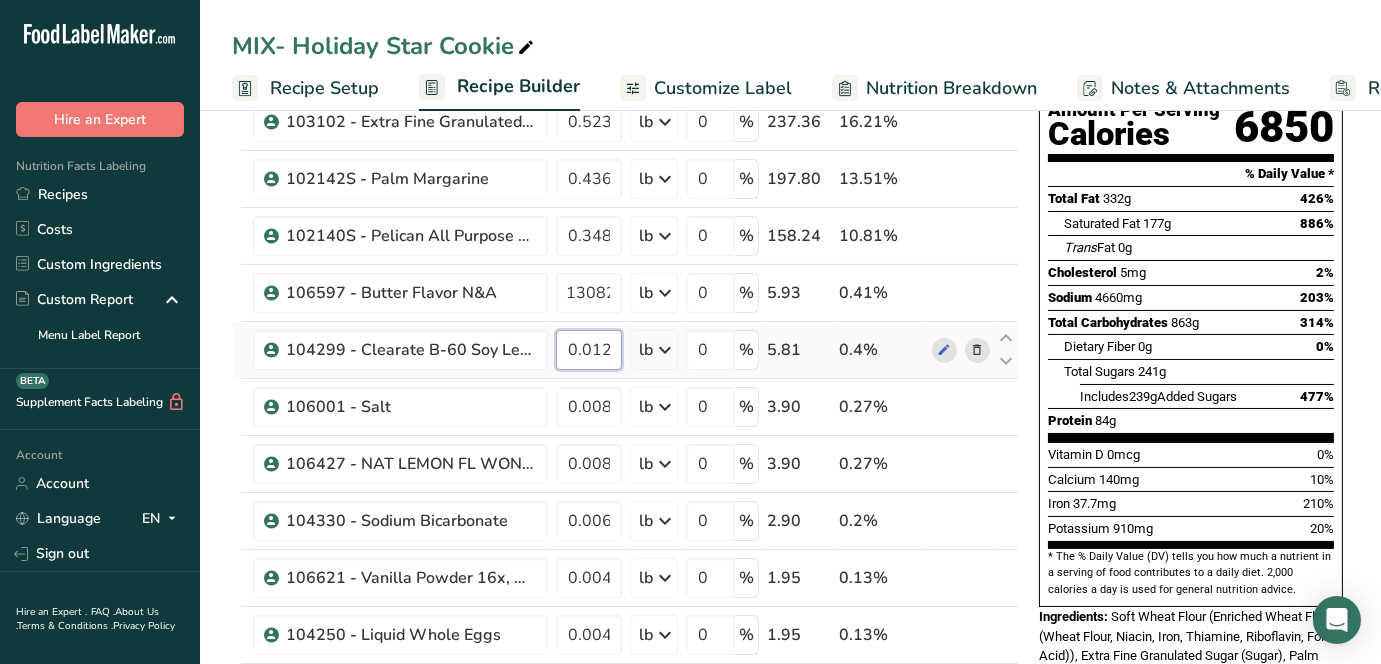 scroll, scrollTop: 0, scrollLeft: 0, axis: both 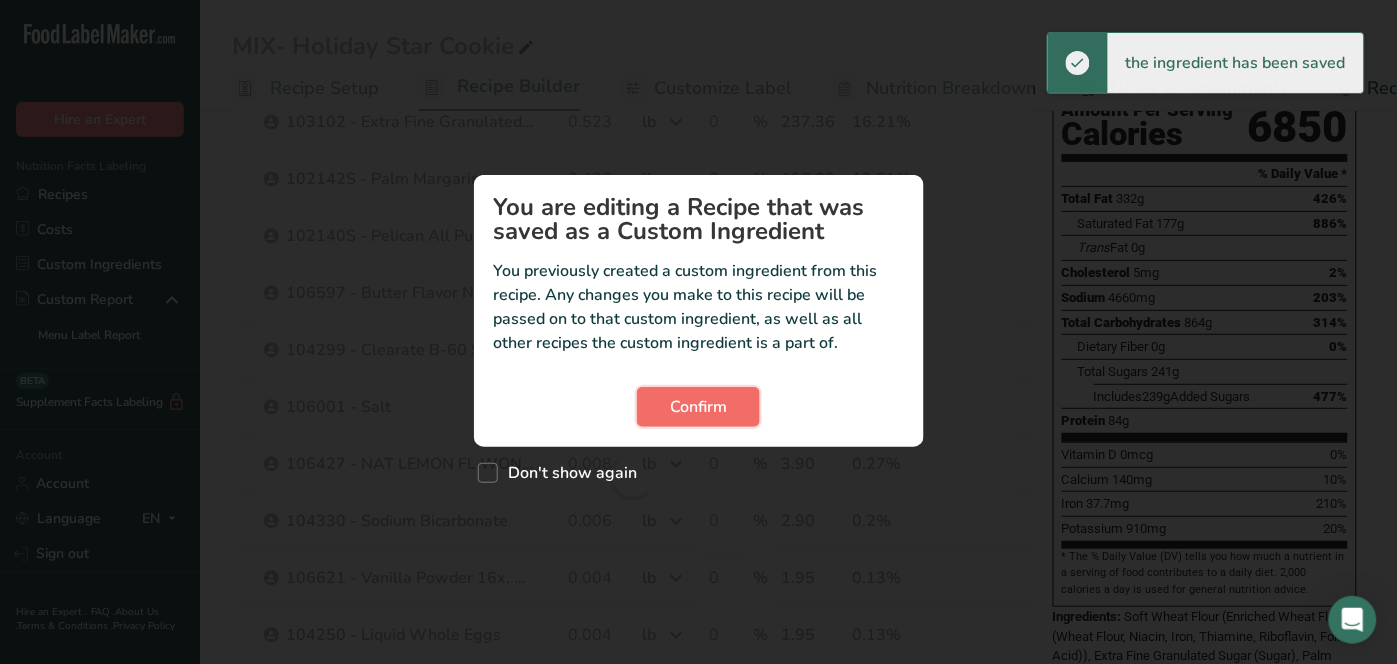 click on "Confirm" at bounding box center (698, 407) 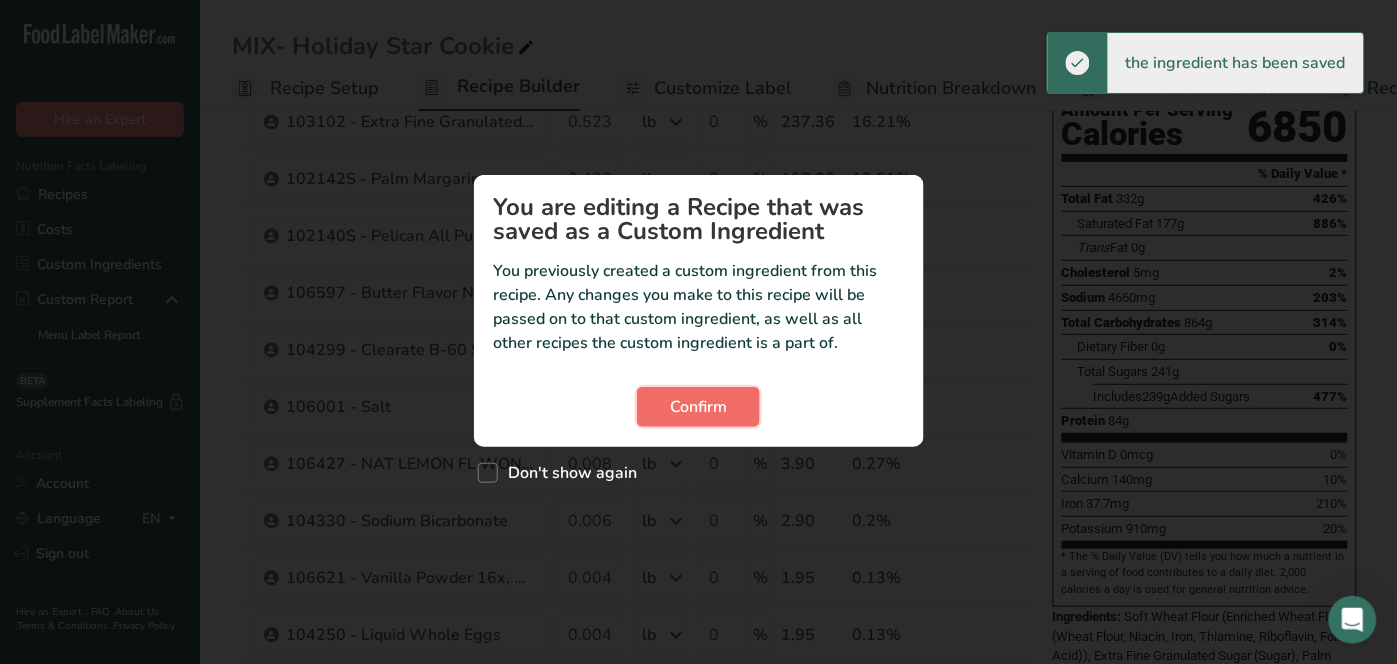 click on "Confirm" at bounding box center [698, 407] 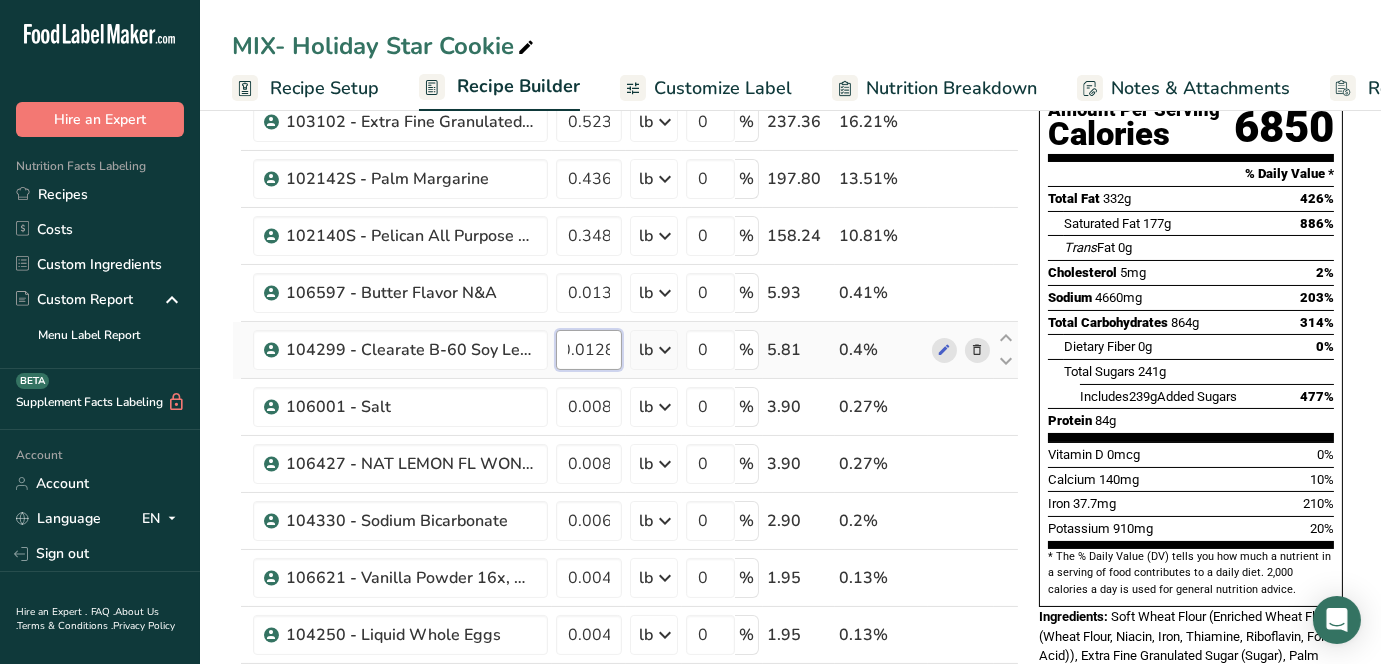 drag, startPoint x: 571, startPoint y: 356, endPoint x: 674, endPoint y: 364, distance: 103.31021 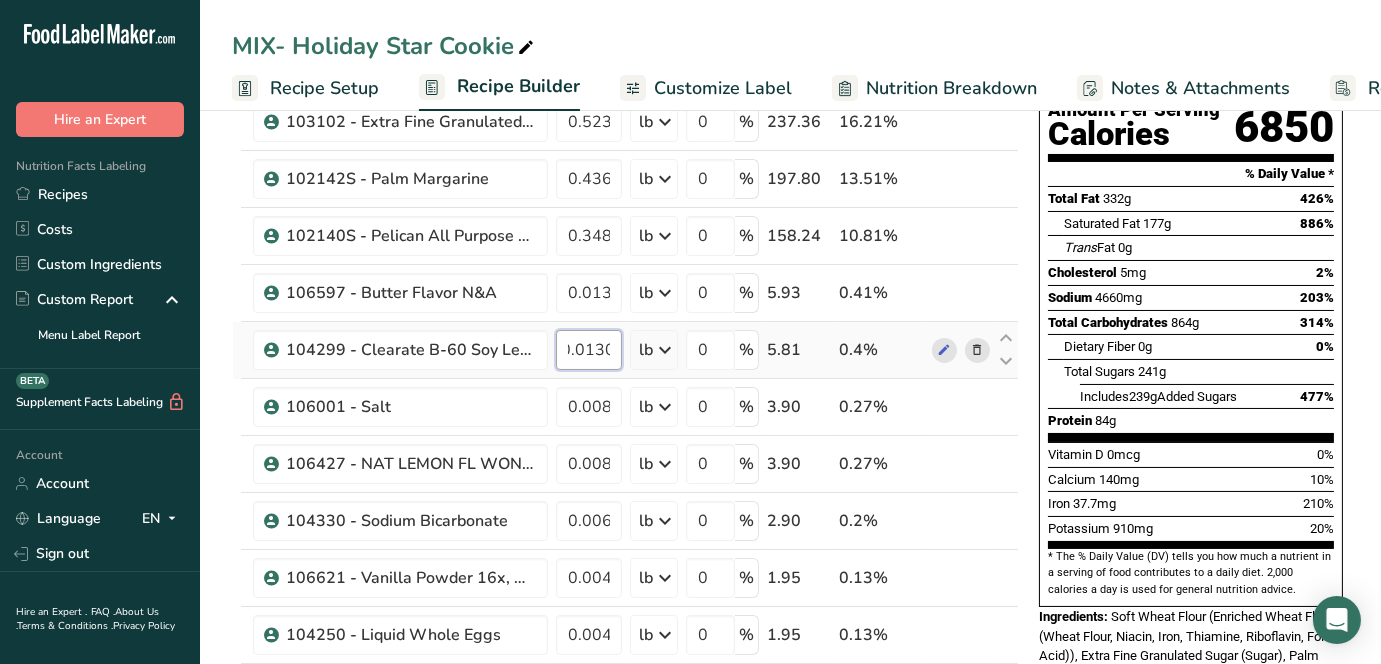 scroll, scrollTop: 0, scrollLeft: 26, axis: horizontal 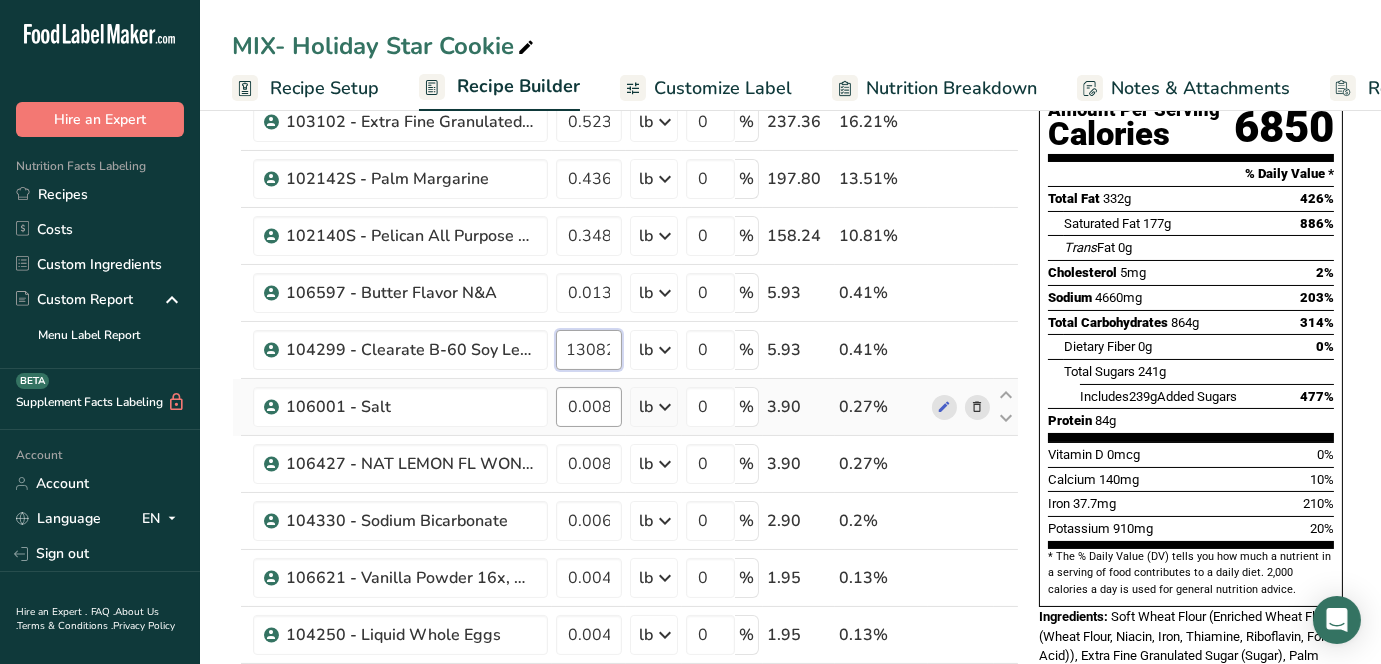 type on "0.013082" 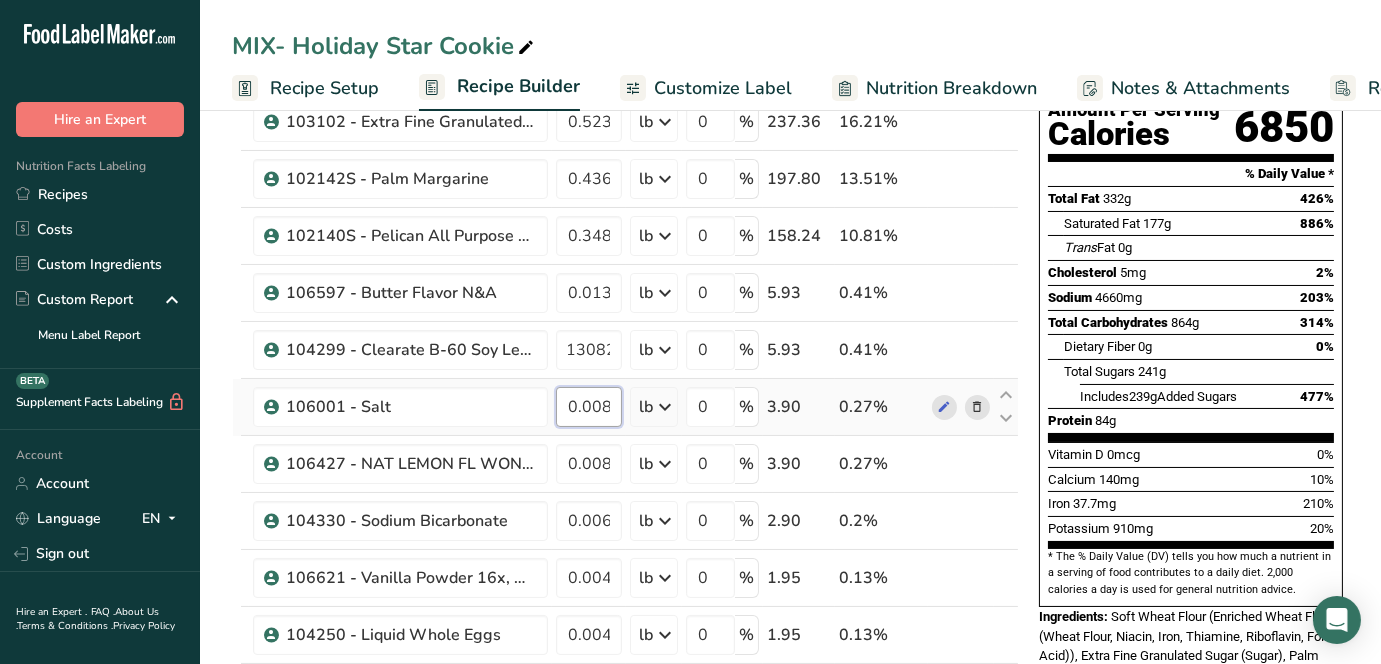 click on "Ingredient *
Amount *
Unit *
Waste *   .a-a{fill:#347362;}.b-a{fill:#fff;}          Grams
Percentage
101160 - Enriched Soft Wheat Flour
1.787937
lb
Weight Units
g
kg
mg
See more
Volume Units
l
mL
fl oz
See more
0
%
810.99
55.38%
103102 - Extra Fine Granulated Sugar
0.523299
lb
Weight Units
g
kg
mg
See more
Volume Units
l
mL
fl oz
See more
0
%
237.36
16.21%
0.436082" at bounding box center (625, 477) 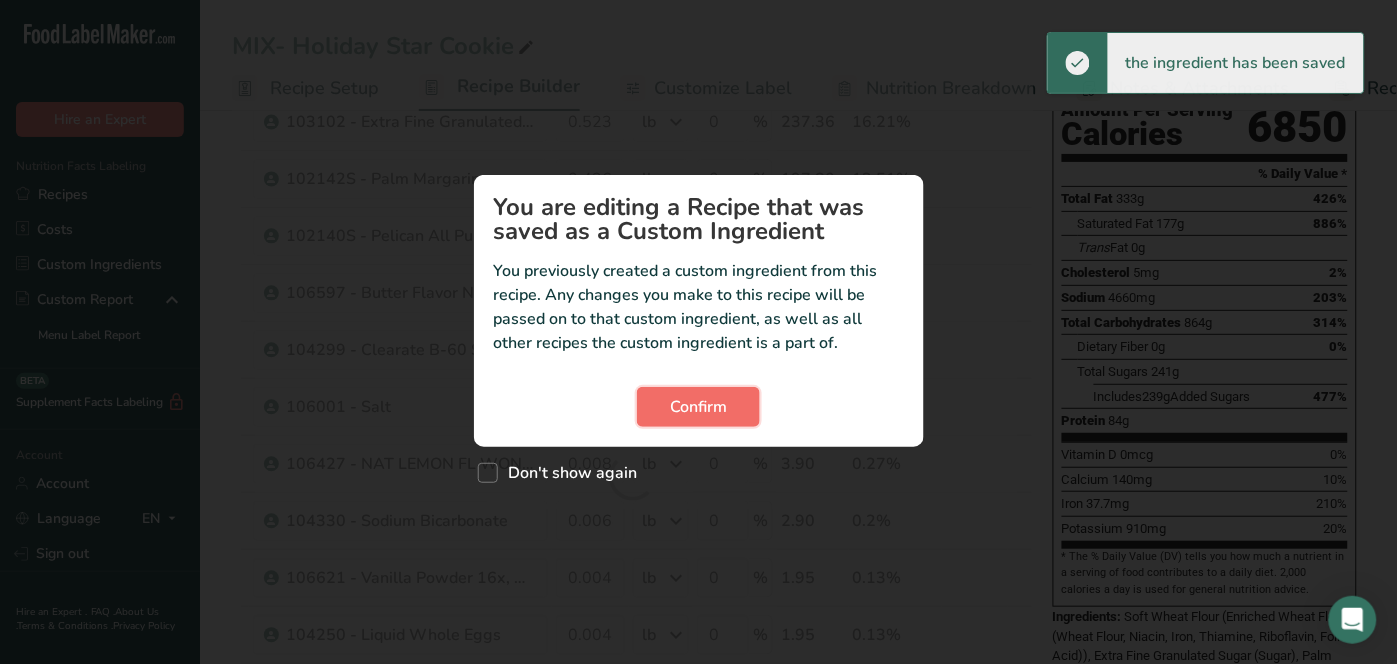 click on "Confirm" at bounding box center [698, 407] 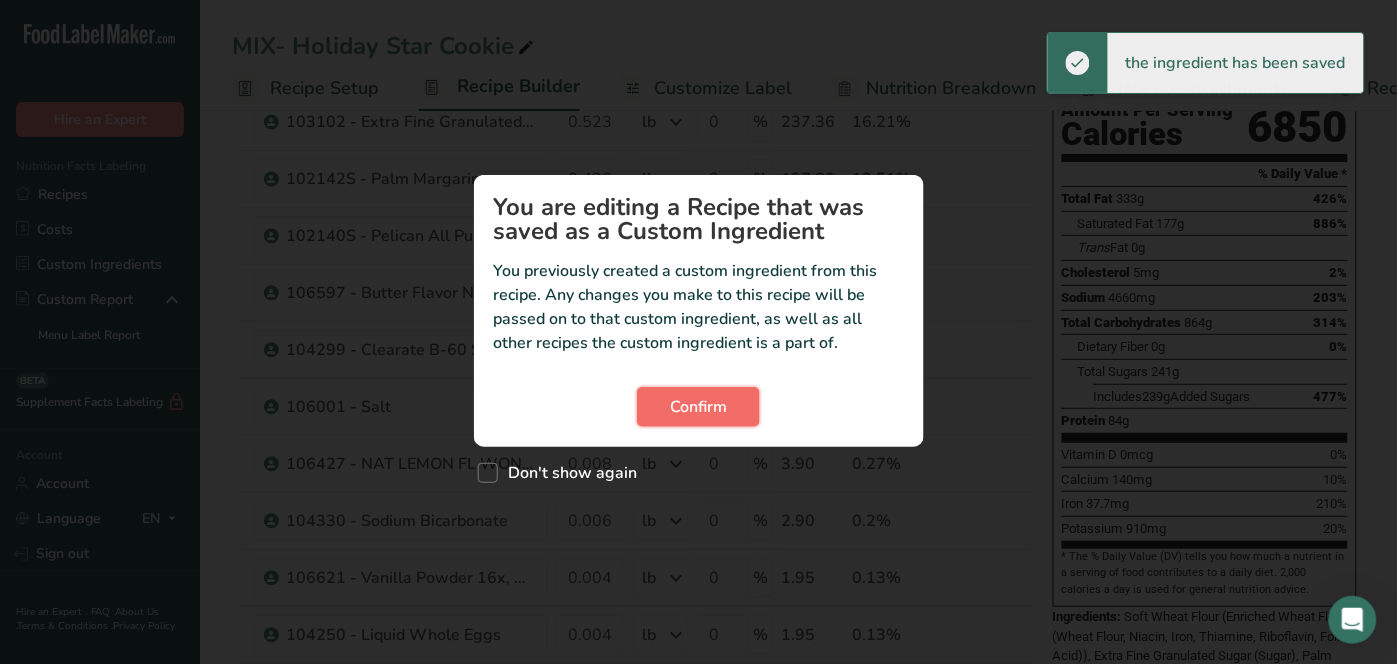 click on "Confirm" at bounding box center (698, 407) 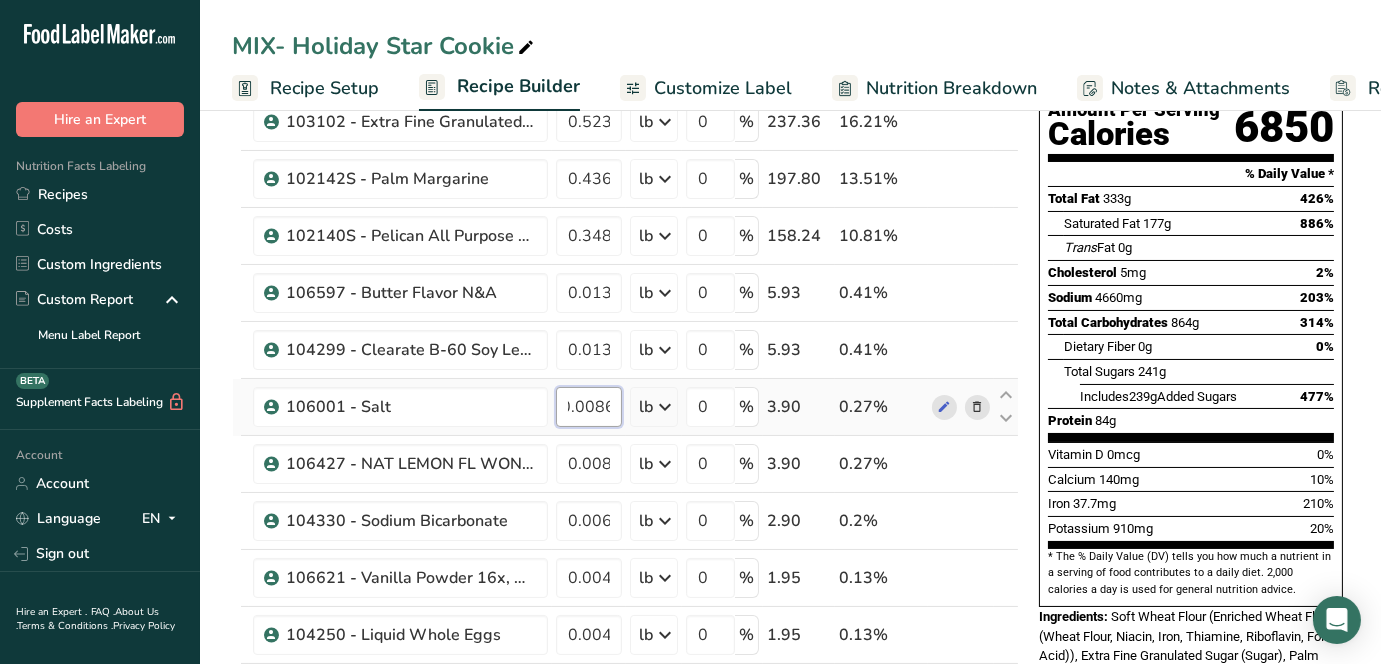 drag, startPoint x: 573, startPoint y: 410, endPoint x: 670, endPoint y: 410, distance: 97 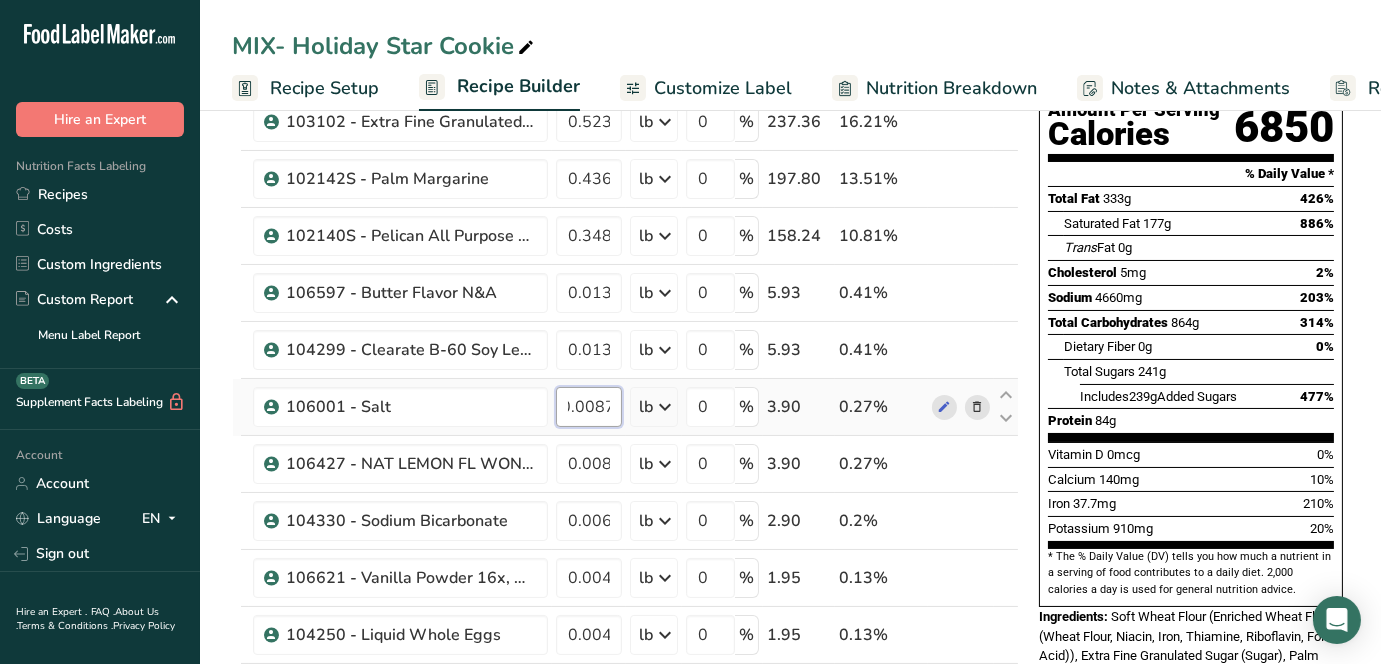 scroll, scrollTop: 0, scrollLeft: 26, axis: horizontal 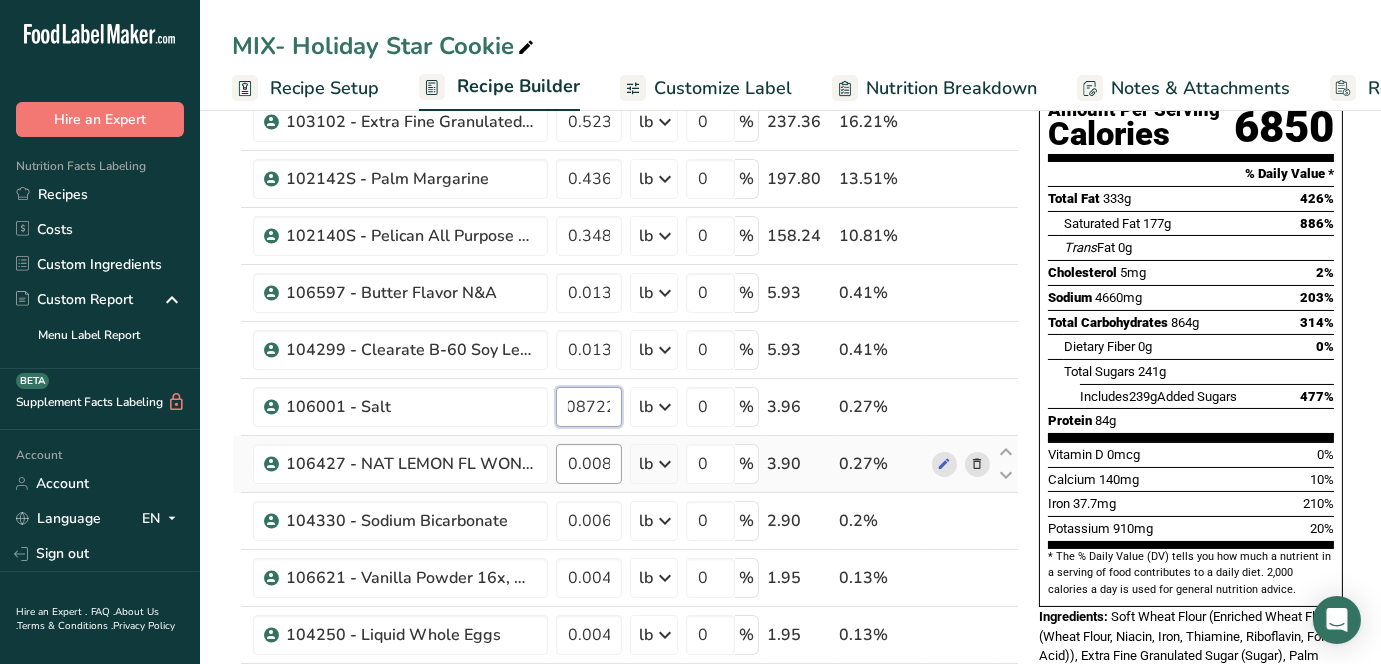 type on "0.008722" 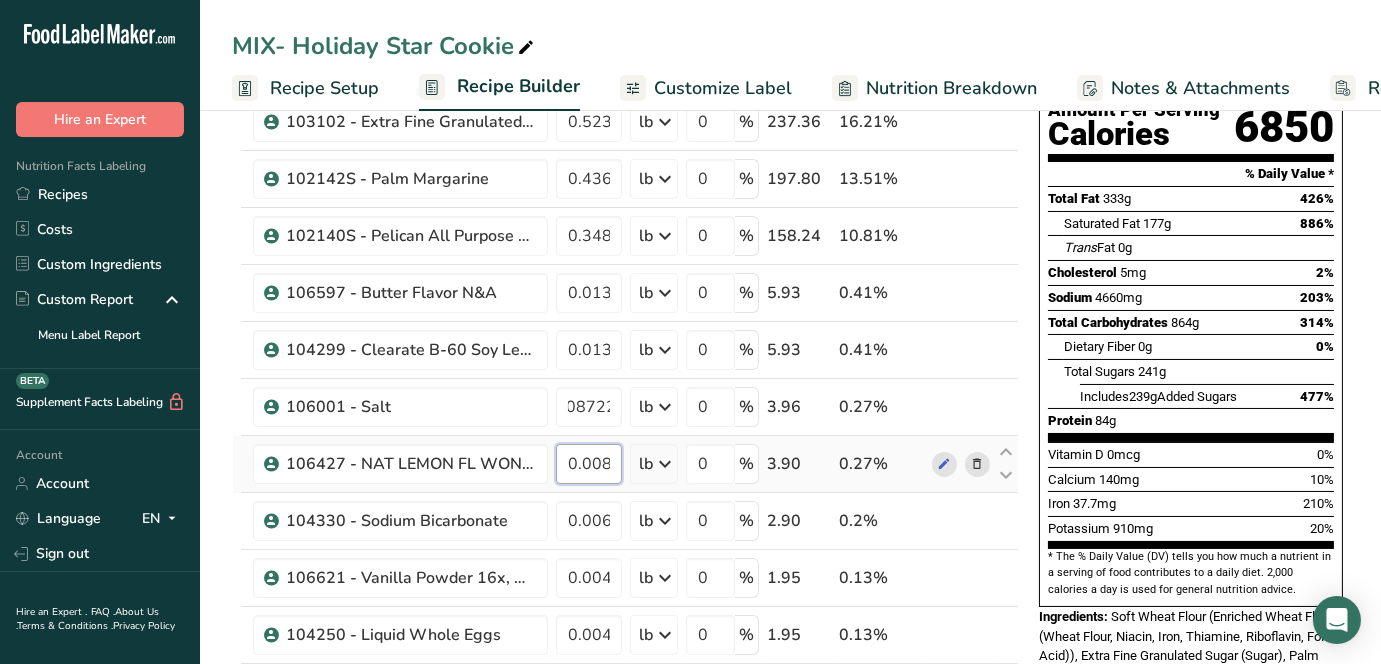 click on "Ingredient *
Amount *
Unit *
Waste *   .a-a{fill:#347362;}.b-a{fill:#fff;}          Grams
Percentage
101160 - Enriched Soft Wheat Flour
1.787937
lb
Weight Units
g
kg
mg
See more
Volume Units
l
mL
fl oz
See more
0
%
810.99
55.38%
103102 - Extra Fine Granulated Sugar
0.523299
lb
Weight Units
g
kg
mg
See more
Volume Units
l
mL
fl oz
See more
0
%
237.36
16.21%
0.436082" at bounding box center [625, 477] 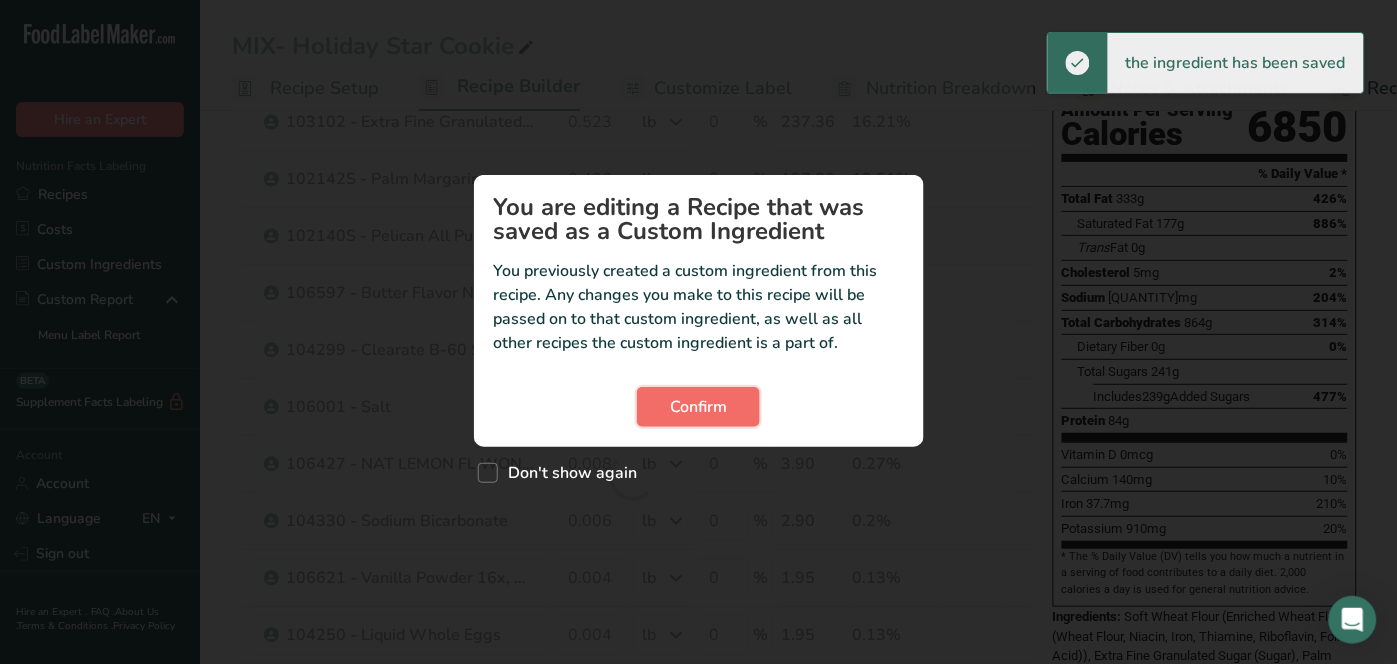 click on "Confirm" at bounding box center (698, 407) 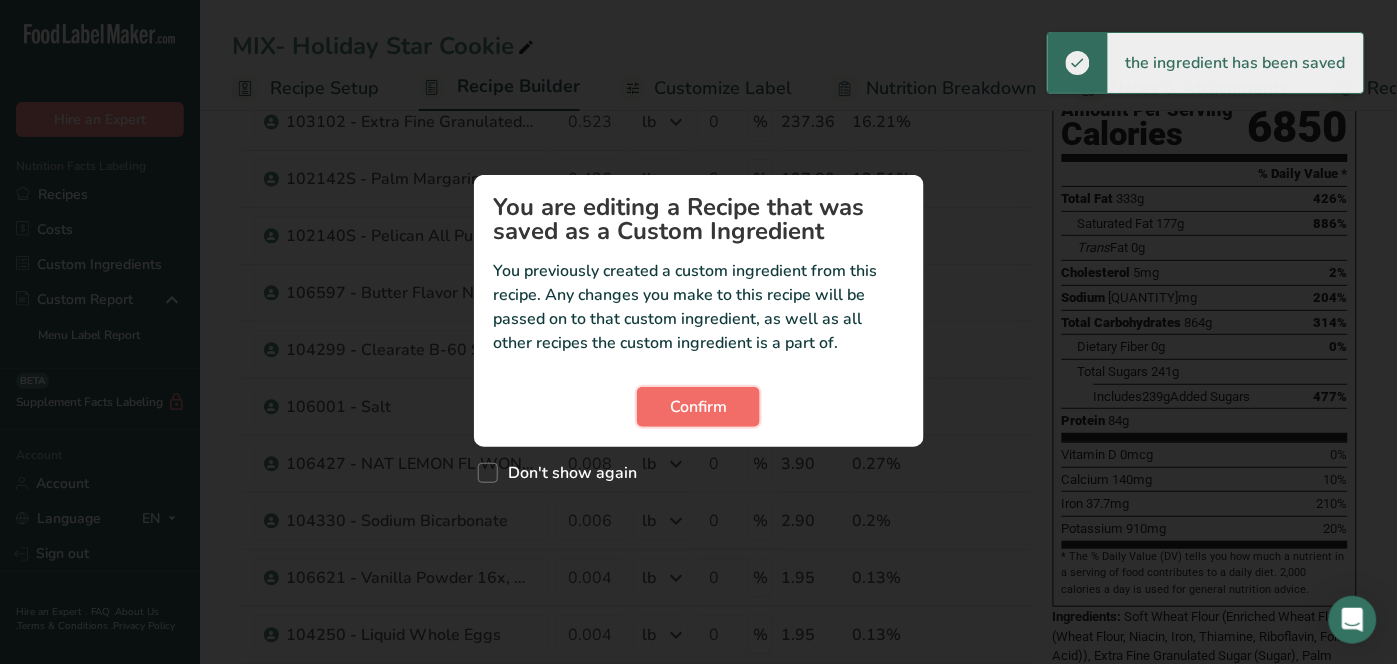 click on "Confirm" at bounding box center [698, 407] 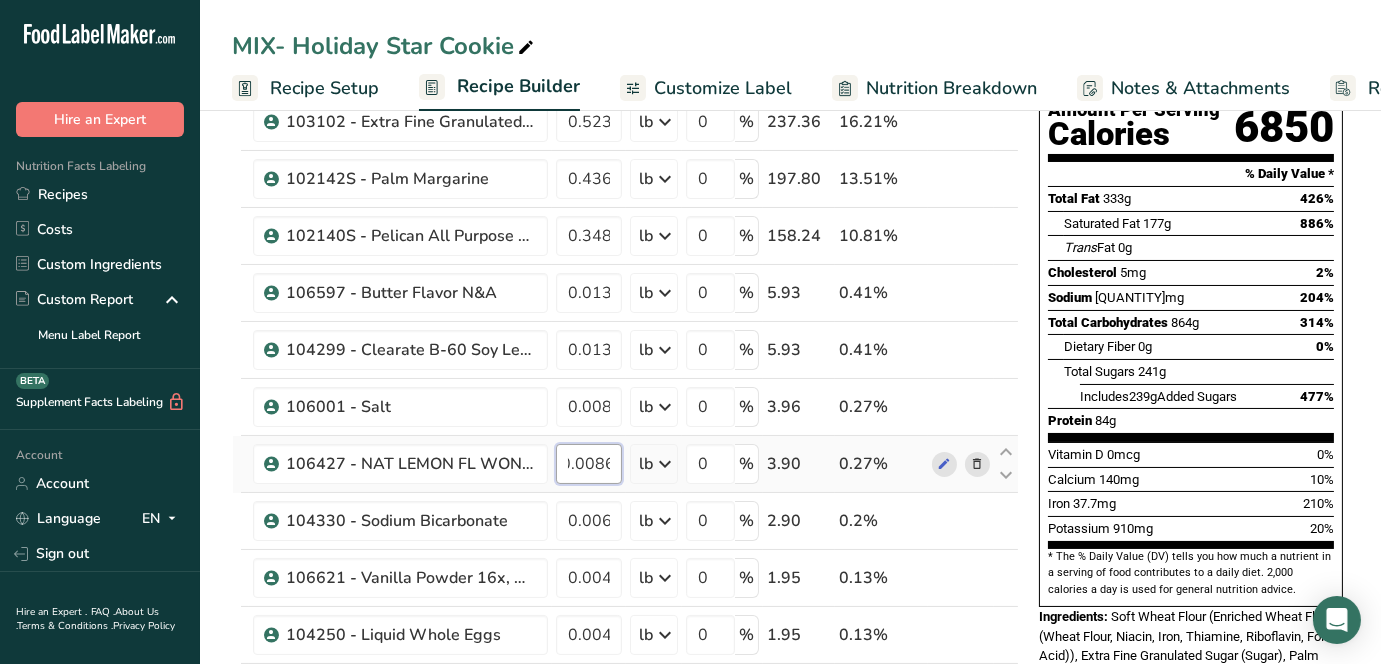 drag, startPoint x: 567, startPoint y: 466, endPoint x: 682, endPoint y: 471, distance: 115.10864 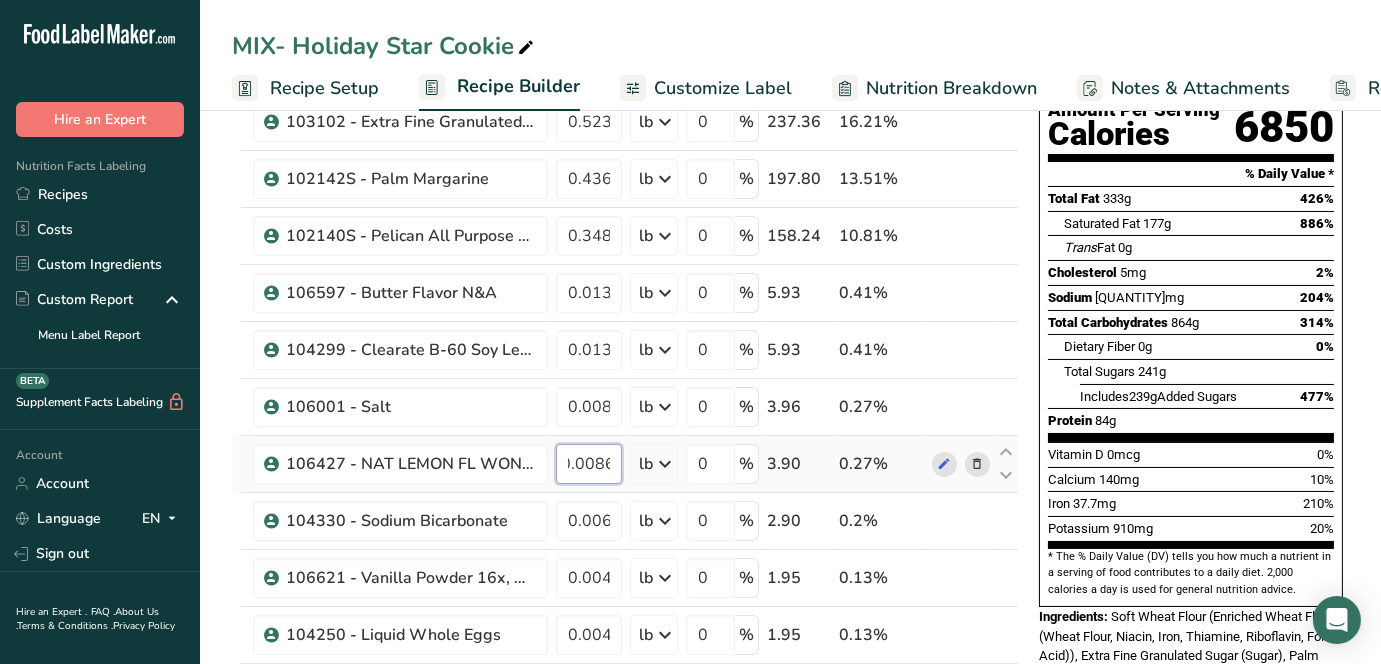 paste on "722" 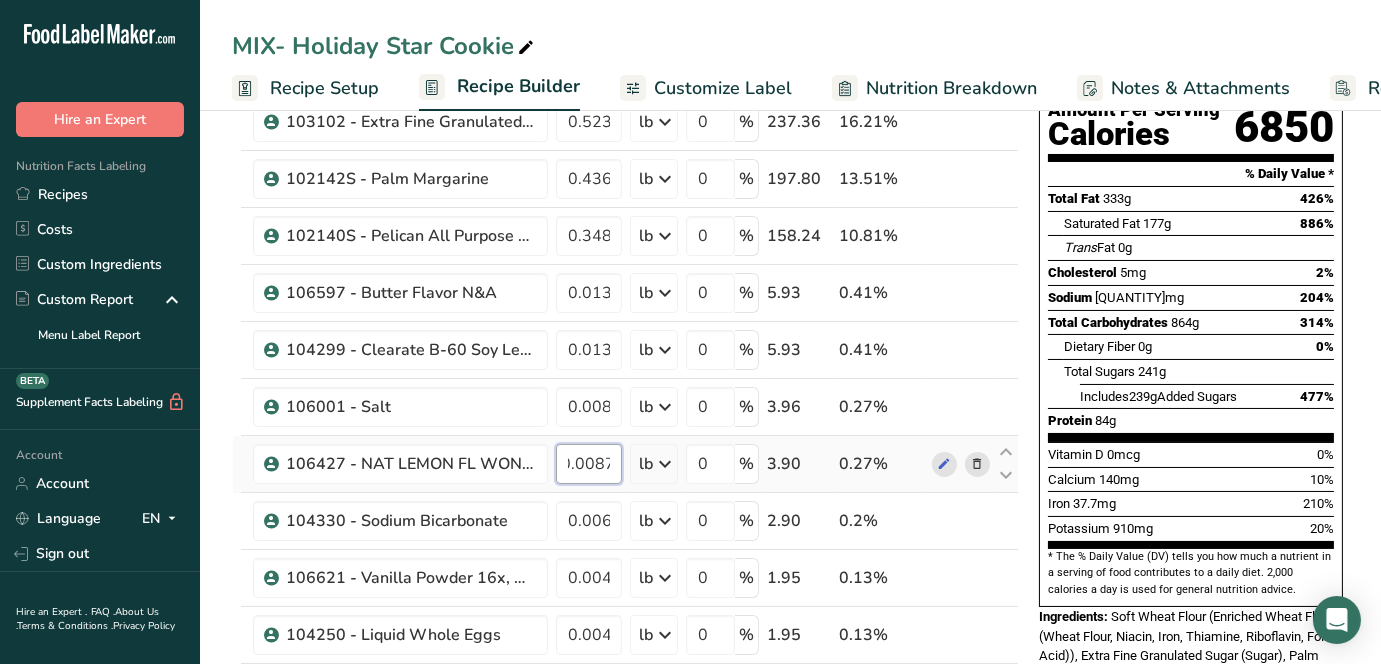 scroll, scrollTop: 0, scrollLeft: 26, axis: horizontal 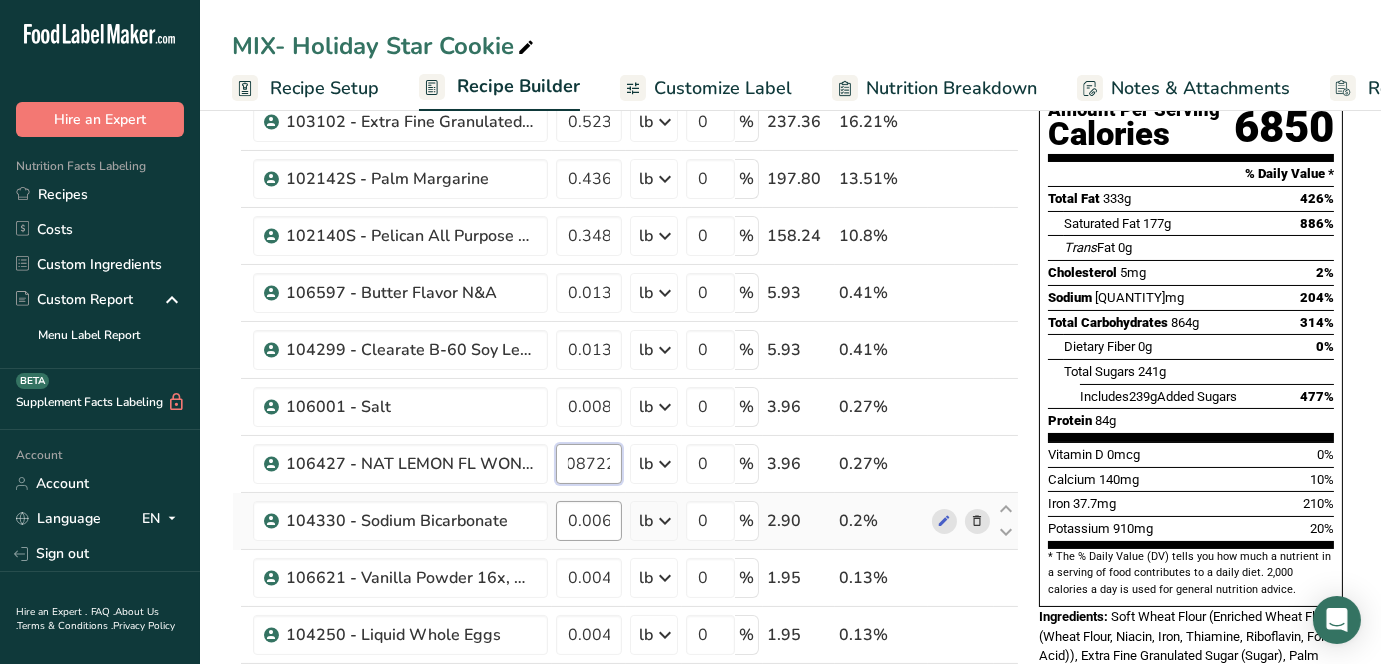 type on "0.008722" 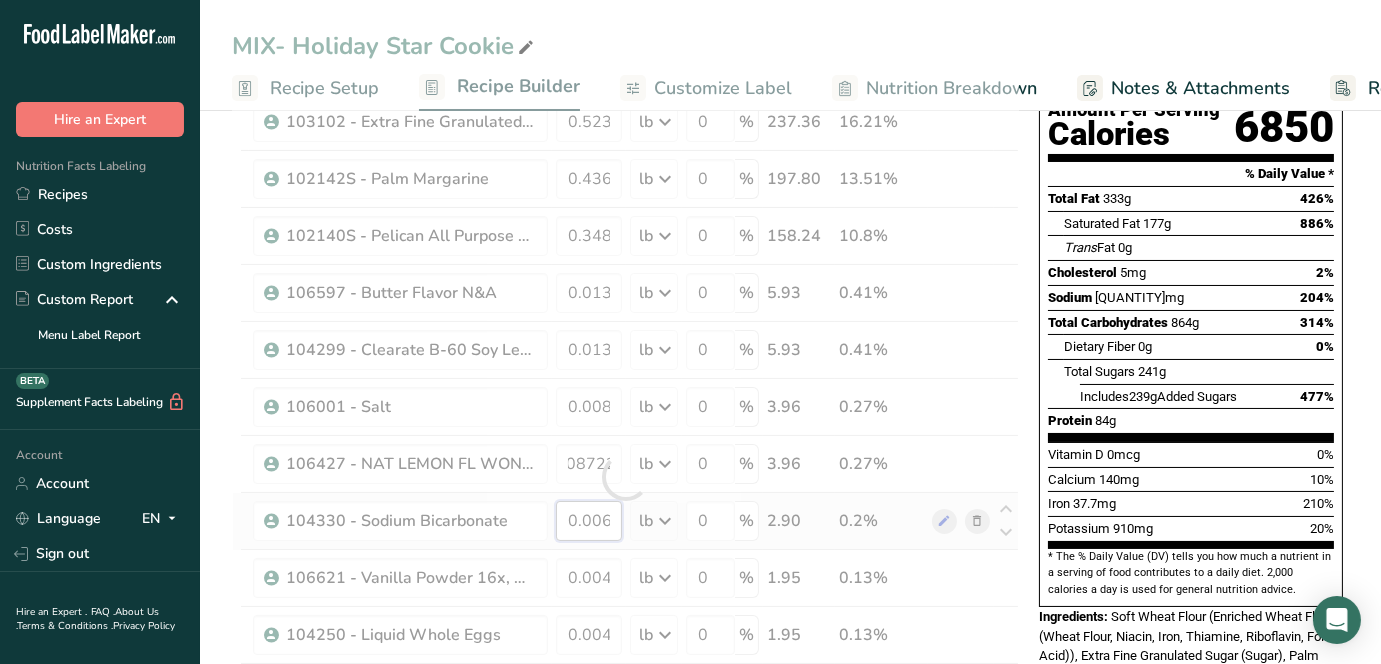 scroll, scrollTop: 0, scrollLeft: 0, axis: both 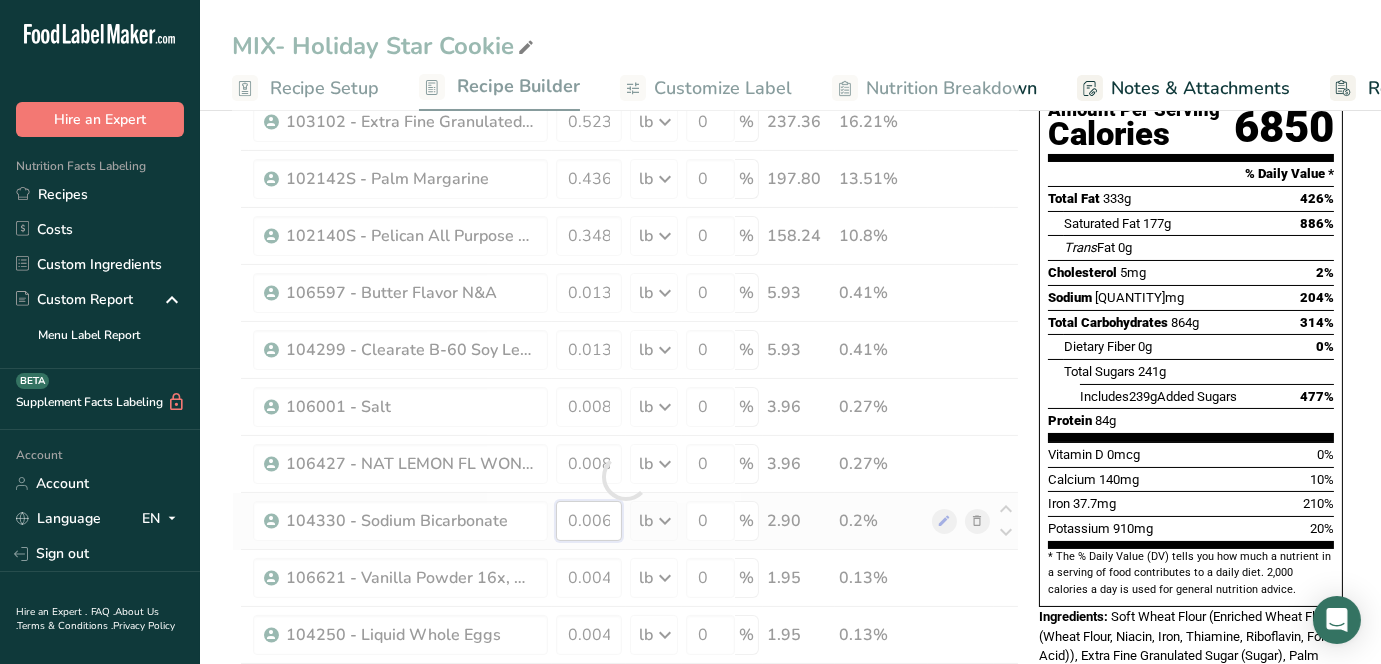 click on "Ingredient *
Amount *
Unit *
Waste *   .a-a{fill:#347362;}.b-a{fill:#fff;}          Grams
Percentage
101160 - Enriched Soft Wheat Flour
1.787937
lb
Weight Units
g
kg
mg
See more
Volume Units
l
mL
fl oz
See more
0
%
810.99
55.37%
103102 - Extra Fine Granulated Sugar
0.523299
lb
Weight Units
g
kg
mg
See more
Volume Units
l
mL
fl oz
See more
0
%
237.36
16.21%
0.436082" at bounding box center (625, 477) 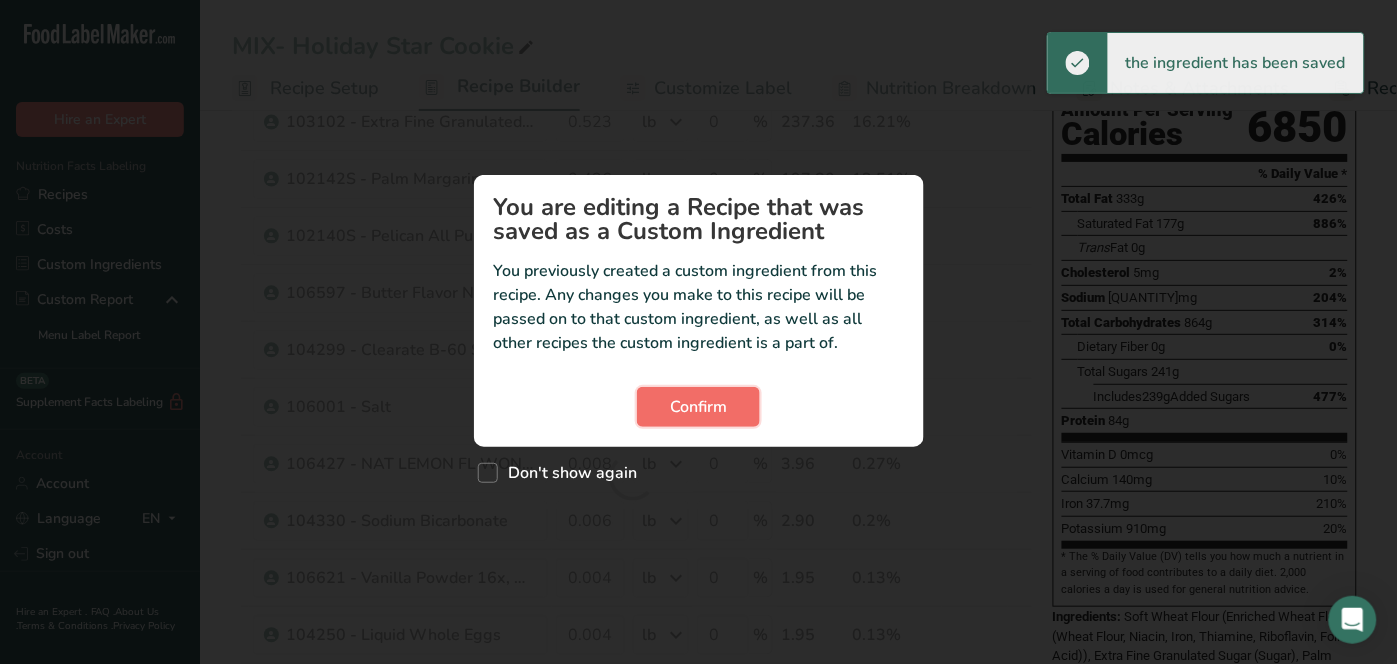 click on "Confirm" at bounding box center (698, 407) 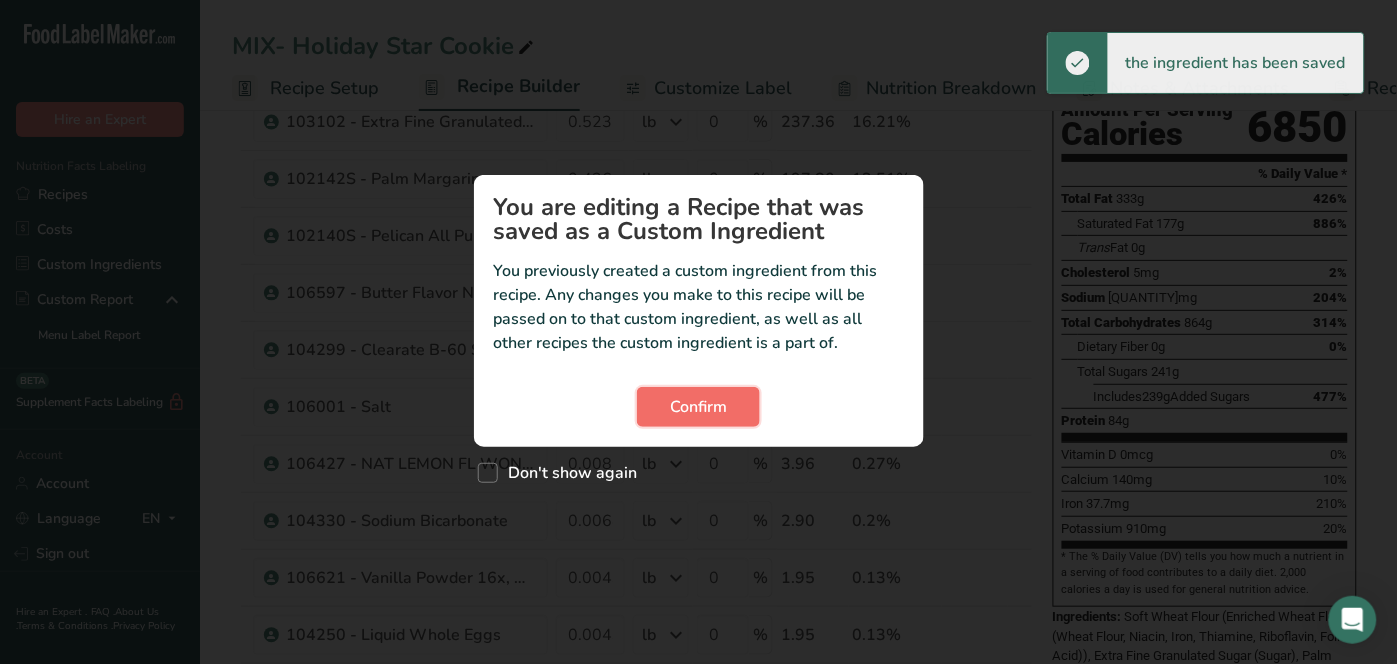 click on "Confirm" at bounding box center (698, 407) 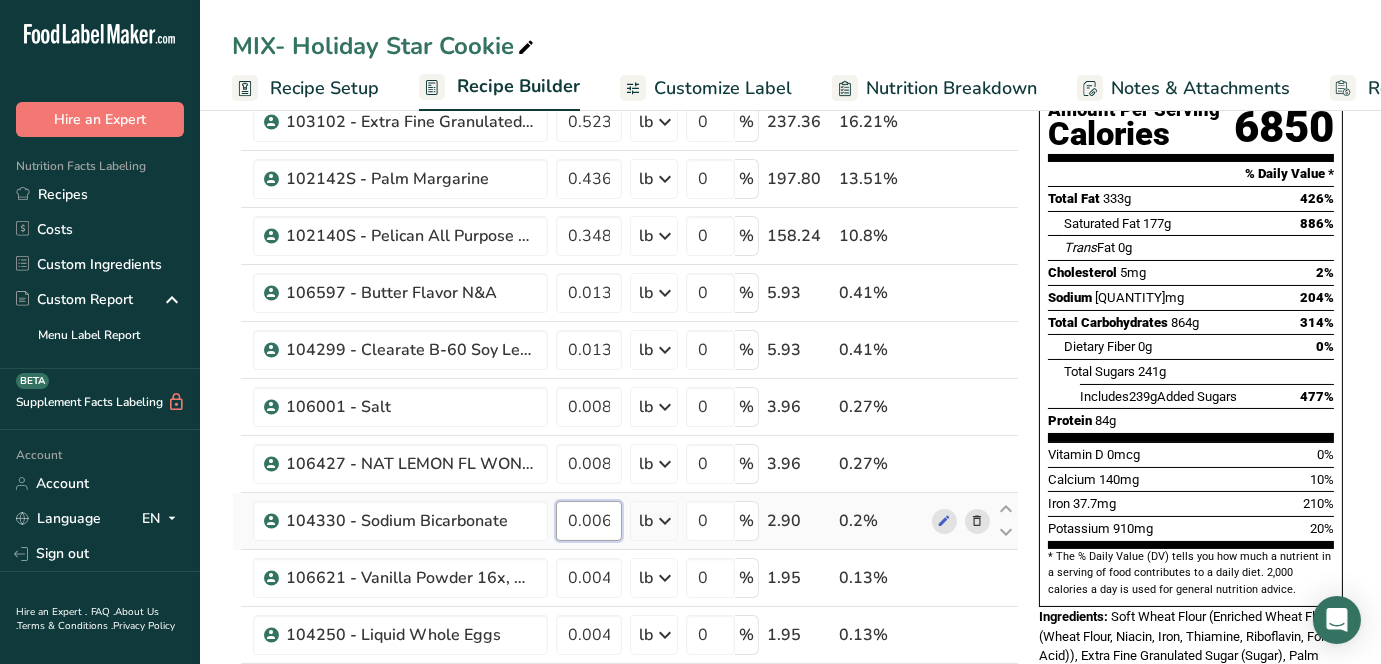 click on "0.0064" at bounding box center [589, 521] 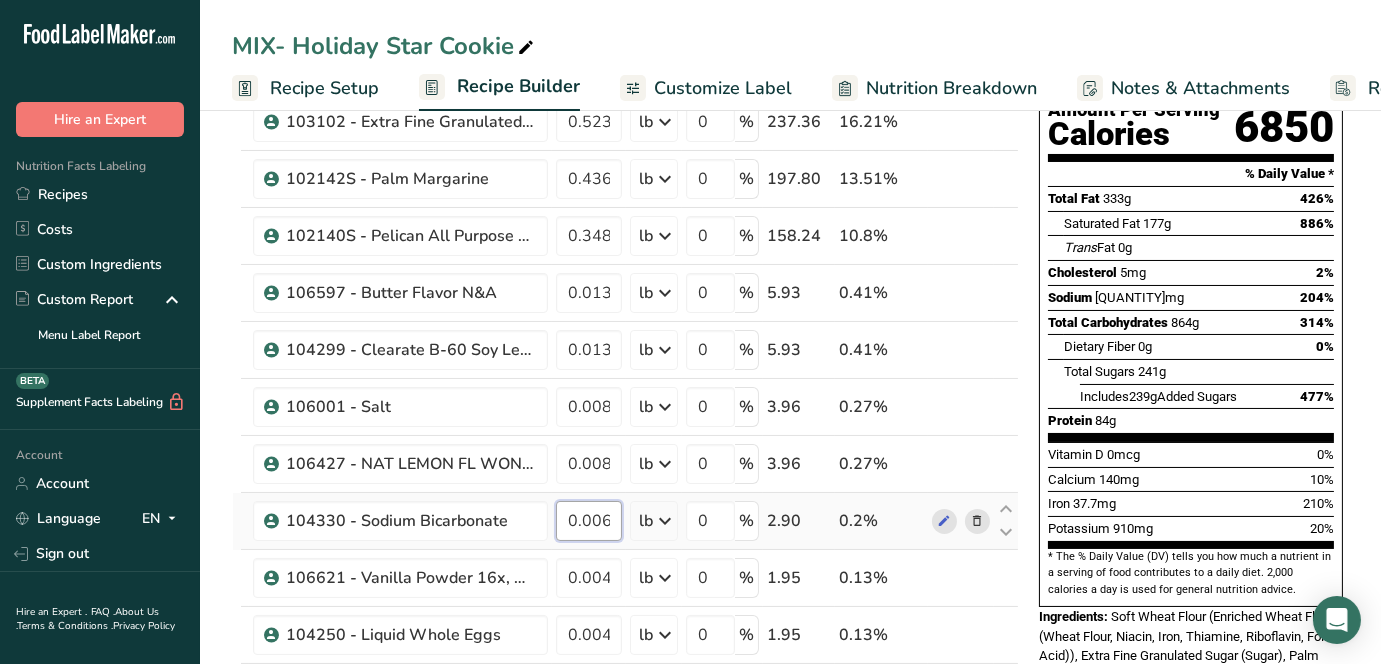 drag, startPoint x: 565, startPoint y: 516, endPoint x: 665, endPoint y: 520, distance: 100.07997 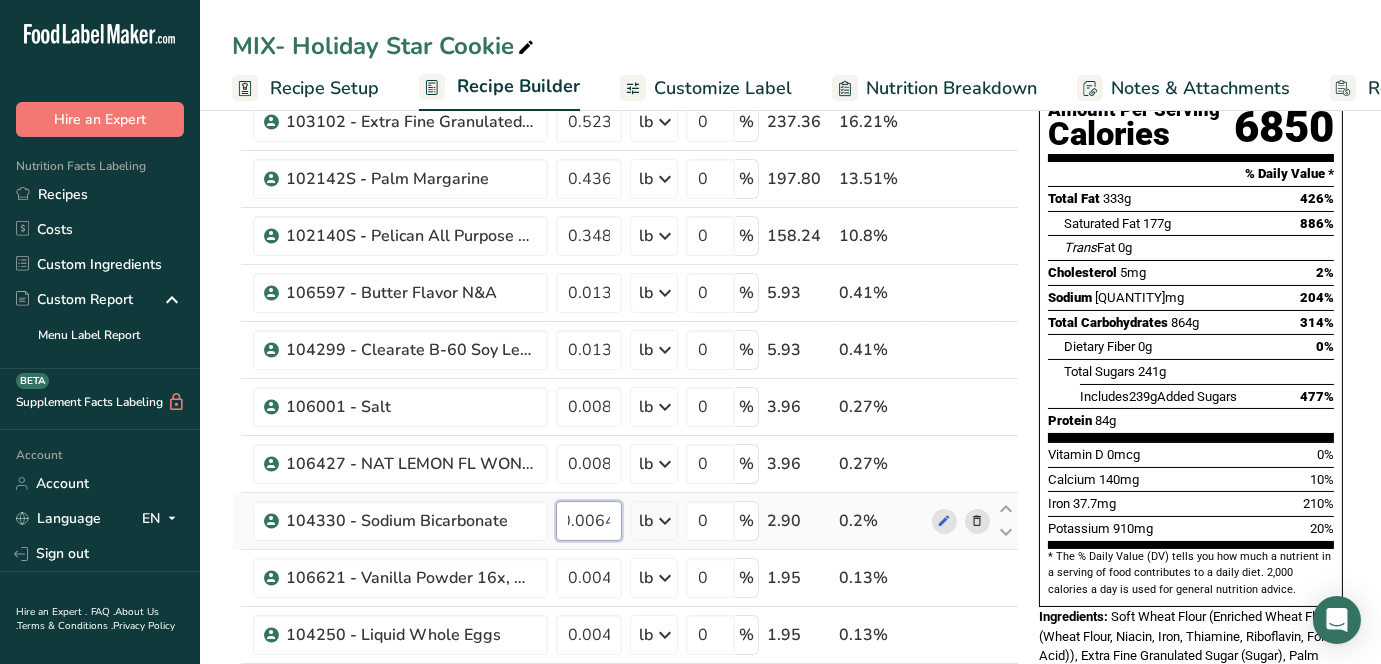 paste on "541" 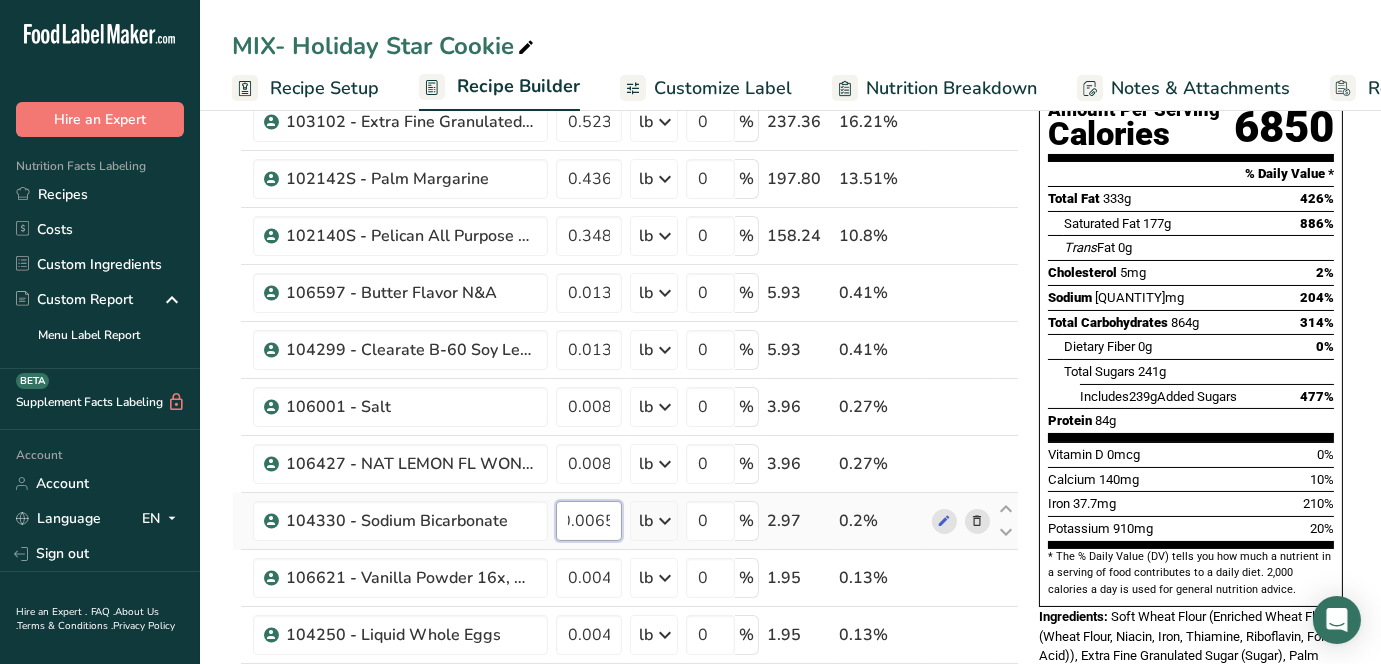 scroll, scrollTop: 0, scrollLeft: 26, axis: horizontal 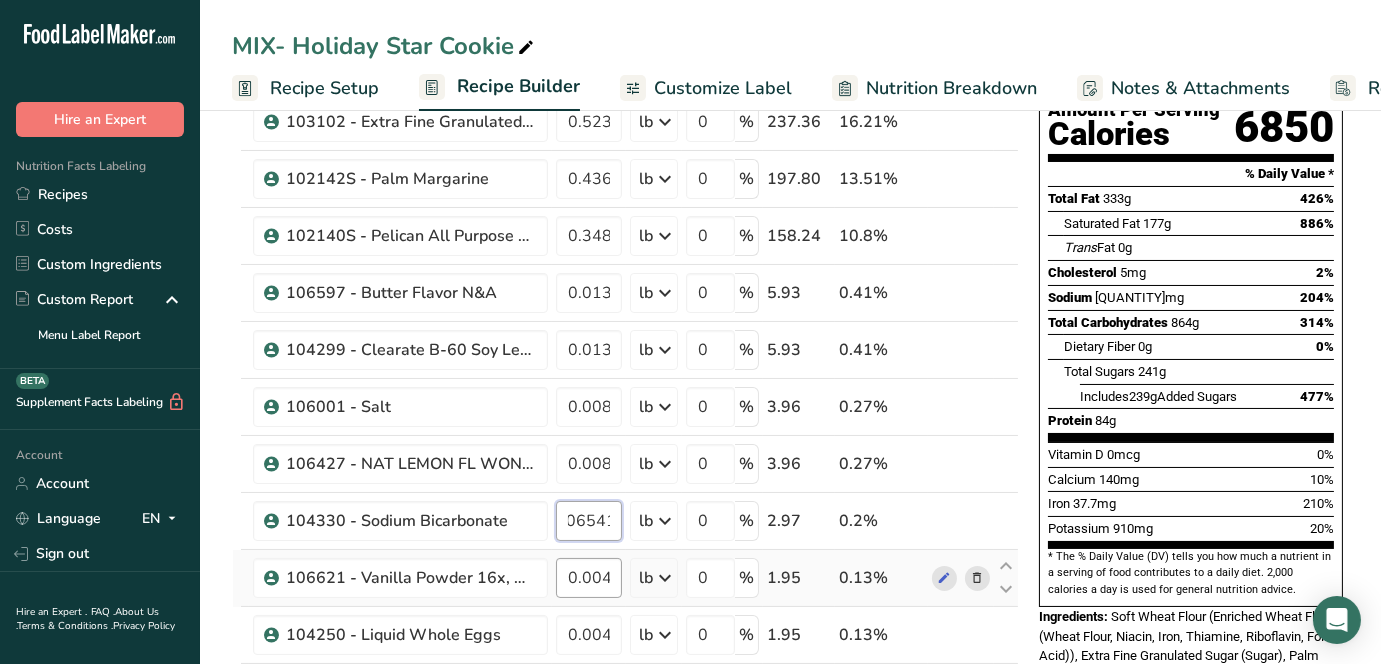 type on "0.006541" 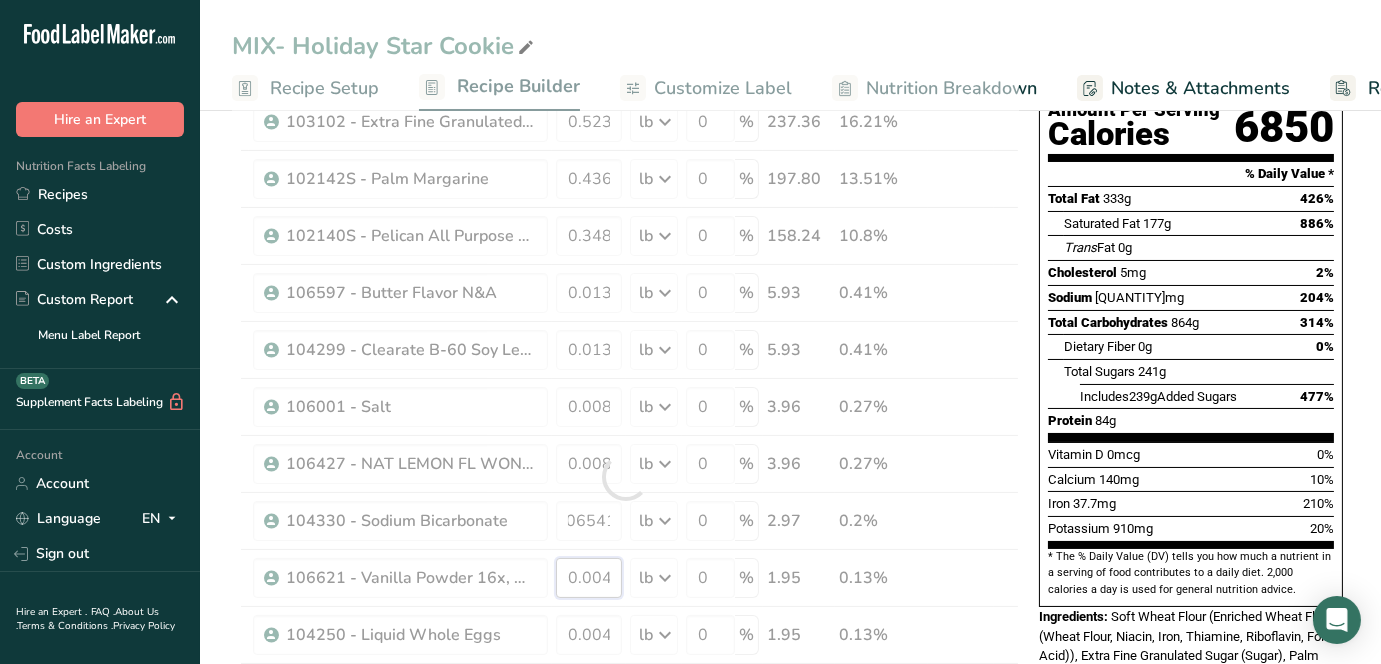 scroll, scrollTop: 0, scrollLeft: 0, axis: both 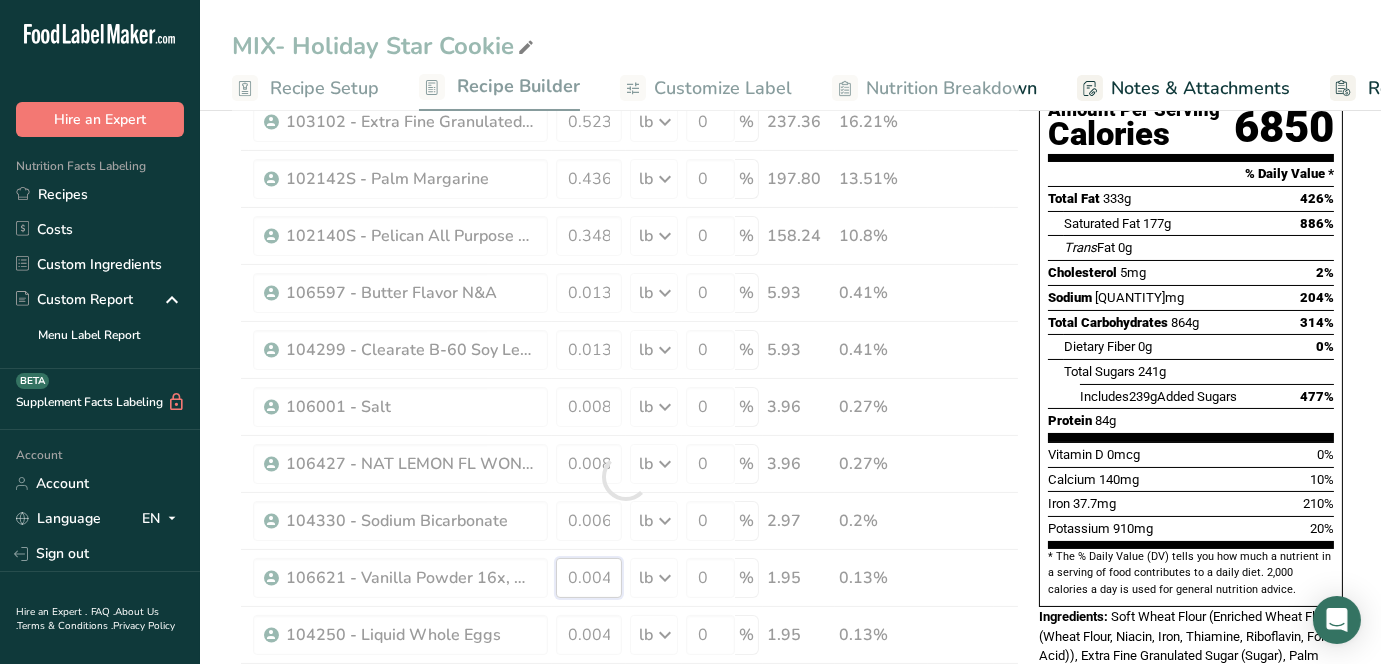 click on "Ingredient *
Amount *
Unit *
Waste *   .a-a{fill:#347362;}.b-a{fill:#fff;}          Grams
Percentage
101160 - Enriched Soft Wheat Flour
1.787937
lb
Weight Units
g
kg
mg
See more
Volume Units
l
mL
fl oz
See more
0
%
810.99
55.37%
103102 - Extra Fine Granulated Sugar
0.523299
lb
Weight Units
g
kg
mg
See more
Volume Units
l
mL
fl oz
See more
0
%
237.36
16.21%
0.436082" at bounding box center [625, 477] 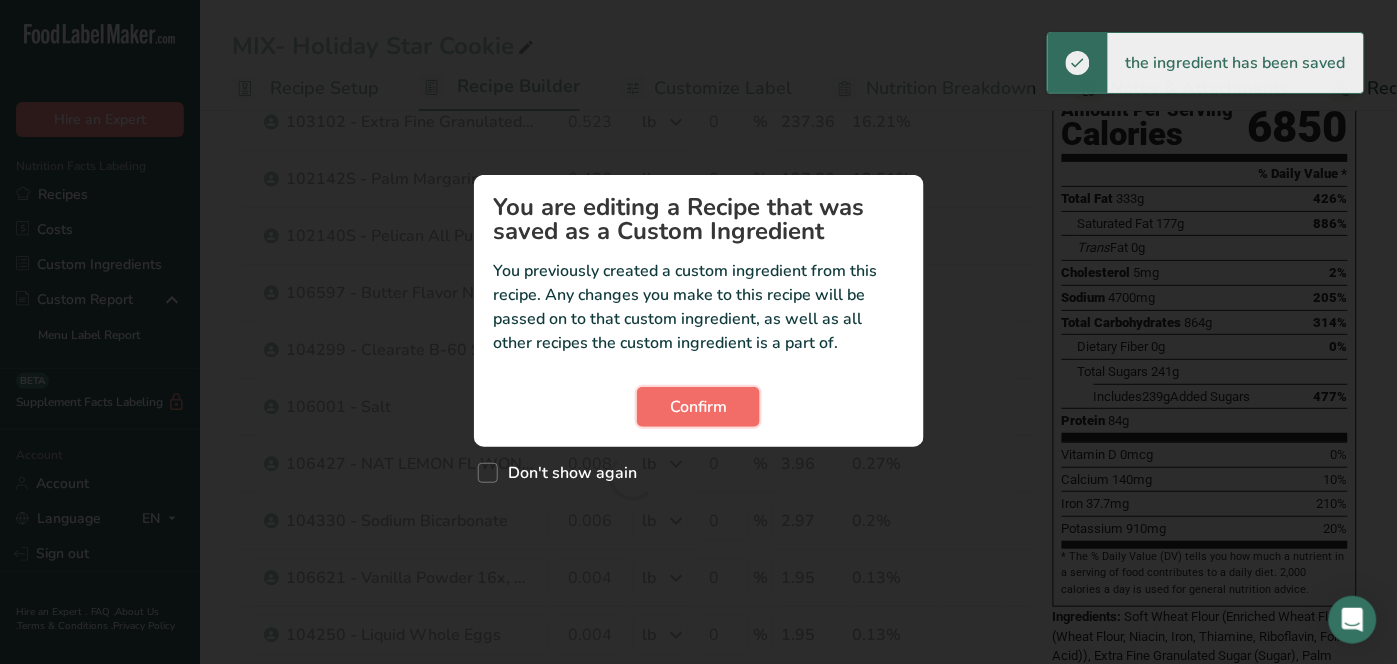 click on "Confirm" at bounding box center (698, 407) 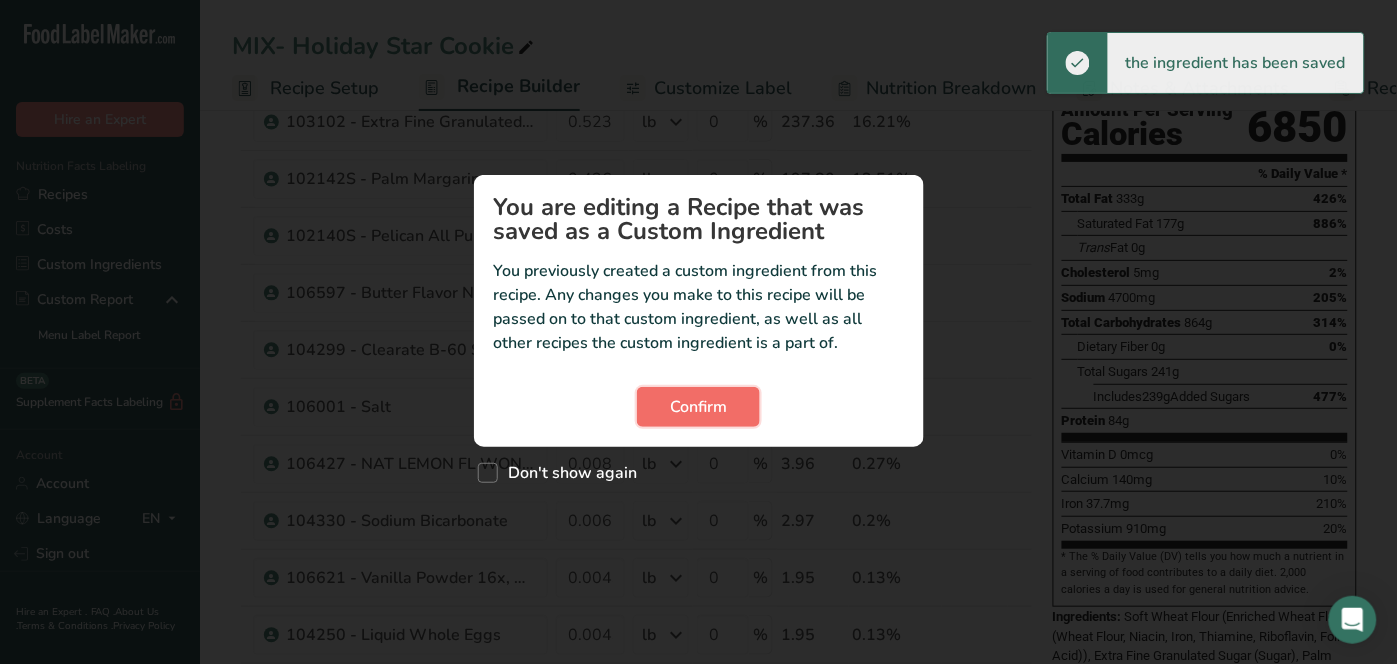 click on "Confirm" at bounding box center [698, 407] 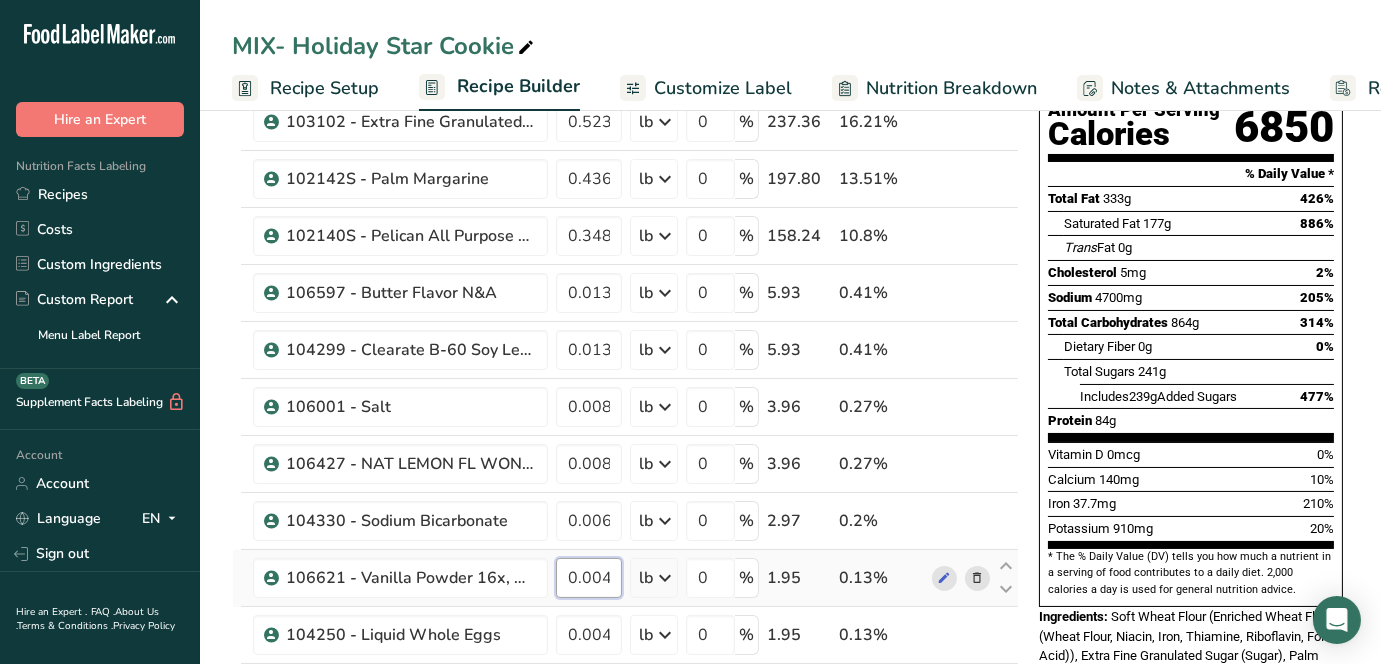 click on "0.0043" at bounding box center [589, 578] 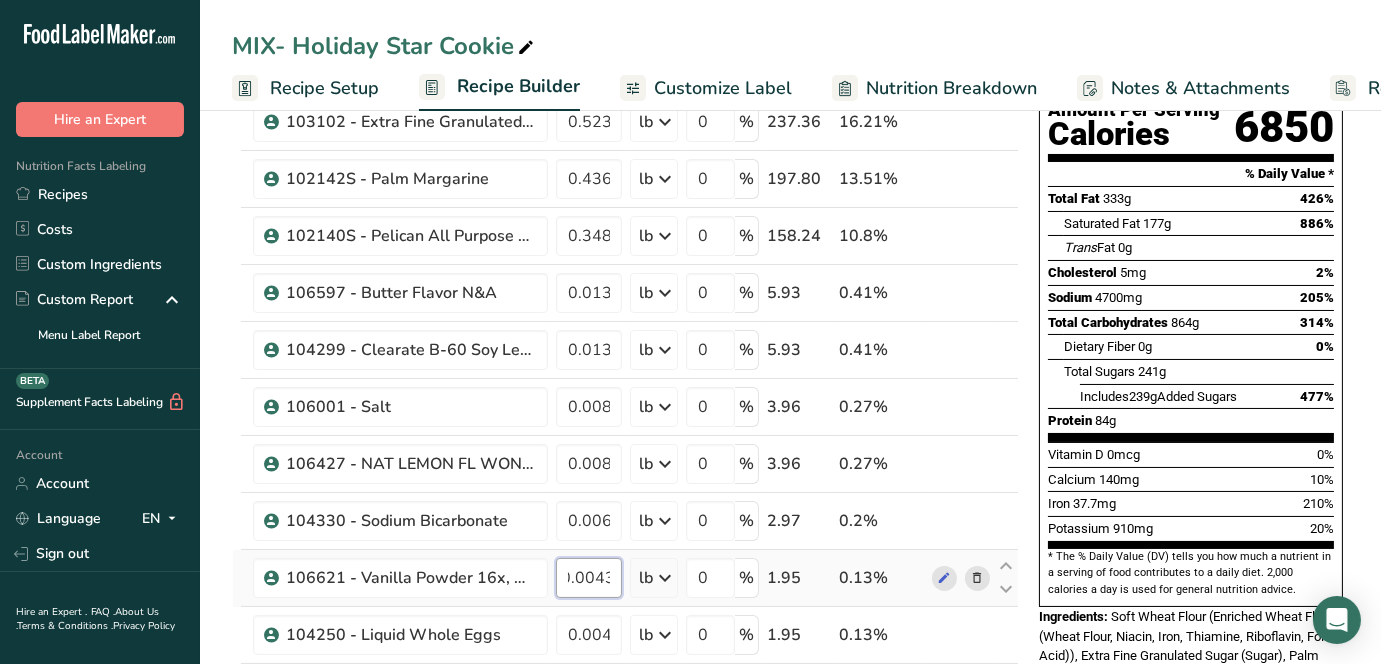 click on "106621 - Vanilla Powder 16x, Artificial
0.0043
lb
Weight Units
g
kg
mg
See more
Volume Units
l
mL
fl oz
See more
0
%
1.95
0.13%" at bounding box center (625, 578) 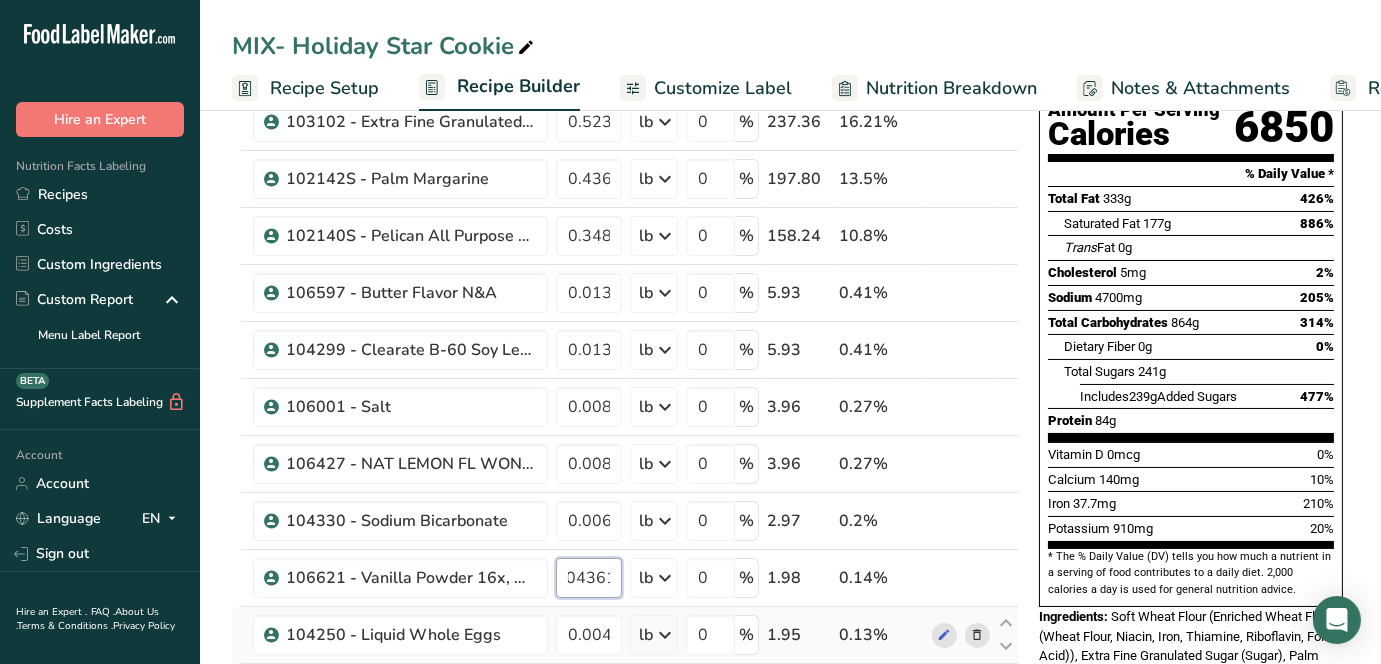 type on "0.004361" 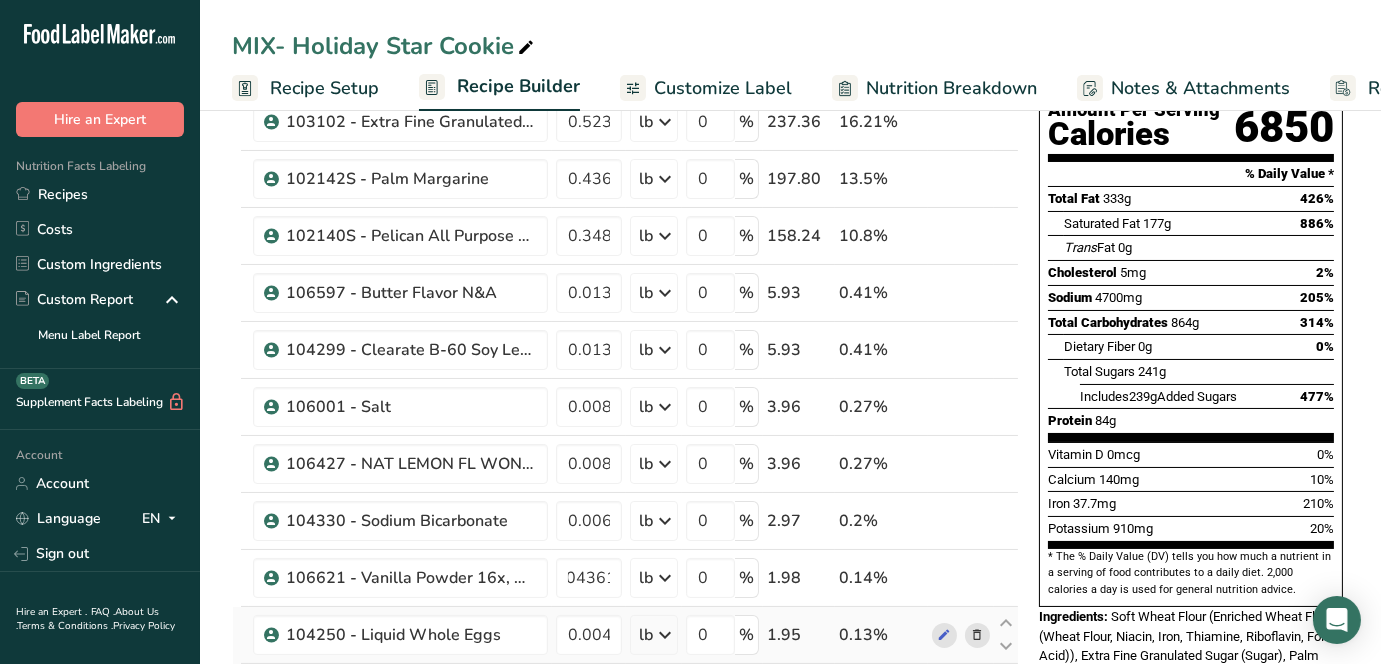 click on "Ingredient *
Amount *
Unit *
Waste *   .a-a{fill:#347362;}.b-a{fill:#fff;}          Grams
Percentage
101160 - Enriched Soft Wheat Flour
1.787937
lb
Weight Units
g
kg
mg
See more
Volume Units
l
mL
fl oz
See more
0
%
810.99
55.37%
103102 - Extra Fine Granulated Sugar
0.523299
lb
Weight Units
g
kg
mg
See more
Volume Units
l
mL
fl oz
See more
0
%
237.36
16.21%
0.436082" at bounding box center (625, 477) 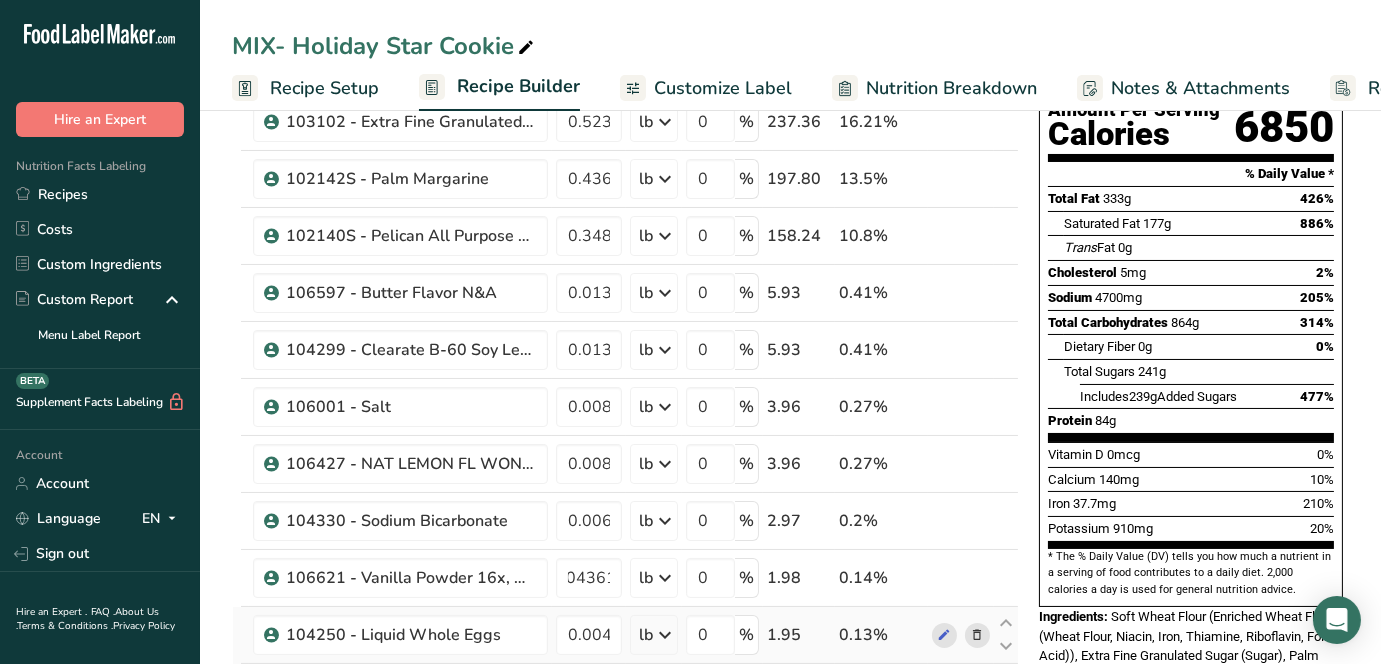 scroll, scrollTop: 0, scrollLeft: 0, axis: both 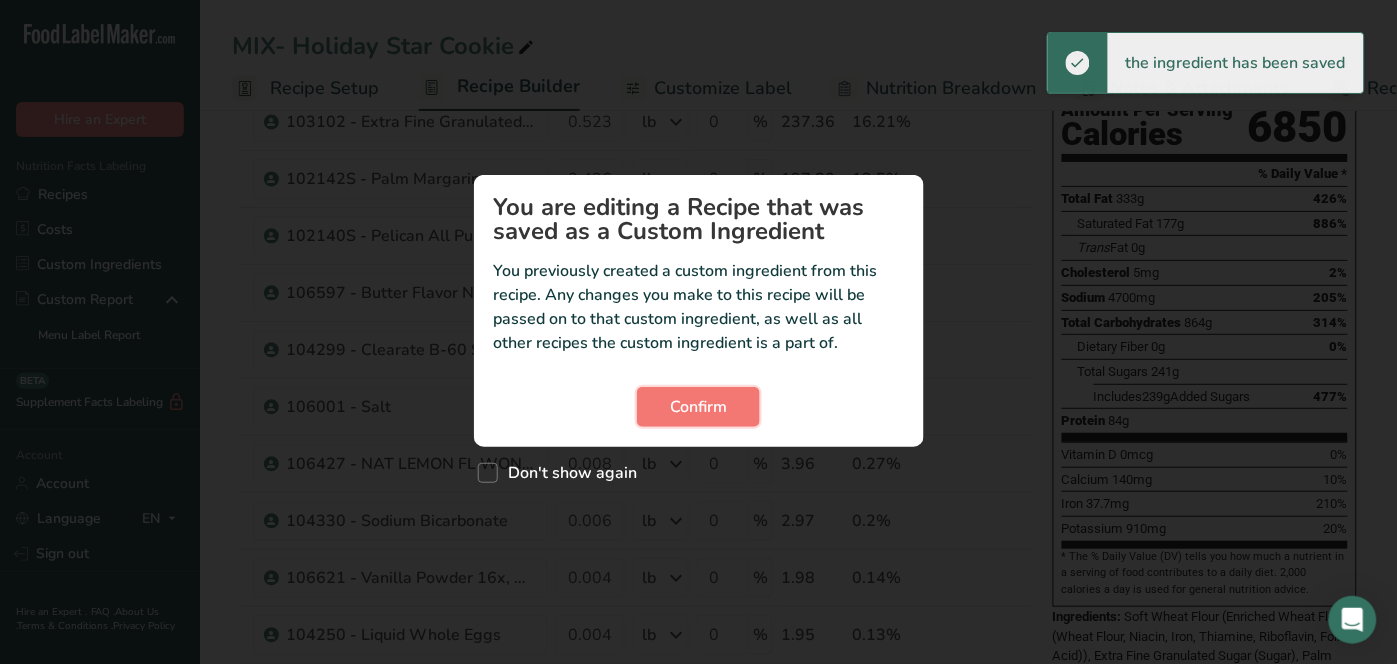 drag, startPoint x: 748, startPoint y: 402, endPoint x: 744, endPoint y: 436, distance: 34.234486 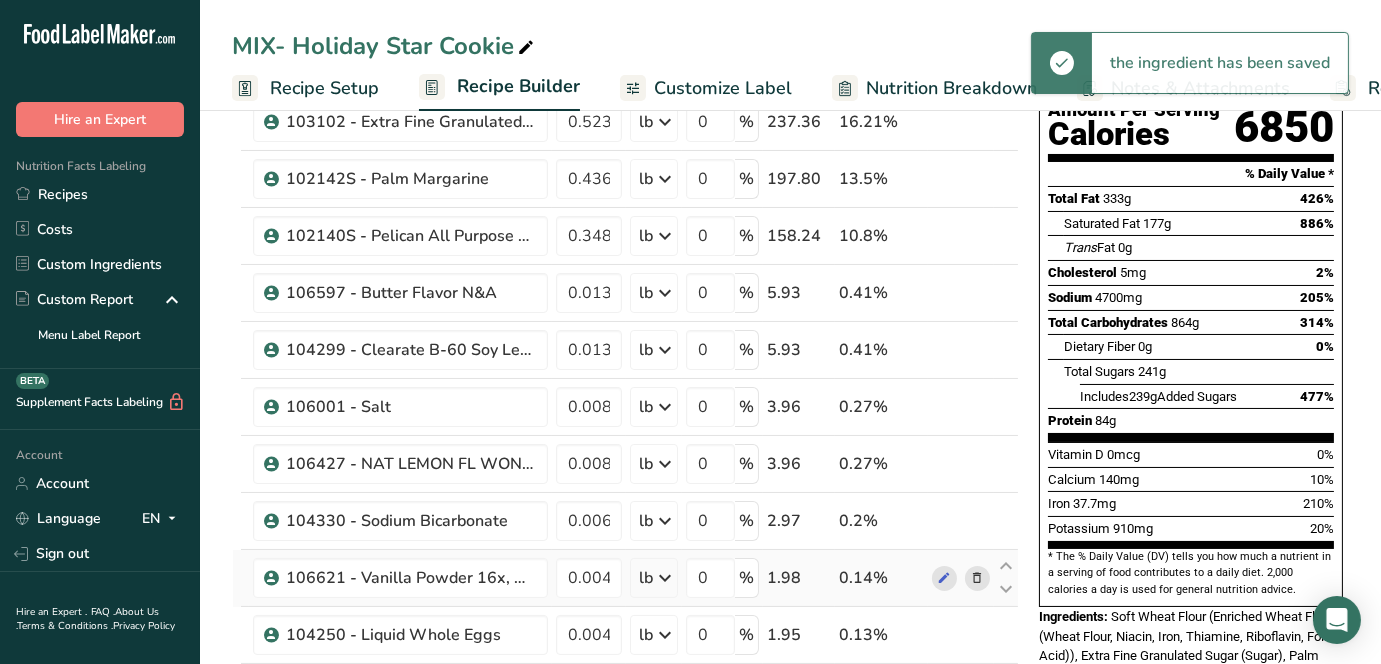 scroll, scrollTop: 333, scrollLeft: 0, axis: vertical 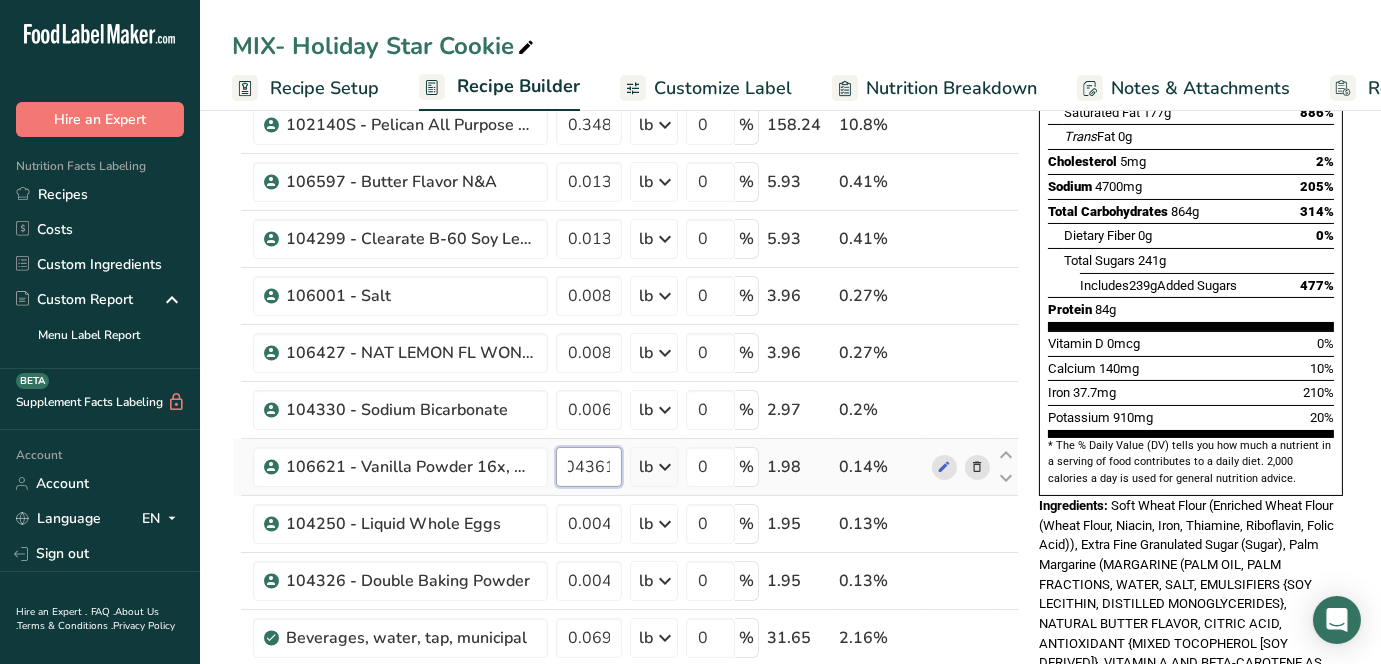 drag, startPoint x: 583, startPoint y: 471, endPoint x: 650, endPoint y: 465, distance: 67.26812 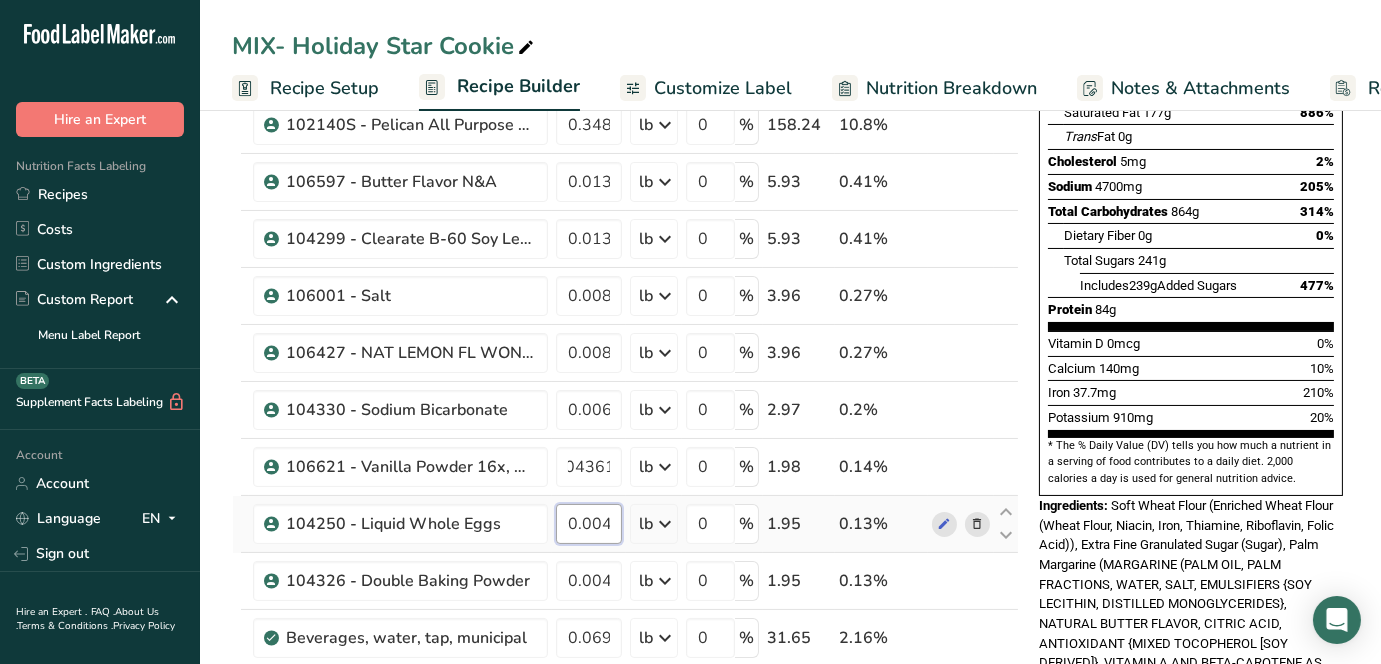 scroll, scrollTop: 0, scrollLeft: 0, axis: both 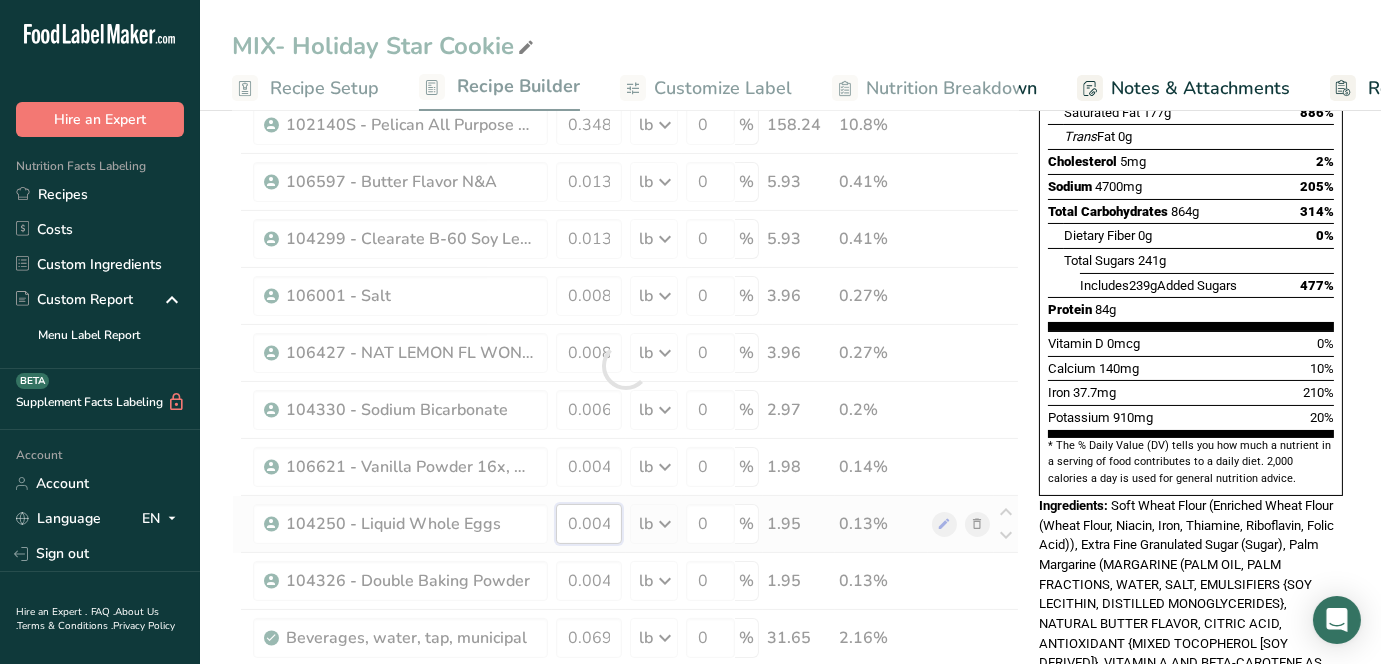 click on "Ingredient *
Amount *
Unit *
Waste *   .a-a{fill:#347362;}.b-a{fill:#fff;}          Grams
Percentage
101160 - Enriched Soft Wheat Flour
1.787937
lb
Weight Units
g
kg
mg
See more
Volume Units
l
mL
fl oz
See more
0
%
810.99
55.37%
103102 - Extra Fine Granulated Sugar
0.523299
lb
Weight Units
g
kg
mg
See more
Volume Units
l
mL
fl oz
See more
0
%
237.36
16.21%
0.436082" at bounding box center [625, 366] 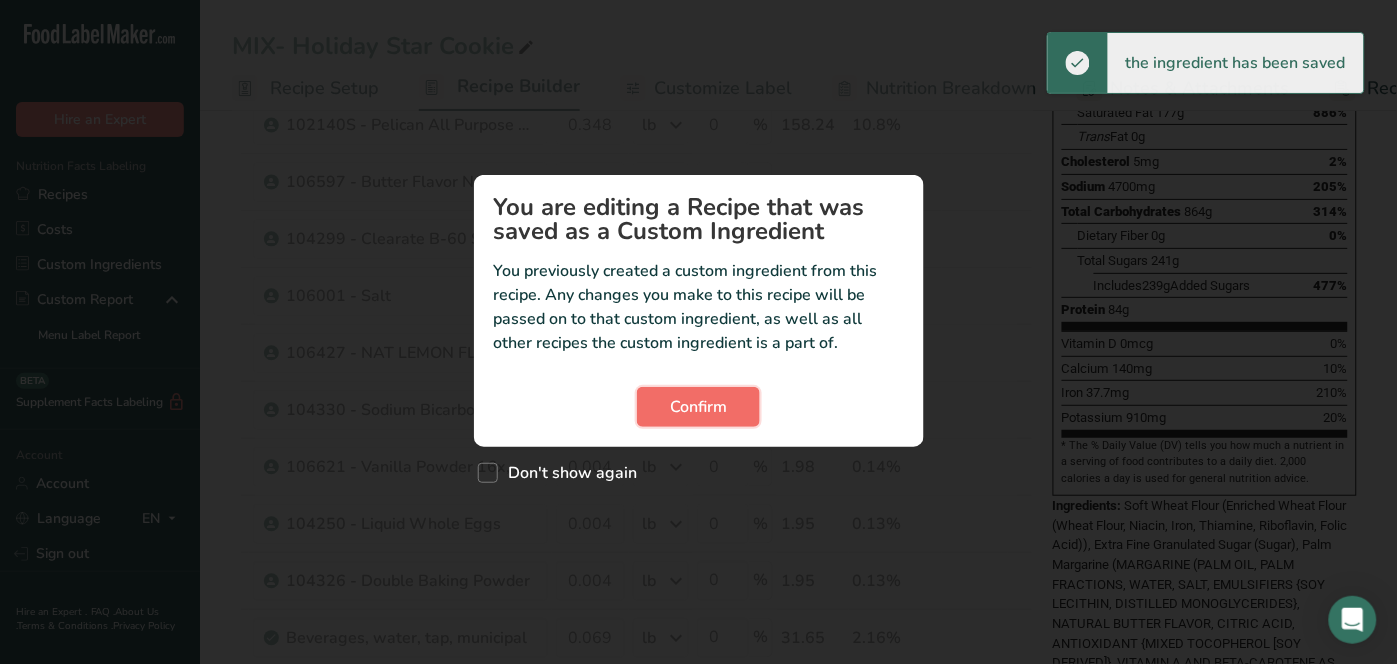 click on "Confirm" at bounding box center [698, 407] 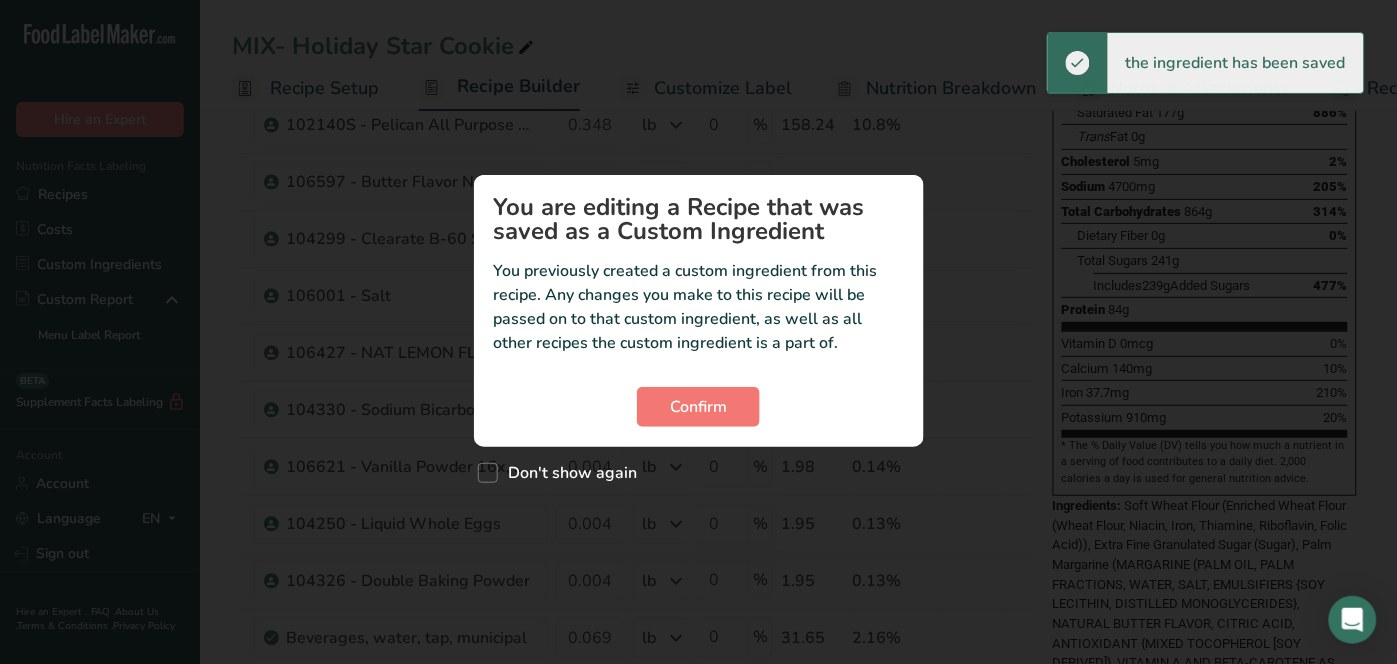 click at bounding box center [698, 332] 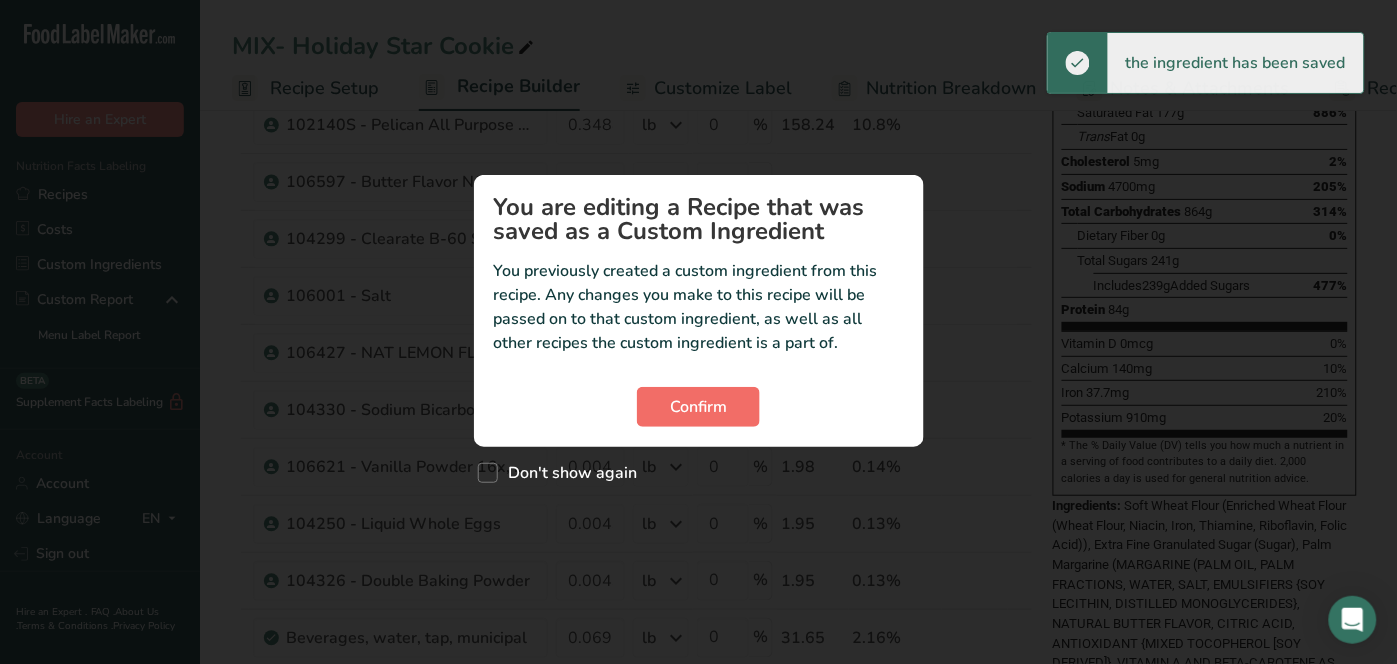 click on "You are editing a Recipe that was saved as a Custom Ingredient
You previously created a custom ingredient from this recipe. Any changes you make to this recipe will be passed on to that custom ingredient, as well as all other recipes the custom ingredient is a part of.
Confirm" at bounding box center (699, 311) 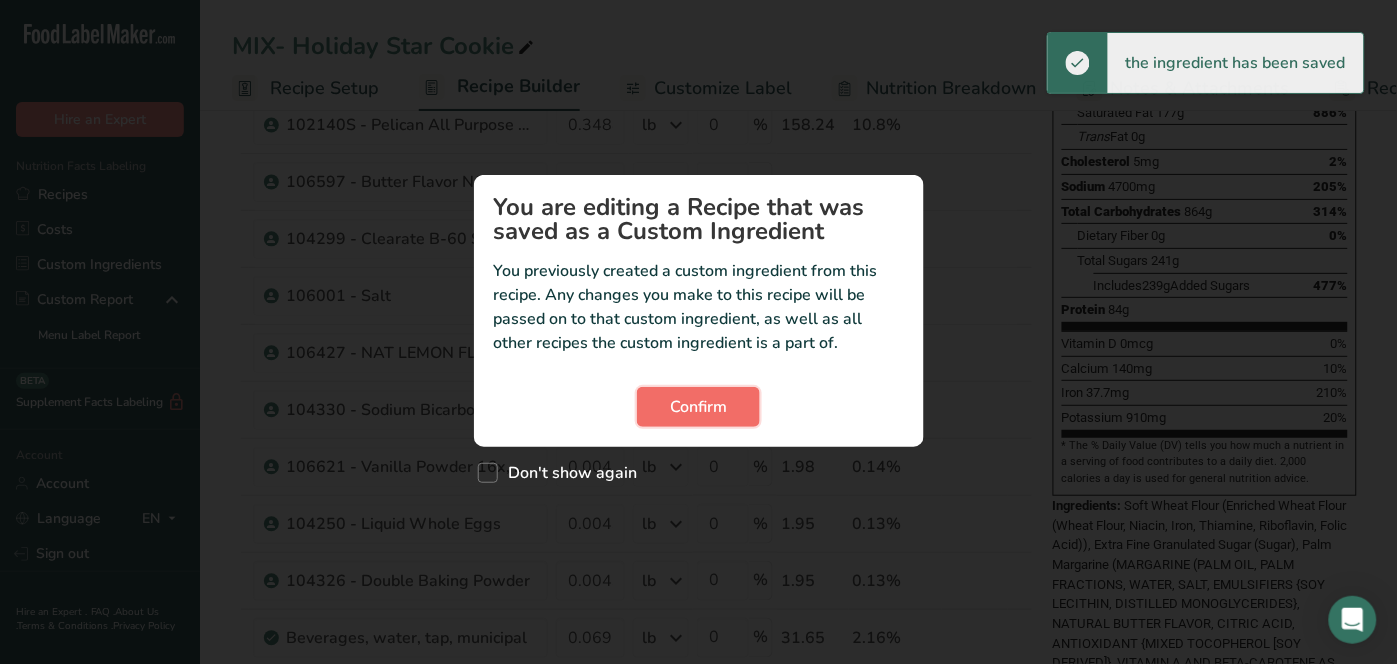 click on "Confirm" at bounding box center [698, 407] 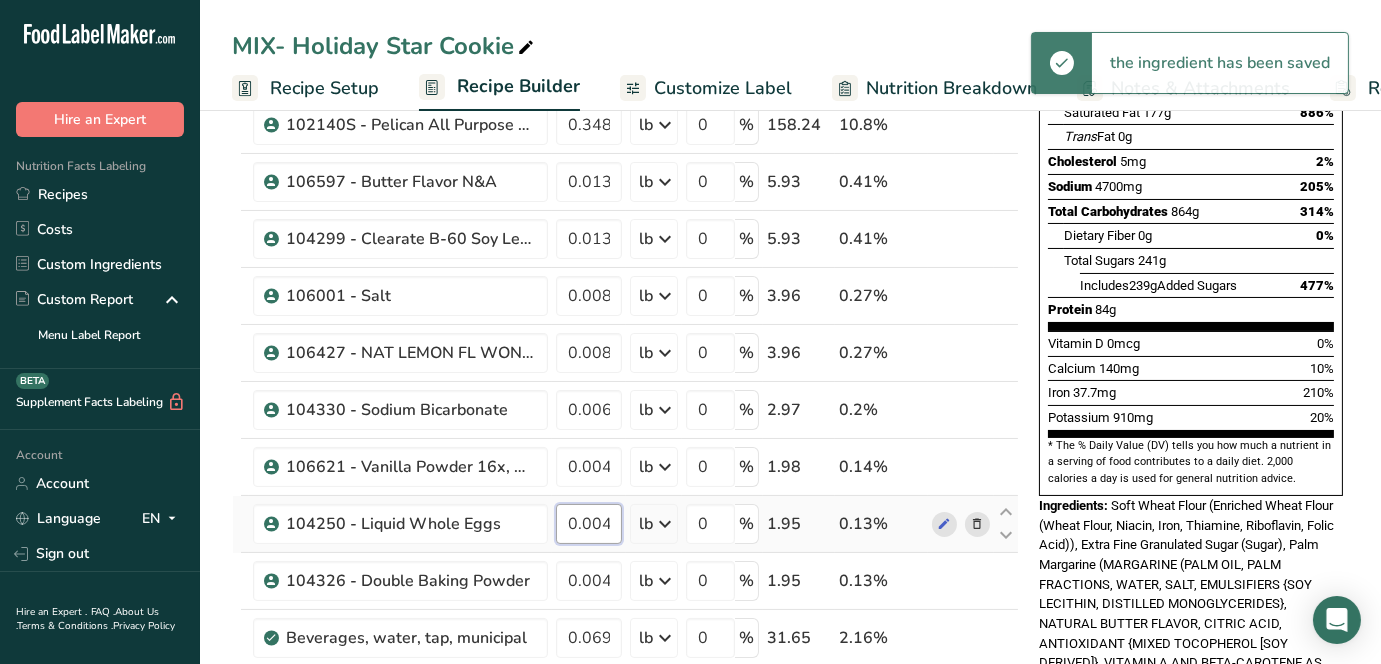 scroll, scrollTop: 0, scrollLeft: 7, axis: horizontal 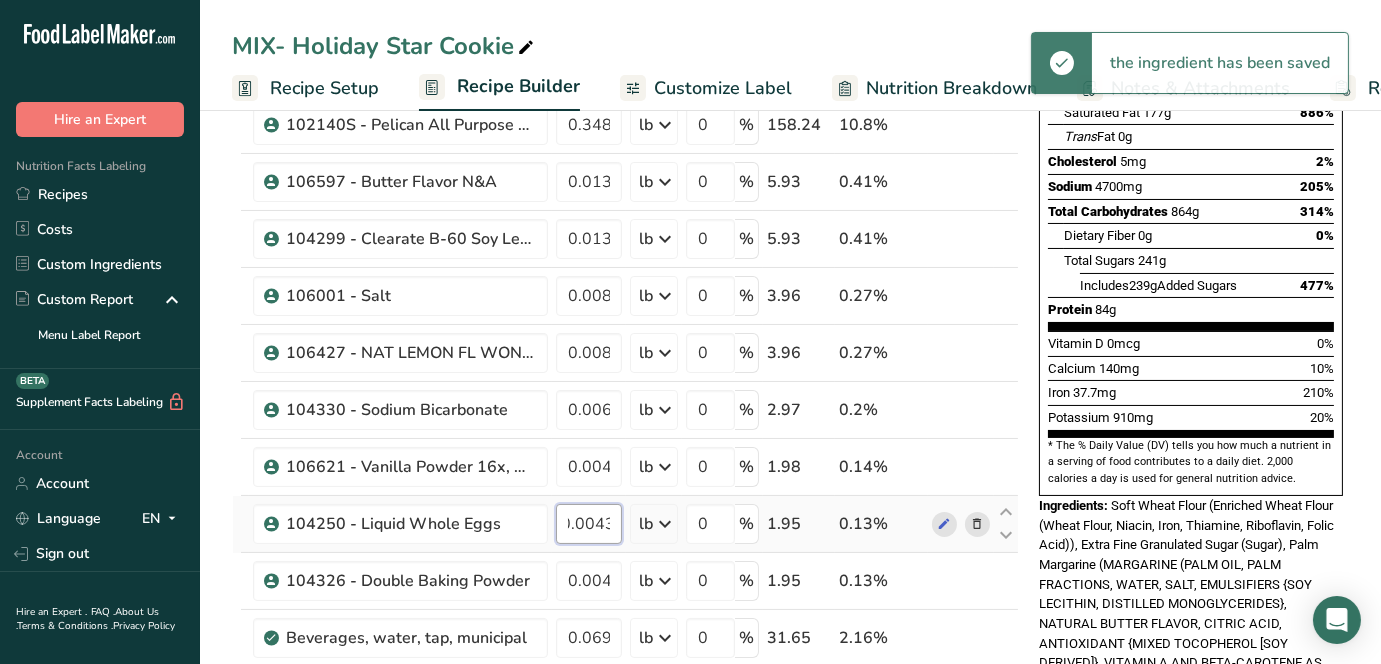 drag, startPoint x: 578, startPoint y: 526, endPoint x: 668, endPoint y: 532, distance: 90.199776 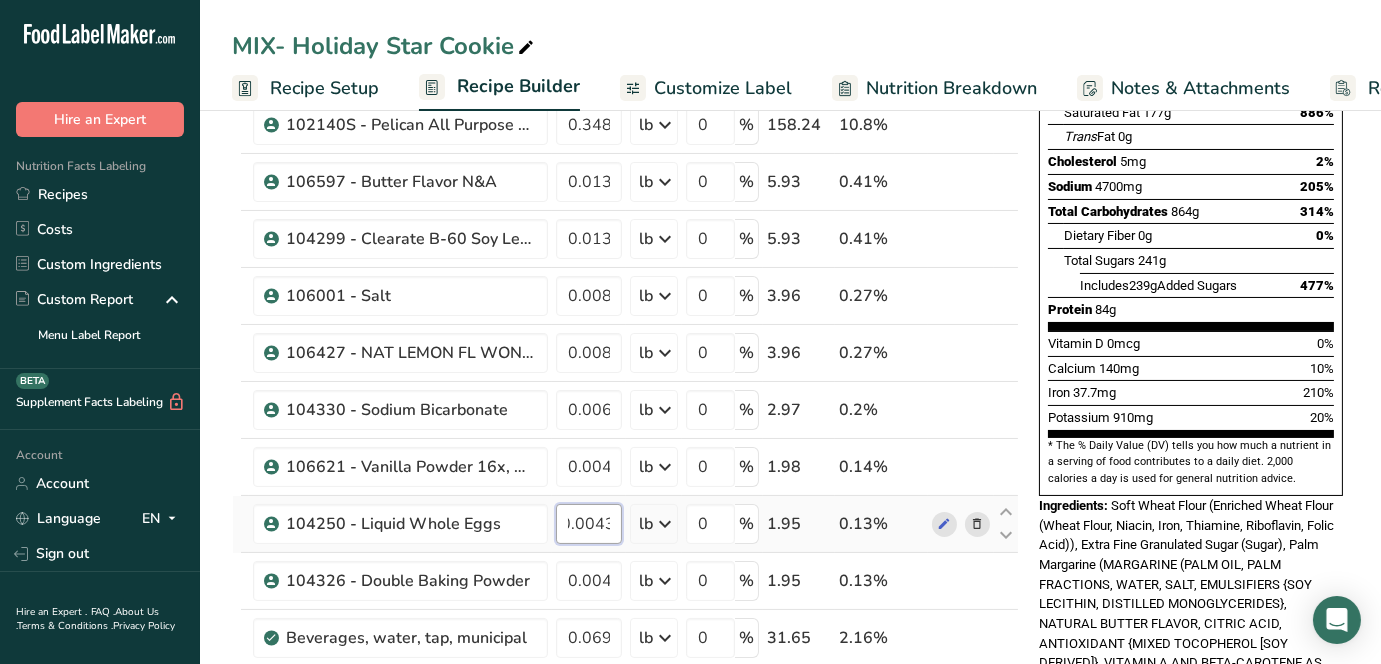 paste on "61" 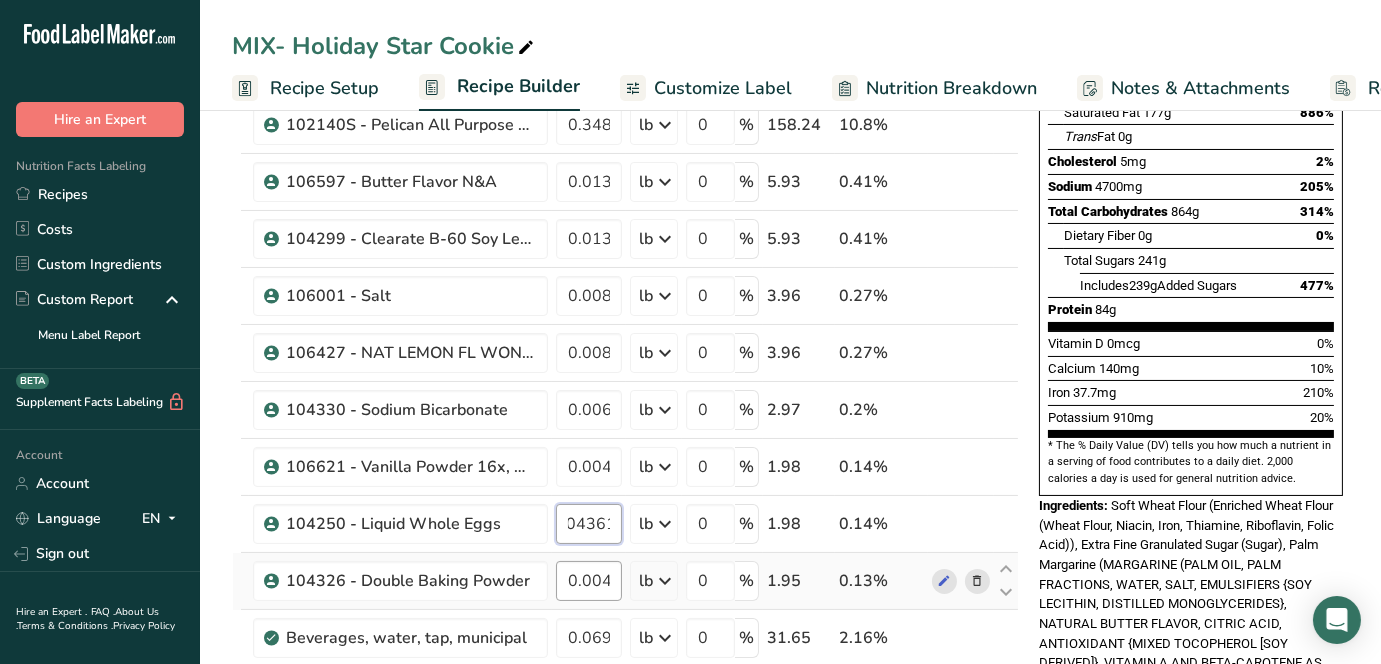type on "0.004361" 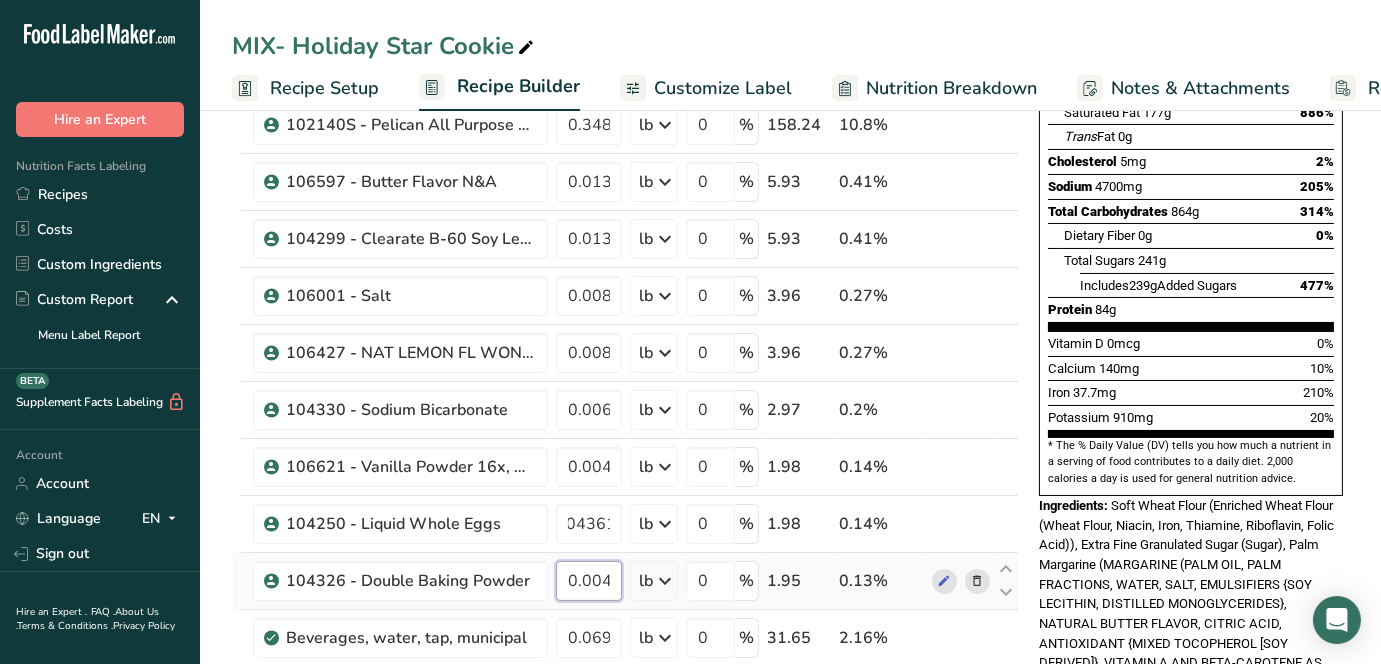 click on "Ingredient *
Amount *
Unit *
Waste *   .a-a{fill:#347362;}.b-a{fill:#fff;}          Grams
Percentage
101160 - Enriched Soft Wheat Flour
1.787937
lb
Weight Units
g
kg
mg
See more
Volume Units
l
mL
fl oz
See more
0
%
810.99
55.37%
103102 - Extra Fine Granulated Sugar
0.523299
lb
Weight Units
g
kg
mg
See more
Volume Units
l
mL
fl oz
See more
0
%
237.36
16.21%
0.436082" at bounding box center (625, 366) 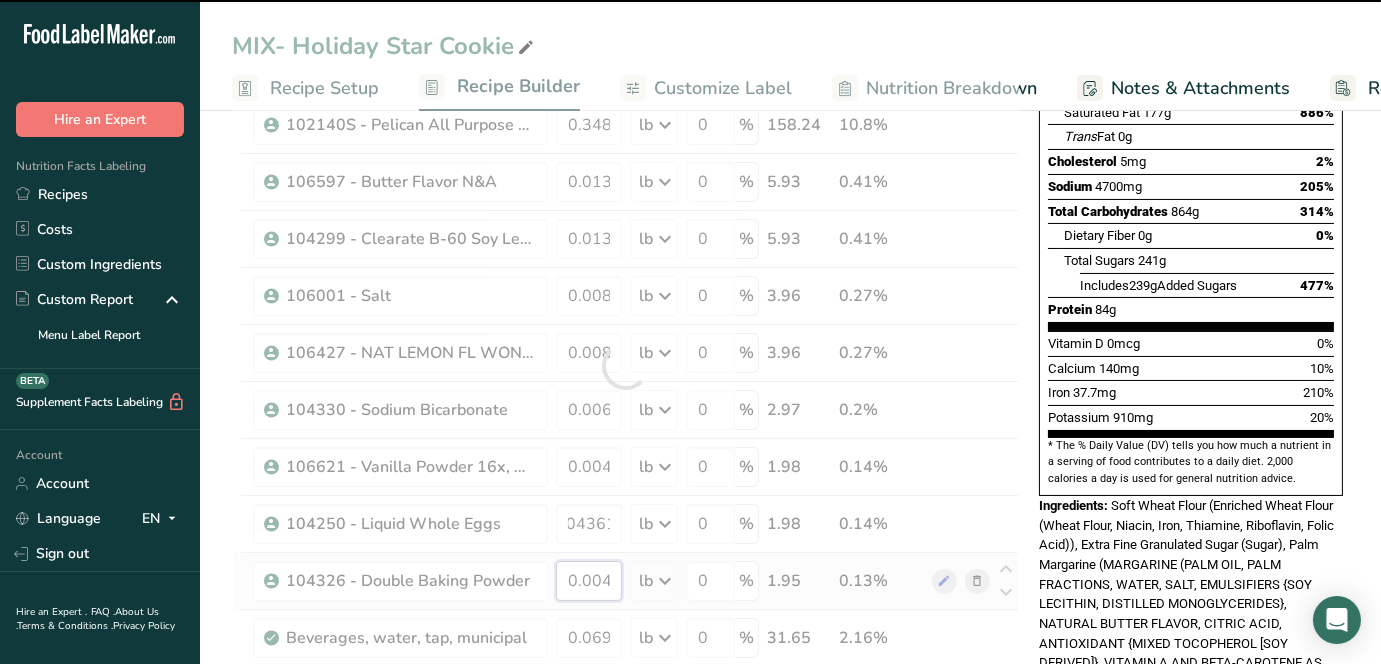 scroll, scrollTop: 0, scrollLeft: 0, axis: both 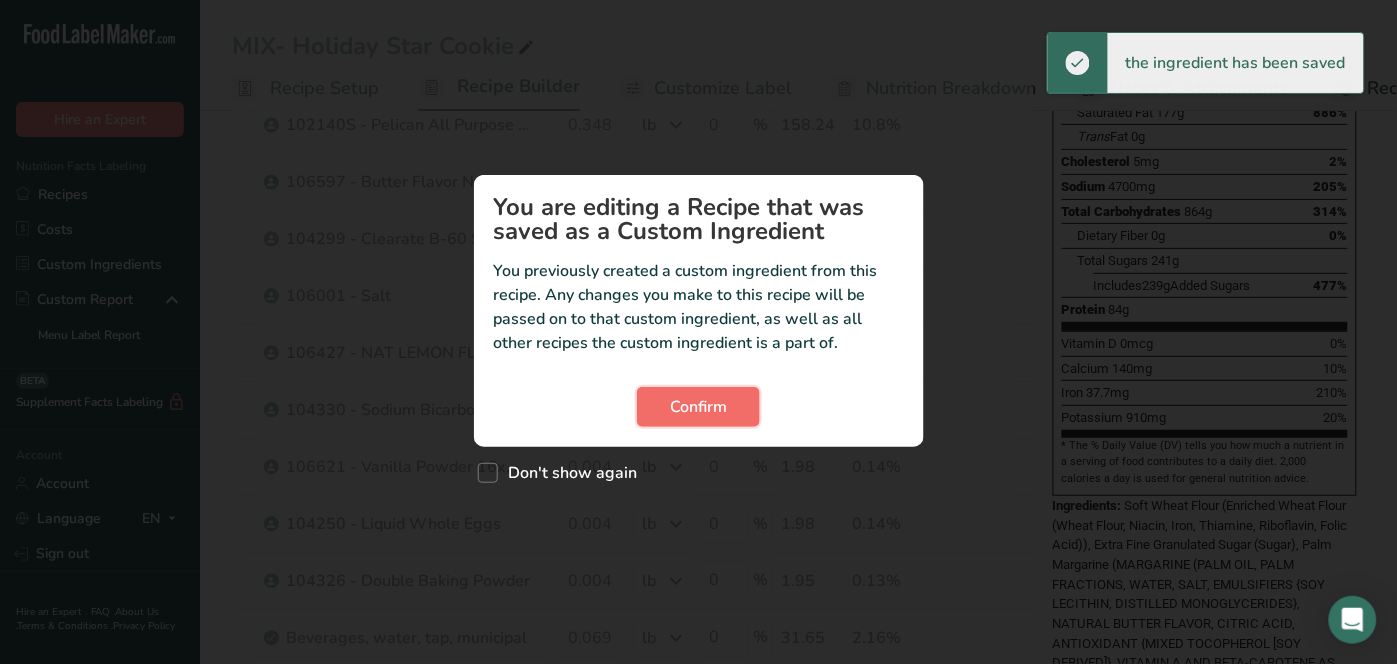 click on "Confirm" at bounding box center (698, 407) 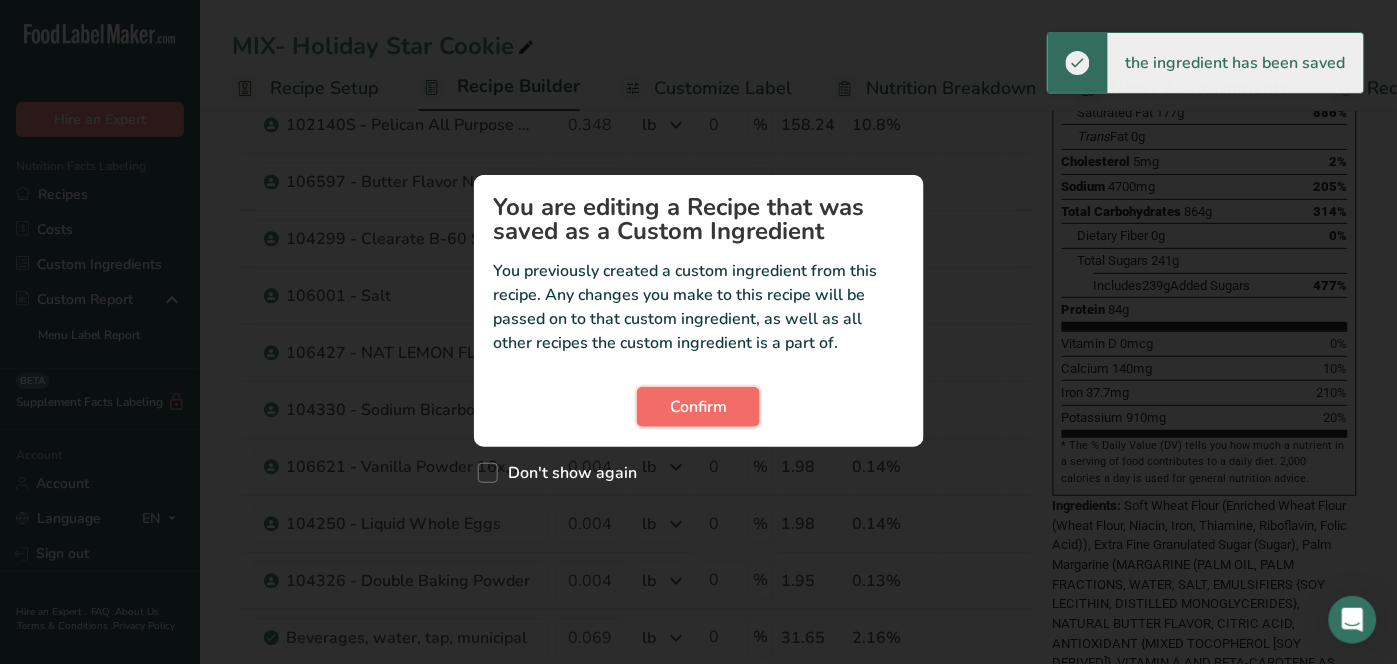 click on "Confirm" at bounding box center [698, 407] 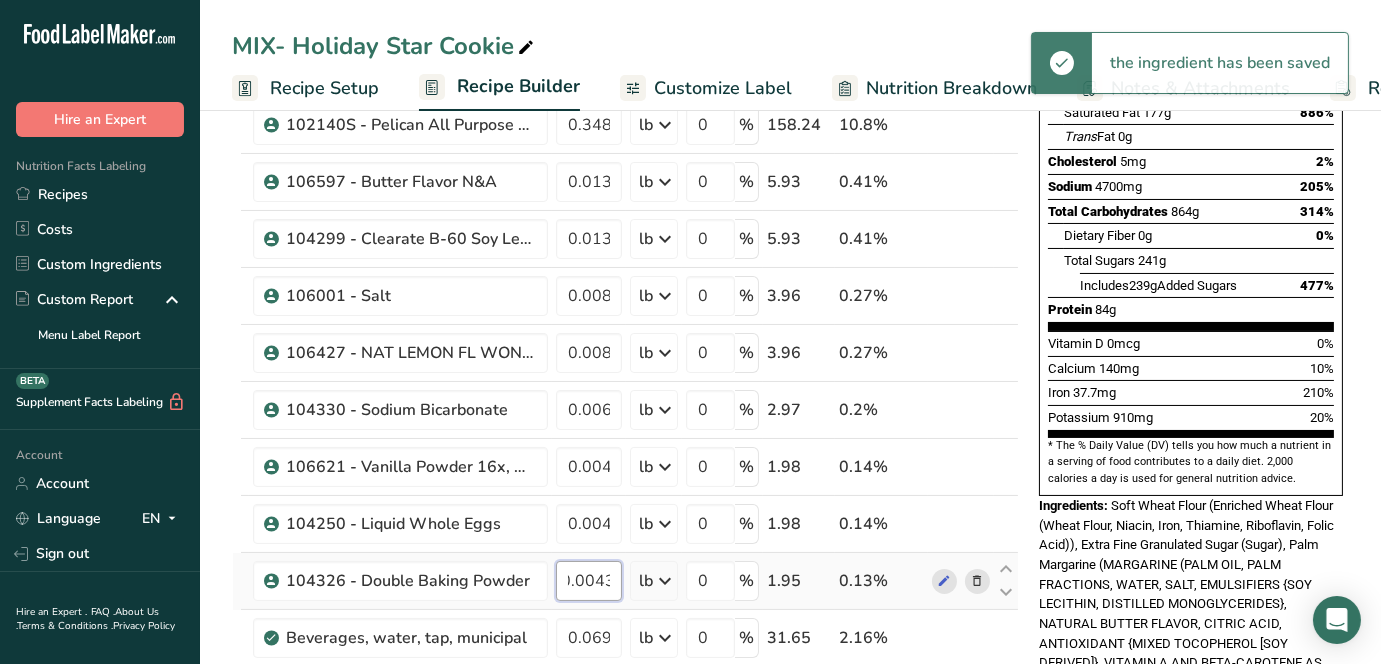 click on "104326 - Double Baking Powder
0.0043
lb
Weight Units
g
kg
mg
See more
Volume Units
l
mL
fl oz
See more
0
%
1.95
0.13%" at bounding box center (625, 581) 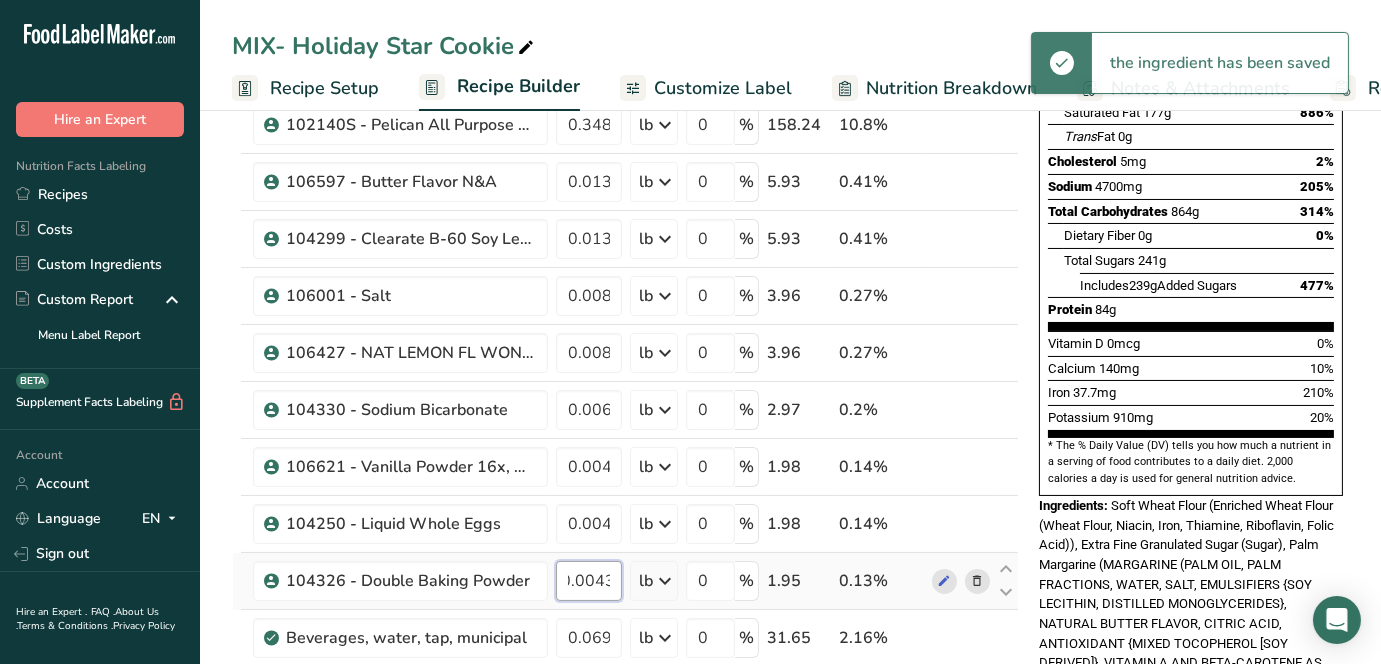 paste on "61" 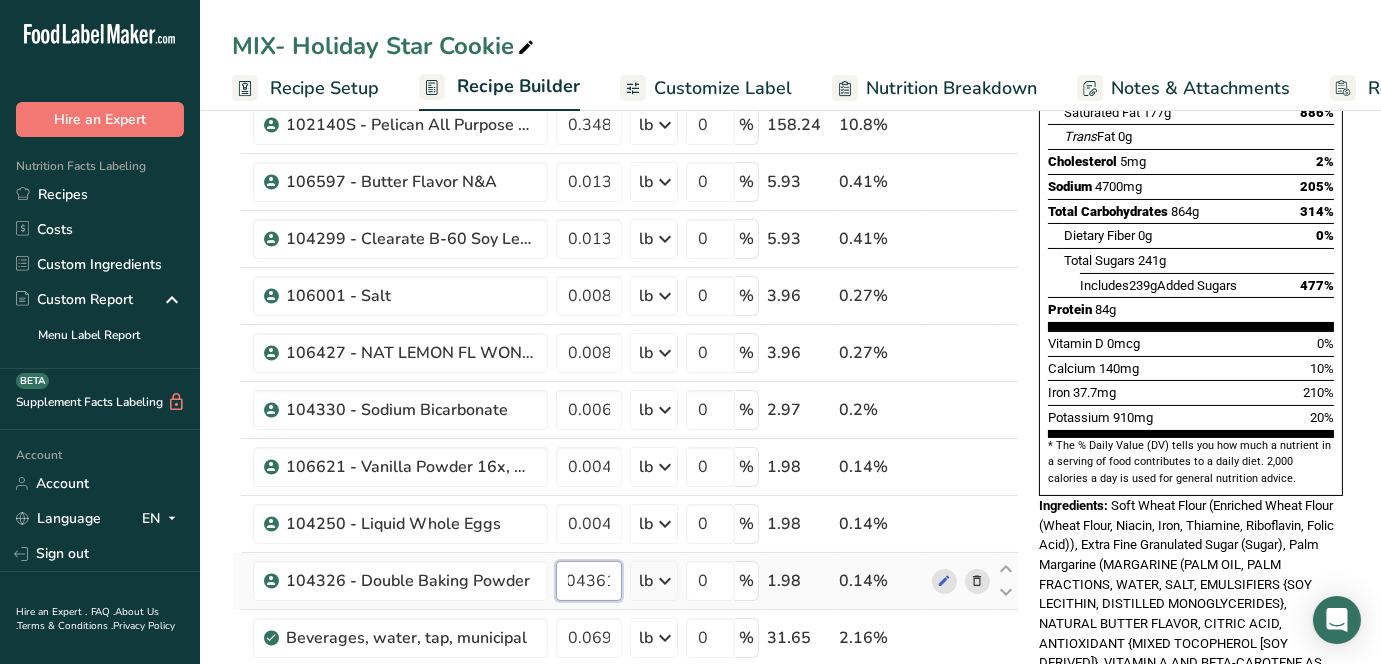 type on "0.004361" 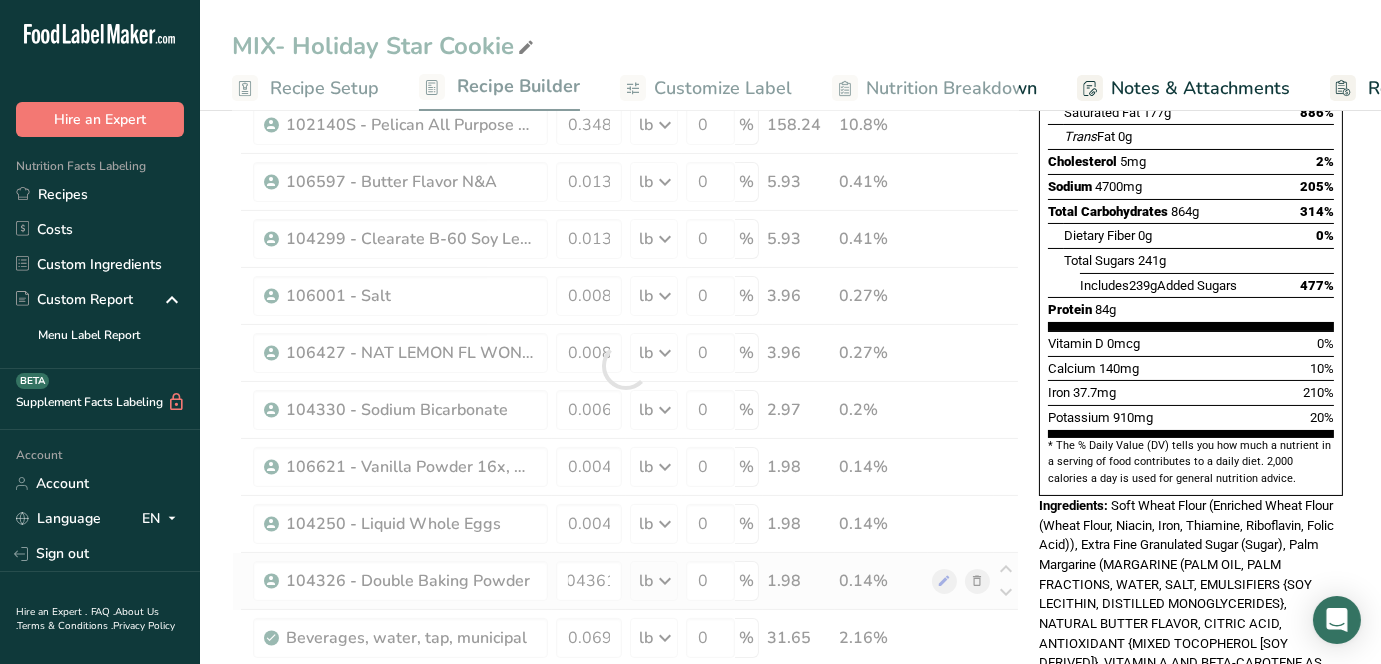 scroll, scrollTop: 0, scrollLeft: 0, axis: both 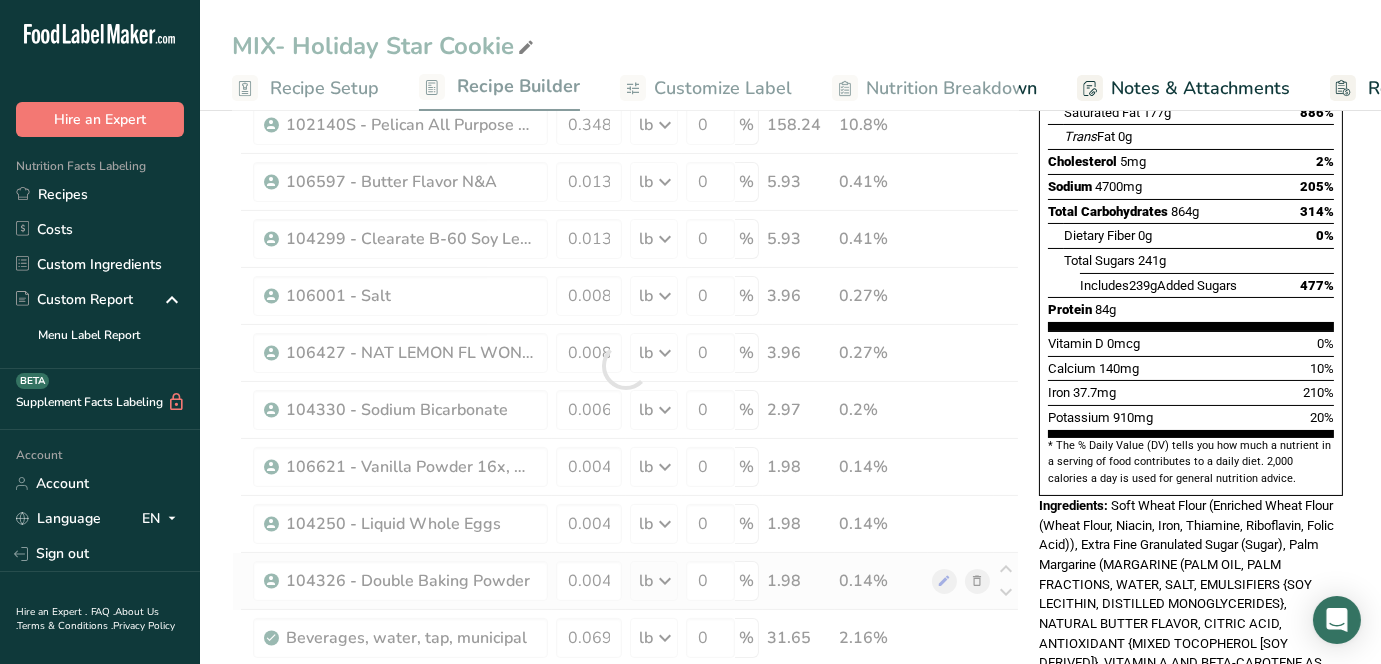 click on "Ingredient *
Amount *
Unit *
Waste *   .a-a{fill:#347362;}.b-a{fill:#fff;}          Grams
Percentage
101160 - Enriched Soft Wheat Flour
1.787937
lb
Weight Units
g
kg
mg
See more
Volume Units
l
mL
fl oz
See more
0
%
810.99
55.37%
103102 - Extra Fine Granulated Sugar
0.523299
lb
Weight Units
g
kg
mg
See more
Volume Units
l
mL
fl oz
See more
0
%
237.36
16.21%
0.436082" at bounding box center [625, 366] 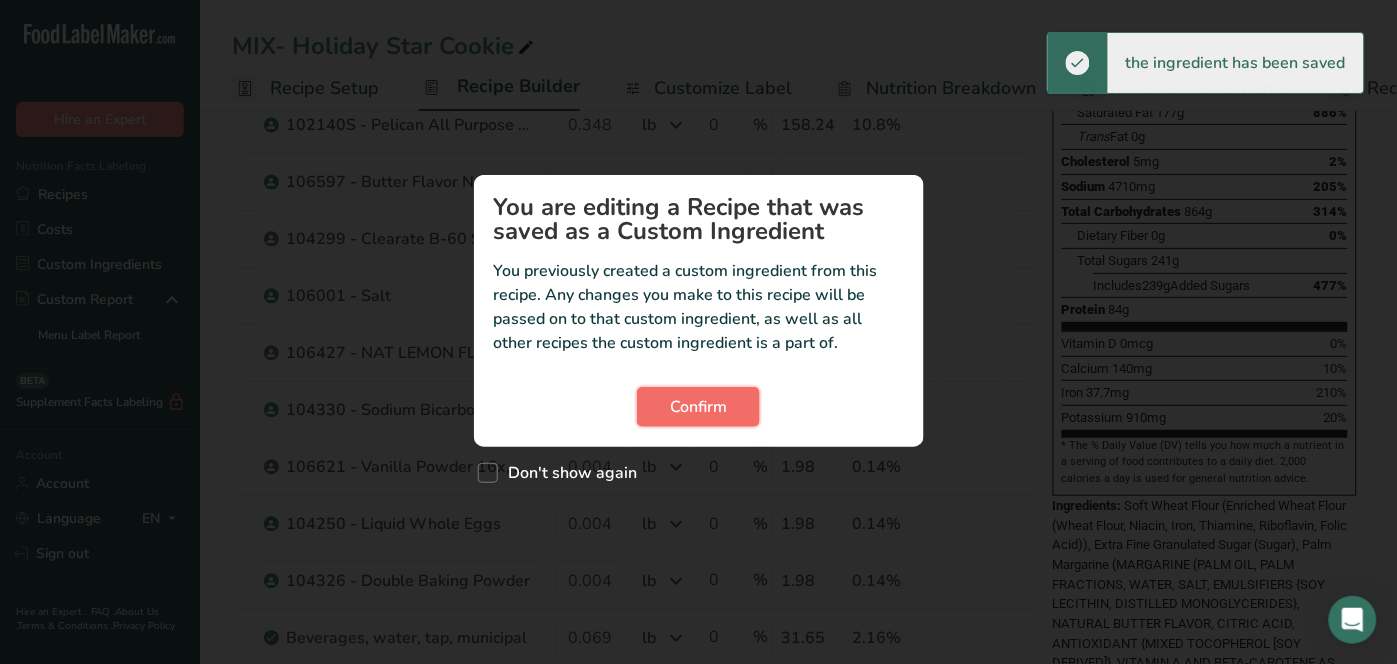 click on "Confirm" at bounding box center [698, 407] 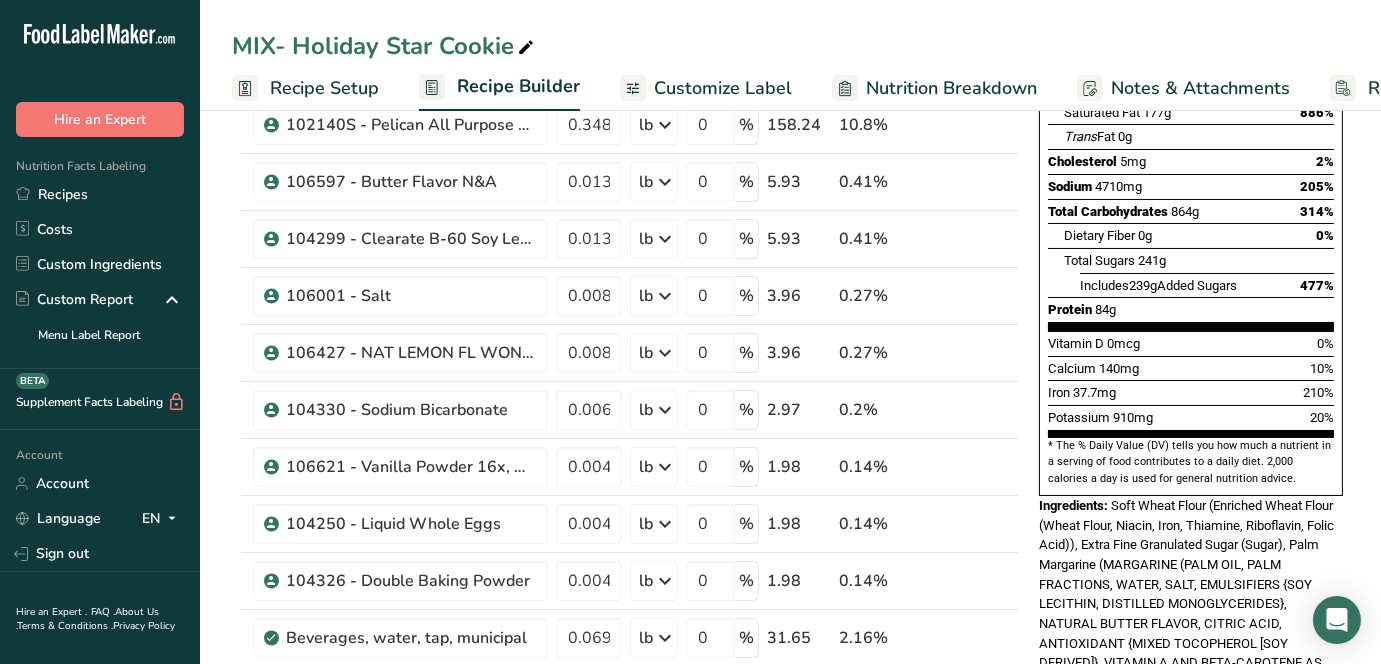scroll, scrollTop: 0, scrollLeft: 0, axis: both 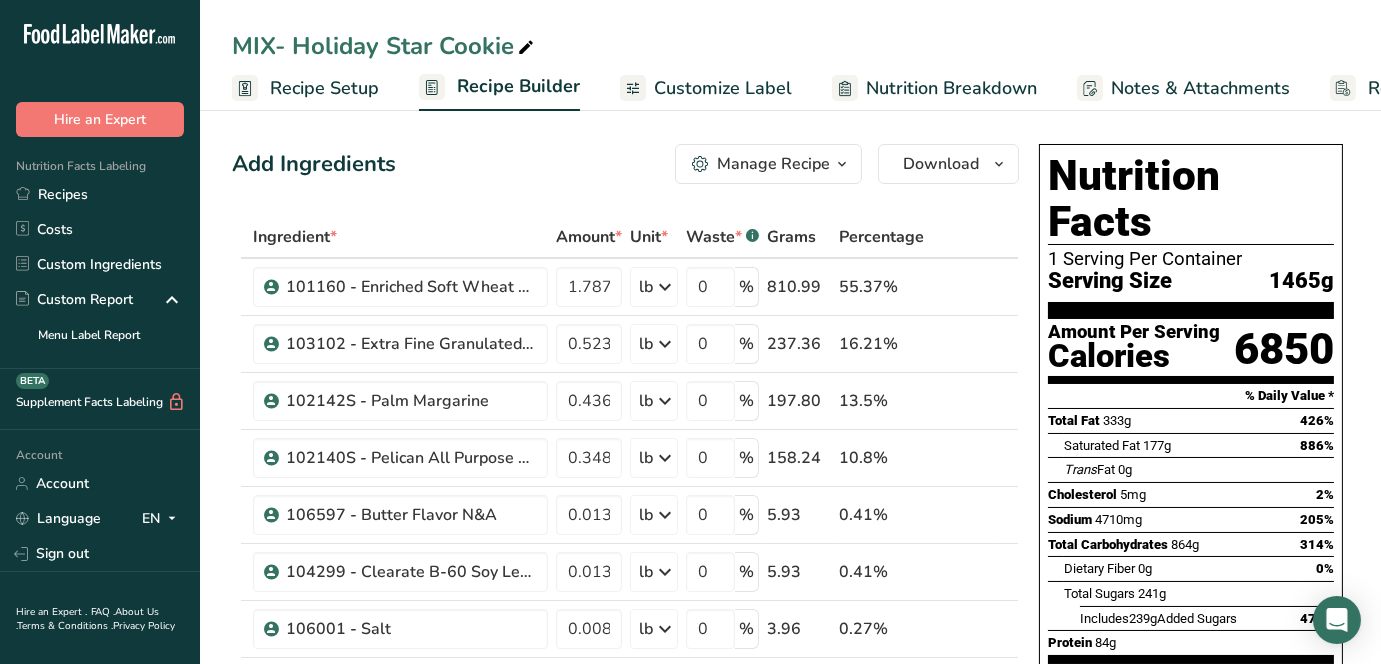 click on "Manage Recipe" at bounding box center (773, 164) 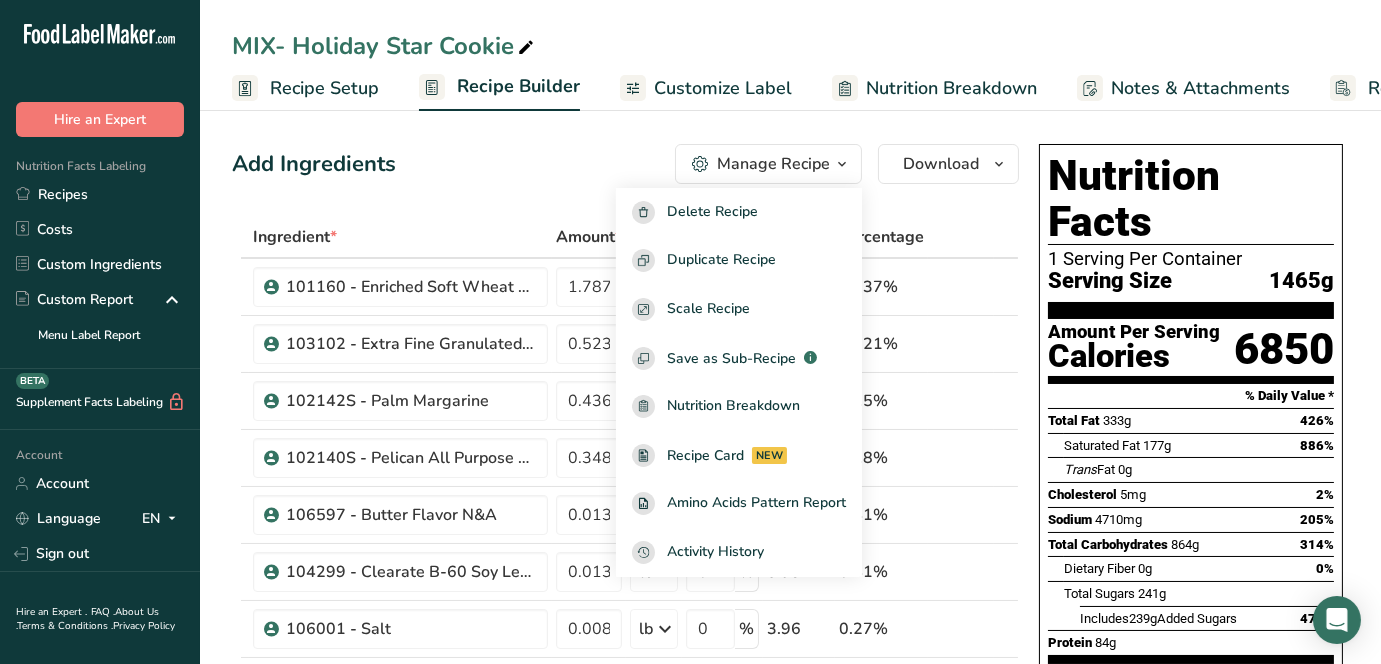 click on "Add Ingredients
Manage Recipe         Delete Recipe           Duplicate Recipe             Scale Recipe             Save as Sub-Recipe   .a-a{fill:#347362;}.b-a{fill:#fff;}                               Nutrition Breakdown                 Recipe Card
NEW
Amino Acids Pattern Report           Activity History
Download
Choose your preferred label style
Standard FDA label
Standard FDA label
The most common format for nutrition facts labels in compliance with the FDA's typeface, style and requirements
Tabular FDA label
A label format compliant with the FDA regulations presented in a tabular (horizontal) display.
Linear FDA label
A simple linear display for small sized packages.
Simplified FDA label" at bounding box center [625, 164] 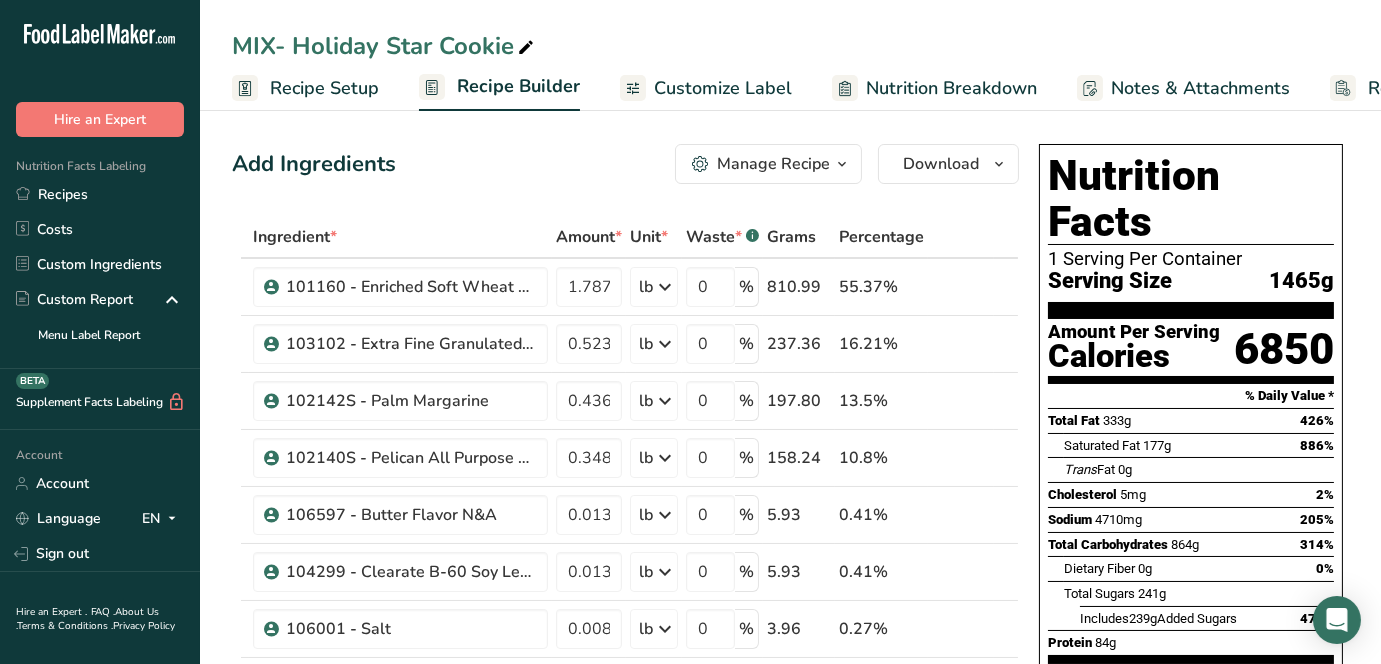 click on "Manage Recipe" at bounding box center [768, 164] 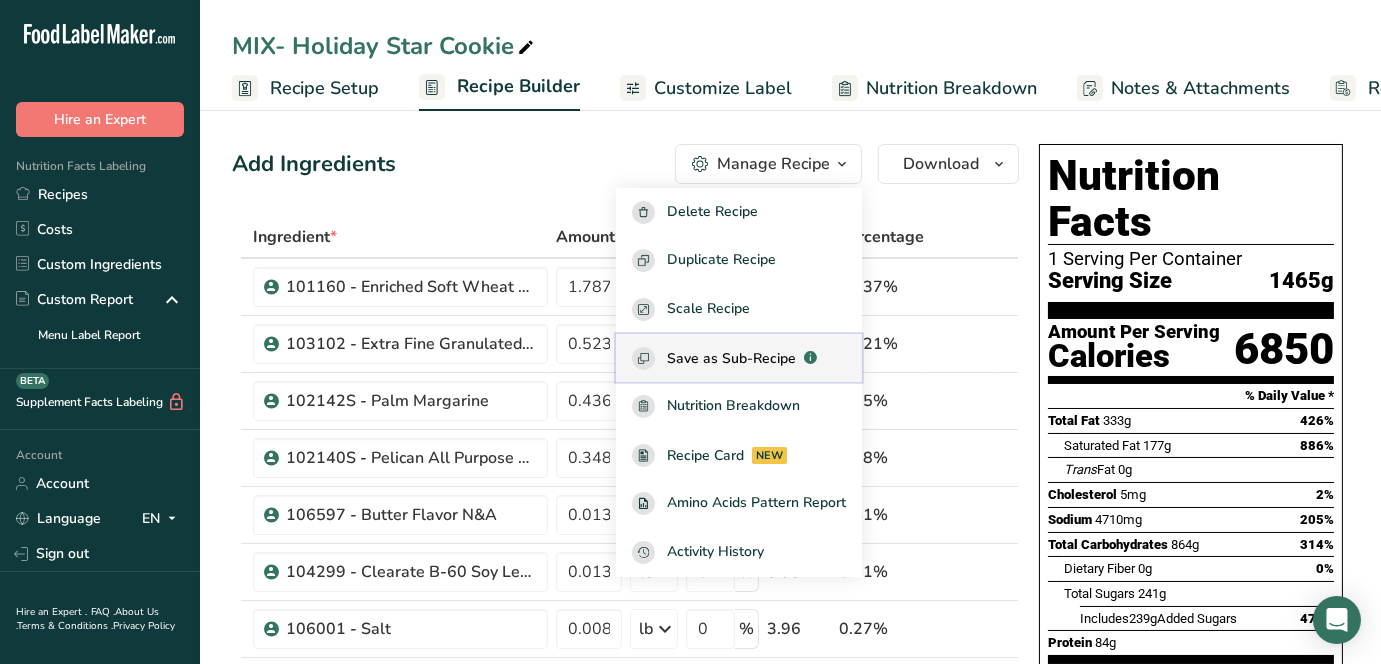 click on "Save as Sub-Recipe" at bounding box center [731, 358] 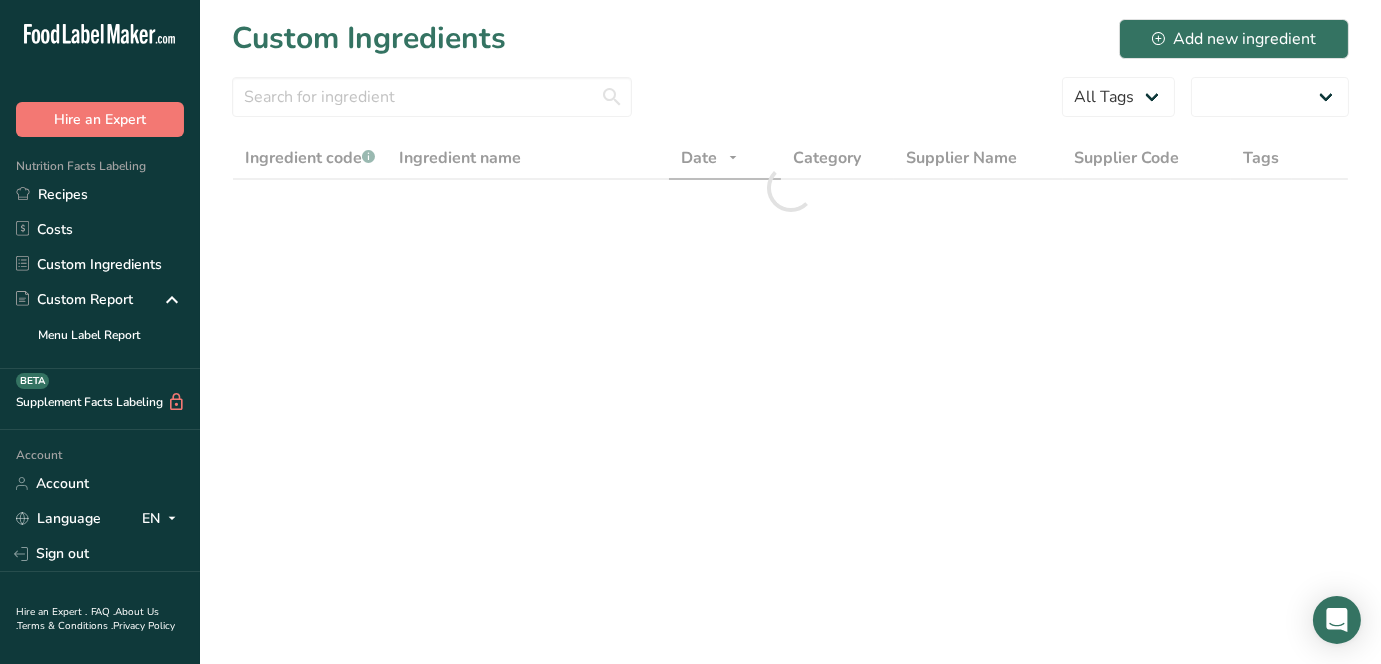 select on "30" 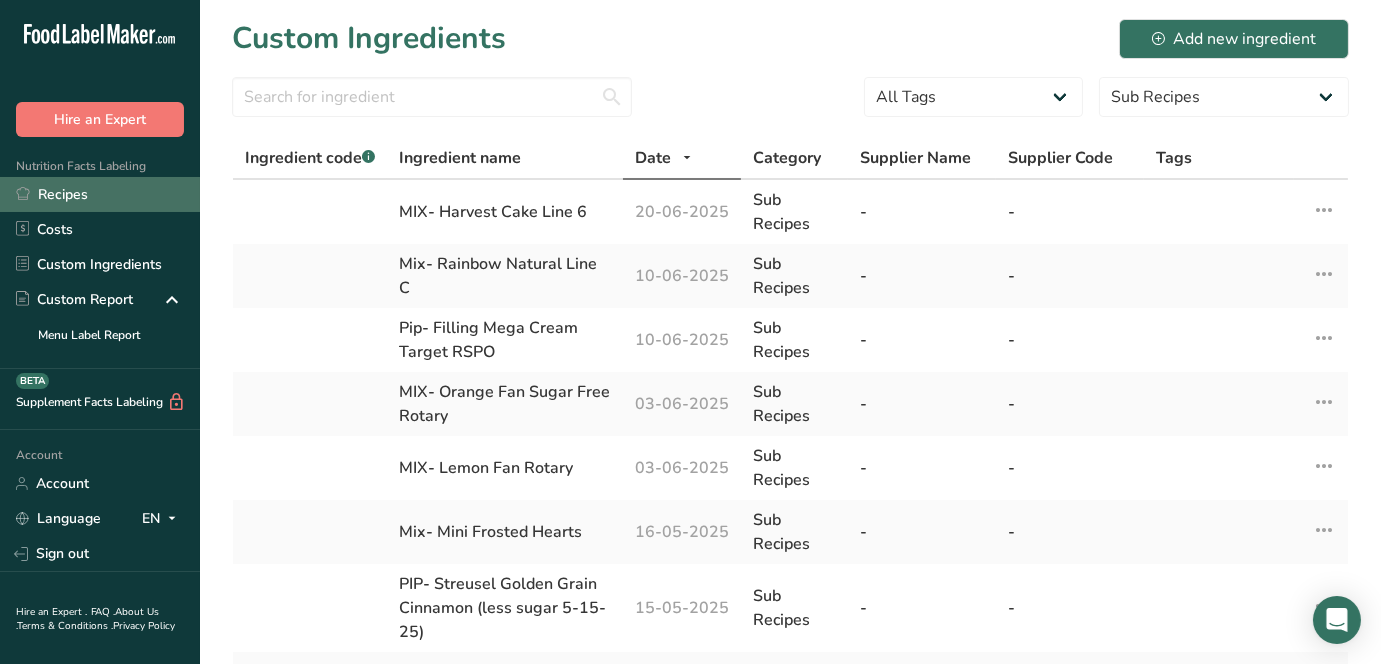 click on "Recipes" at bounding box center [100, 194] 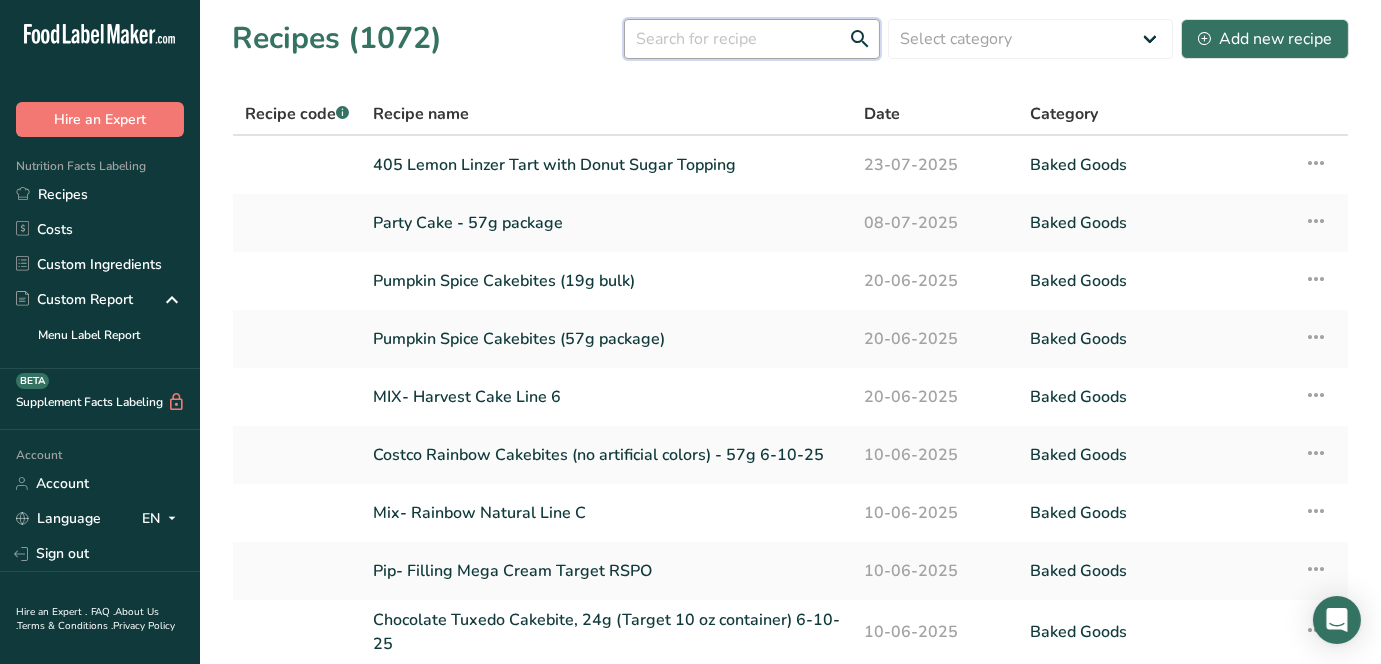 click at bounding box center [752, 39] 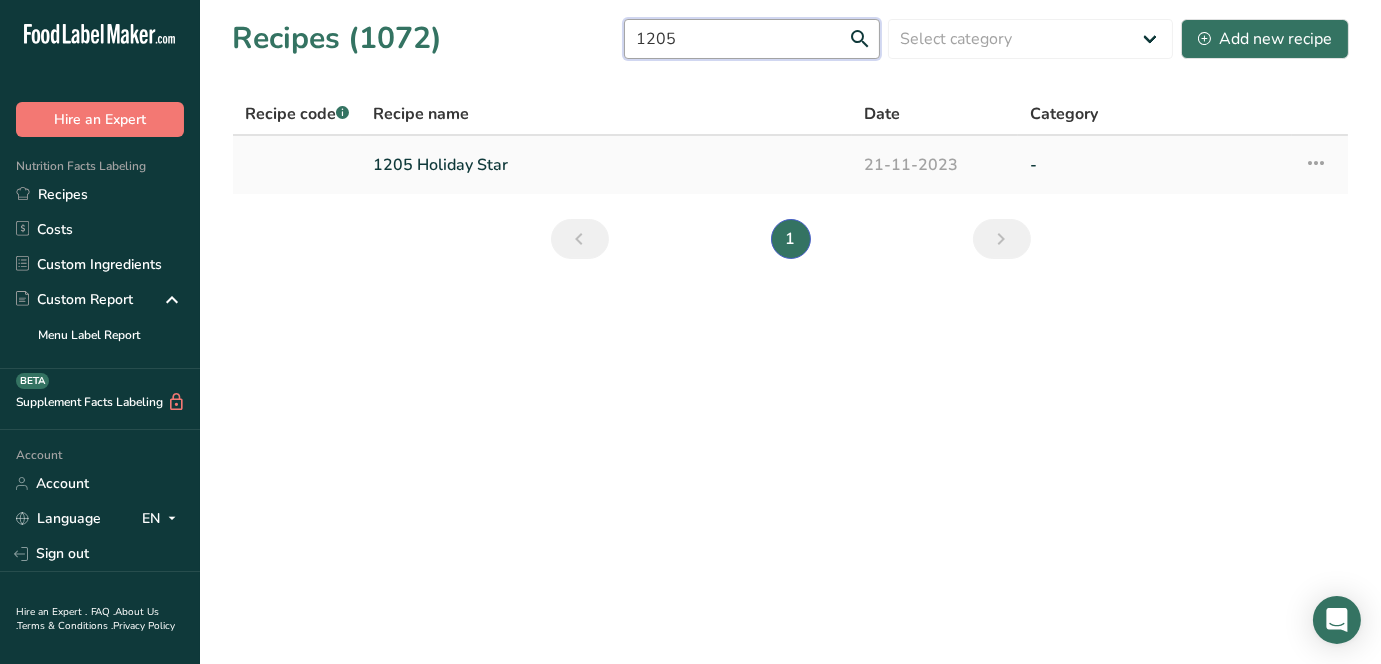type on "1205" 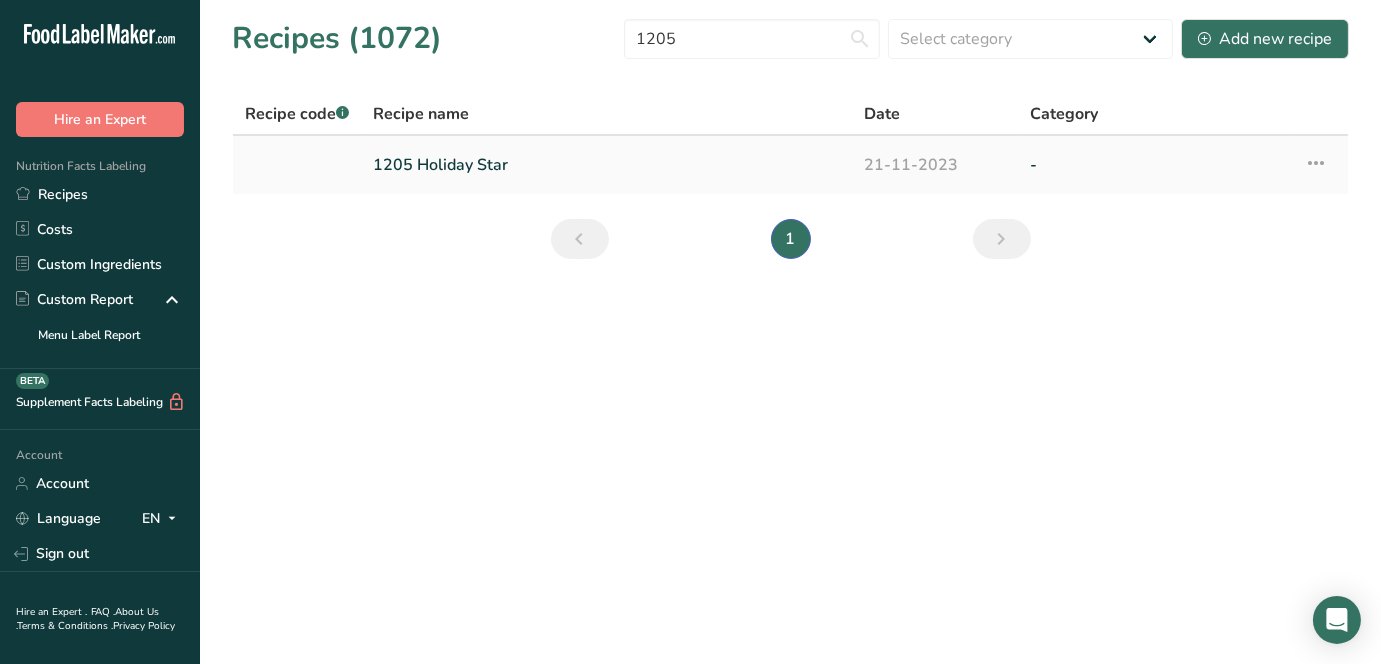 click on "1205 Holiday Star" at bounding box center [606, 165] 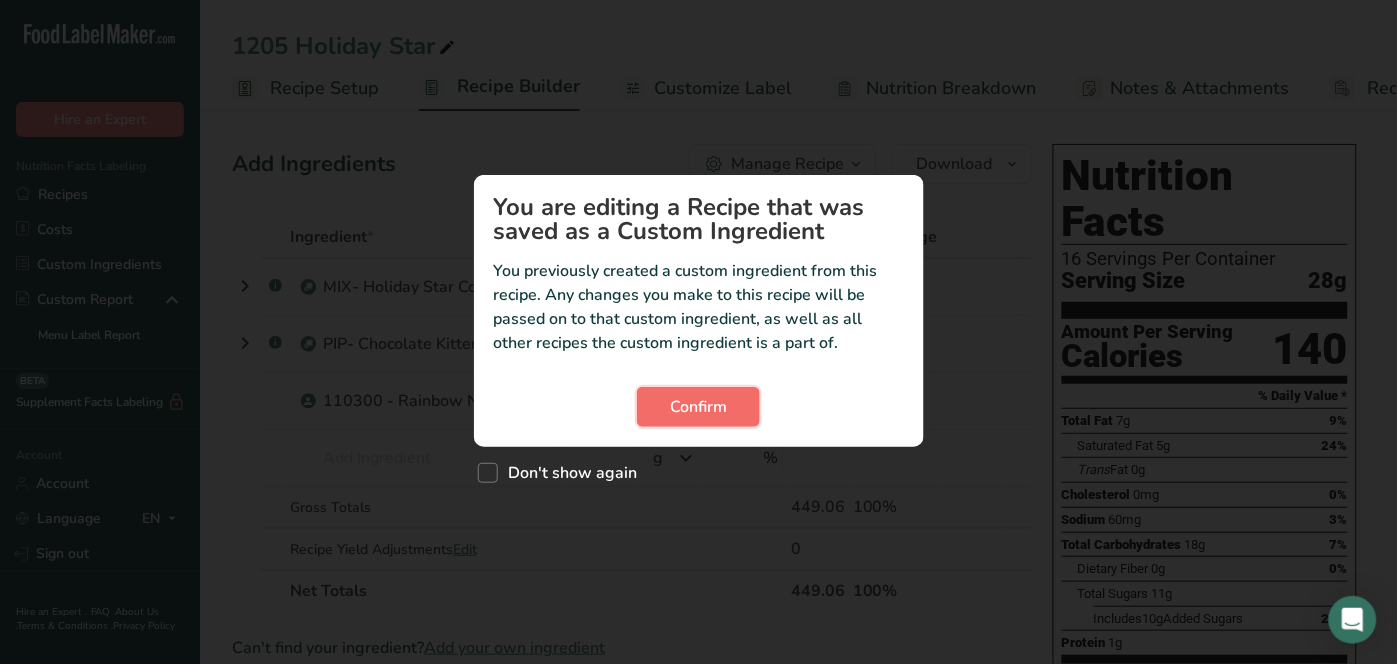 click on "Confirm" at bounding box center [698, 407] 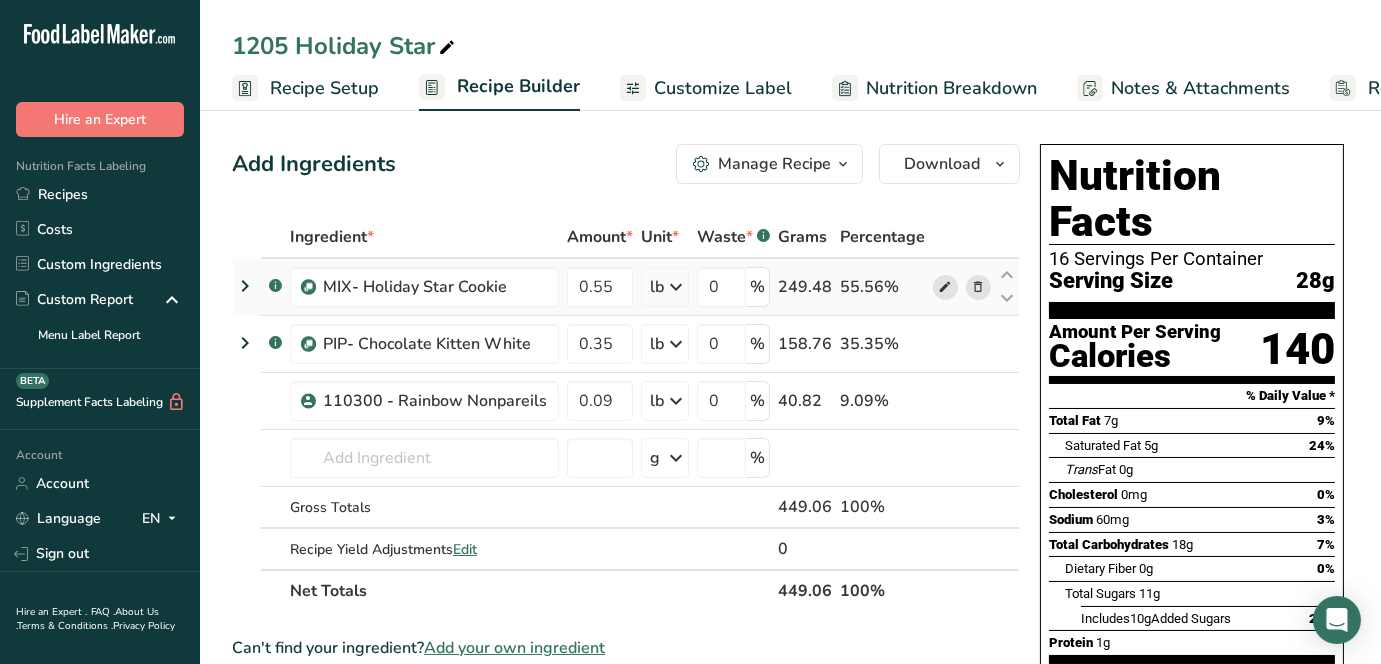 click at bounding box center (946, 287) 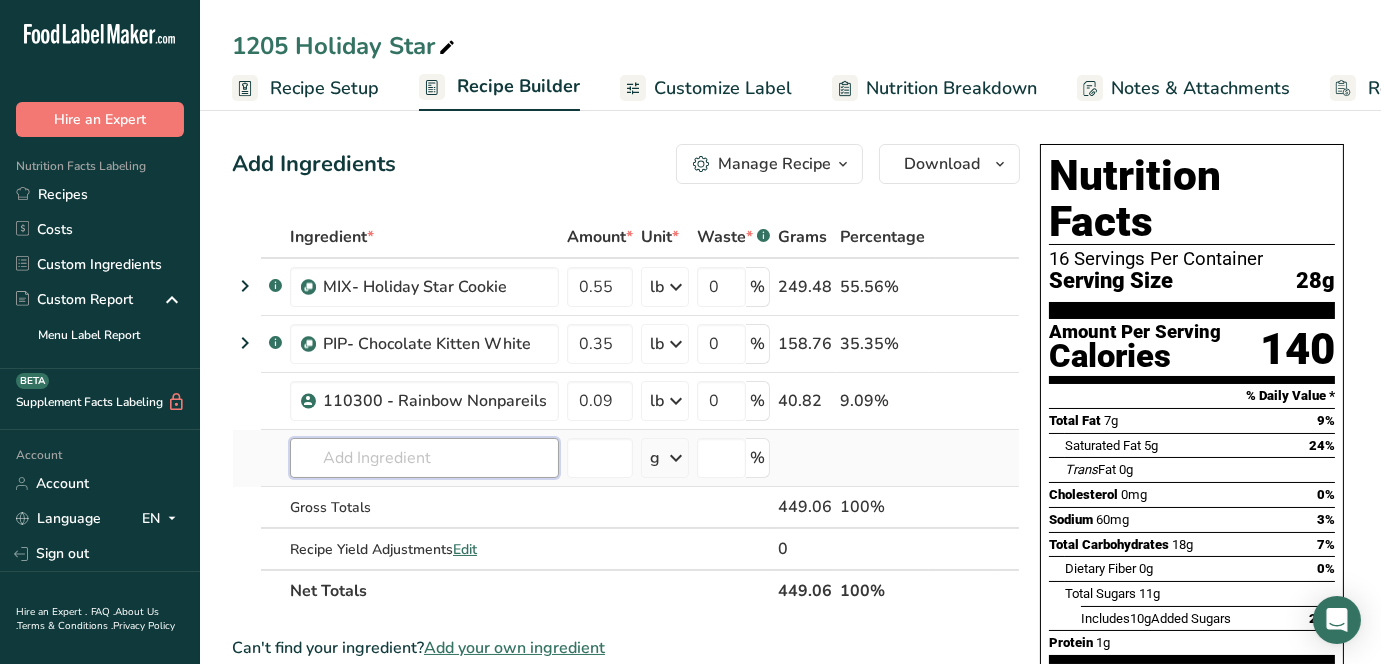 click at bounding box center [424, 458] 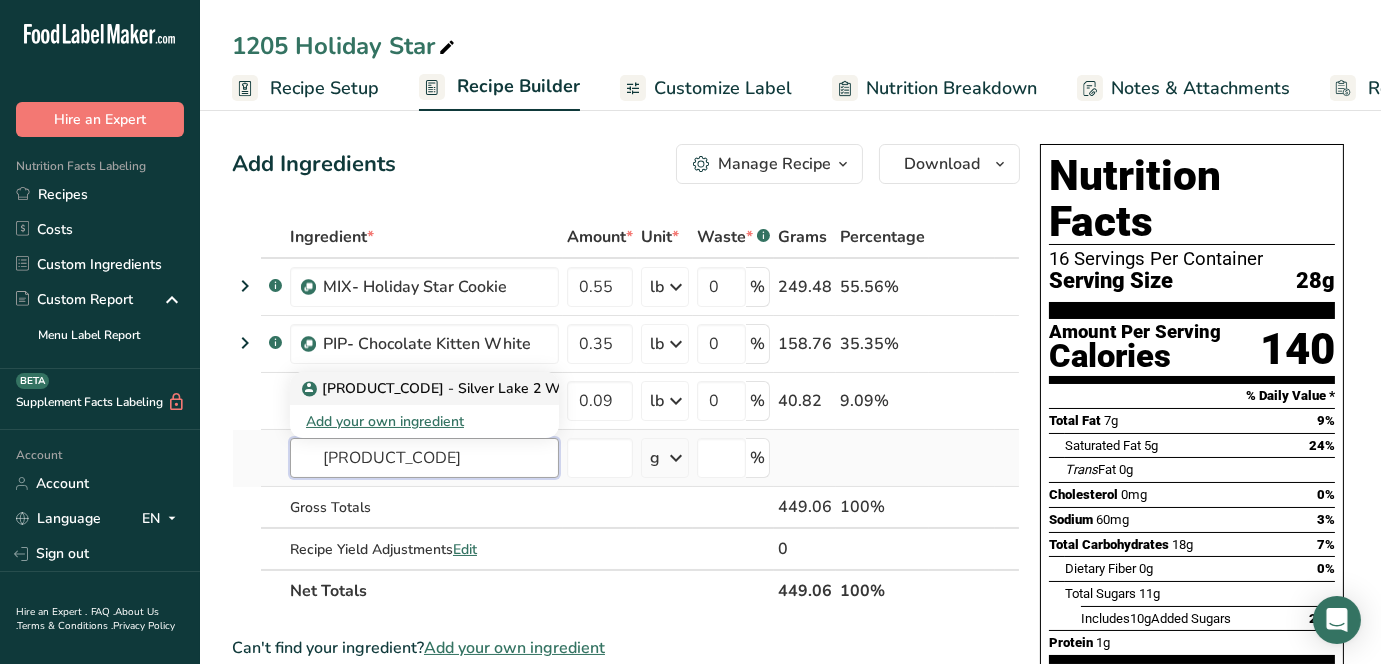 type on "[PRODUCT_CODE]" 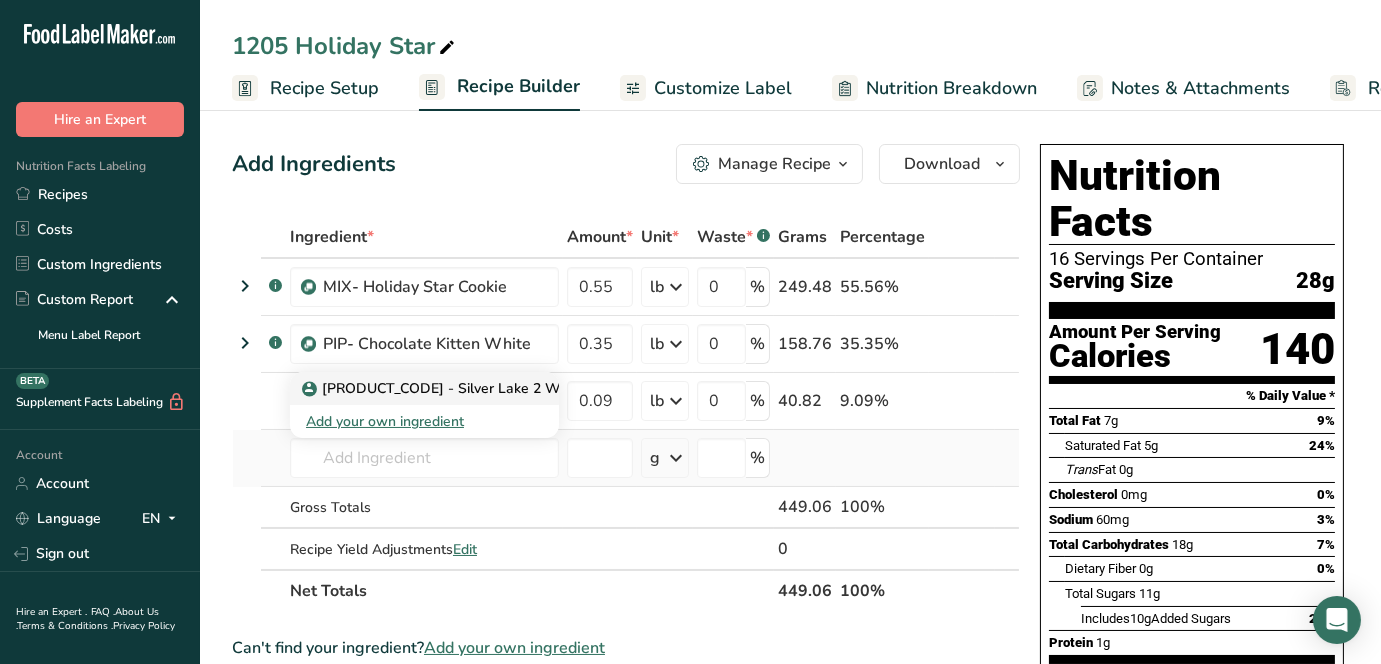 click on "[PRODUCT_CODE] - Silver Lake 2 White Wafers" at bounding box center (472, 388) 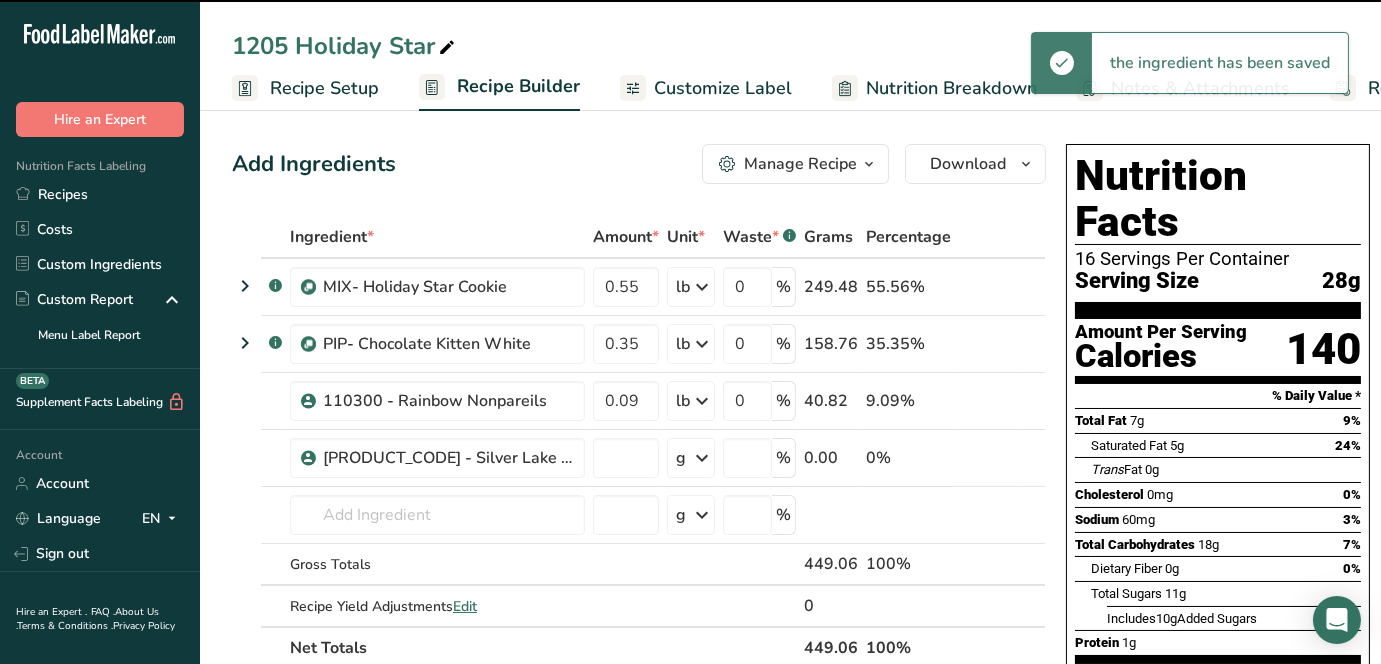 type on "0" 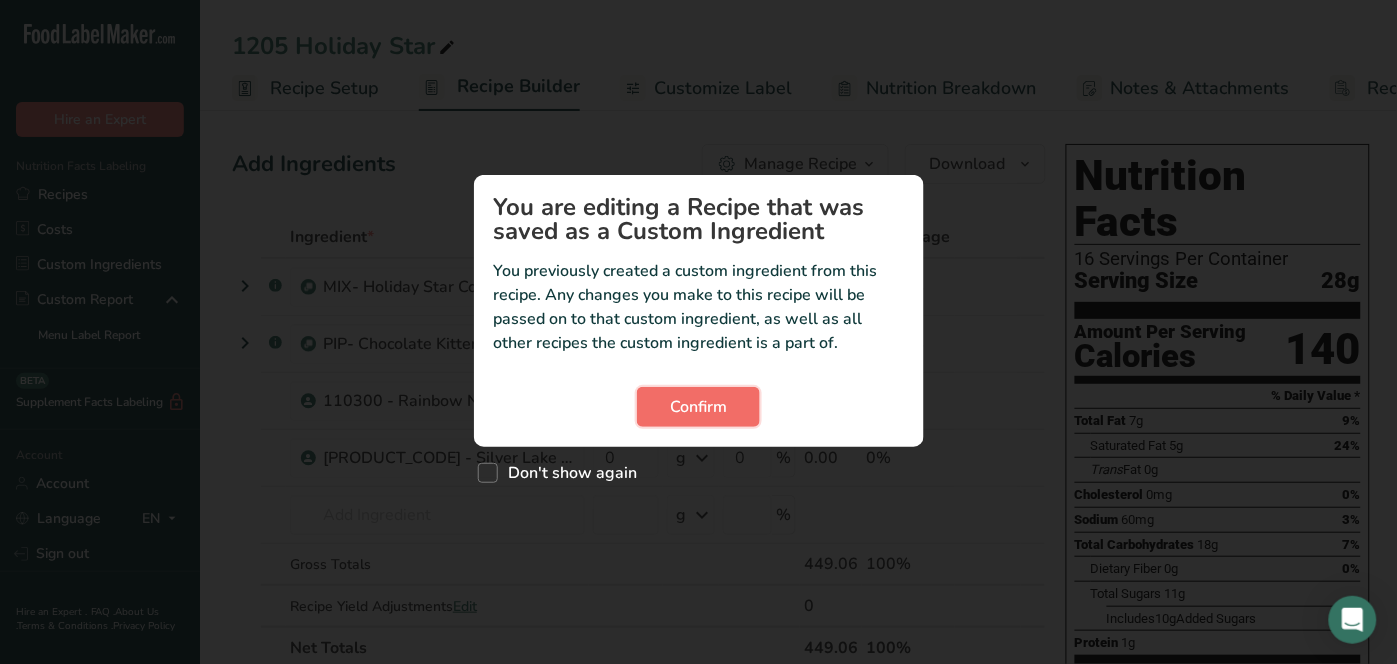 click on "Confirm" at bounding box center (698, 407) 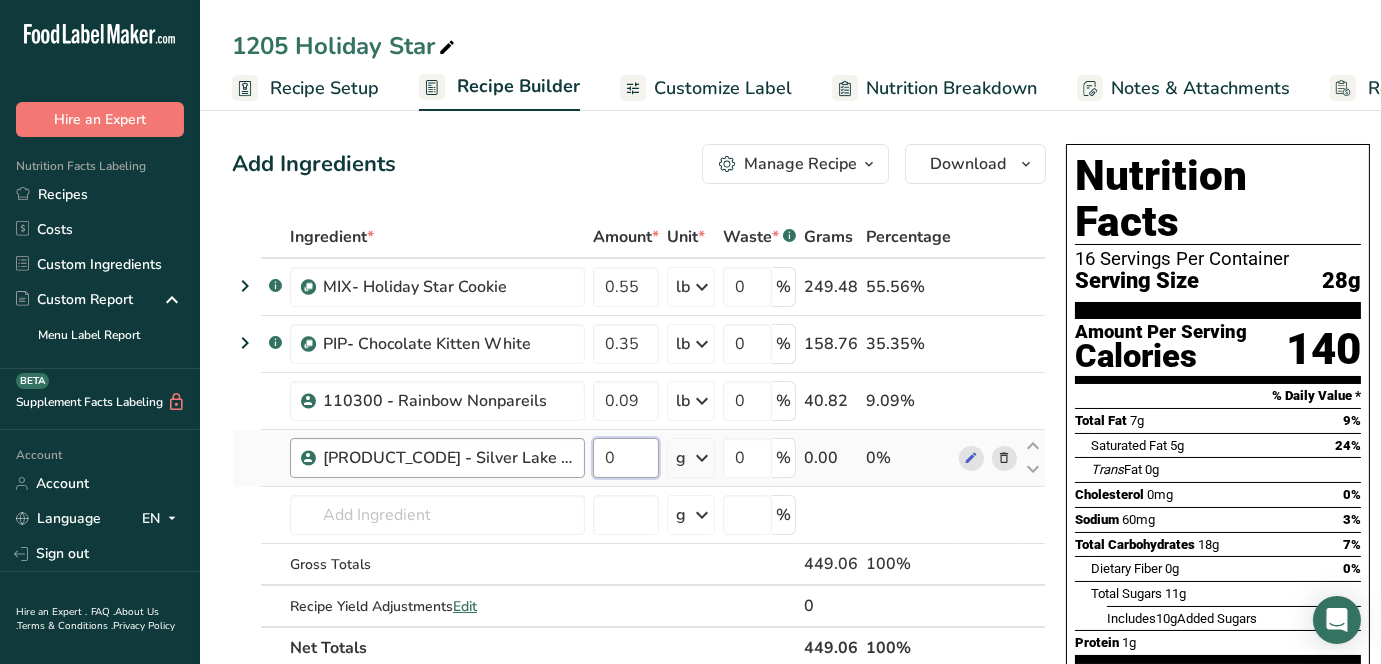drag, startPoint x: 596, startPoint y: 465, endPoint x: 570, endPoint y: 464, distance: 26.019224 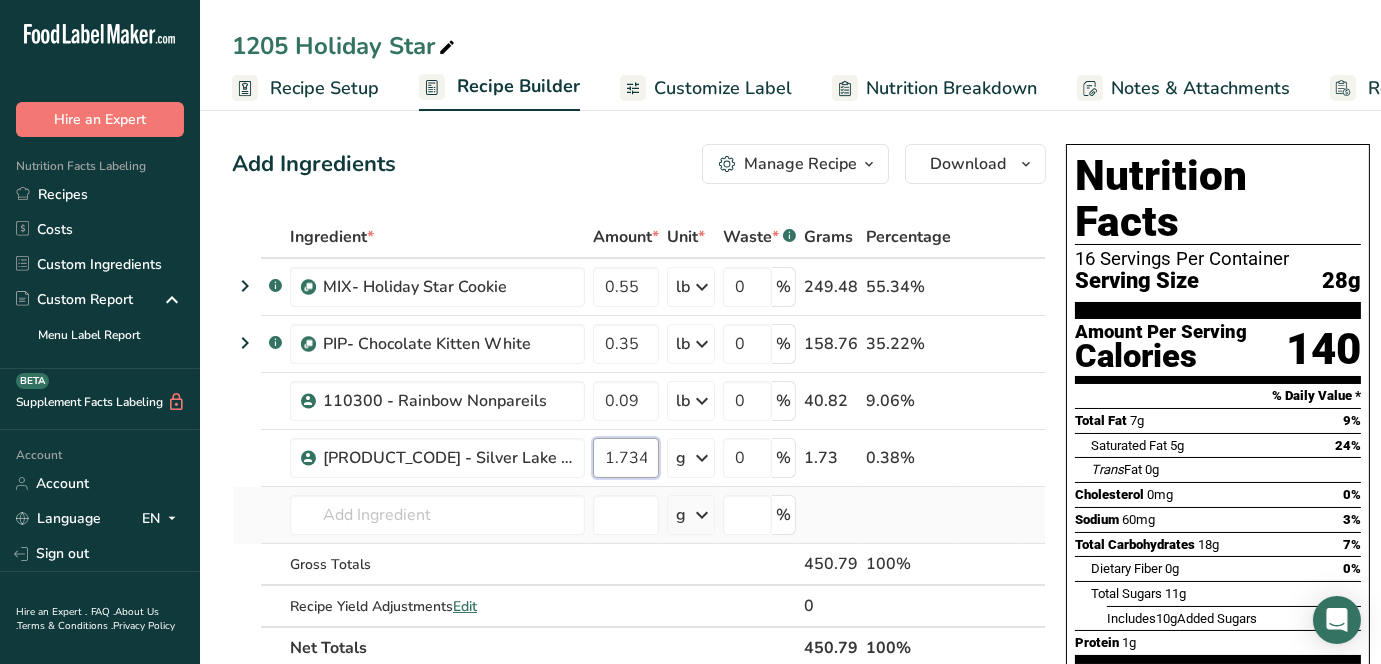 scroll, scrollTop: 0, scrollLeft: 26, axis: horizontal 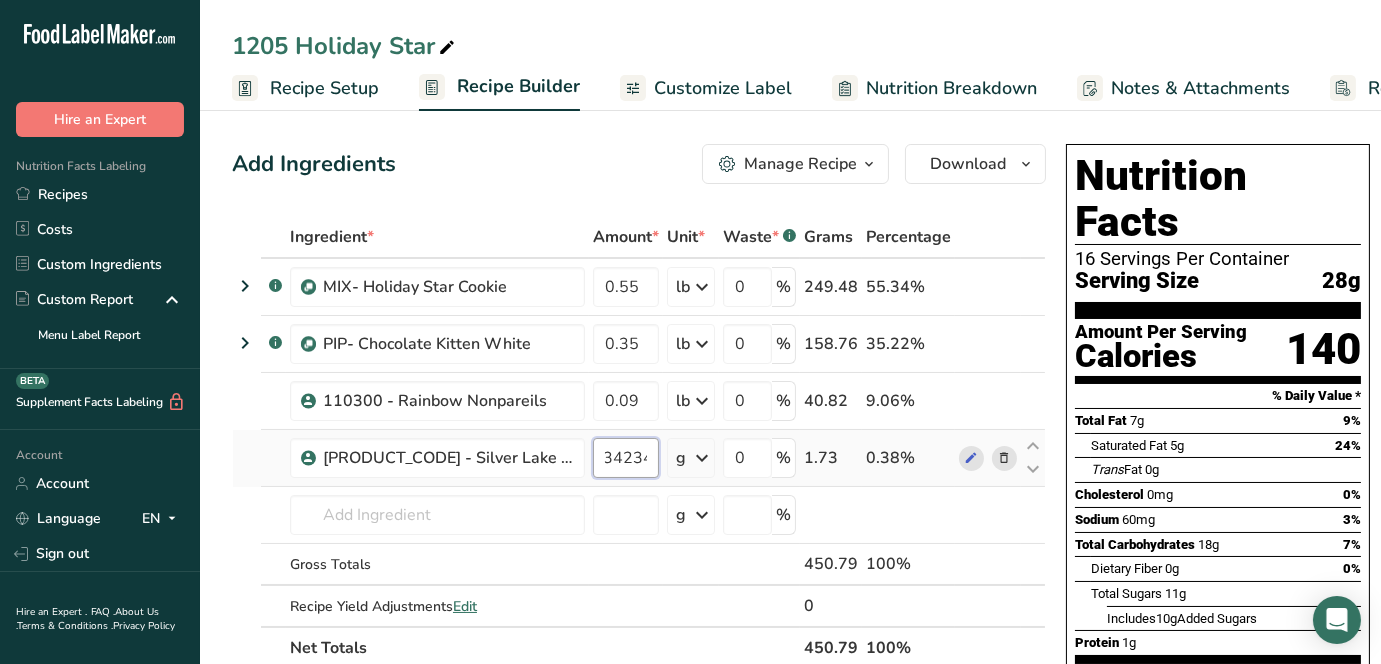 type on "1.734234" 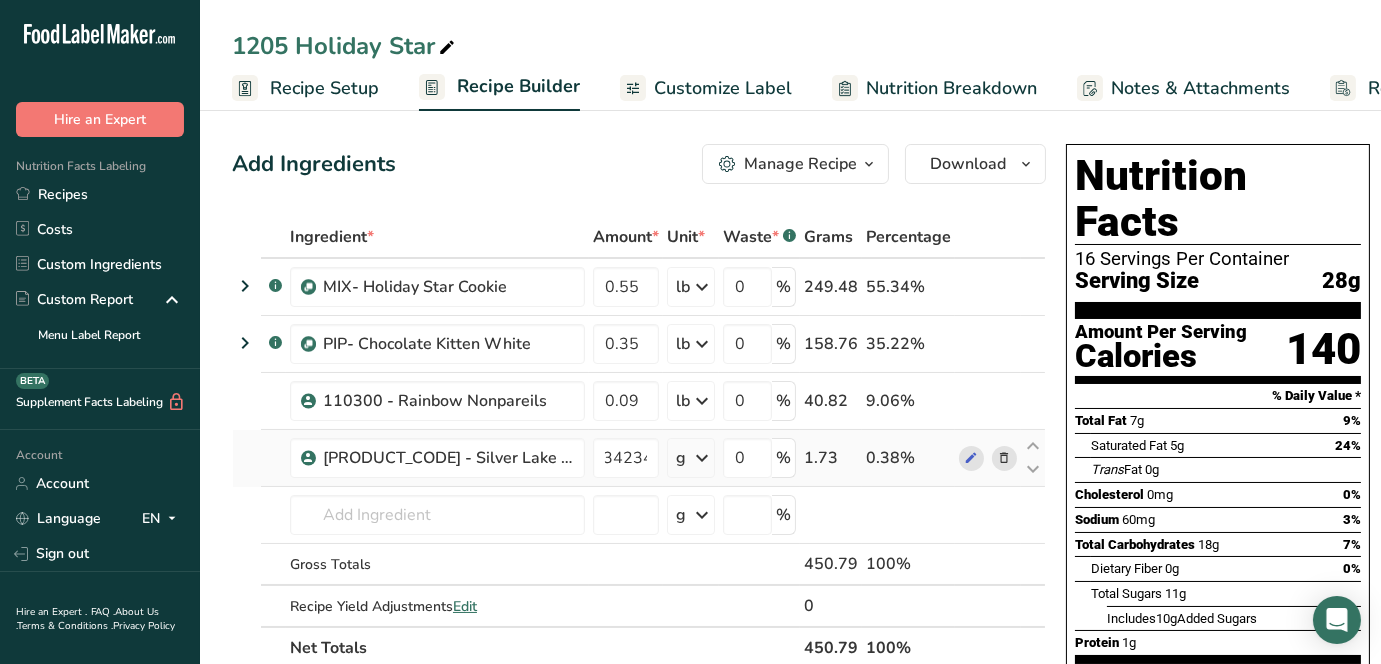 click on "Ingredient *
Amount *
Unit *
Waste *   .a-a{fill:#347362;}.b-a{fill:#fff;}          Grams
Percentage
.a-a{fill:#347362;}.b-a{fill:#fff;}
MIX- Holiday Star Cookie
0.55
lb
Weight Units
g
kg
mg
See more
Volume Units
l
mL
fl oz
See more
0
%
249.48
55.34%
.a-a{fill:#347362;}.b-a{fill:#fff;}
PIP- Chocolate Kitten White
0.35
lb
Weight Units
g
kg
mg
See more
Volume Units
l
mL
fl oz
See more
0
%
158.76" at bounding box center [639, 442] 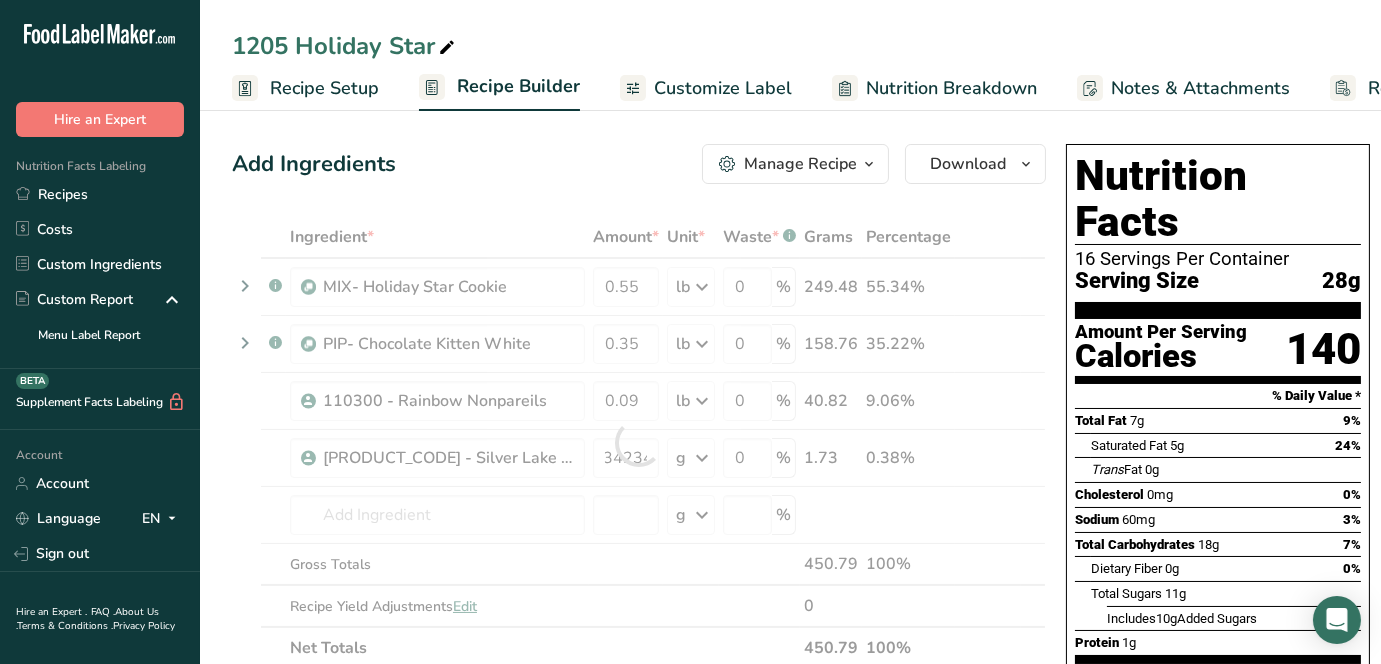 scroll, scrollTop: 0, scrollLeft: 0, axis: both 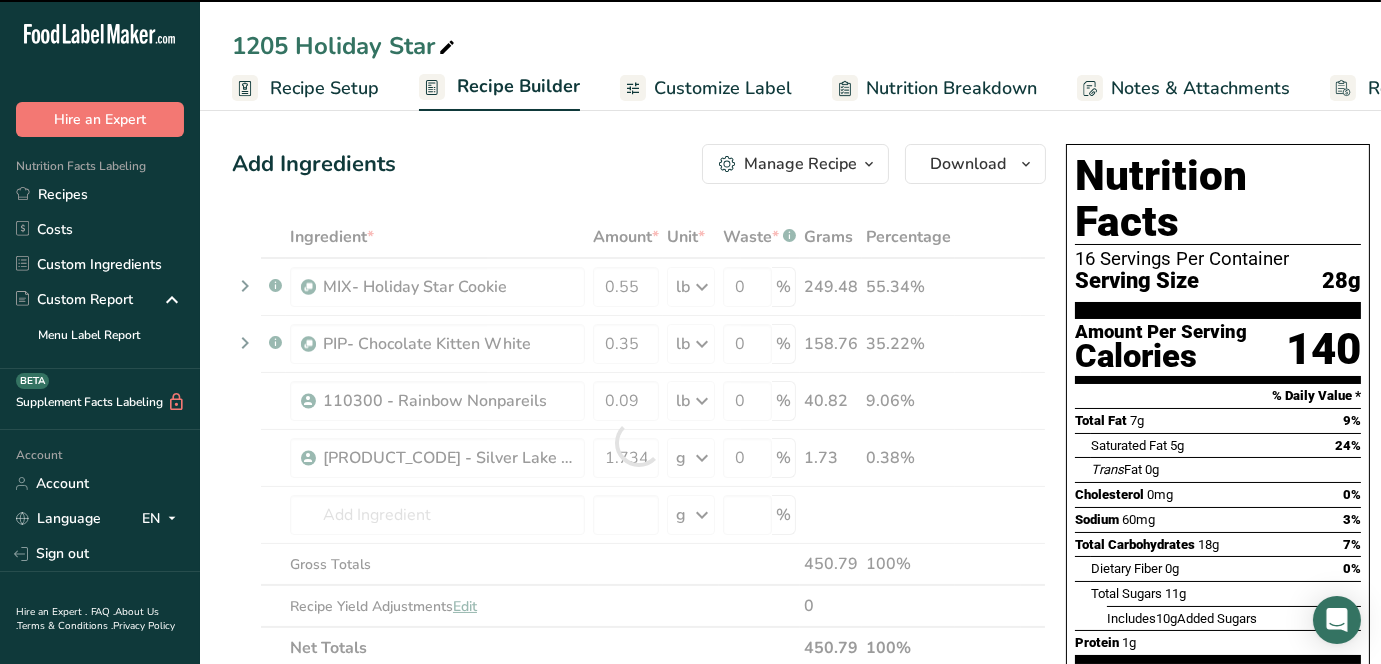 click at bounding box center (639, 442) 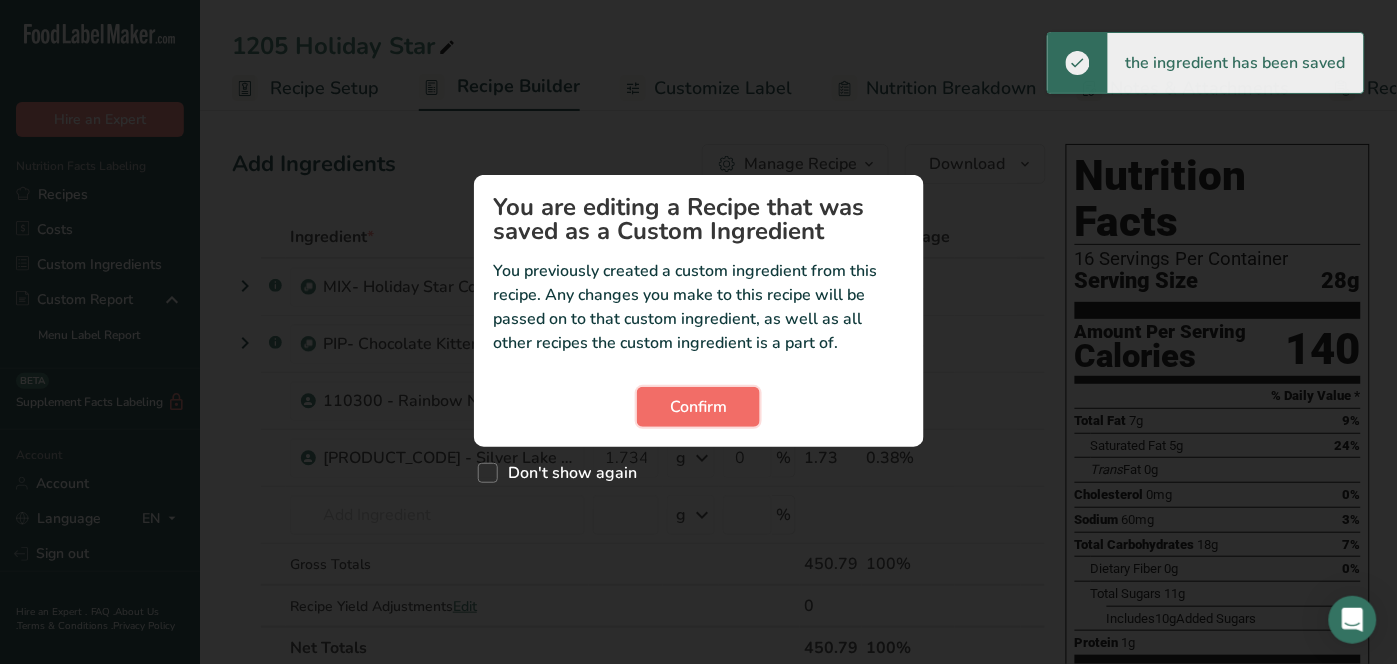 click on "Confirm" at bounding box center (698, 407) 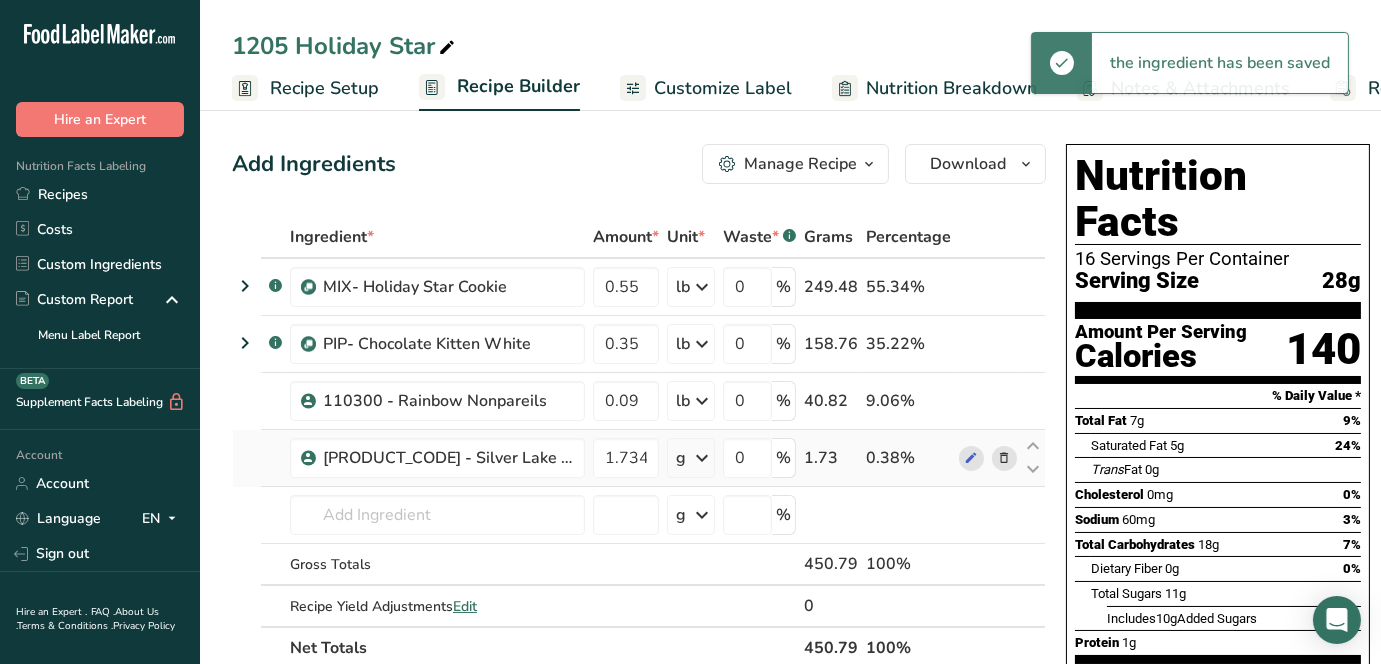 click at bounding box center (702, 458) 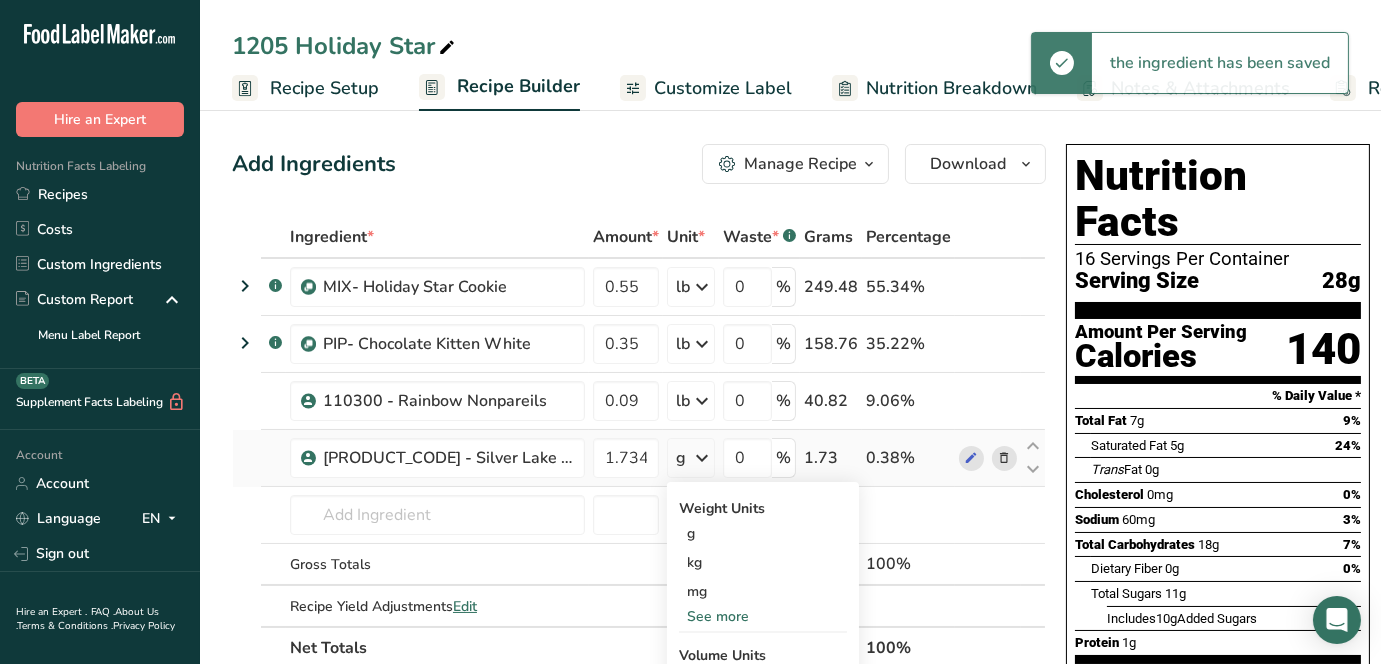 scroll, scrollTop: 111, scrollLeft: 0, axis: vertical 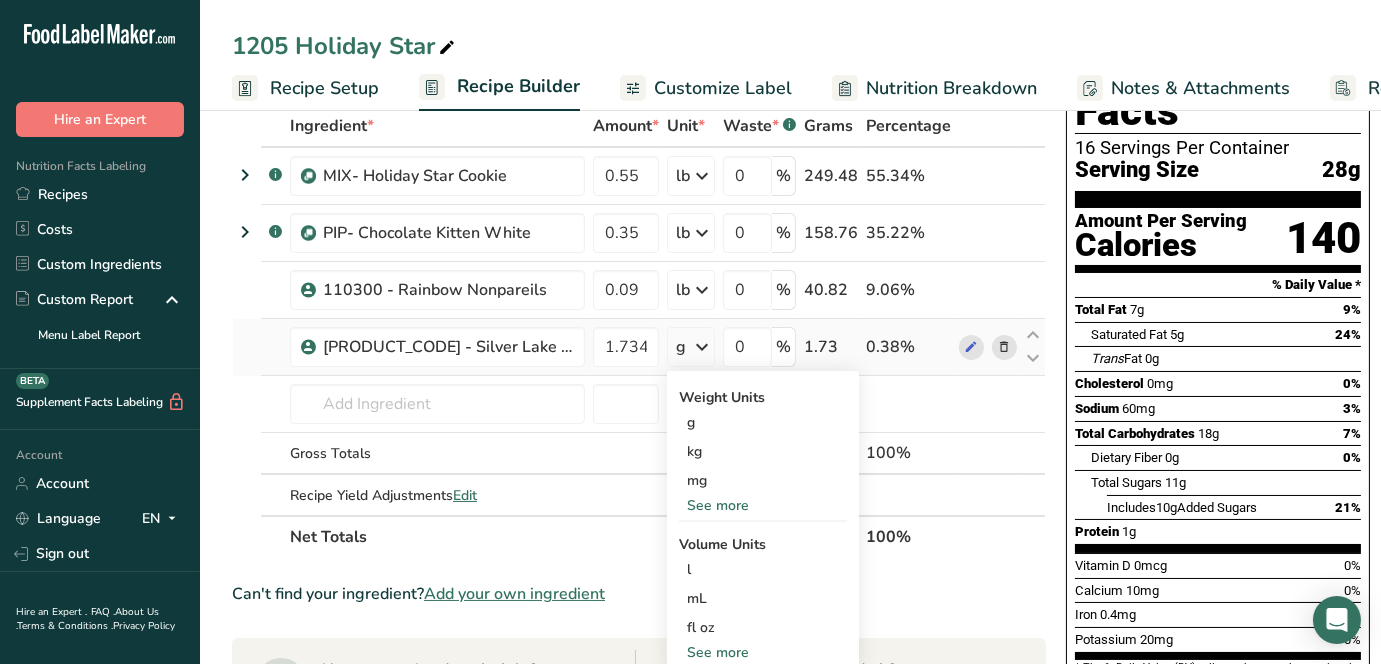 click on "See more" at bounding box center (763, 505) 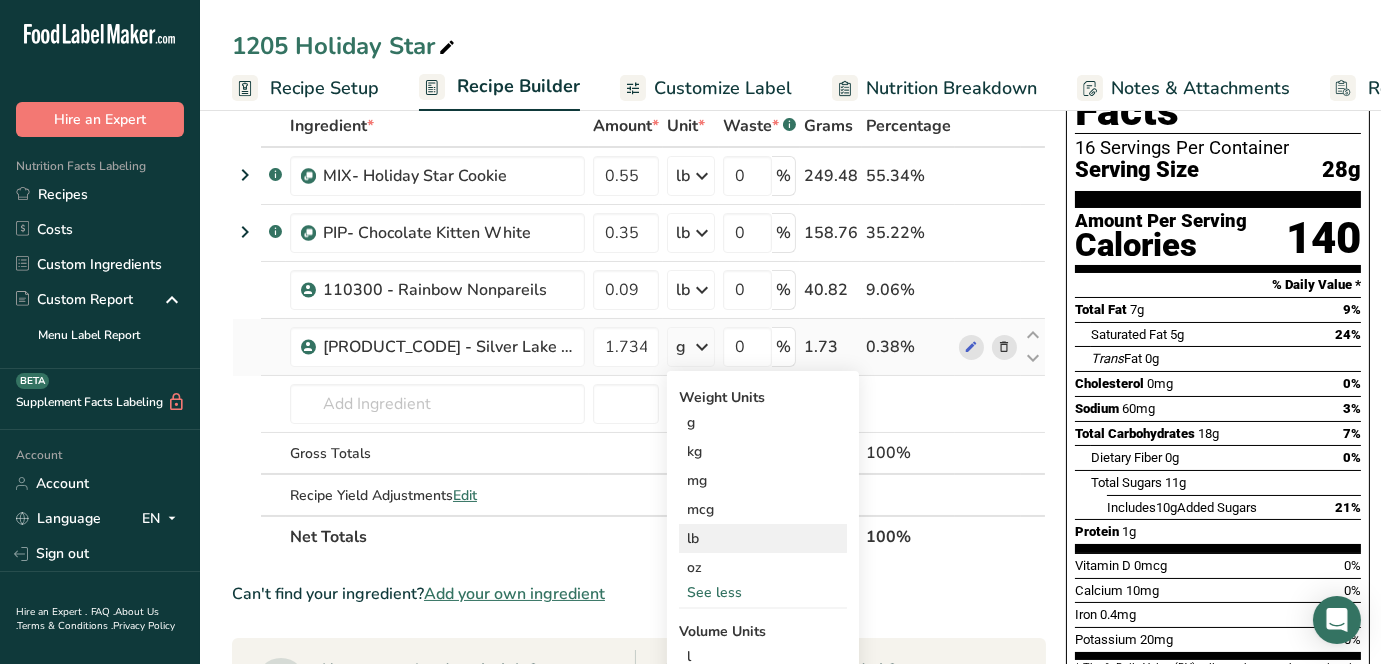 click on "lb" at bounding box center (763, 538) 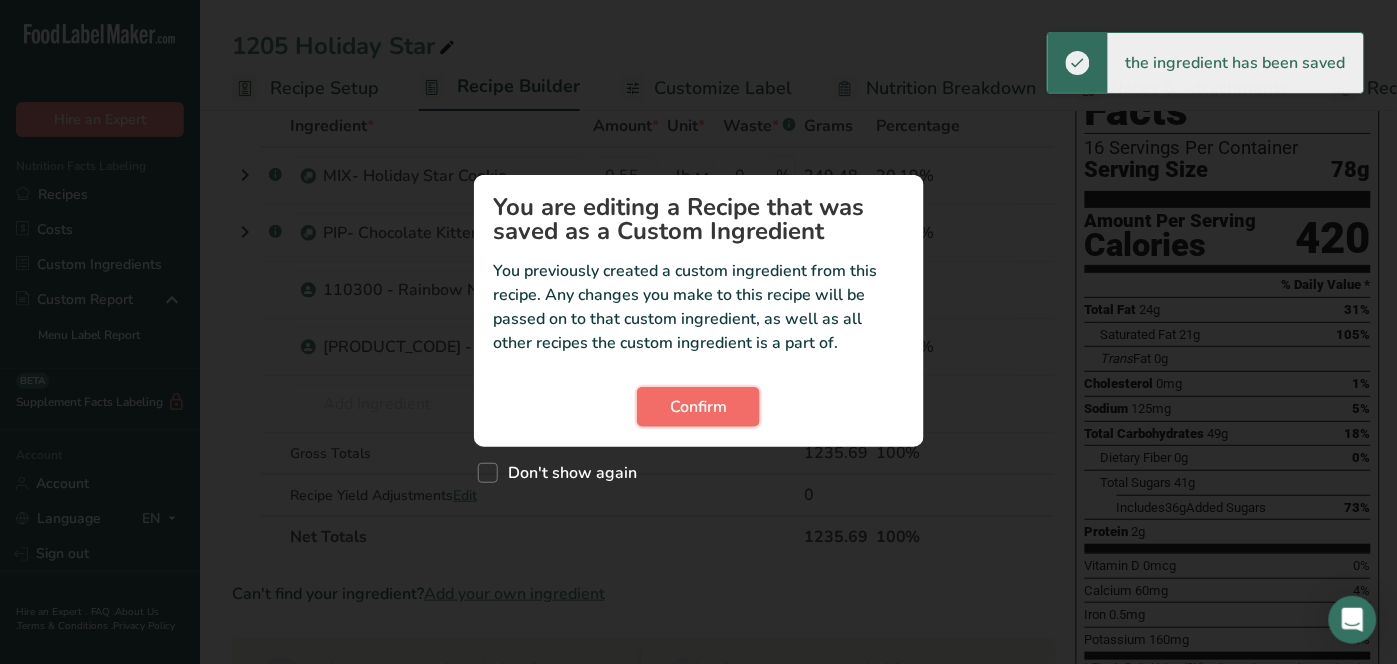 click on "Confirm" at bounding box center [698, 407] 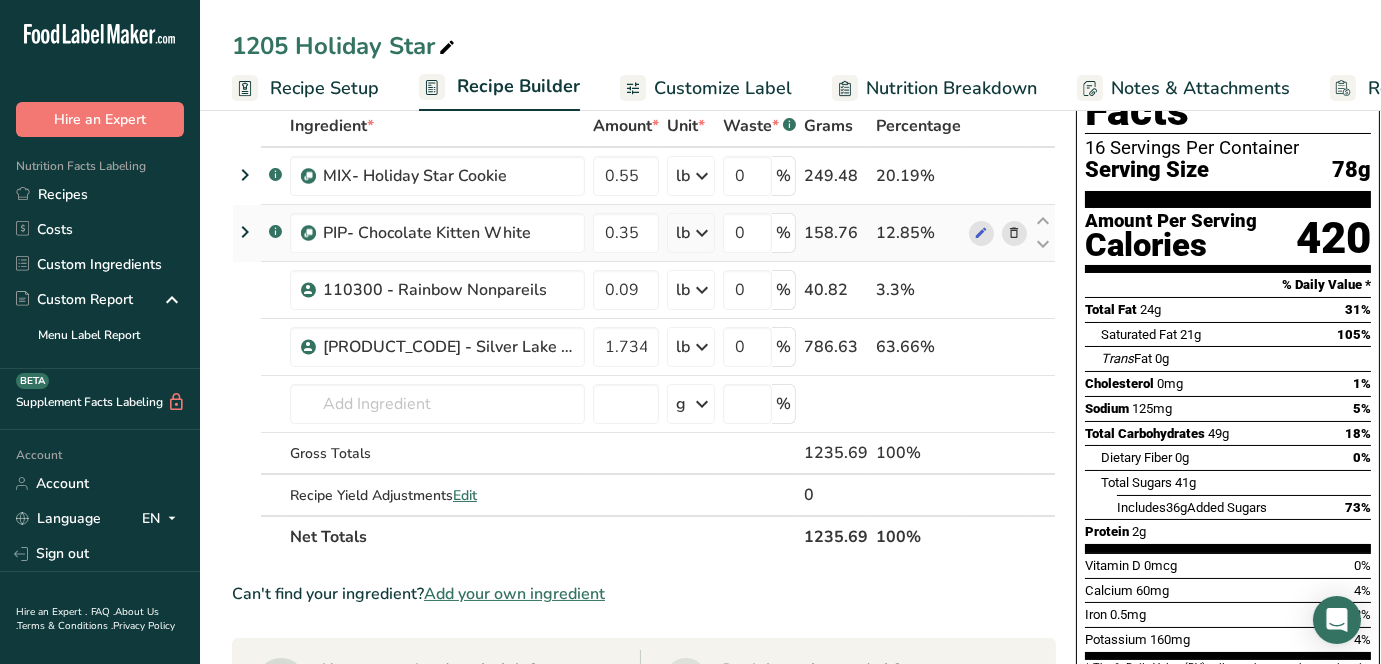 click at bounding box center (1015, 233) 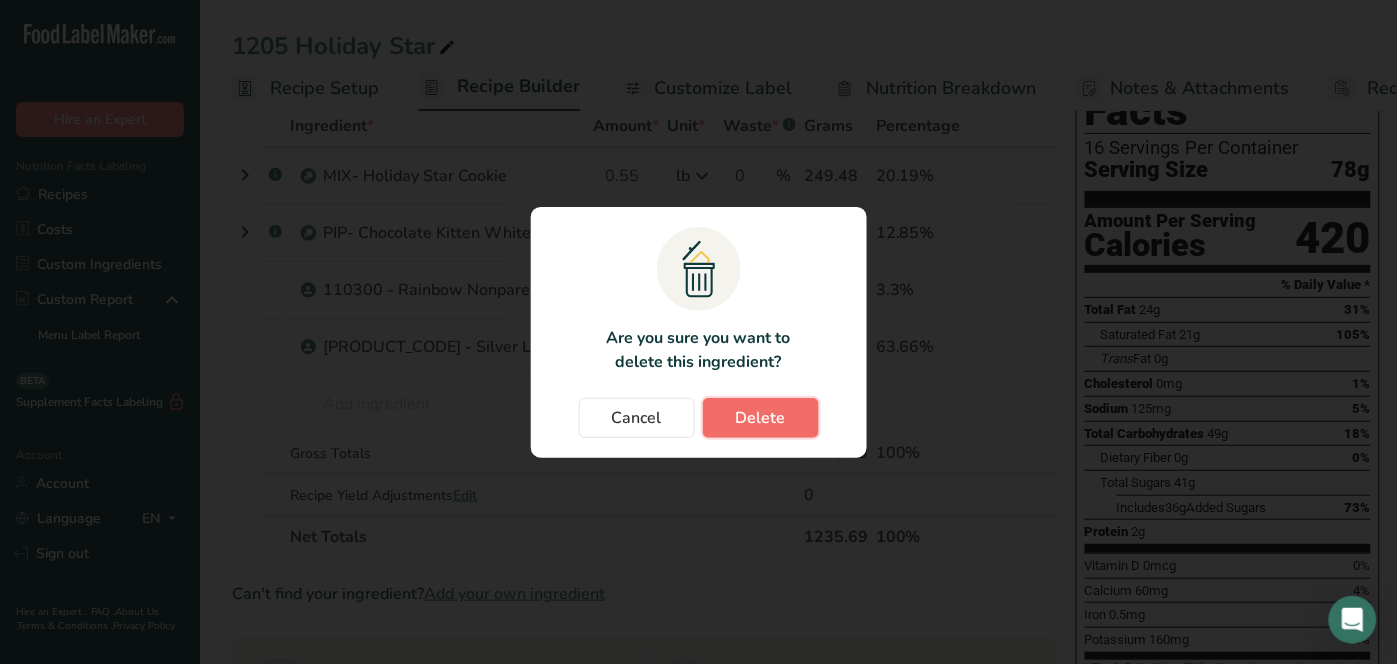click on "Delete" at bounding box center [761, 418] 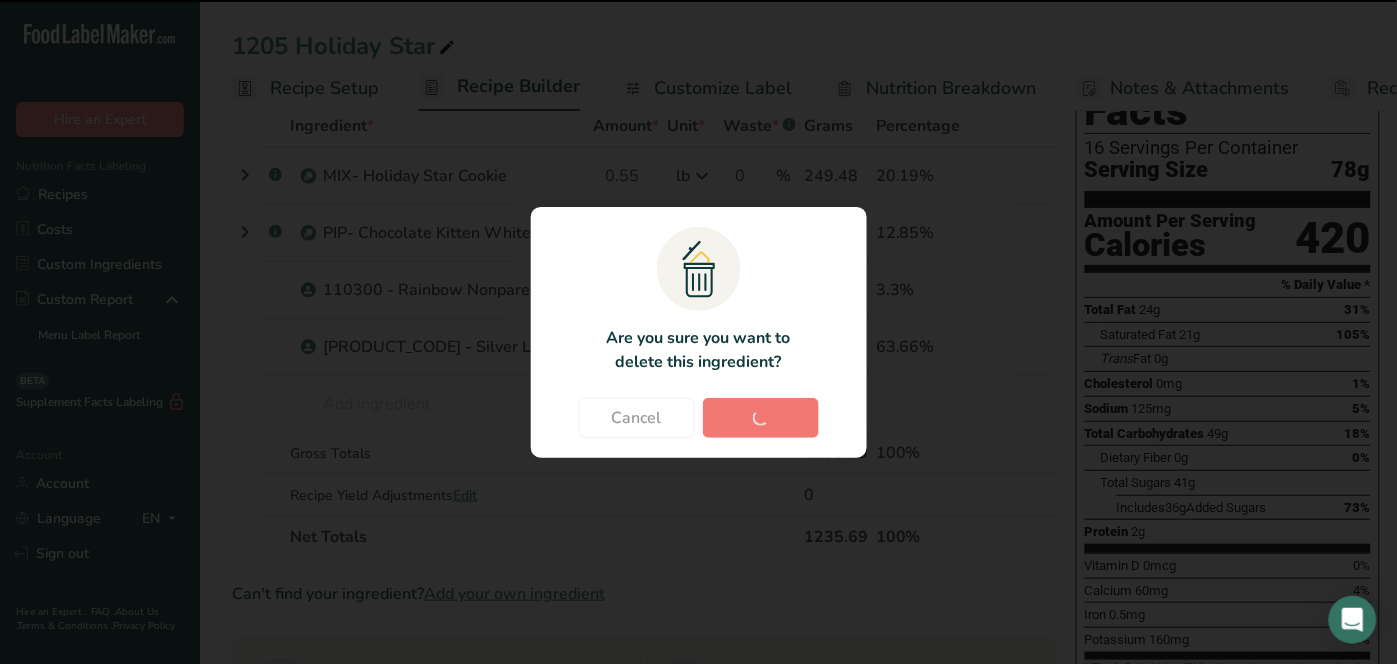 type on "0.09" 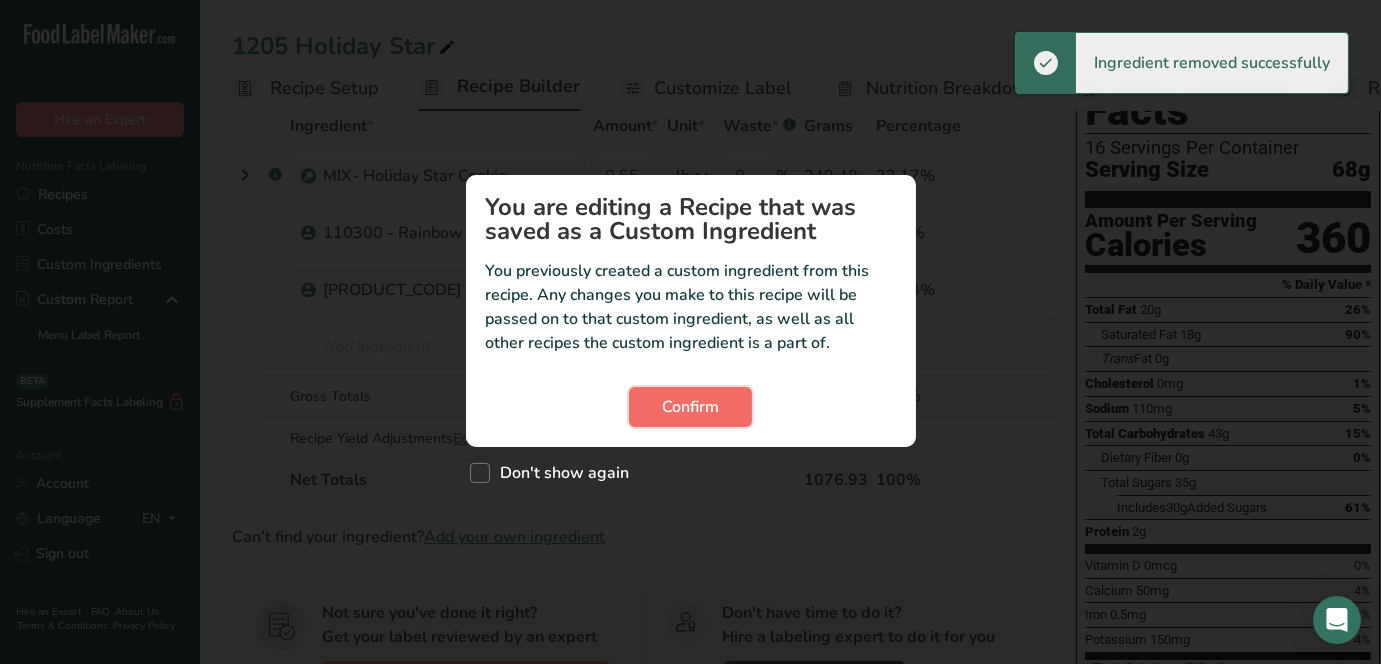 click on "Confirm" at bounding box center [690, 407] 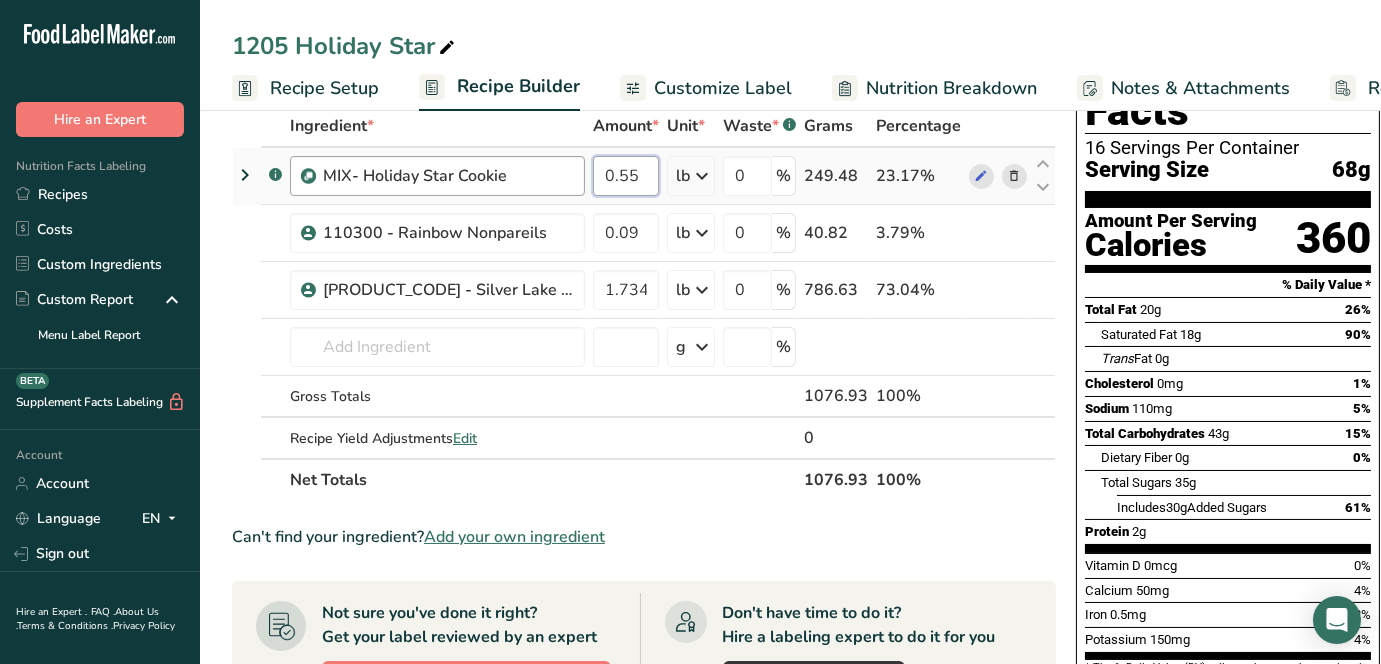 drag, startPoint x: 651, startPoint y: 175, endPoint x: 538, endPoint y: 165, distance: 113.44161 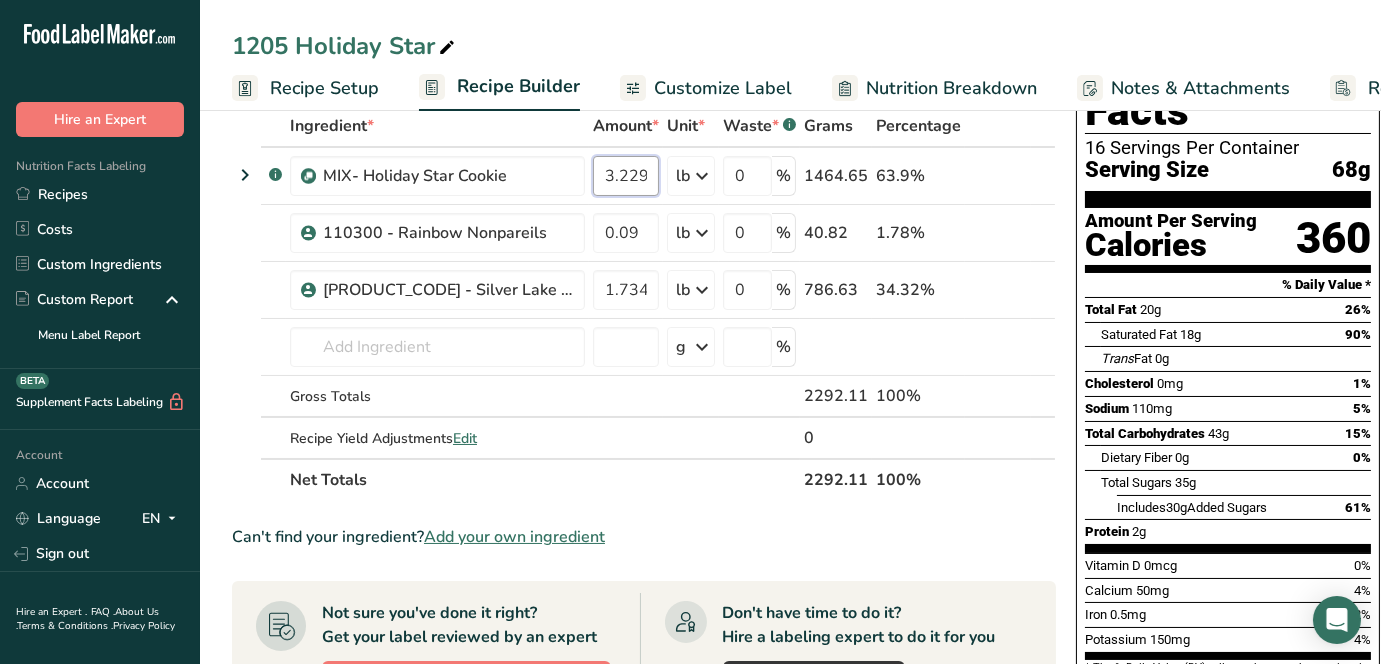 scroll, scrollTop: 0, scrollLeft: 7, axis: horizontal 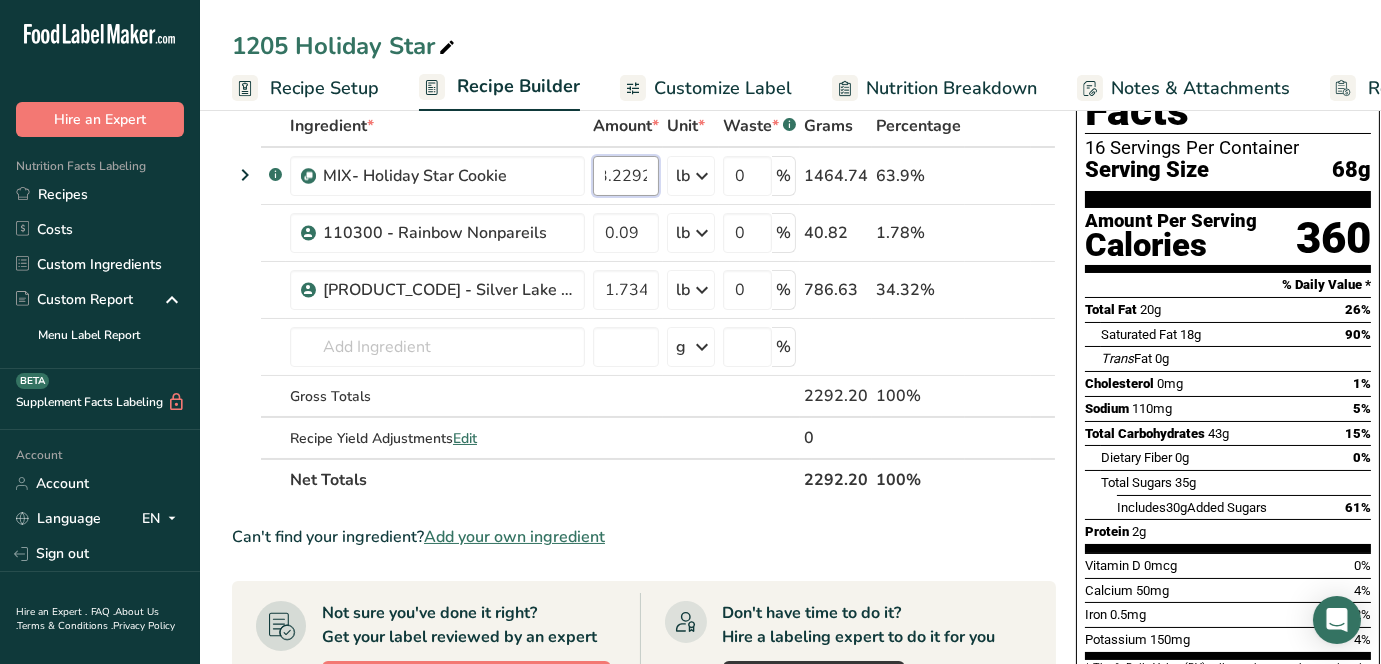 type on "3.2292" 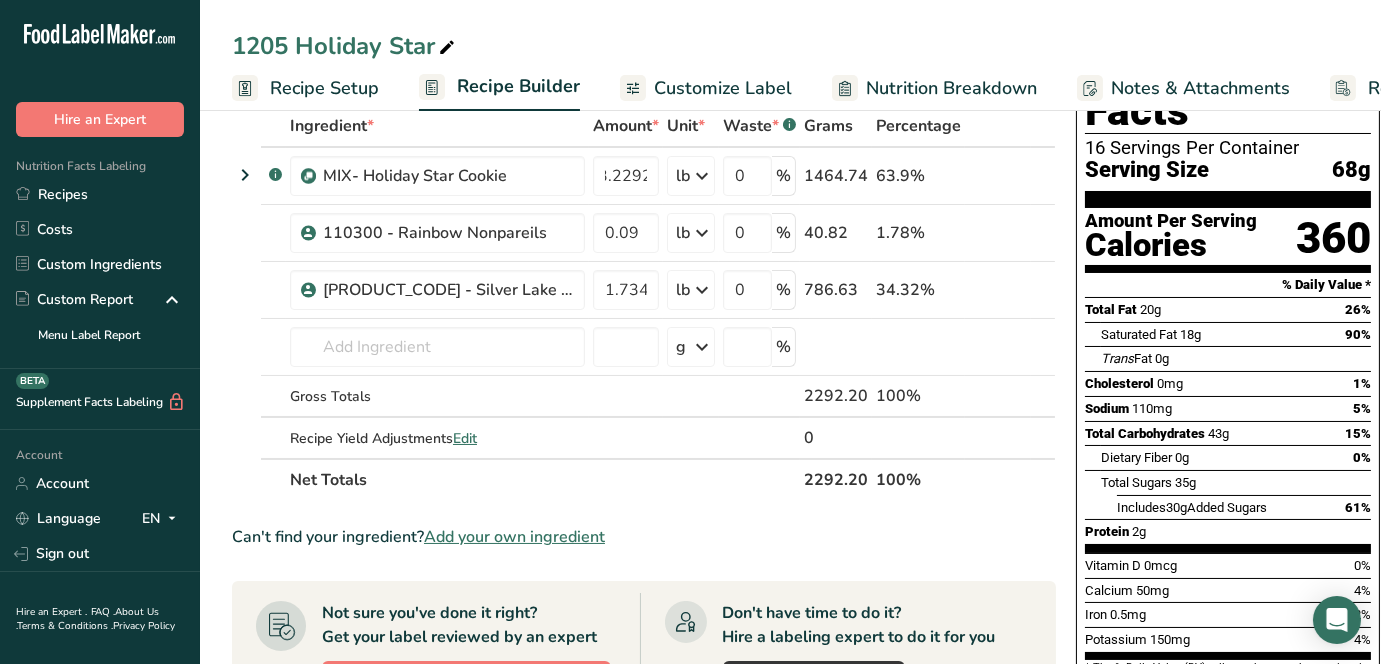 scroll, scrollTop: 0, scrollLeft: 0, axis: both 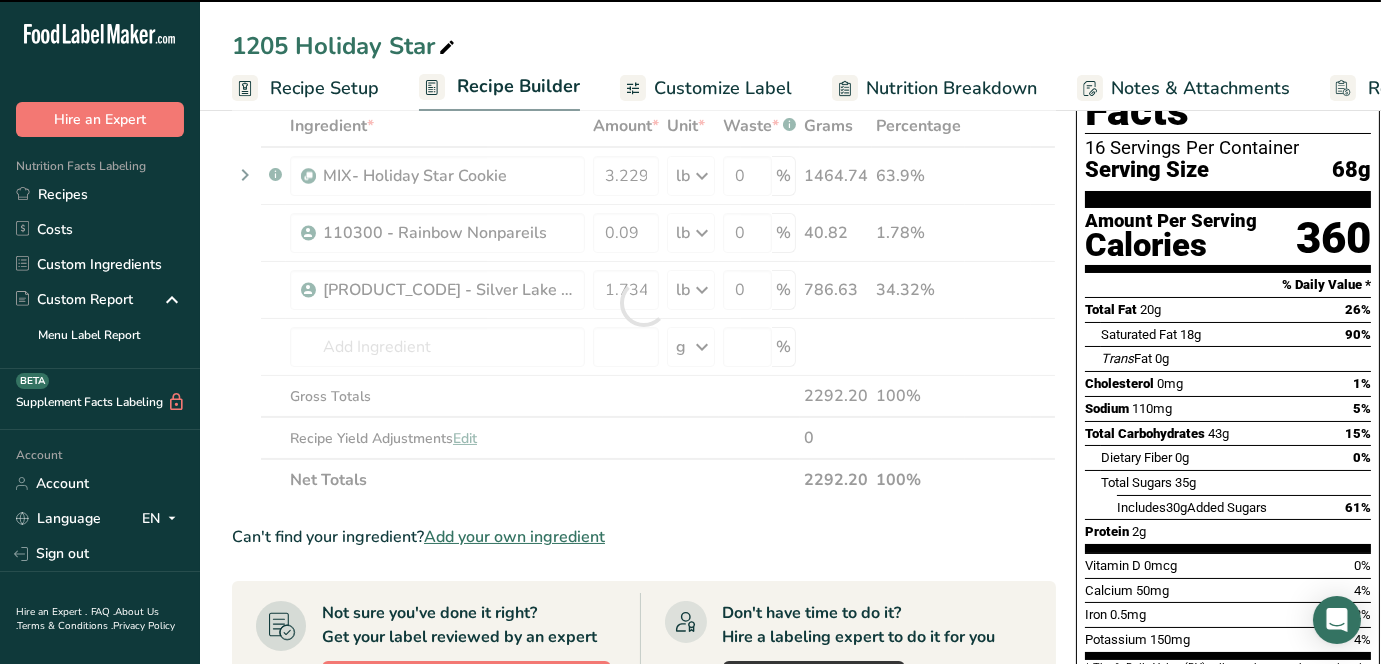 click on "Ingredient *
Amount *
Unit *
Waste *   .a-a{fill:#347362;}.b-a{fill:#fff;}          Grams
Percentage
.a-a{fill:#347362;}.b-a{fill:#fff;}
MIX- Holiday Star Cookie
3.2292
lb
Weight Units
g
kg
mg
See more
Volume Units
l
mL
fl oz
See more
0
%
1464.74
63.9%
110300 - Rainbow Nonpareils
0.09
lb
Weight Units
g
kg
mg
See more
Volume Units
l
mL
fl oz
See more
0
%
40.82
1.78%" at bounding box center [644, 632] 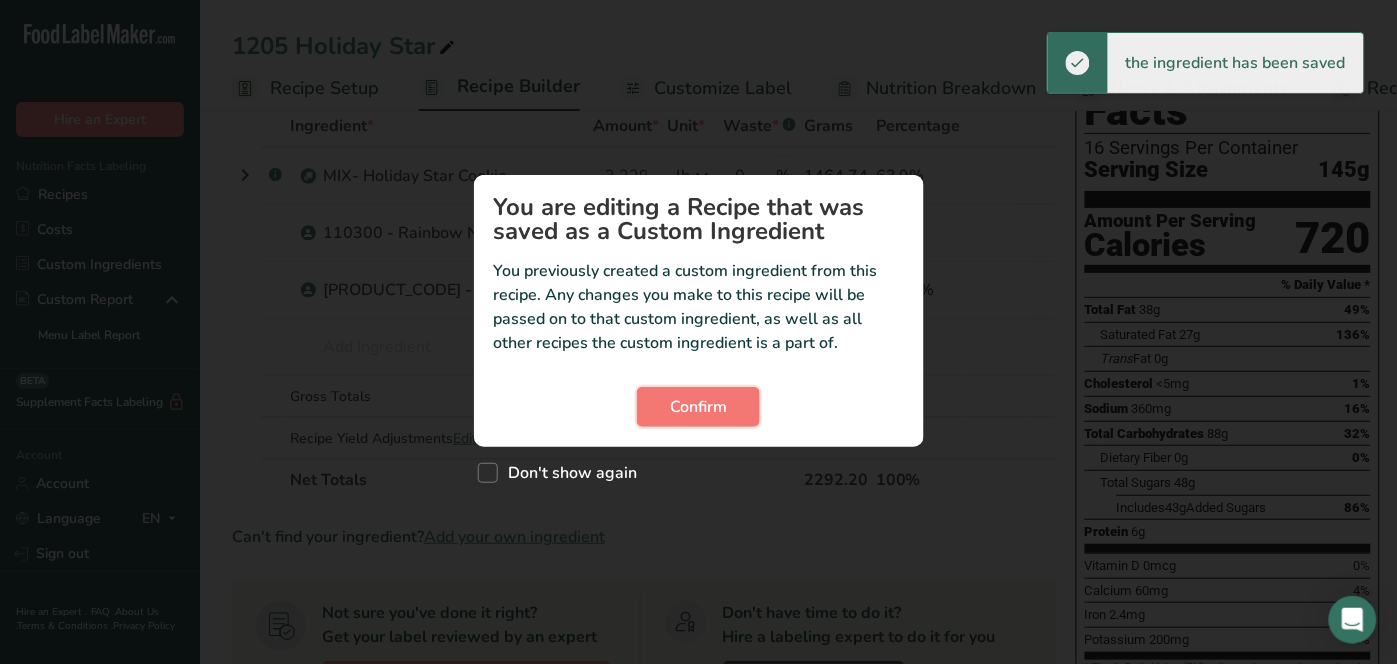 drag, startPoint x: 722, startPoint y: 415, endPoint x: 505, endPoint y: 301, distance: 245.12242 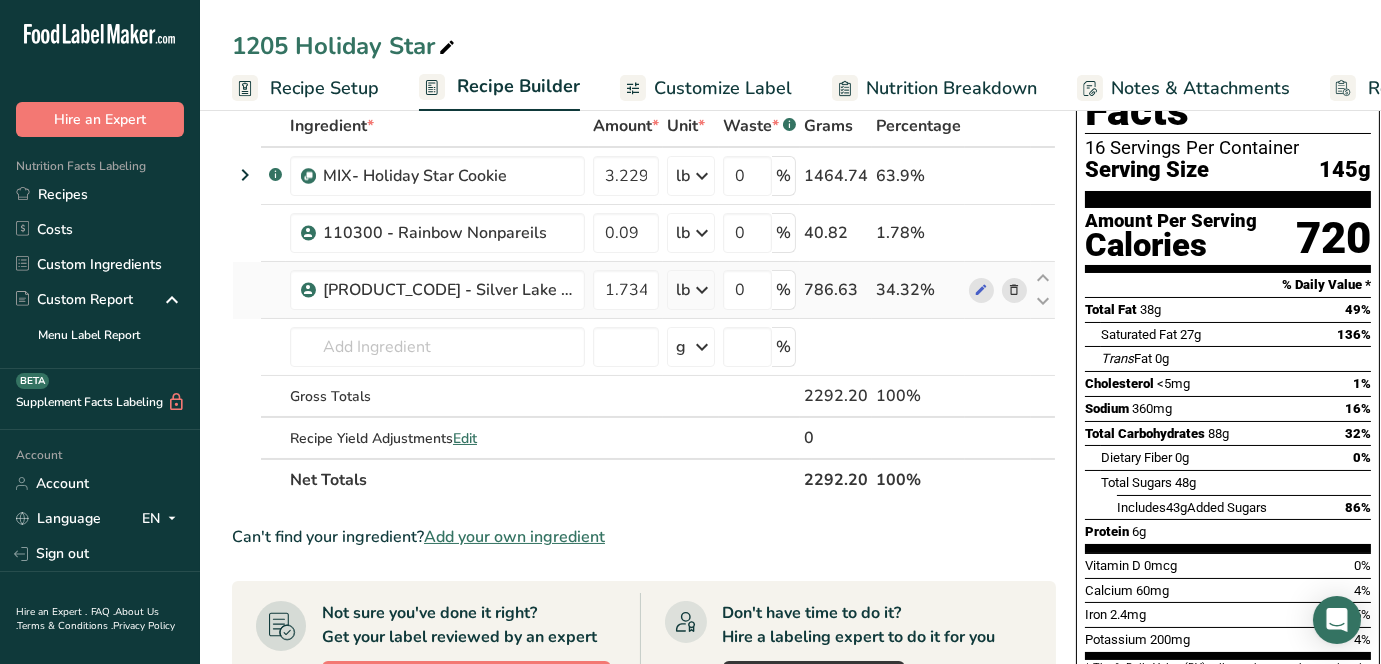 click at bounding box center [273, 290] 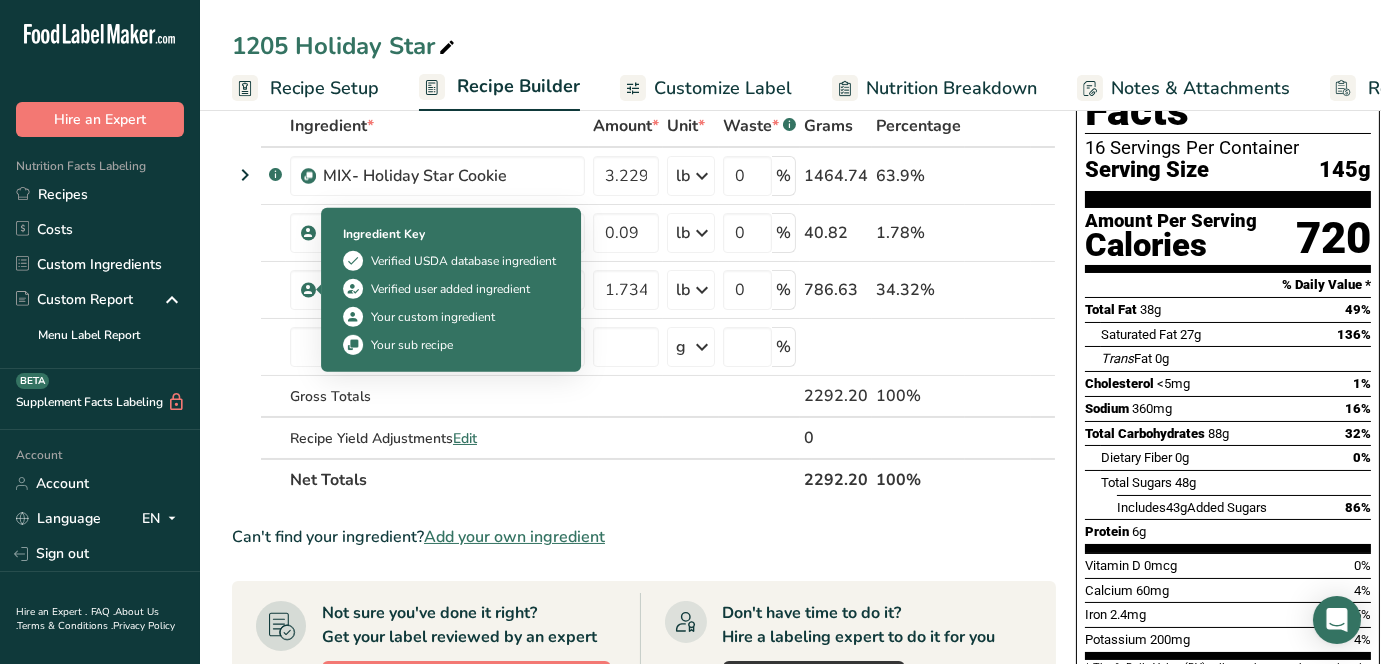 scroll, scrollTop: 0, scrollLeft: 0, axis: both 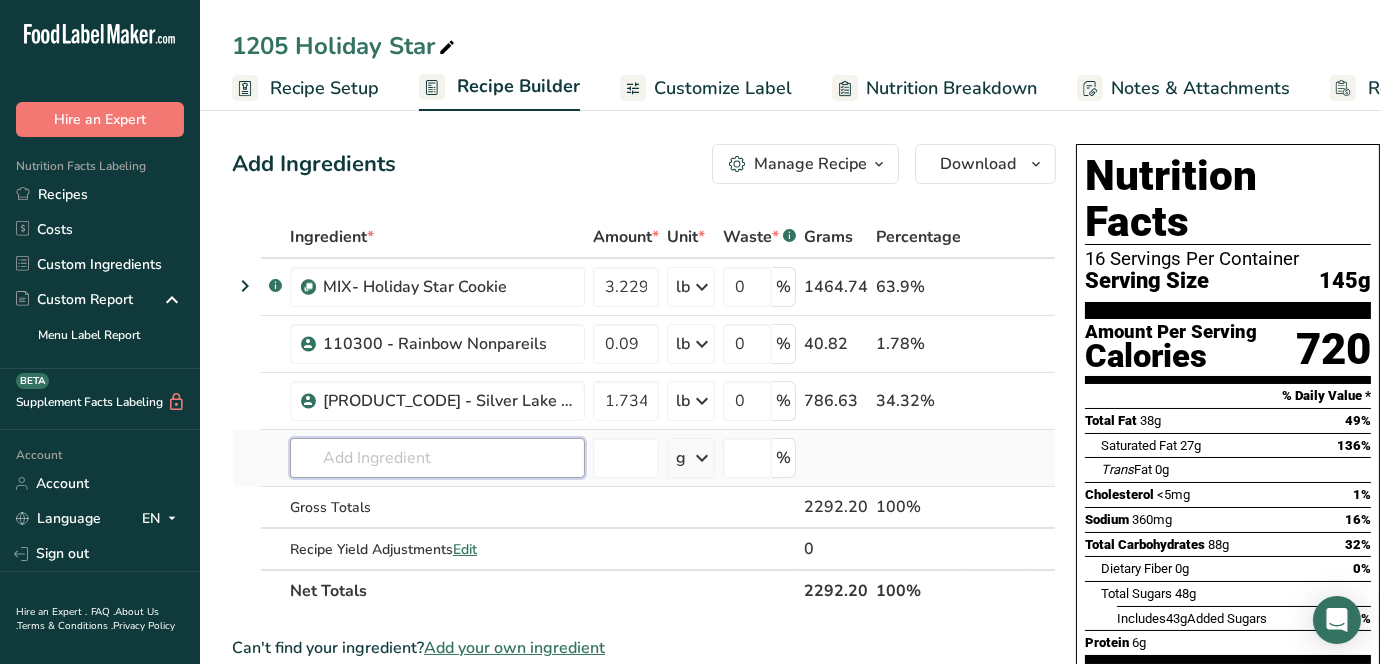 click at bounding box center (437, 458) 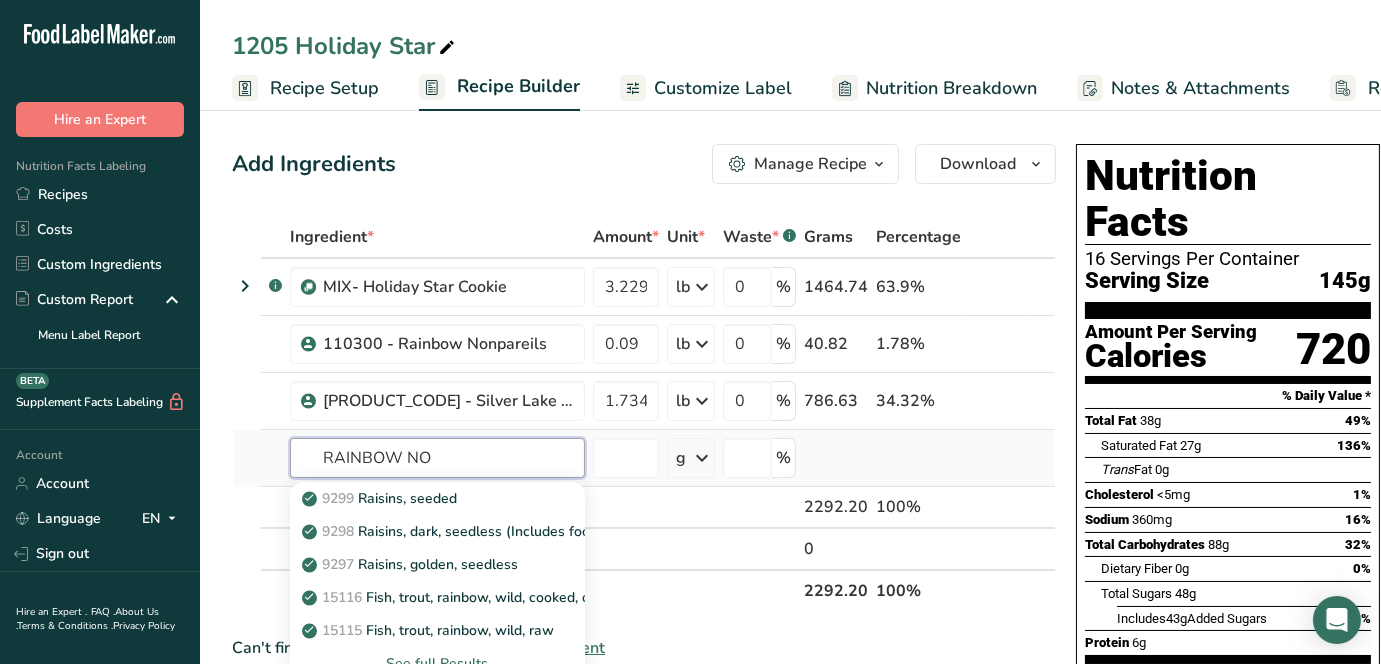 type on "RAINBOW NON" 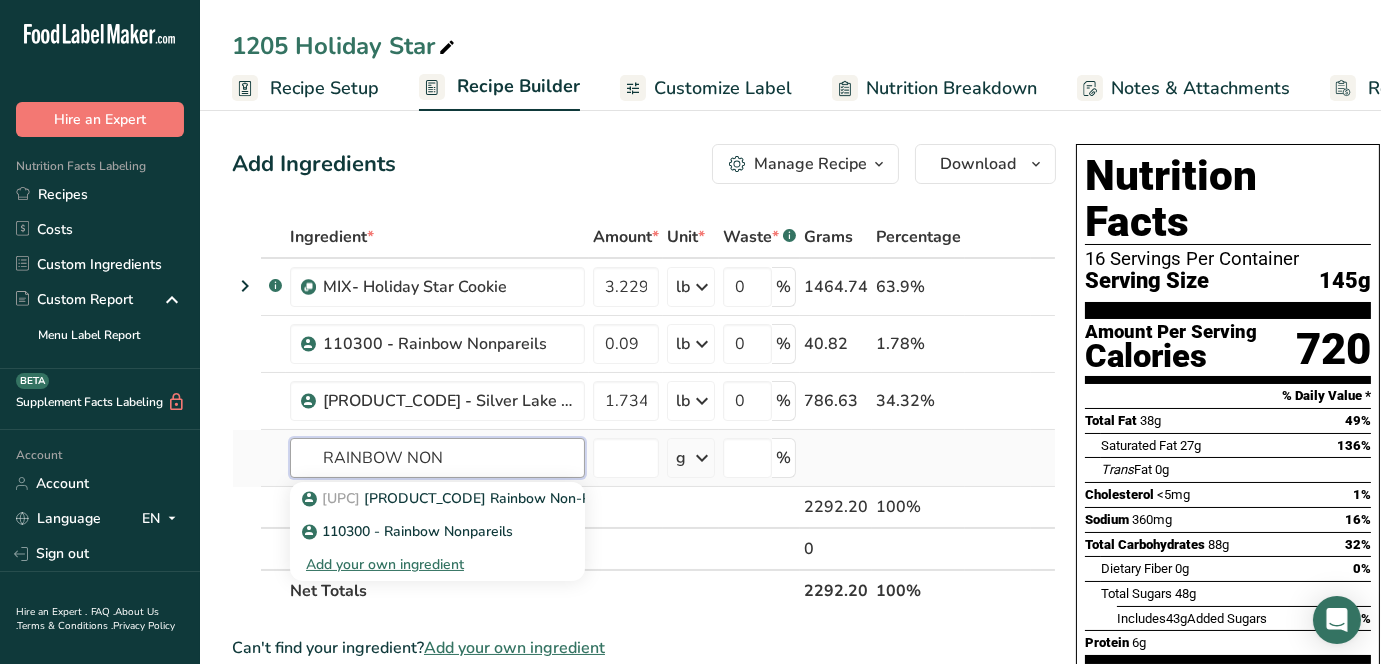 drag, startPoint x: 320, startPoint y: 456, endPoint x: 253, endPoint y: 450, distance: 67.26812 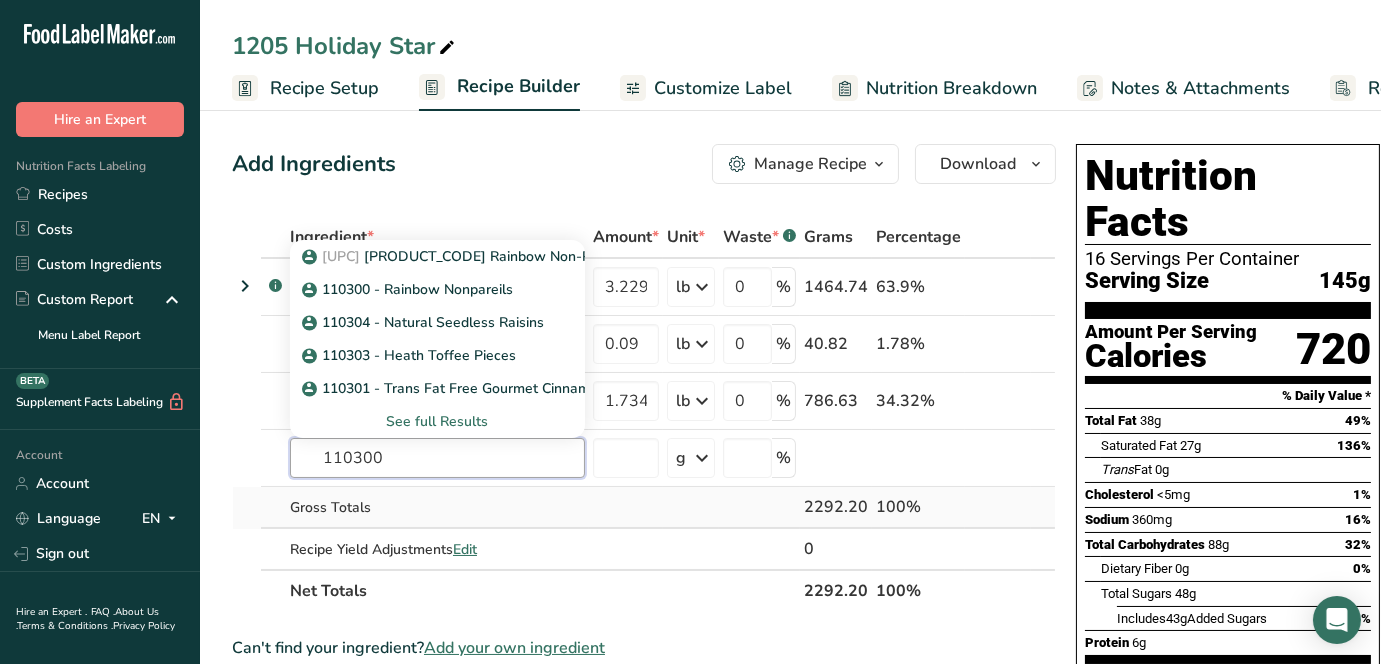 type on "110300" 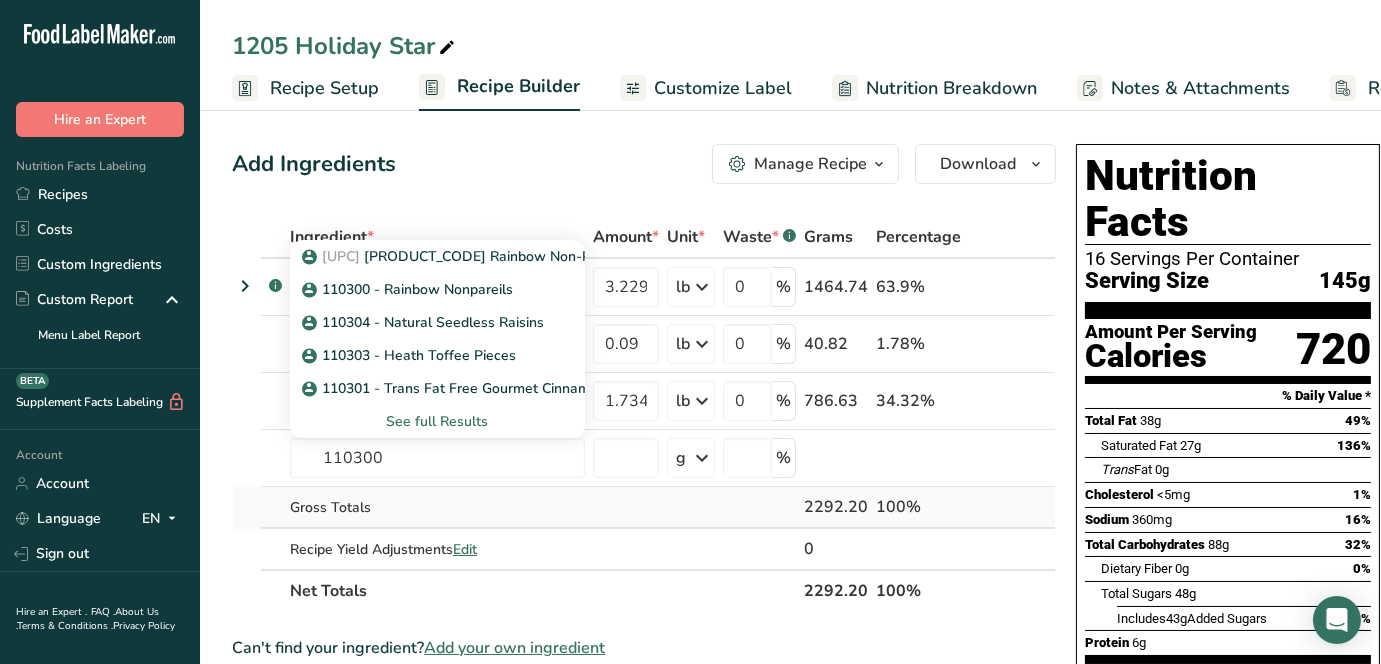 type 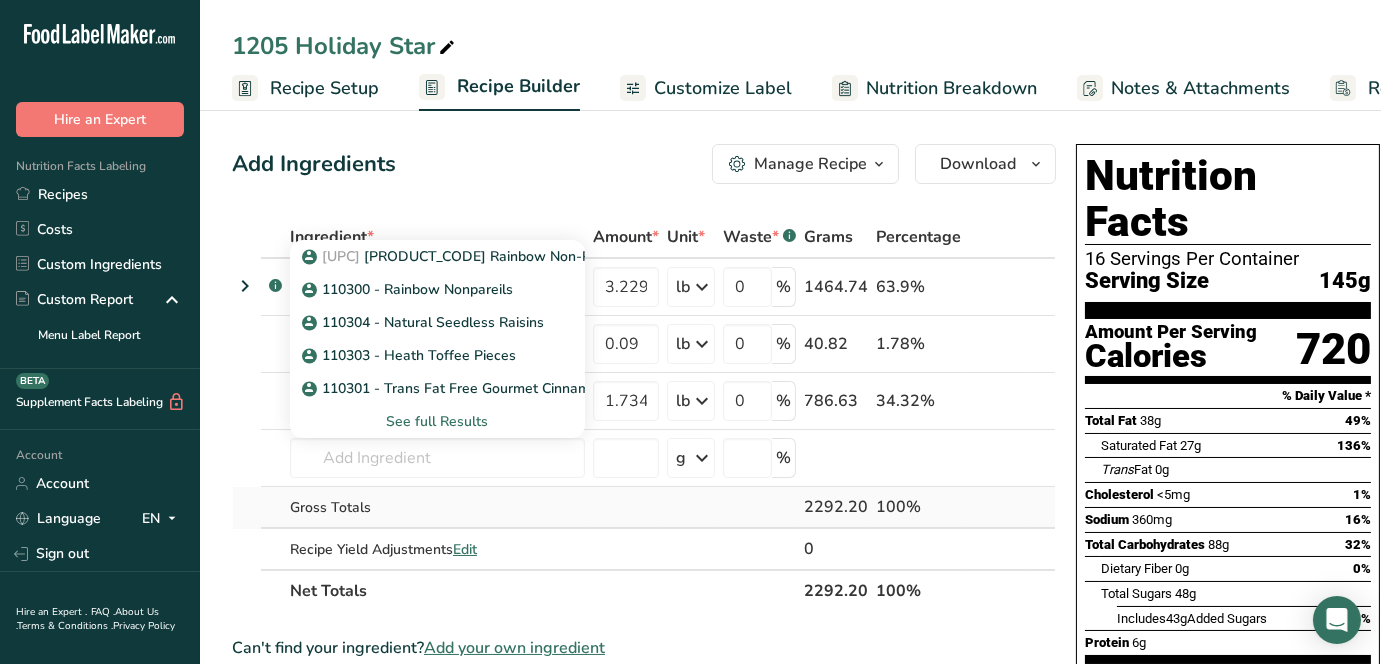 click on "Gross Totals" at bounding box center (437, 507) 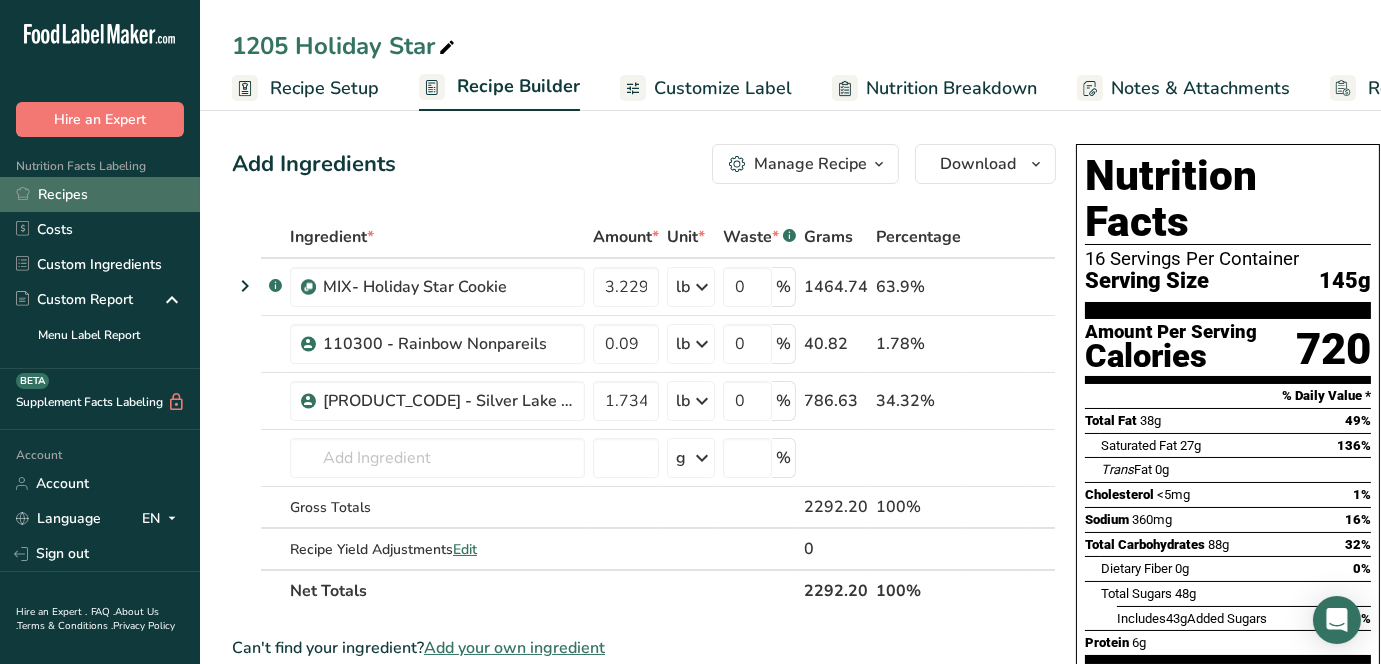 click on "Recipes" at bounding box center (100, 194) 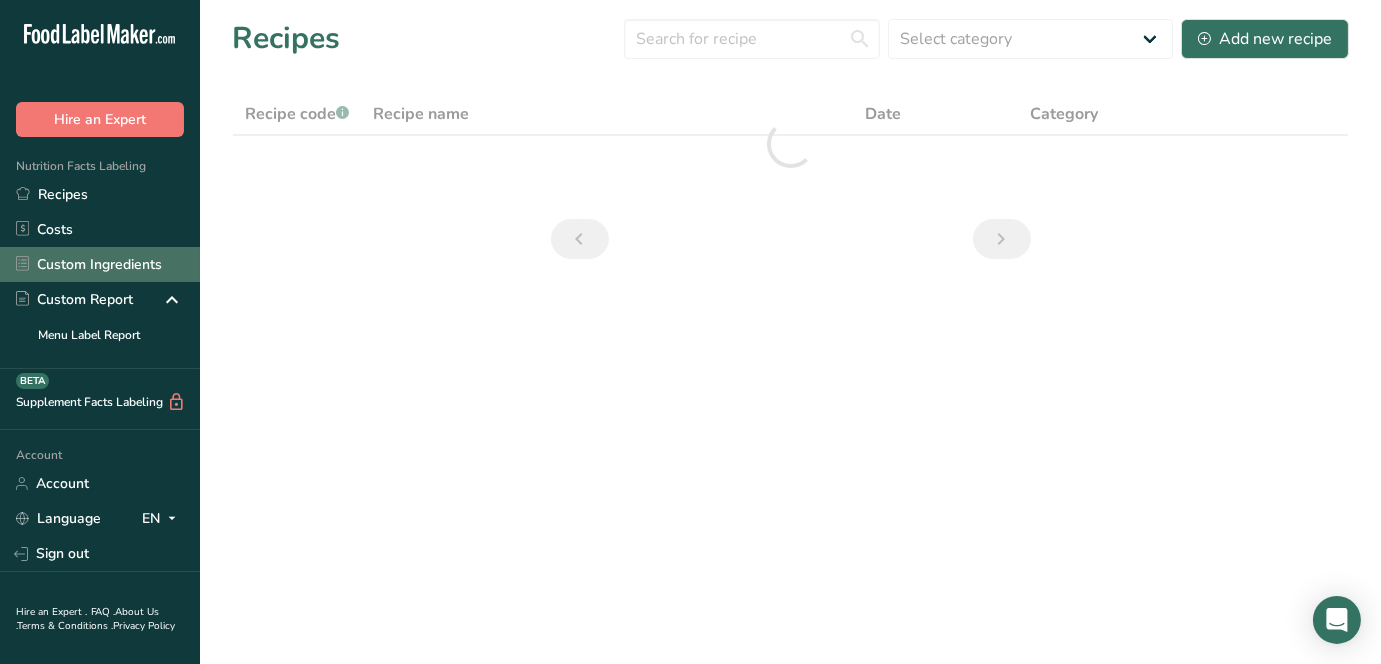 click on "Custom Ingredients" at bounding box center [100, 264] 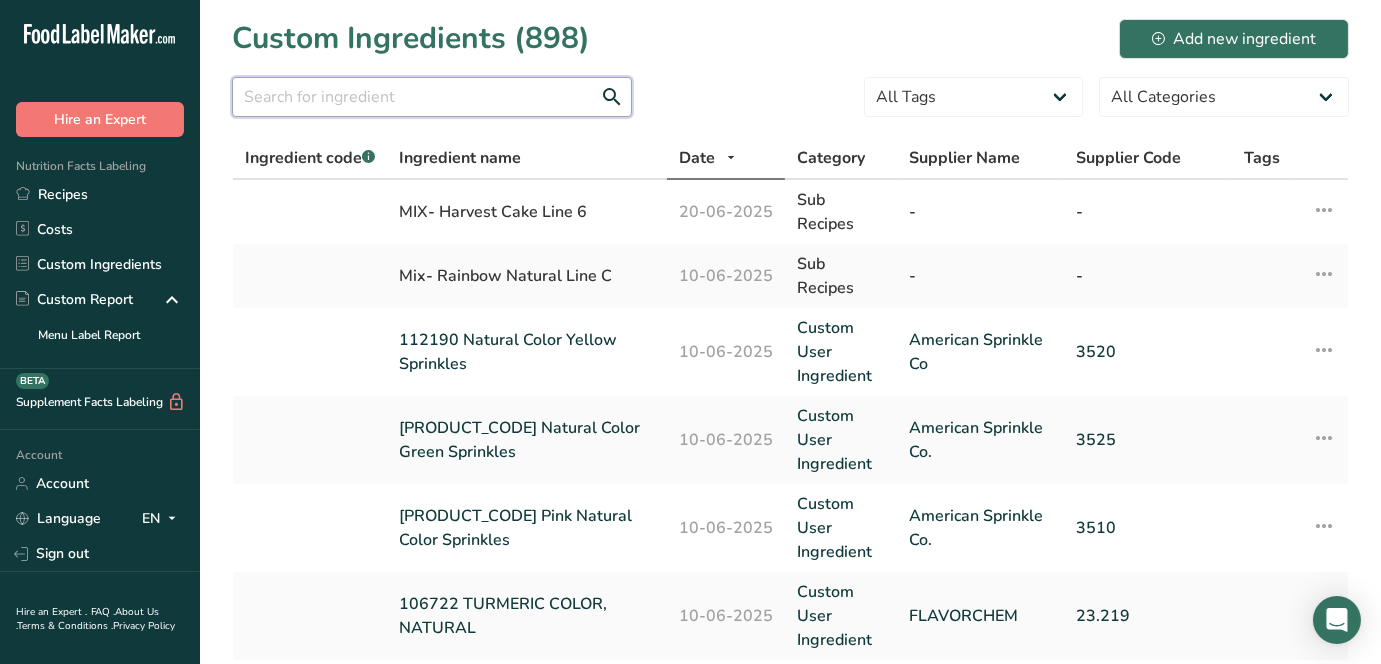 click at bounding box center (432, 97) 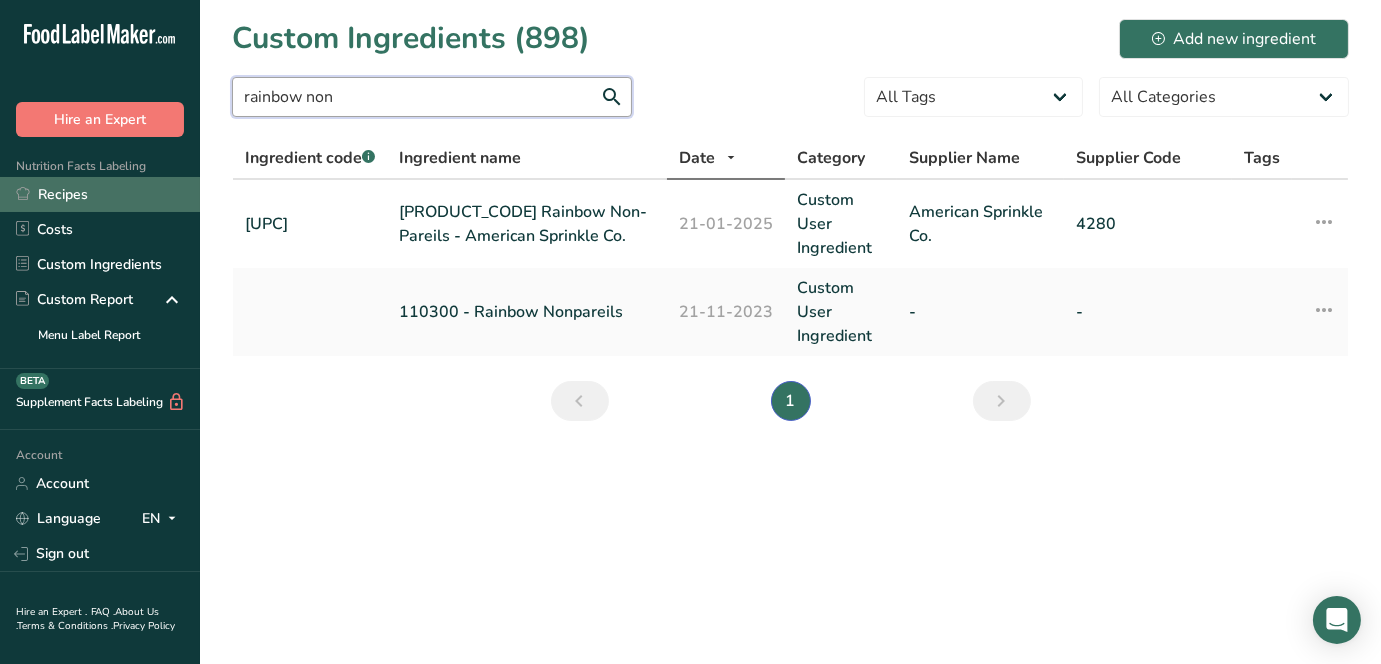 type on "rainbow non" 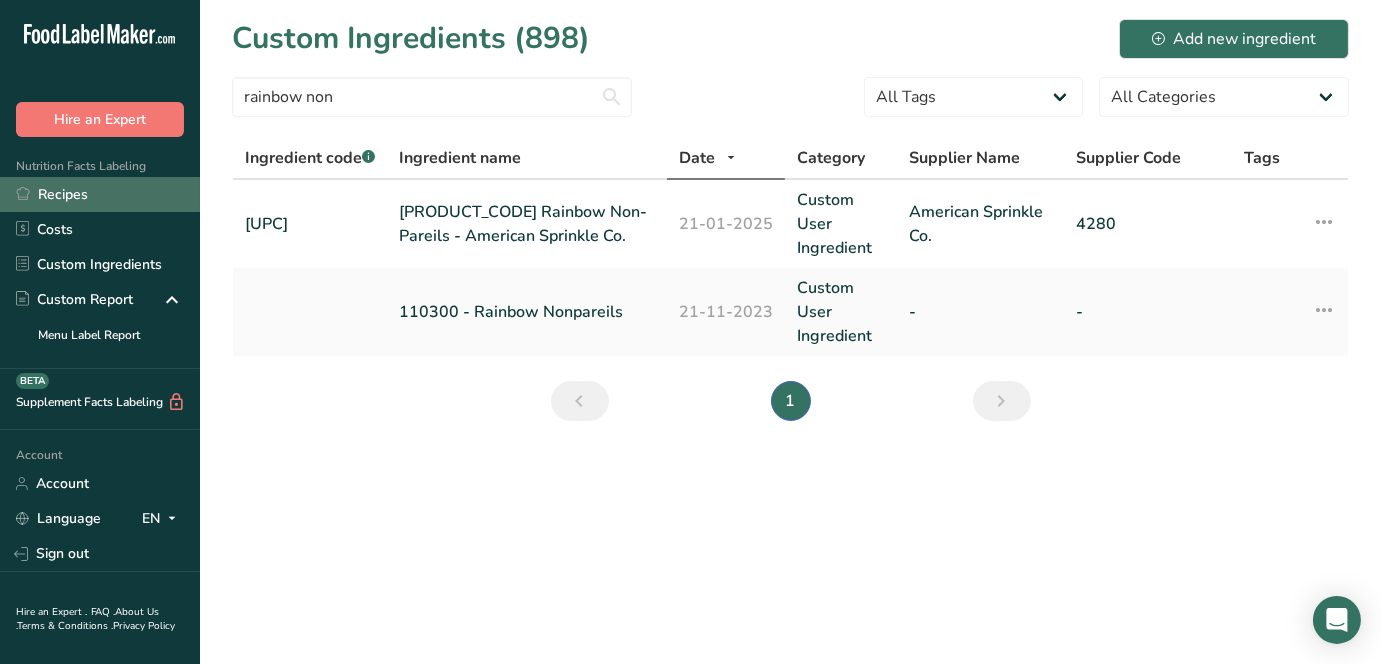 click on "Recipes" at bounding box center (100, 194) 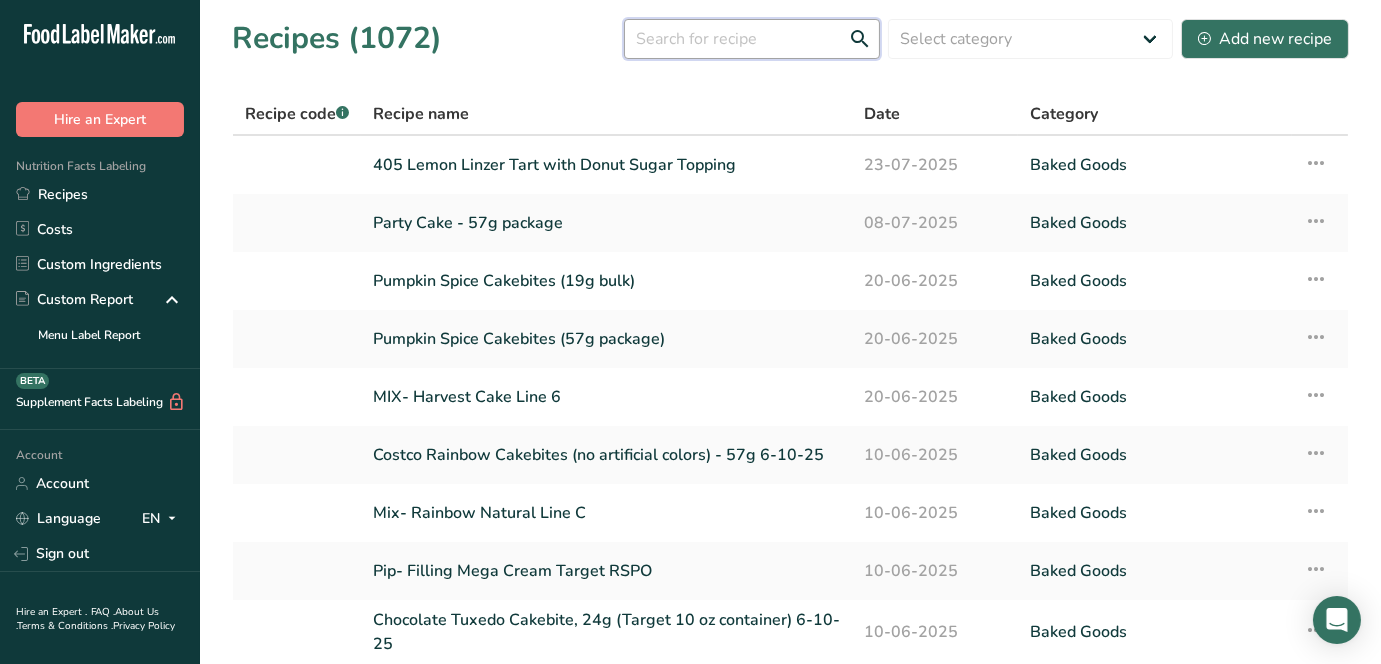 click at bounding box center (752, 39) 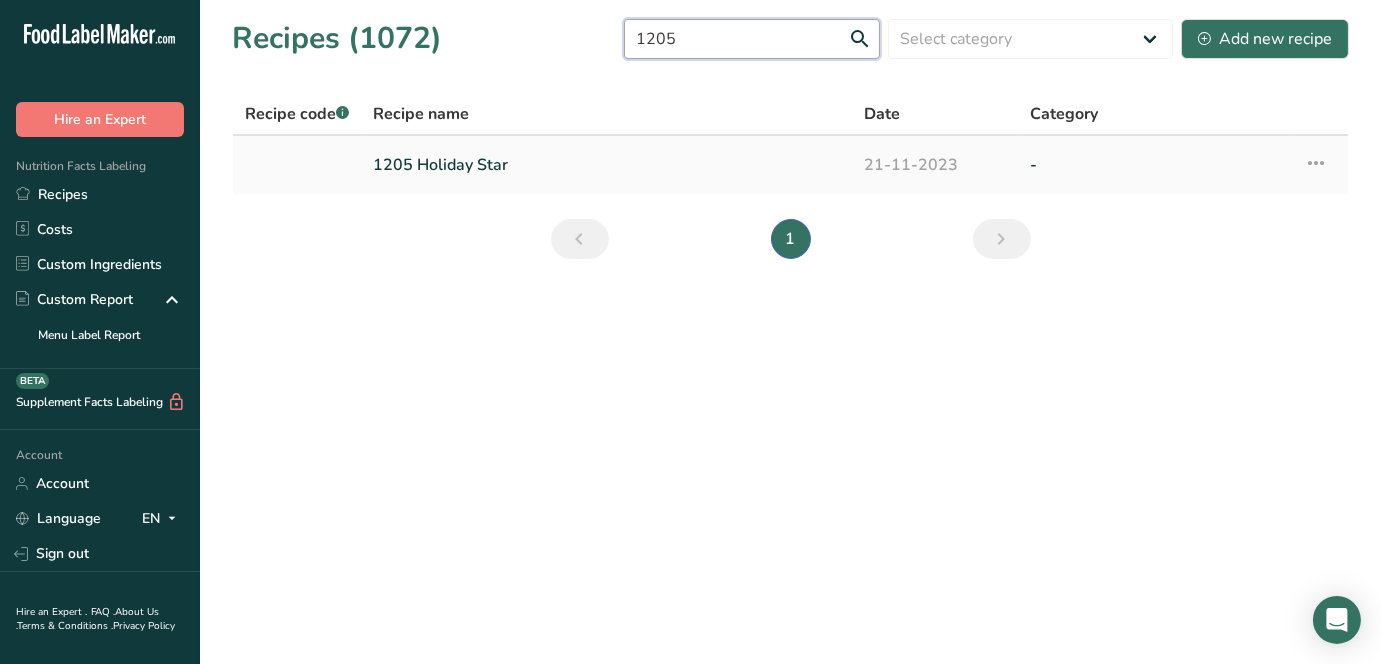 type on "1205" 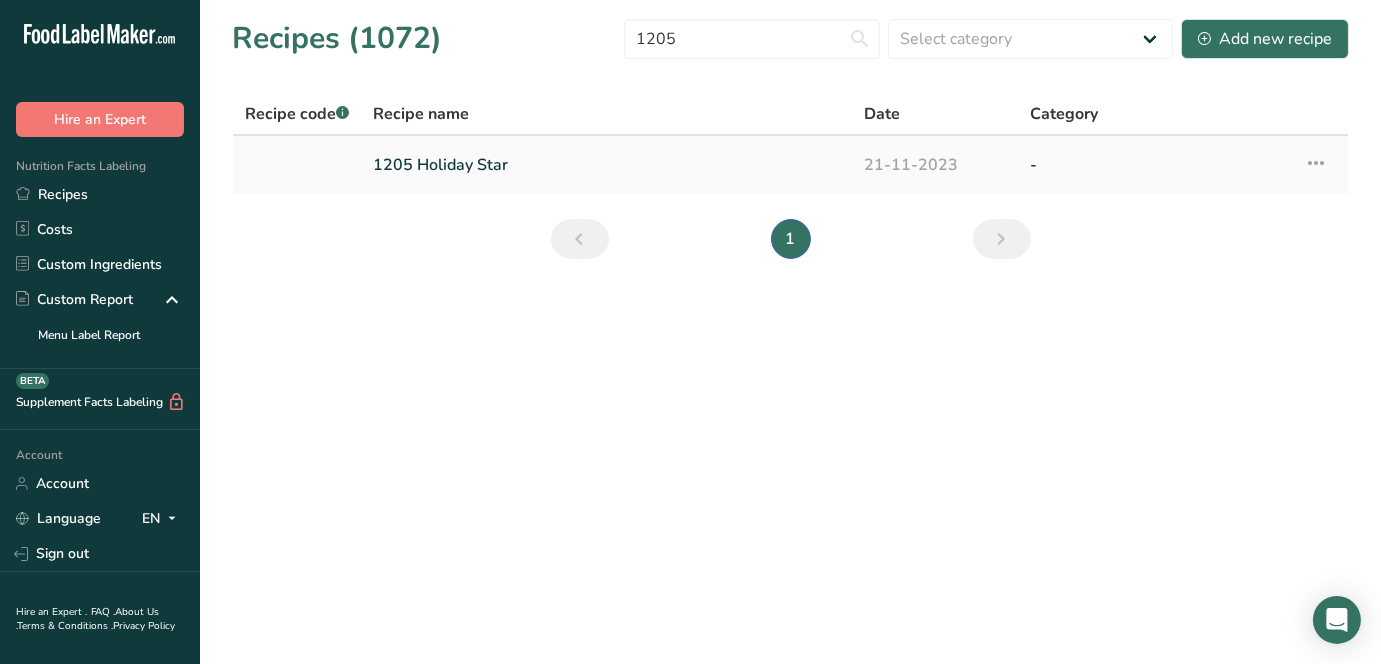 click on "1205 Holiday Star" at bounding box center [606, 165] 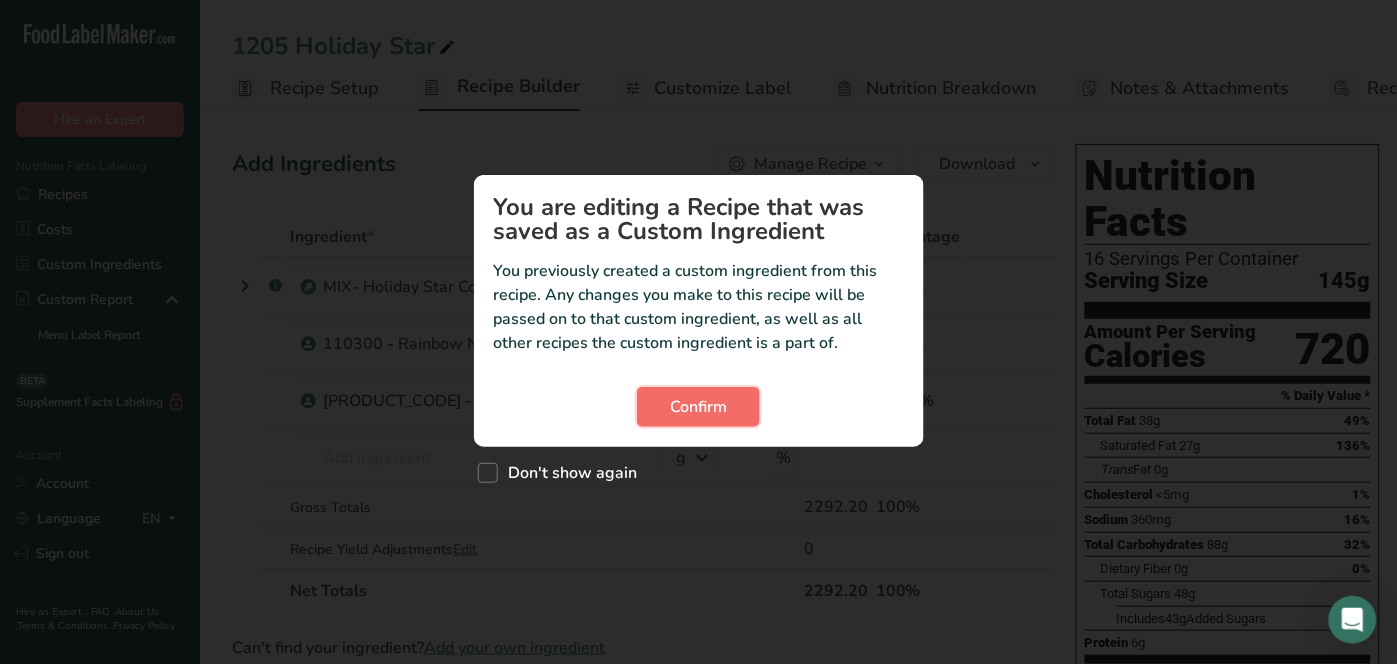 click on "Confirm" at bounding box center [698, 407] 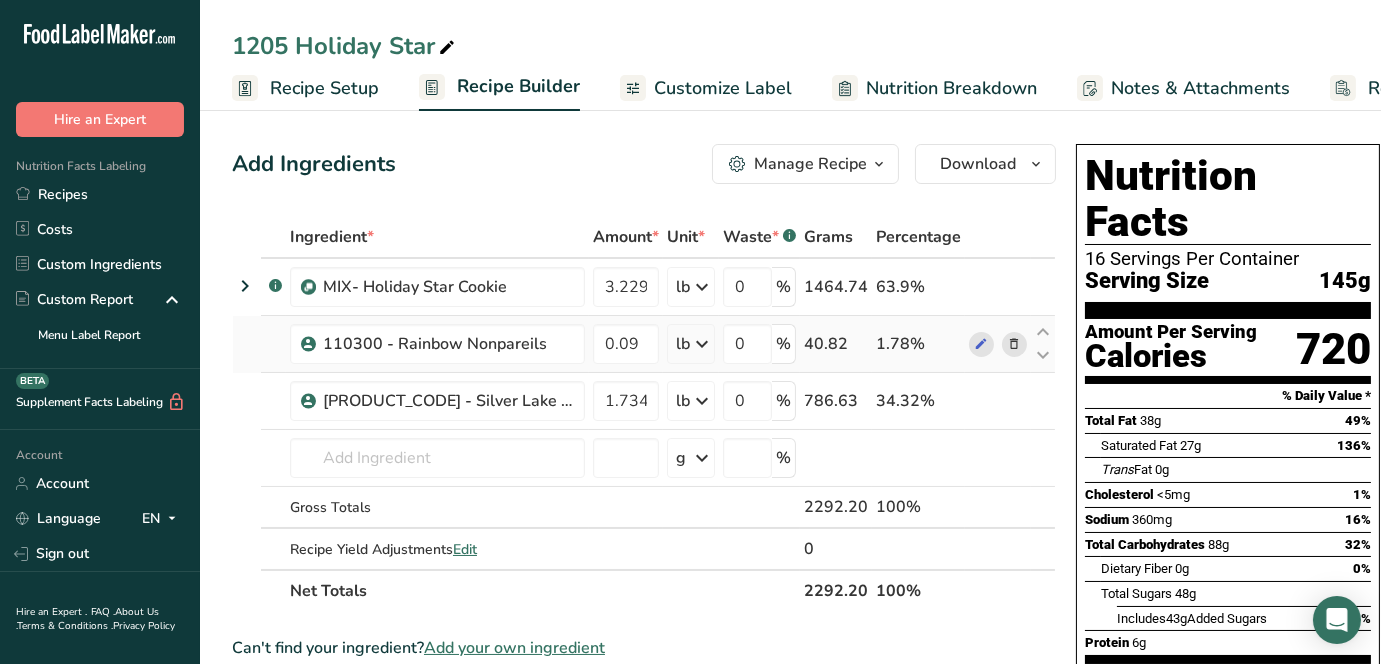 click at bounding box center [1015, 344] 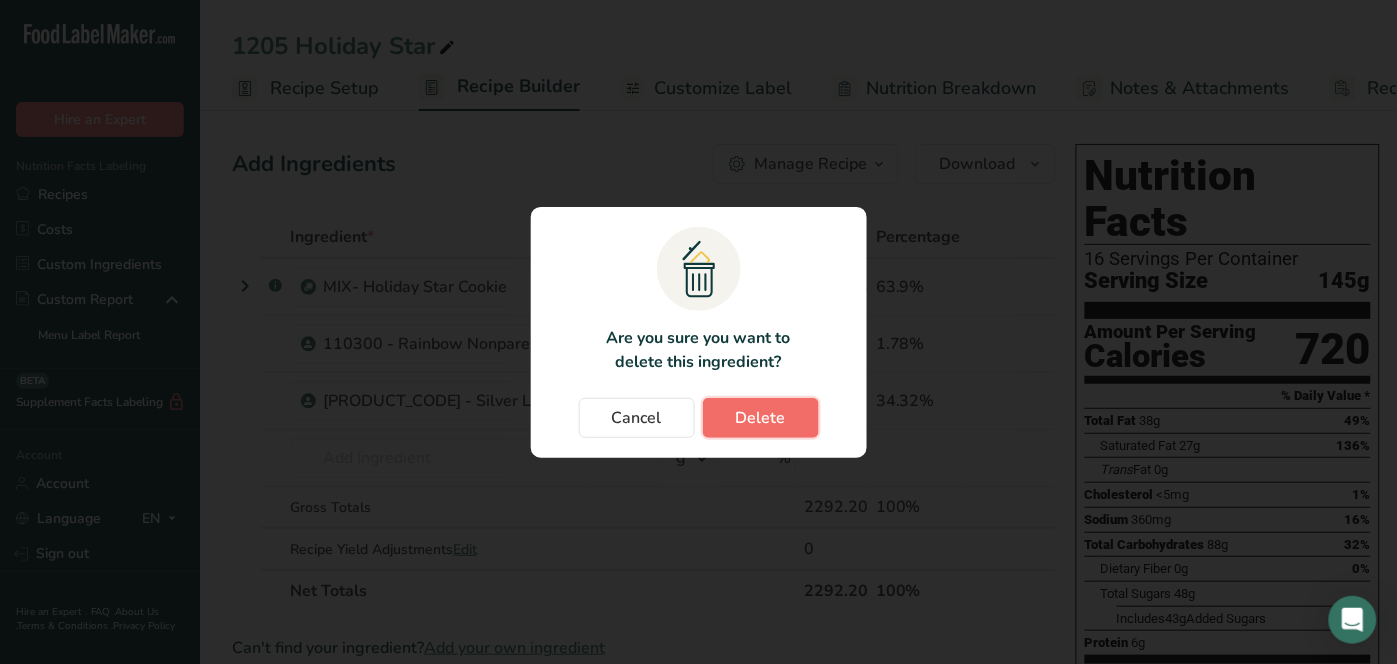 click on "Delete" at bounding box center (761, 418) 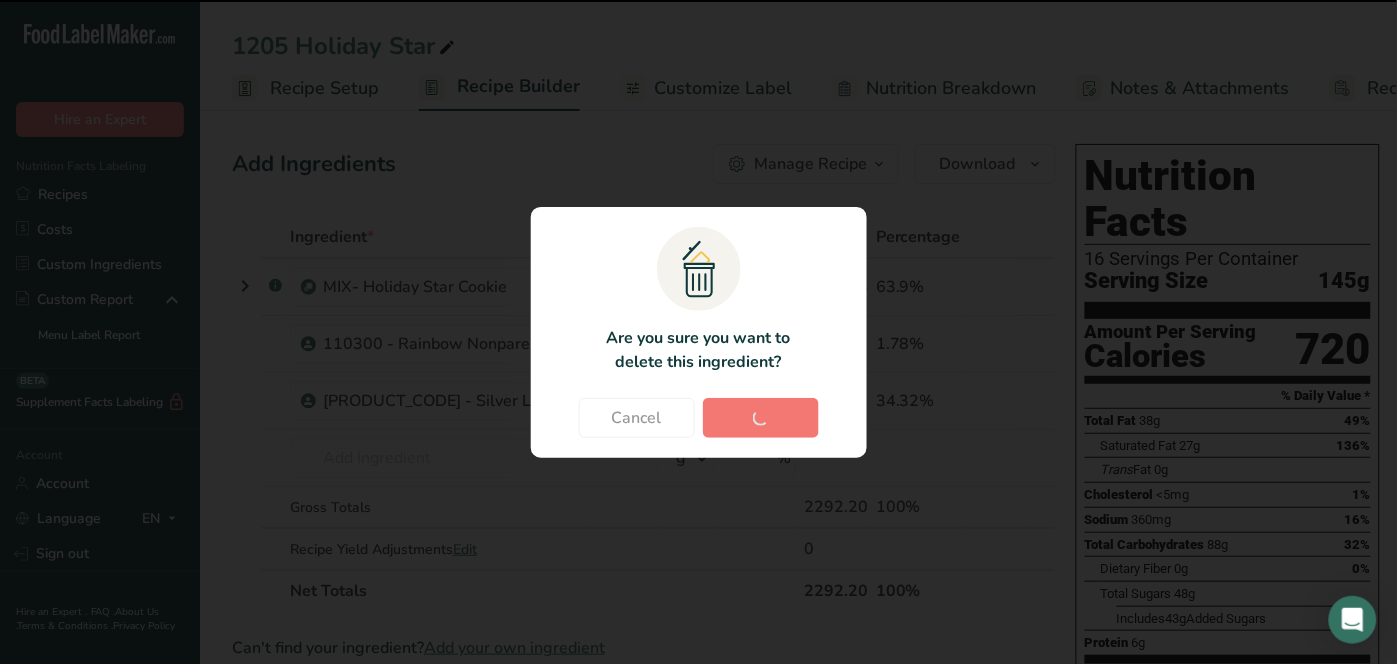 type on "1.734234" 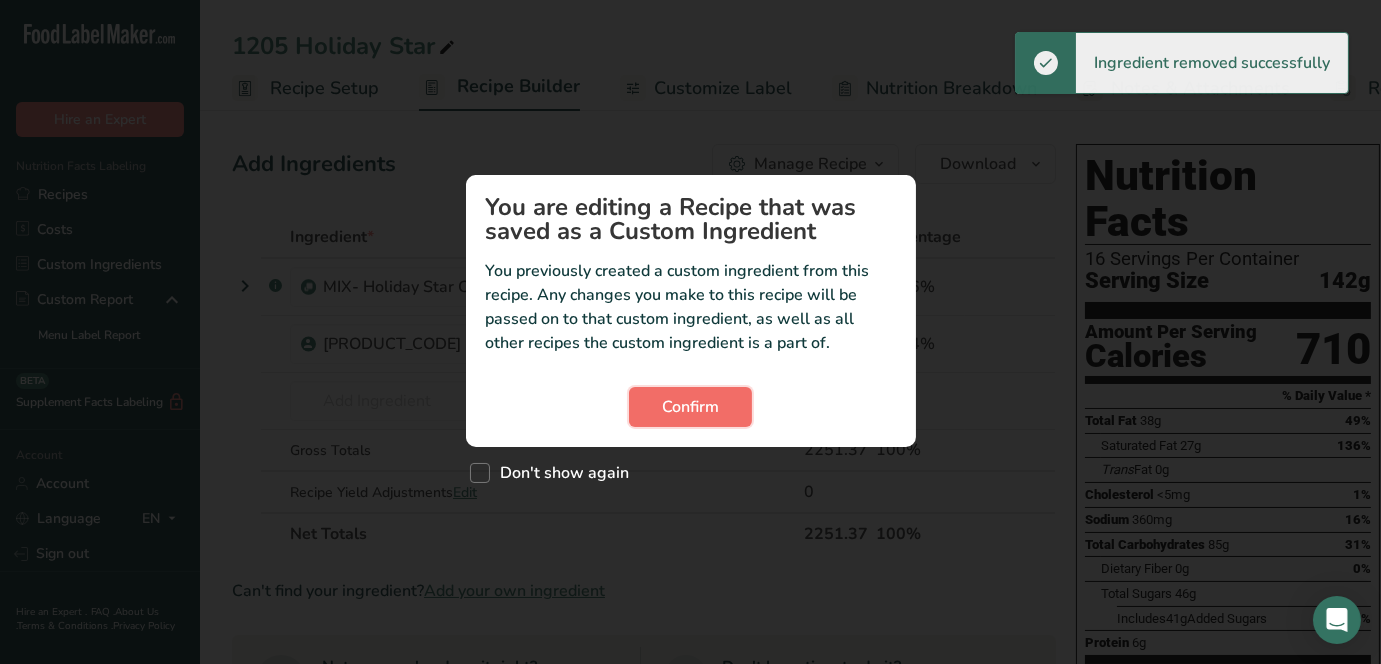click on "Confirm" at bounding box center (690, 407) 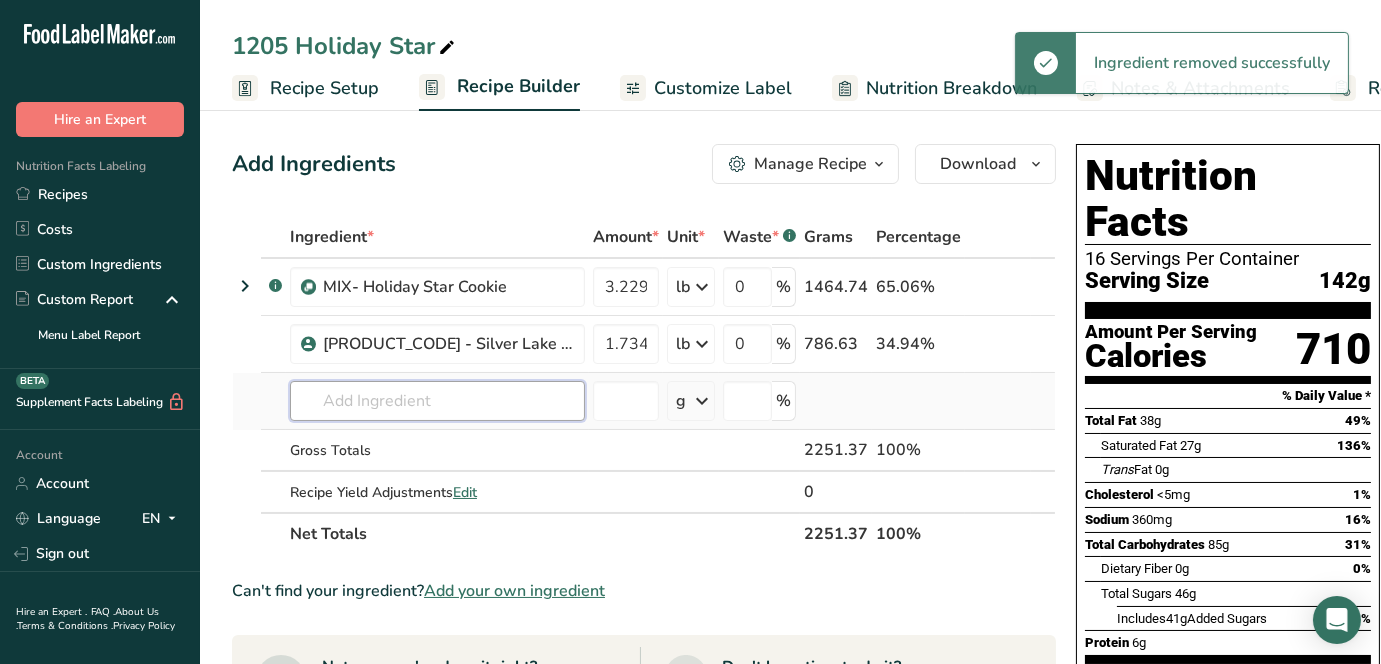 click at bounding box center [437, 401] 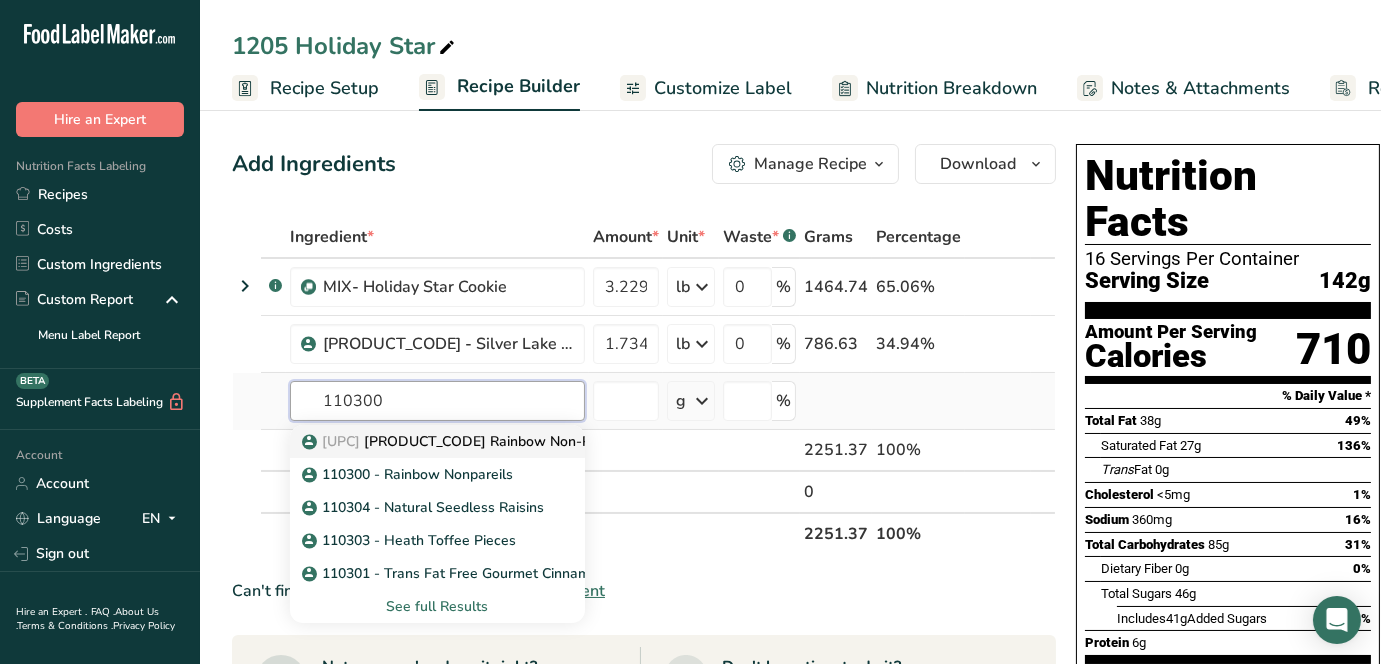 type on "110300" 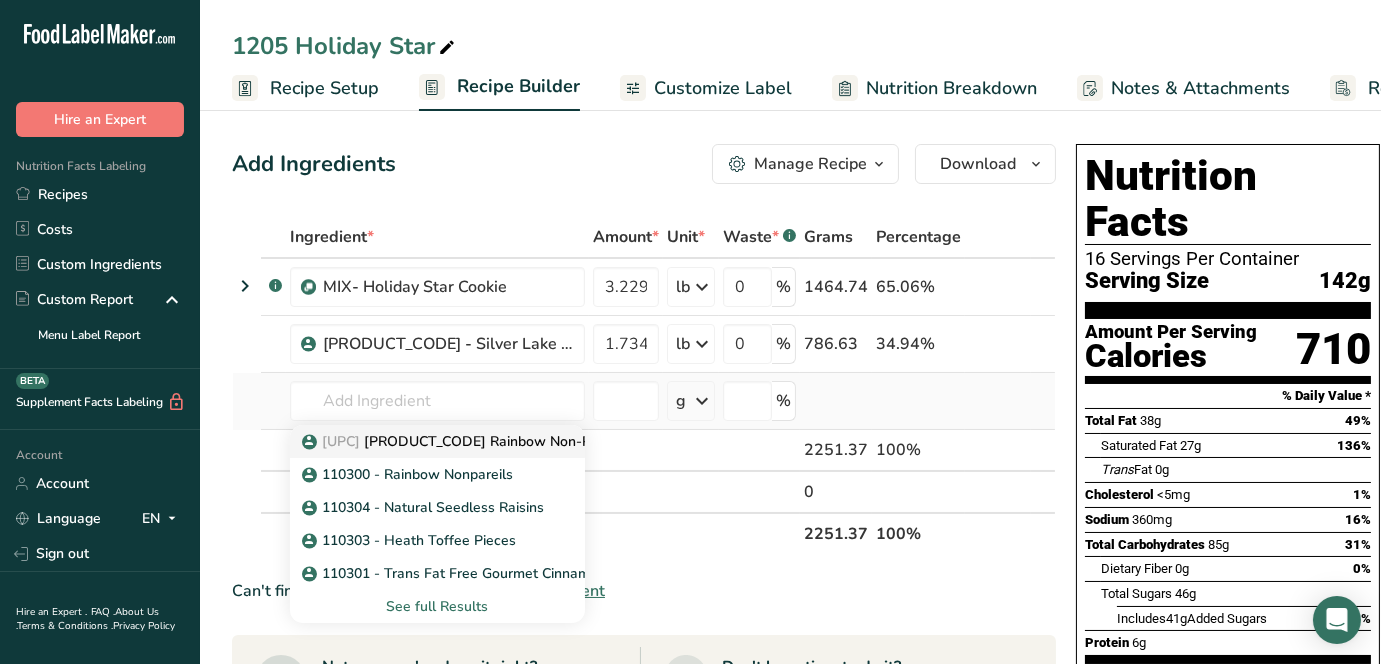 click on "[UPC]" at bounding box center [341, 441] 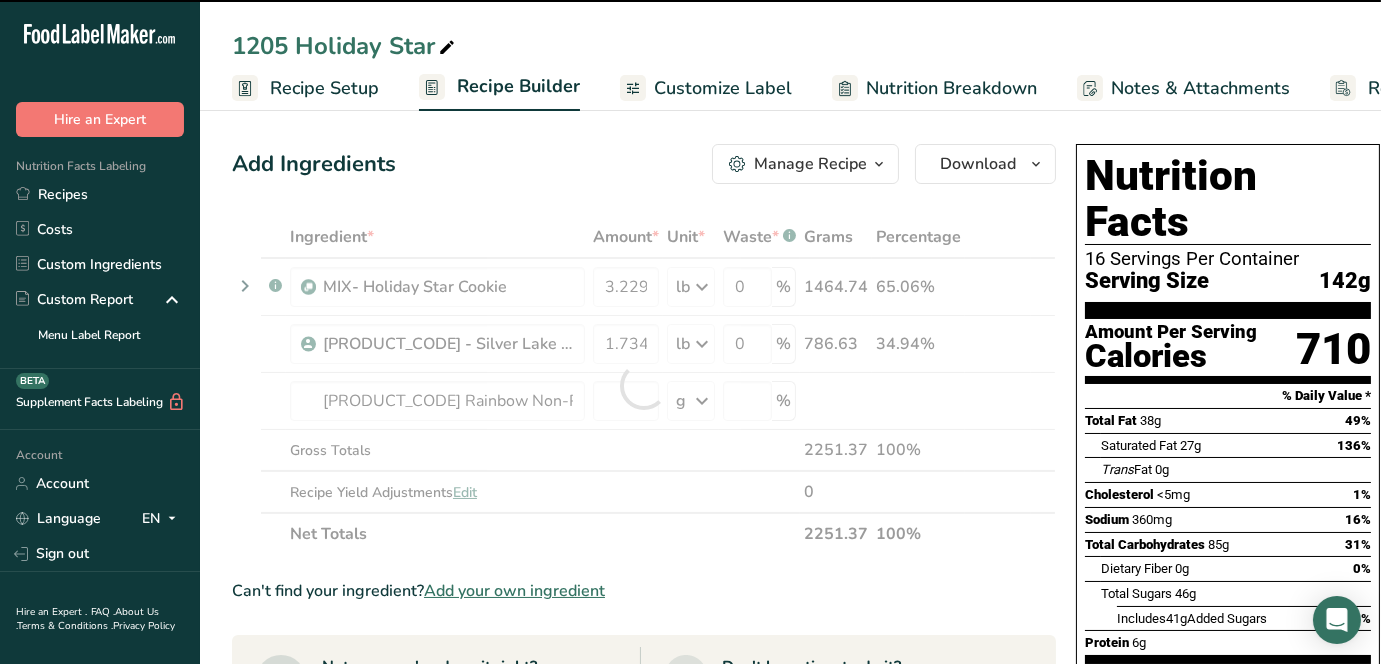 type on "0" 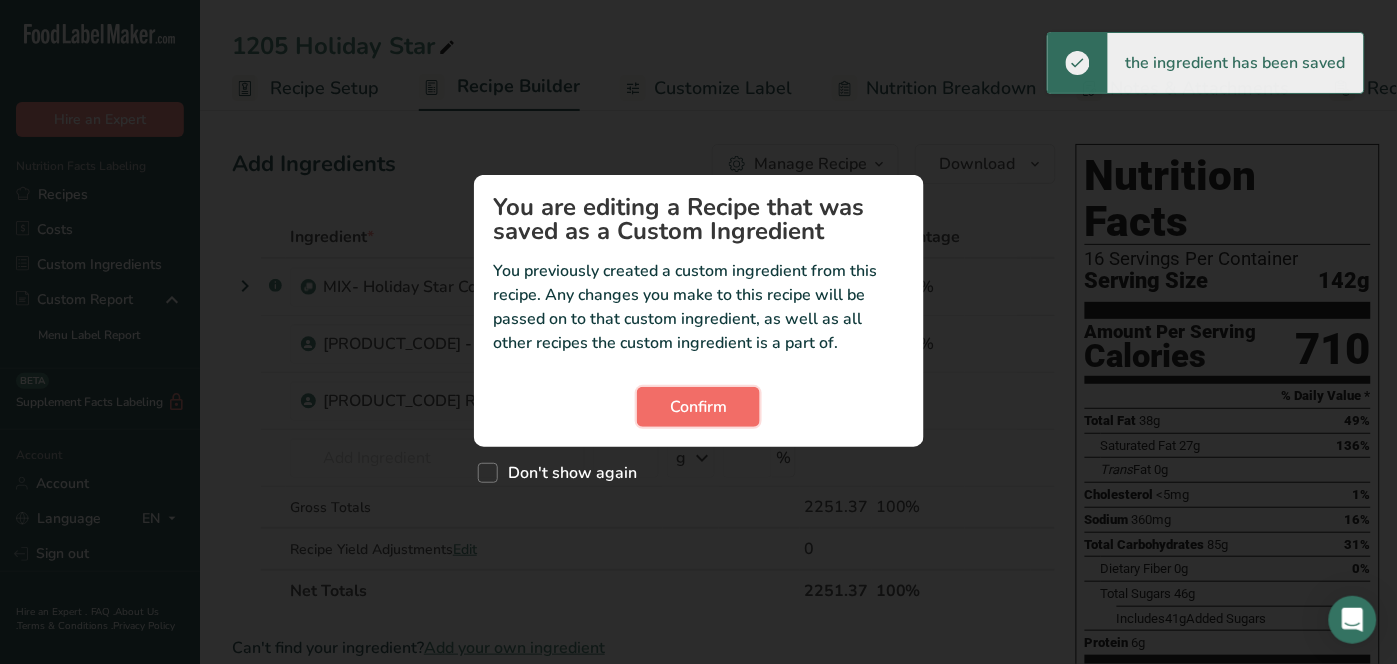 click on "Confirm" at bounding box center [698, 407] 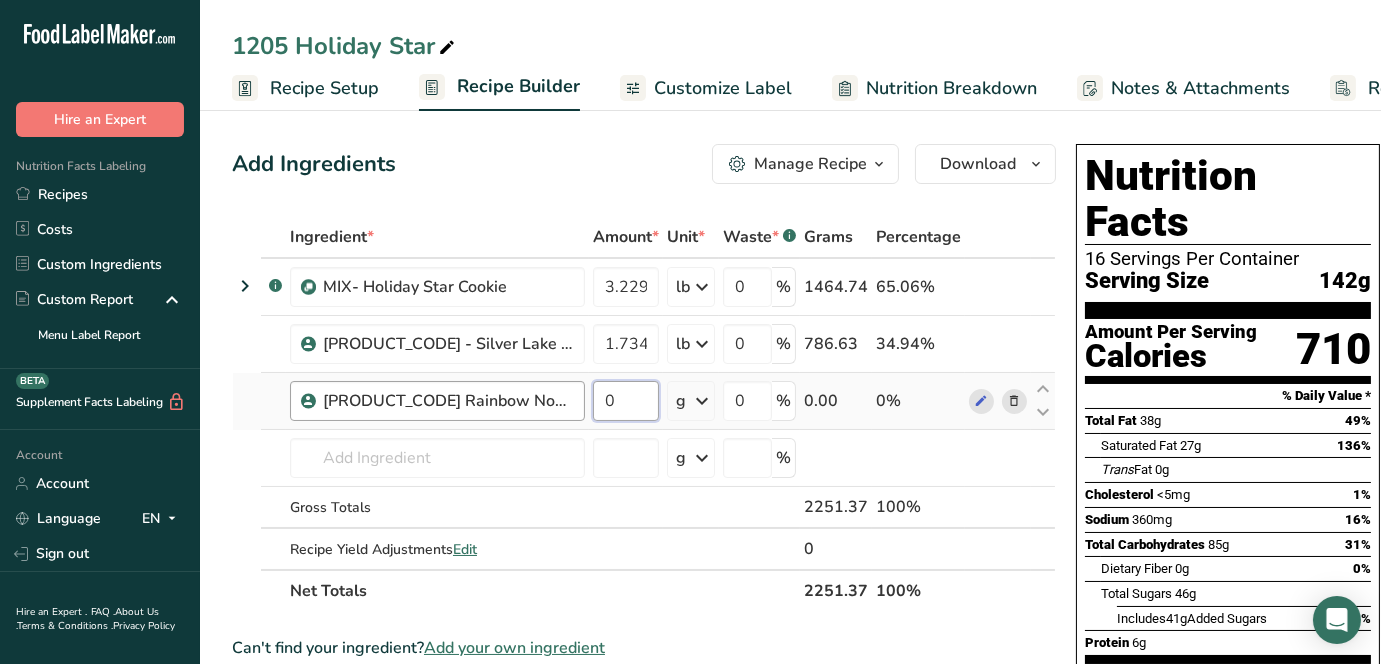 drag, startPoint x: 651, startPoint y: 393, endPoint x: 505, endPoint y: 385, distance: 146.21901 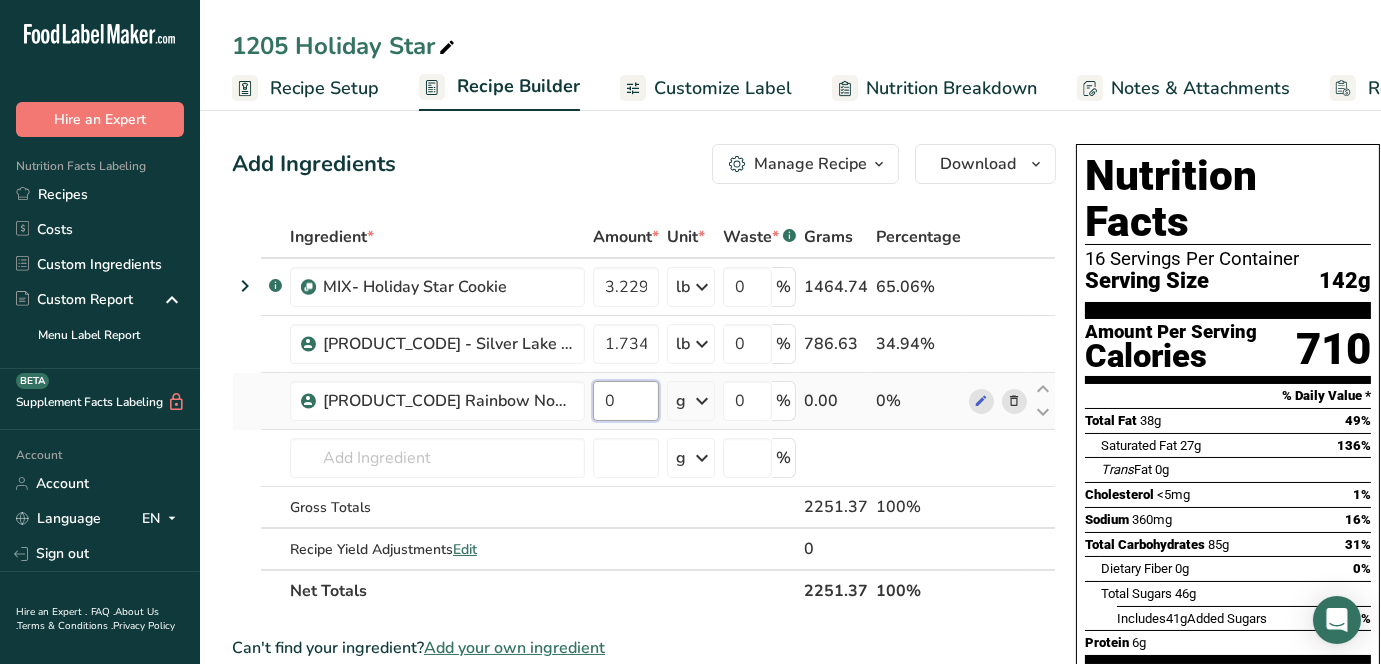 paste on ".505405" 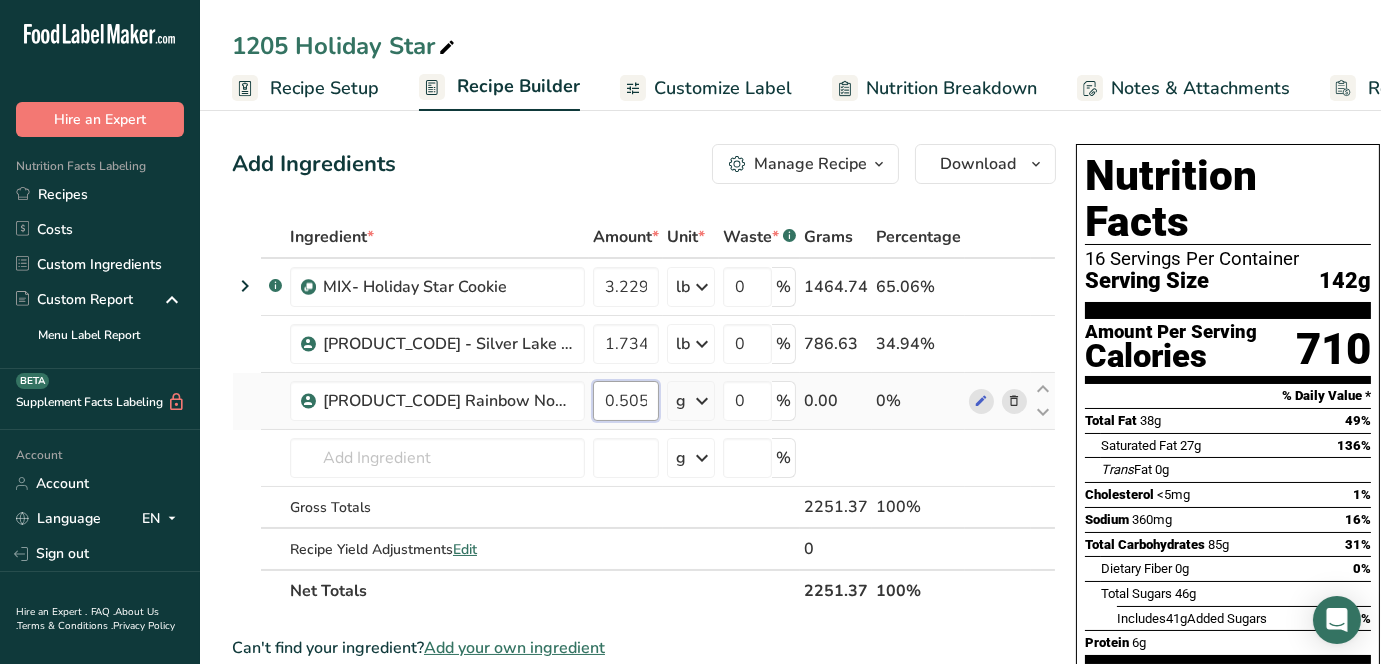 scroll, scrollTop: 0, scrollLeft: 26, axis: horizontal 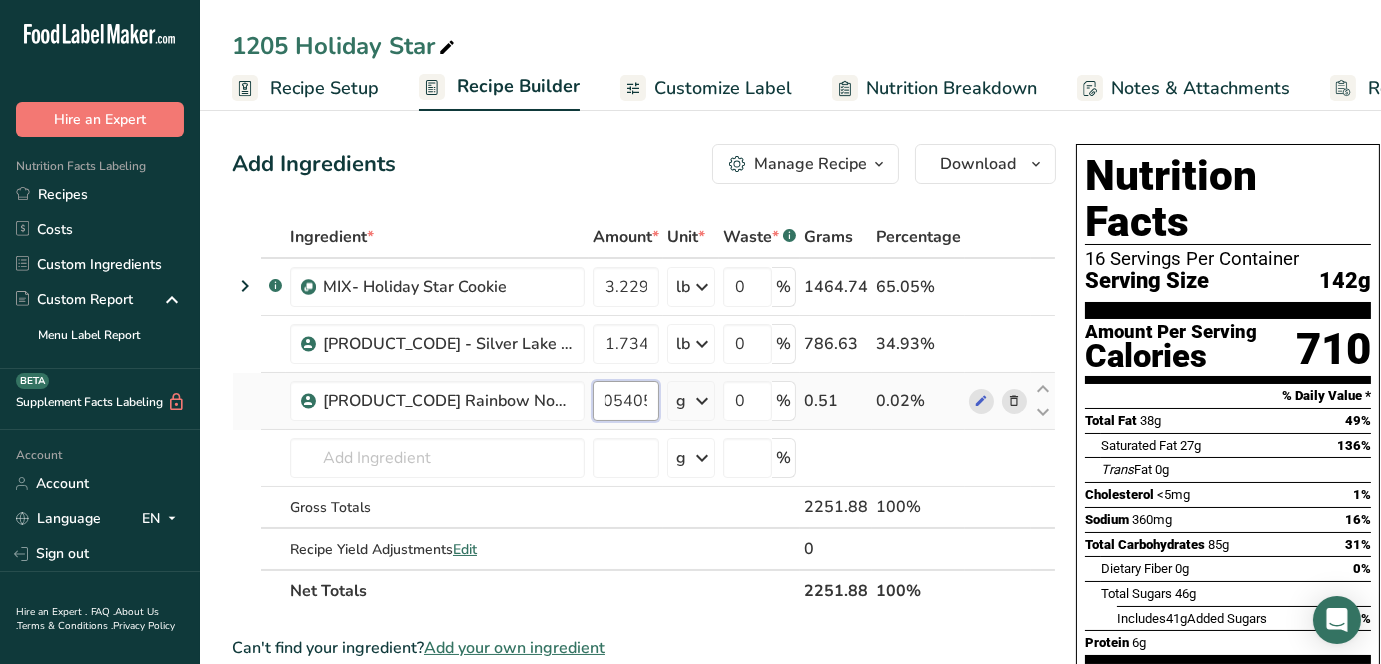 type on "0.505405" 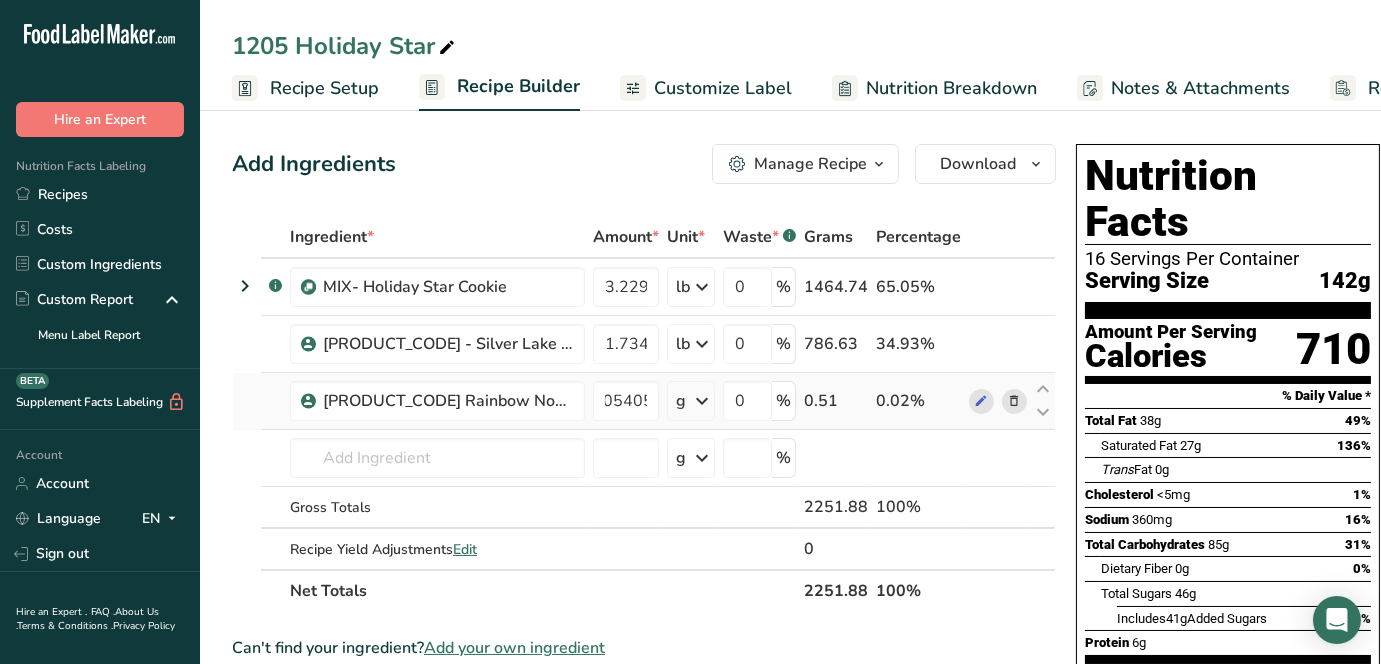 click on "Ingredient *
Amount *
Unit *
Waste *   .a-a{fill:#347362;}.b-a{fill:#fff;}          Grams
Percentage
.a-a{fill:#347362;}.b-a{fill:#fff;}
MIX- Holiday Star Cookie
3.2292
lb
Weight Units
g
kg
mg
See more
Volume Units
l
mL
fl oz
See more
0
%
1464.74
65.05%
105102A - Silver Lake 2 White Wafers
1.734234
lb
Weight Units
g
kg
mg
See more
Volume Units
l
mL
fl oz
See more
0
%
786.63
34.93%" at bounding box center [644, 414] 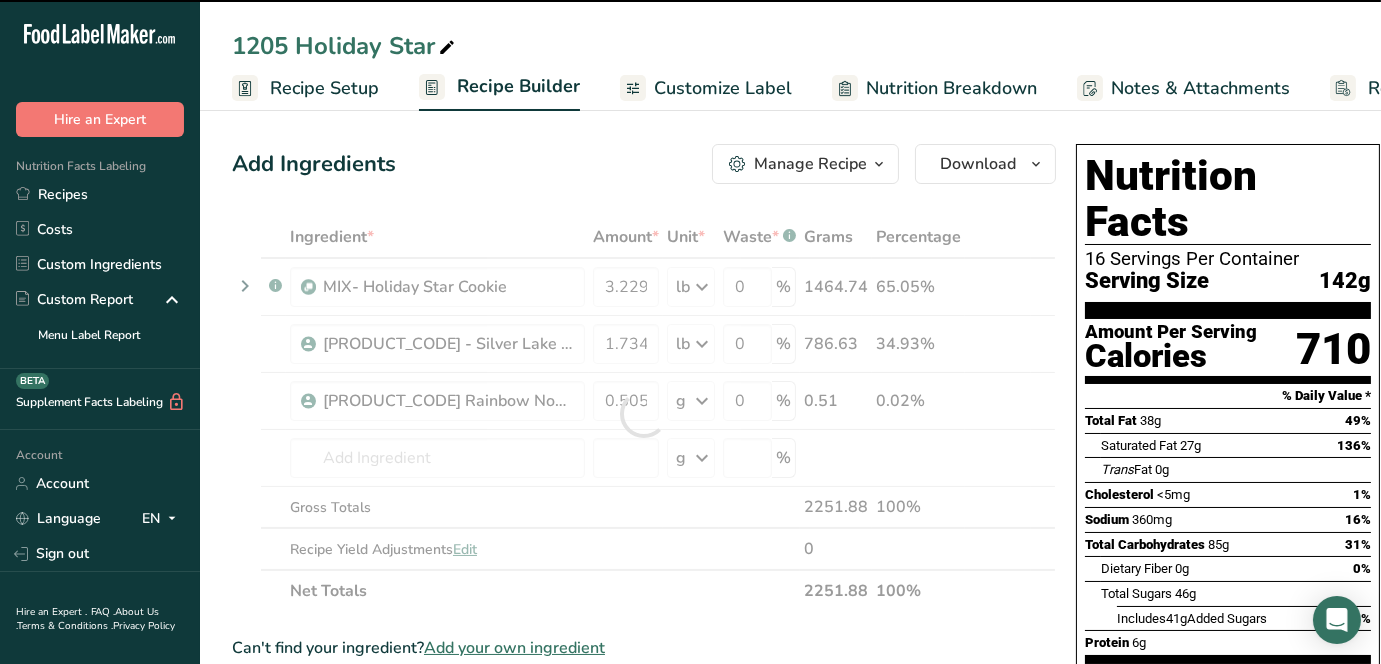 click on "Confirm" at bounding box center (0, 0) 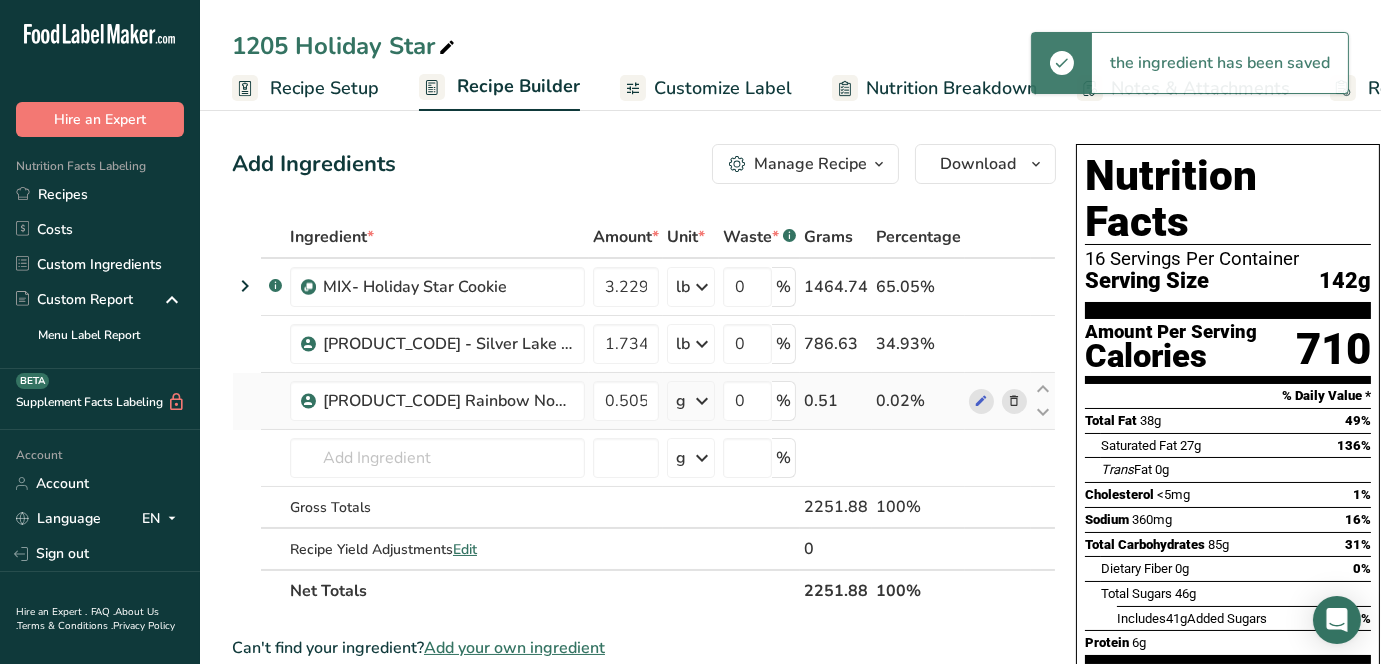 click at bounding box center (702, 401) 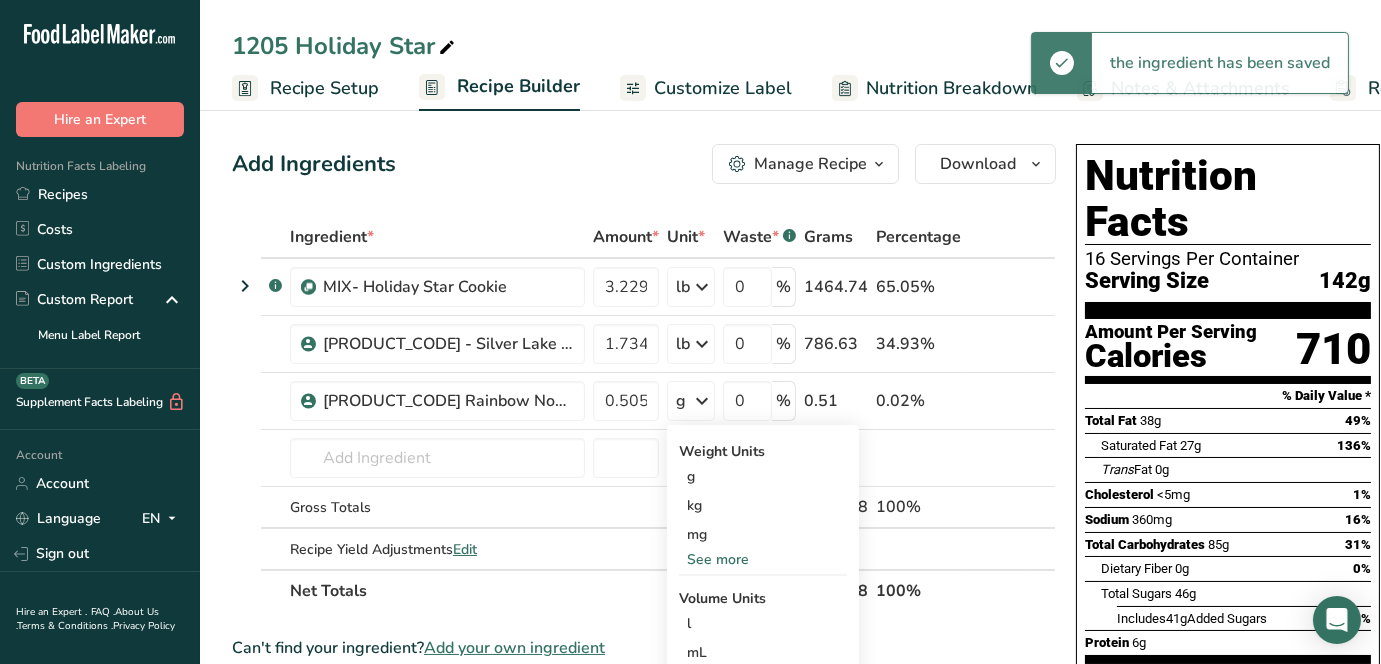scroll, scrollTop: 222, scrollLeft: 0, axis: vertical 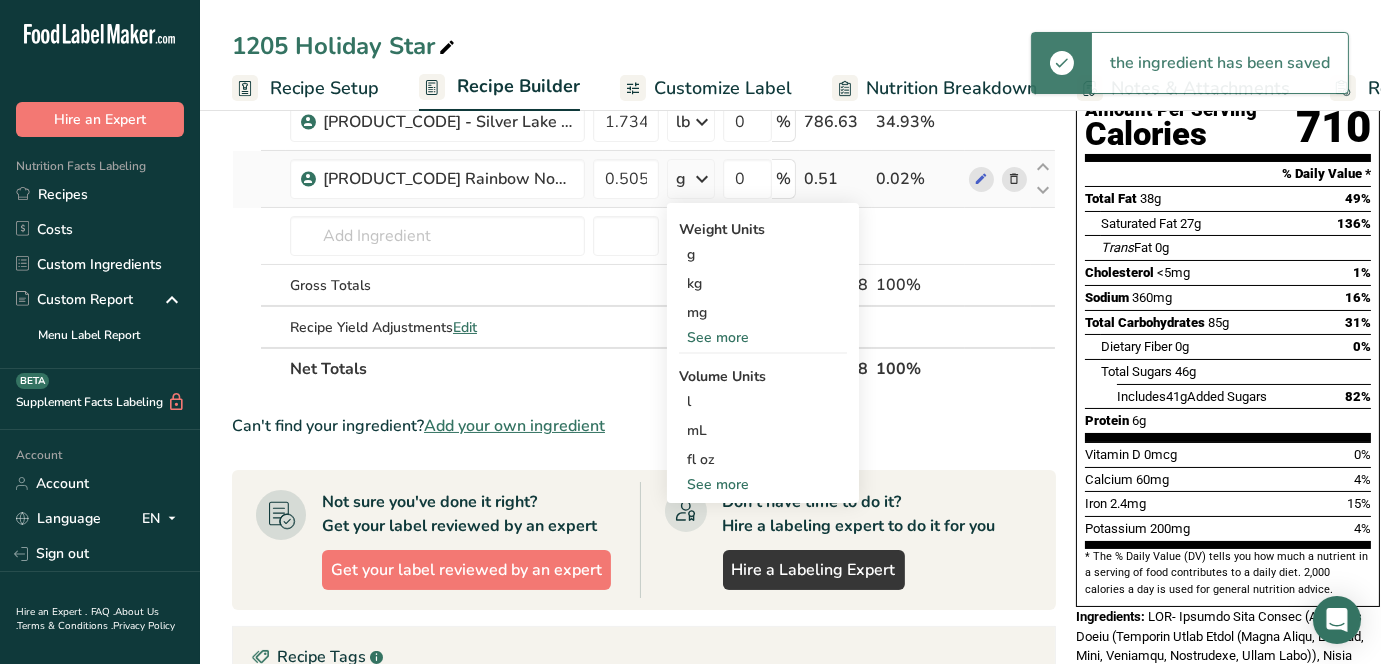 click on "See more" at bounding box center [763, 337] 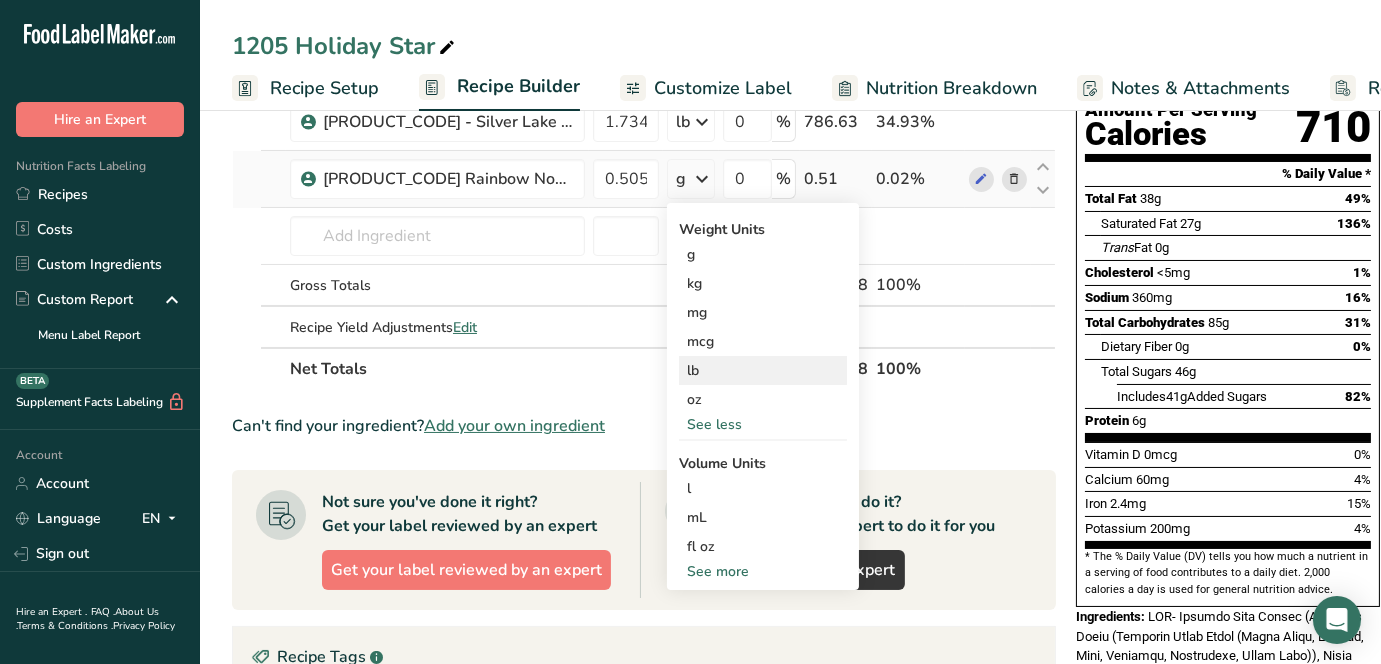 click on "lb" at bounding box center (763, 370) 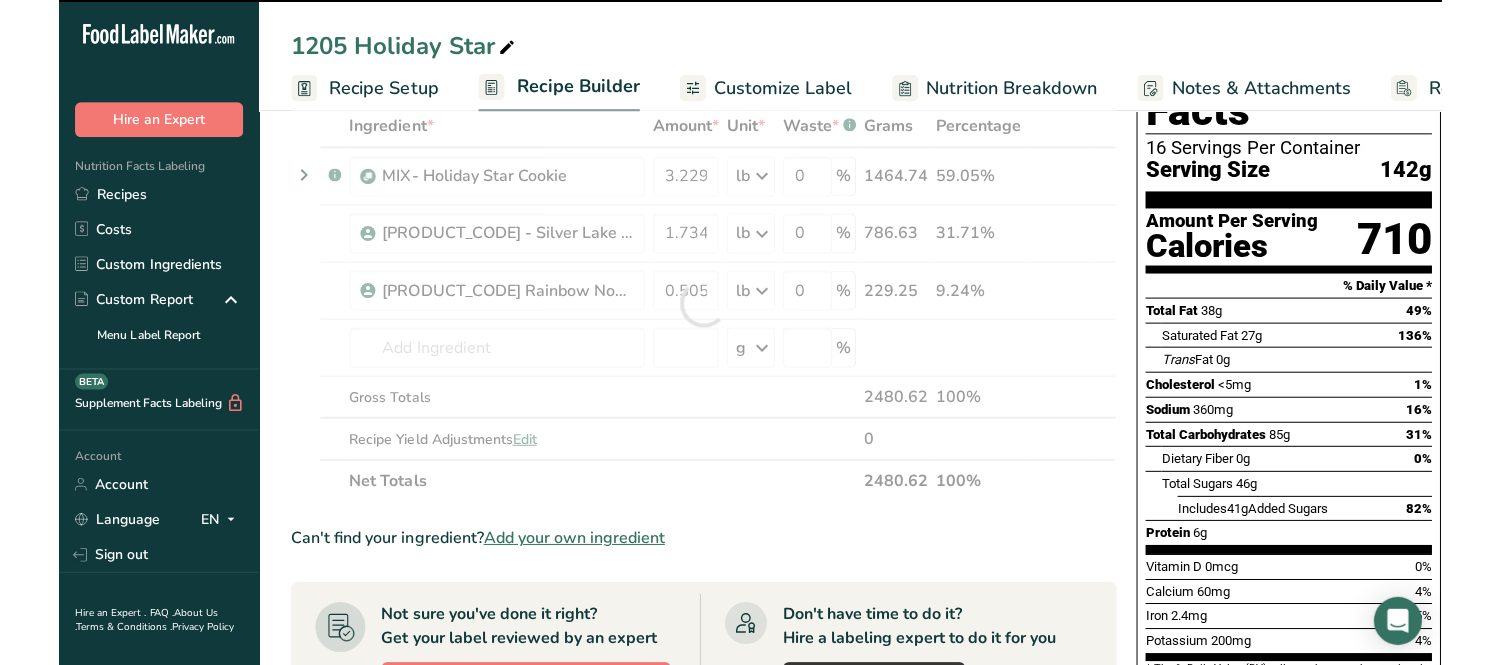 scroll, scrollTop: 0, scrollLeft: 0, axis: both 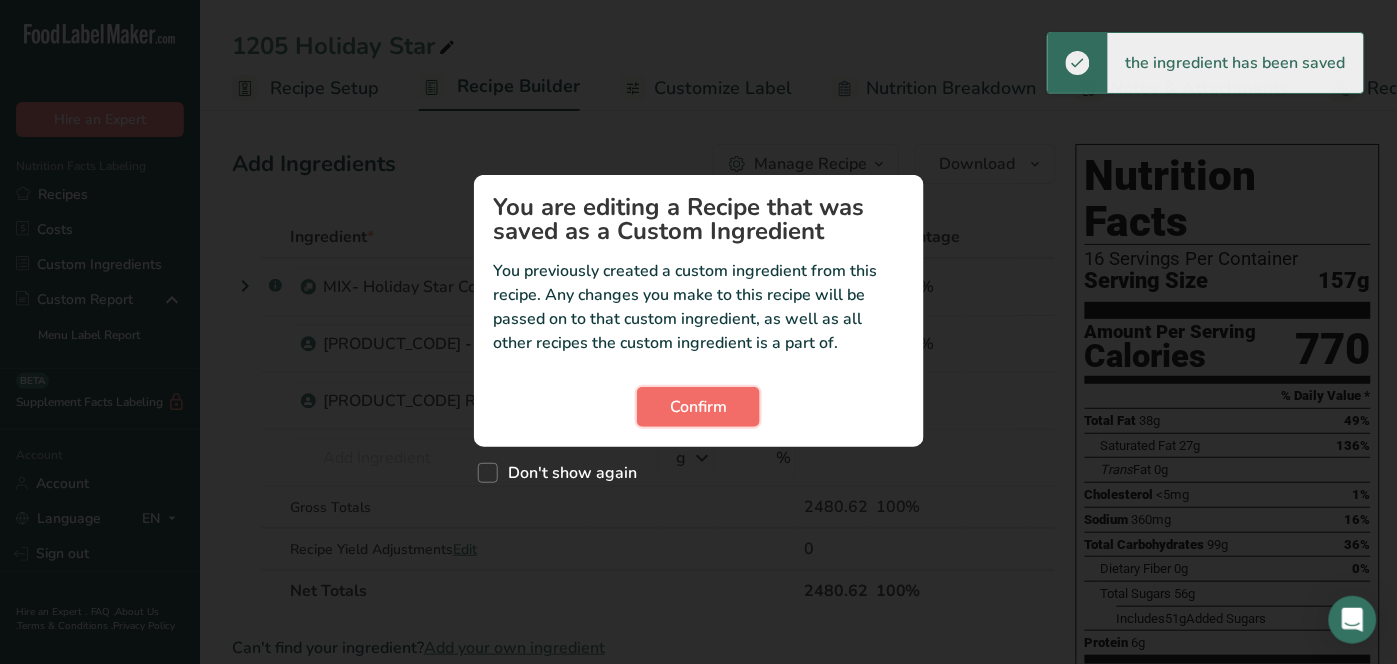 click on "Confirm" at bounding box center (698, 407) 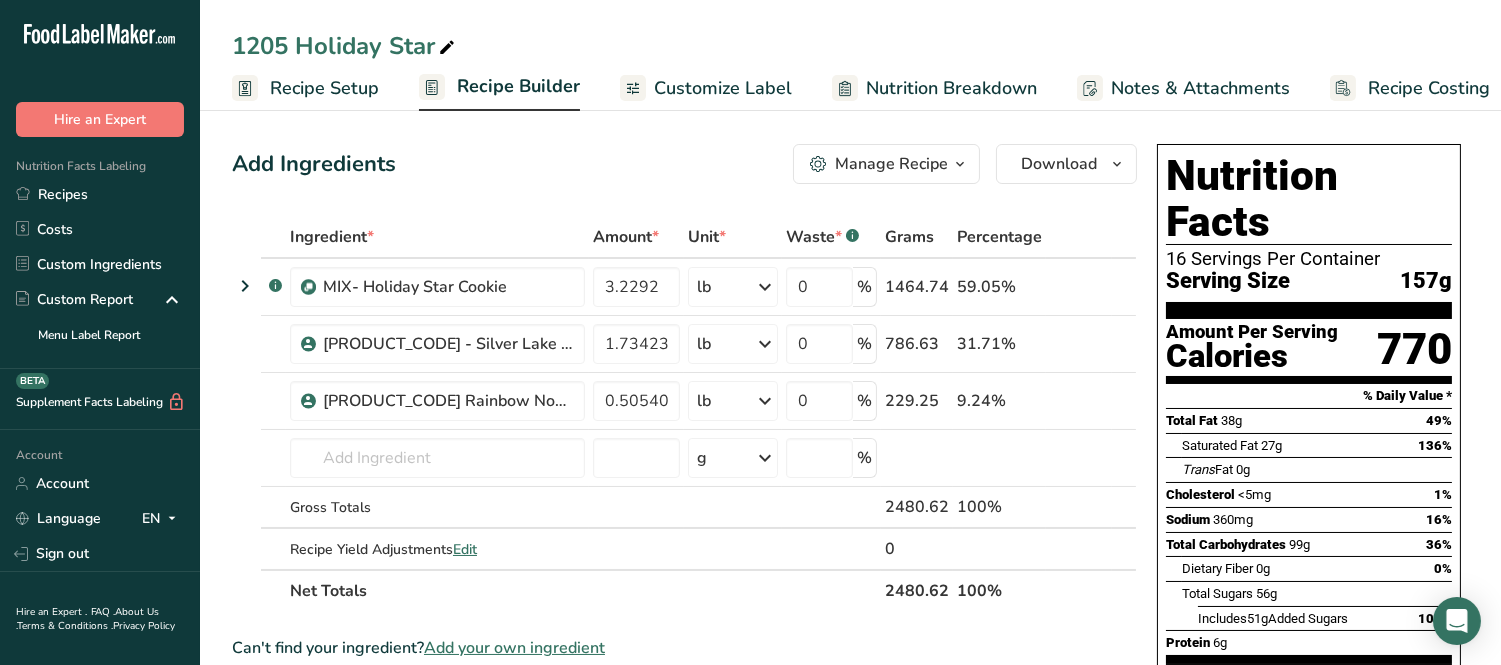click on "Recipe Builder" at bounding box center [518, 86] 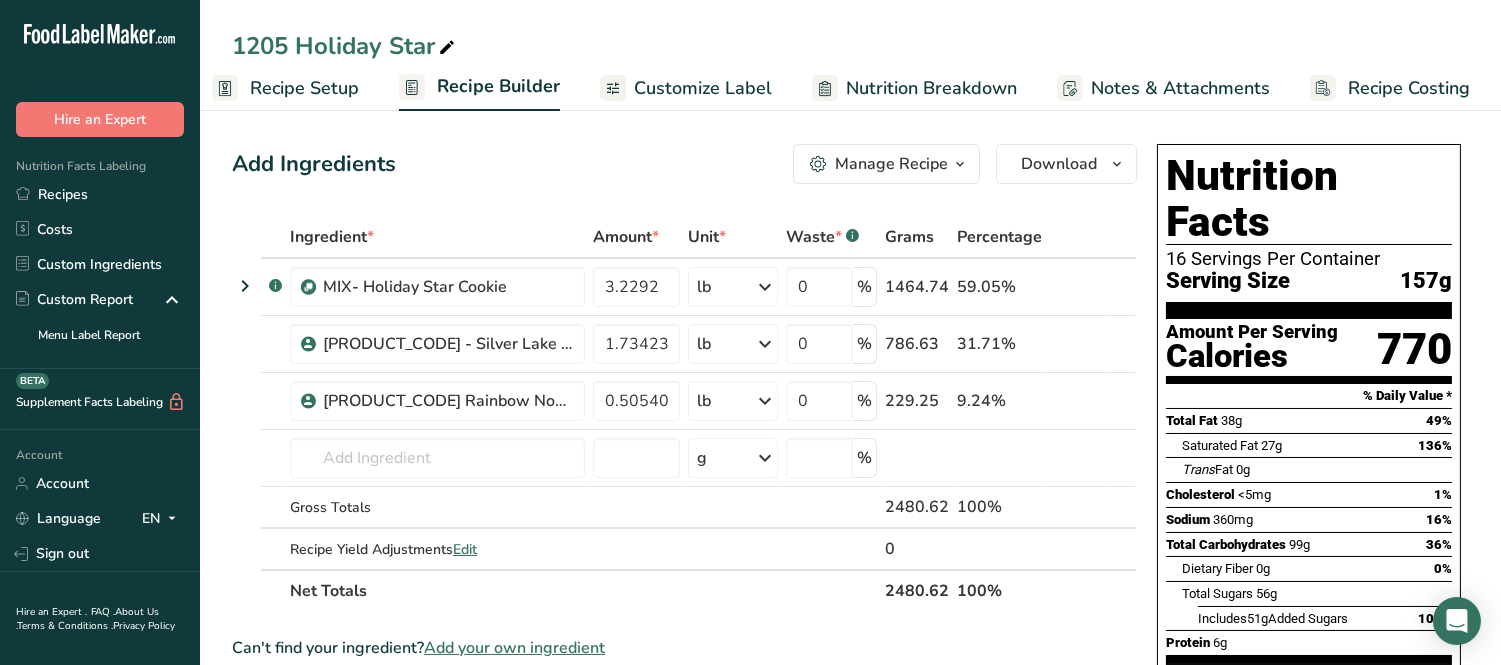drag, startPoint x: 713, startPoint y: 77, endPoint x: 693, endPoint y: 92, distance: 25 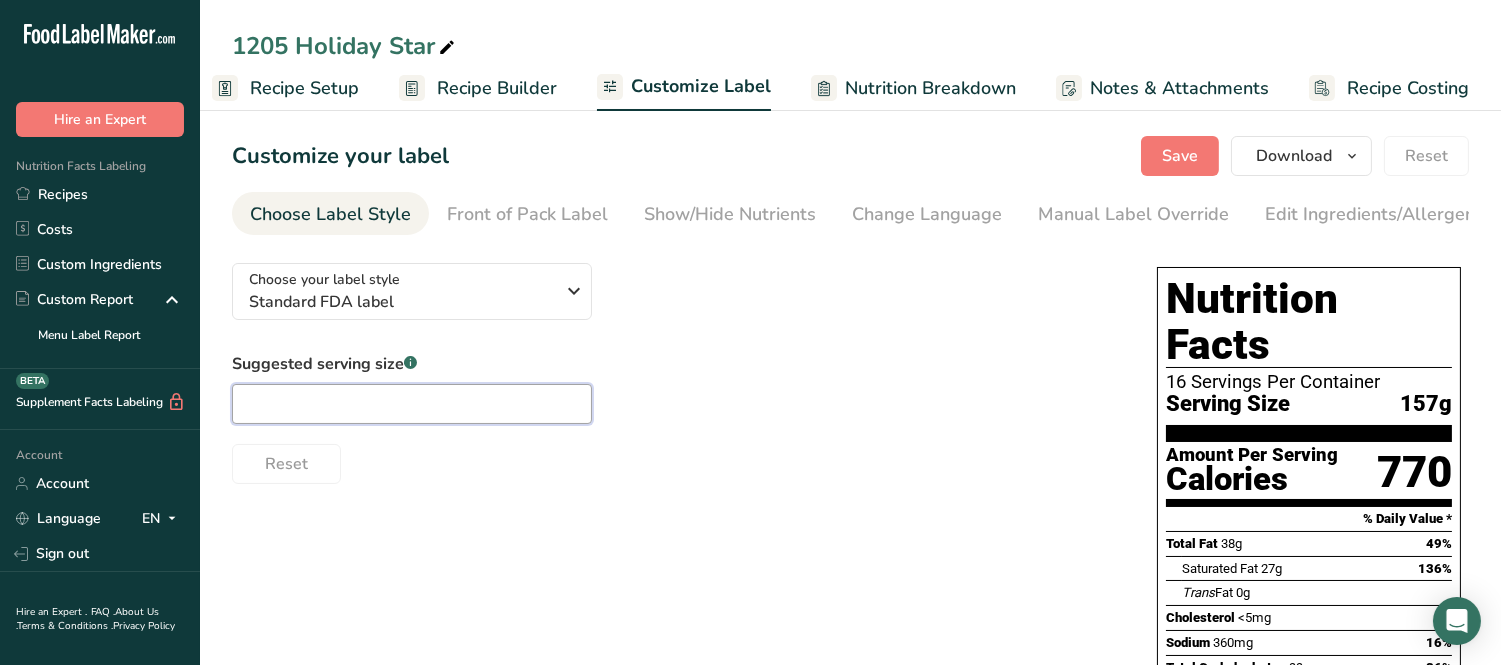 click at bounding box center [412, 404] 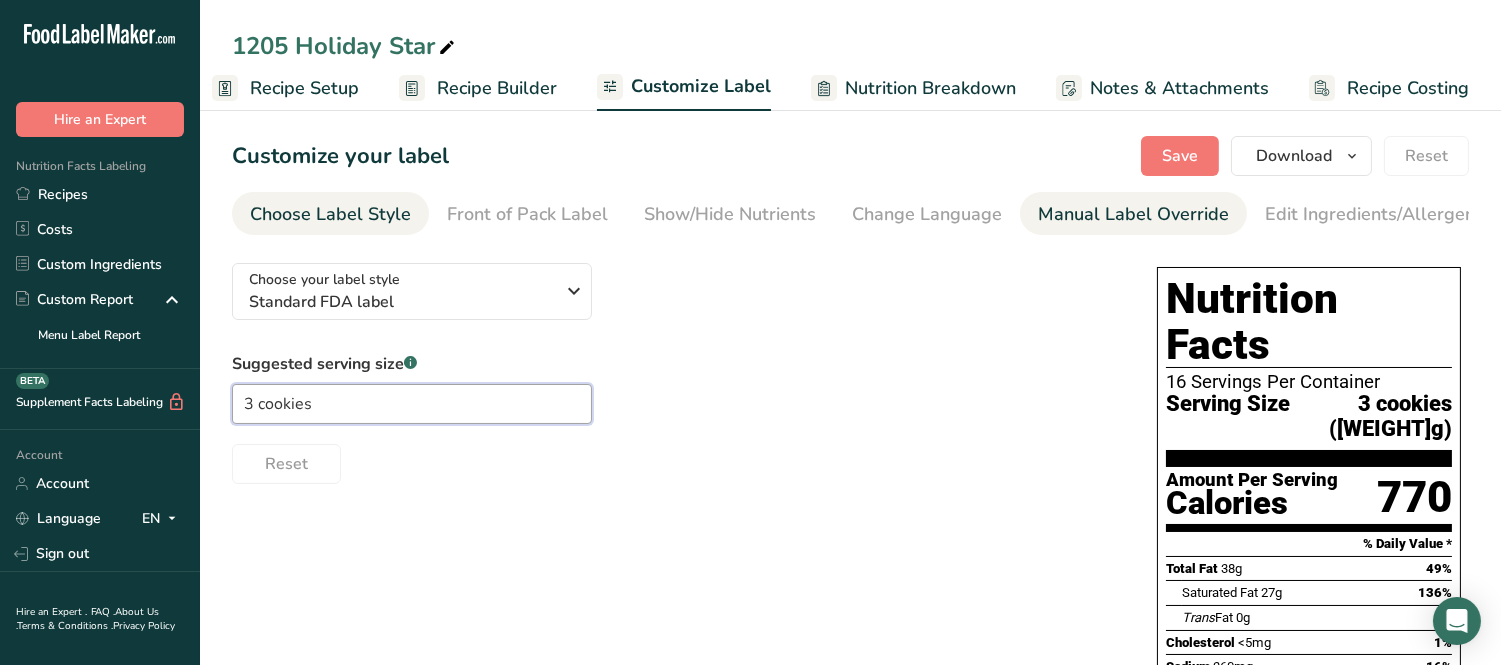 type on "3 cookies" 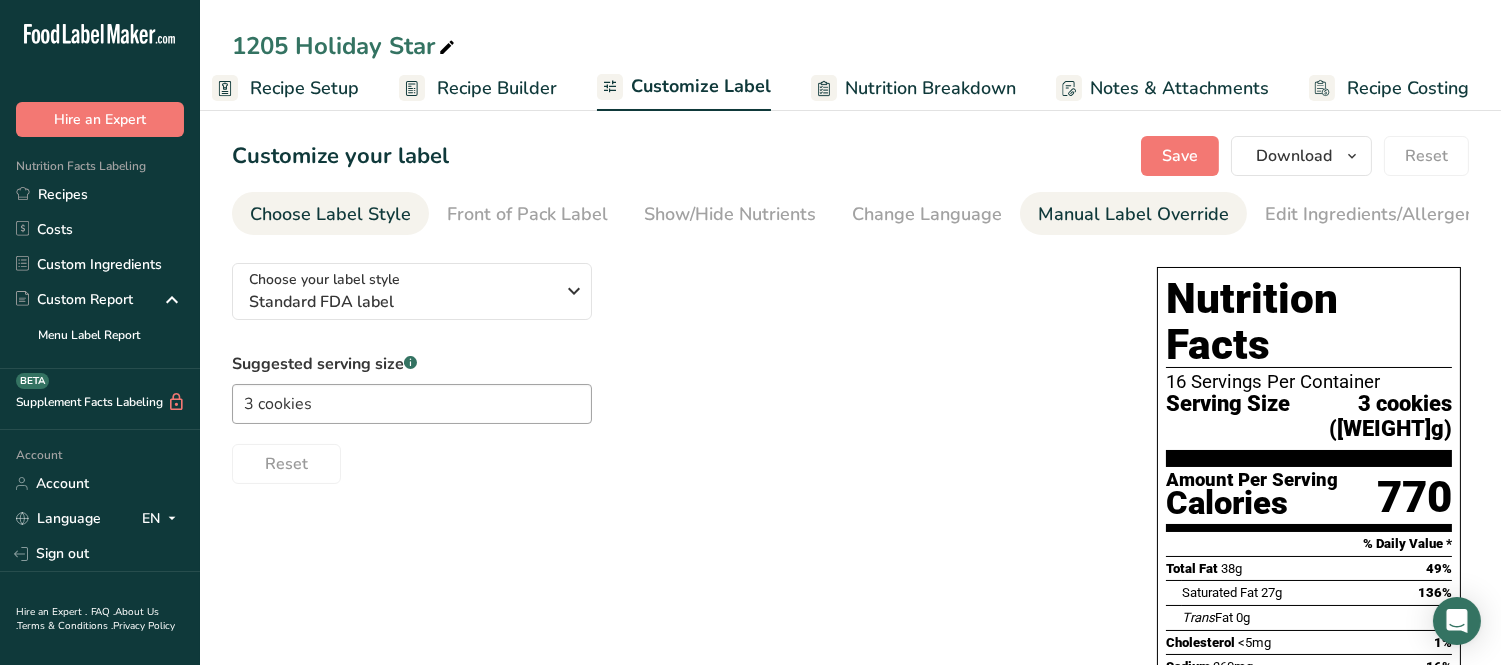 click on "Manual Label Override" at bounding box center (1133, 214) 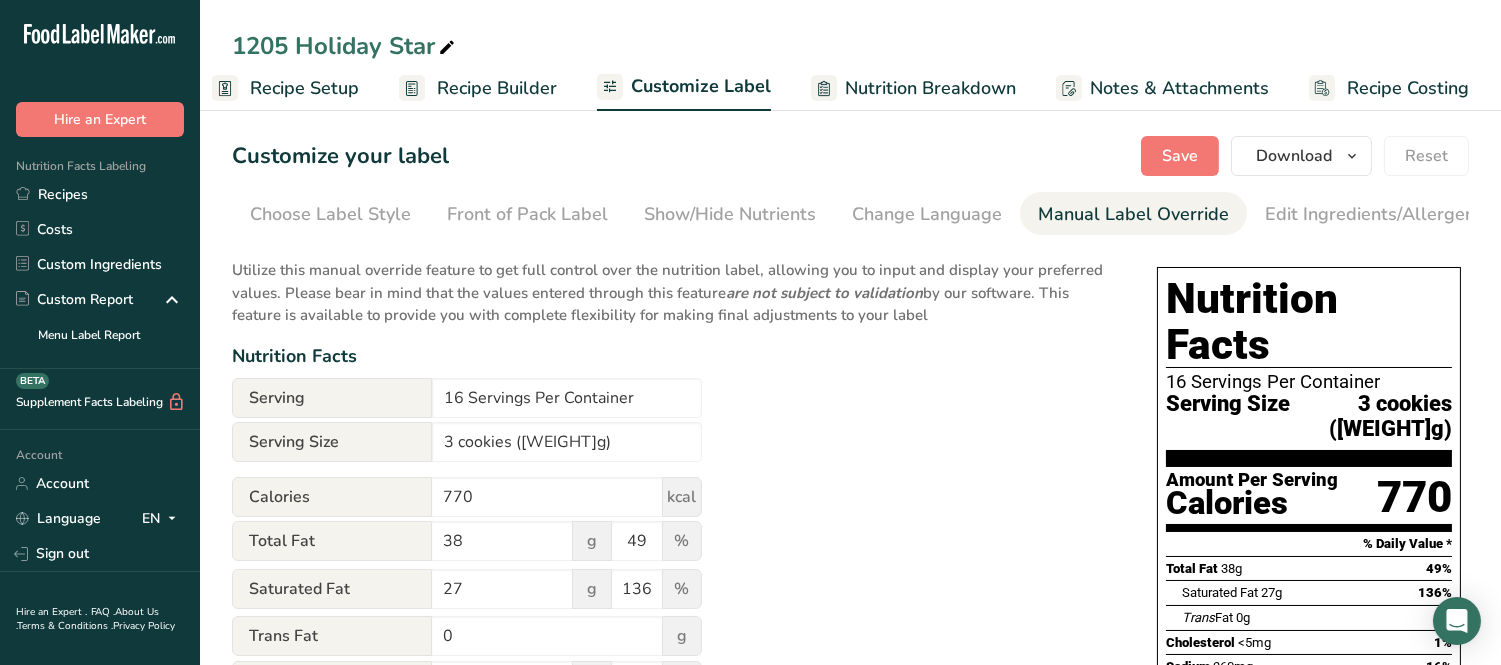 scroll, scrollTop: 0, scrollLeft: 215, axis: horizontal 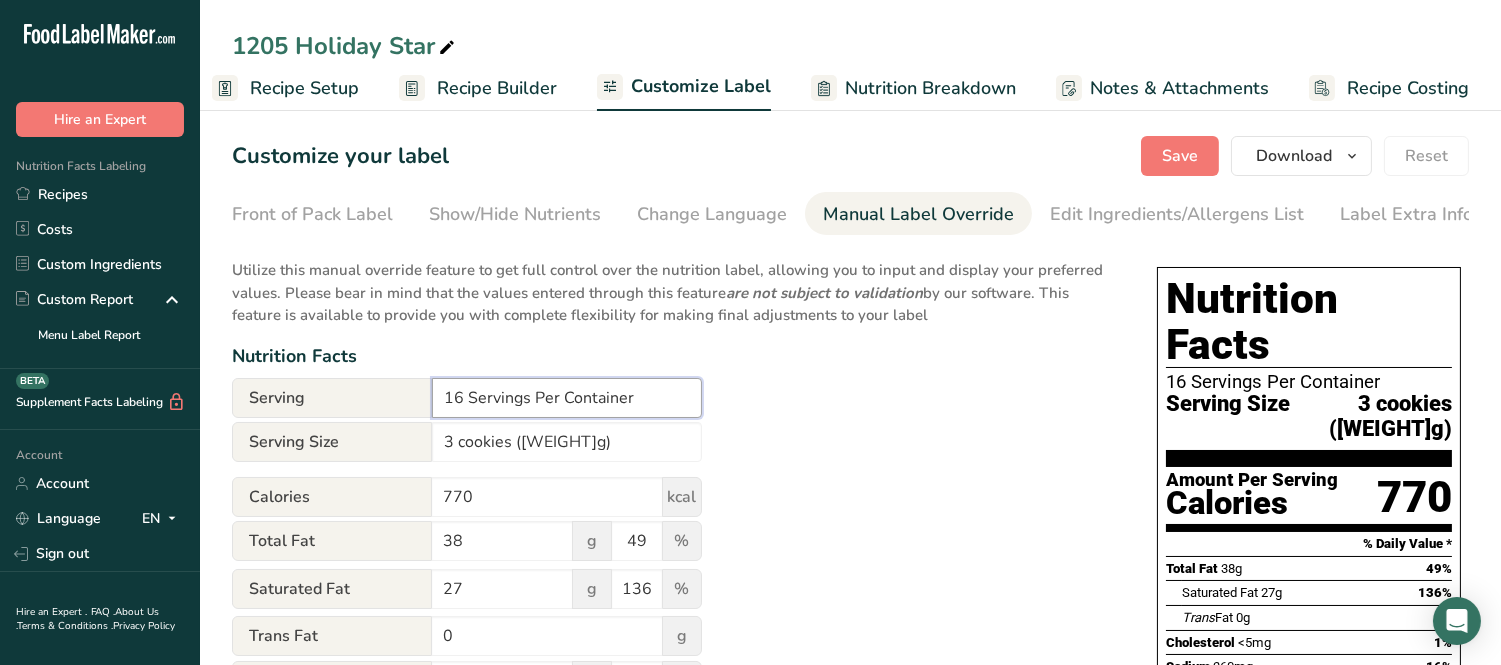 drag, startPoint x: 463, startPoint y: 392, endPoint x: 348, endPoint y: 370, distance: 117.08544 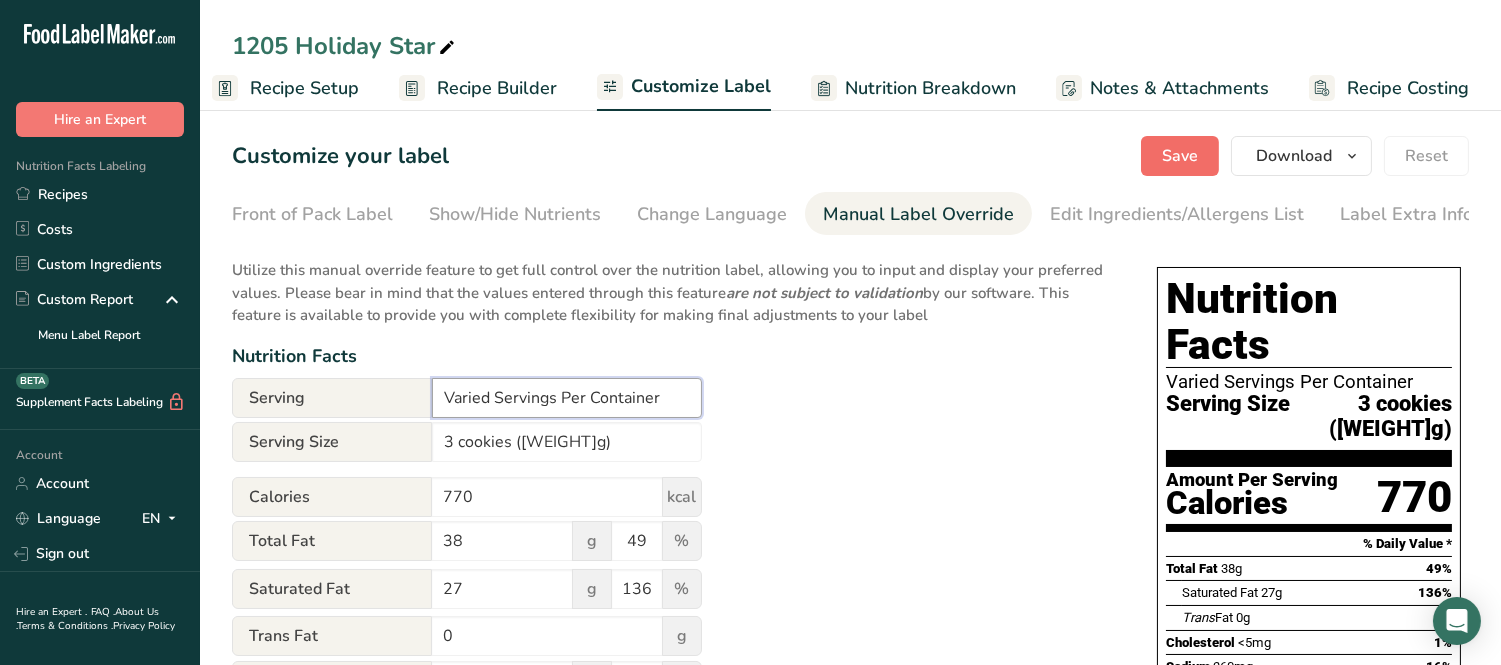 type on "Varied Servings Per Container" 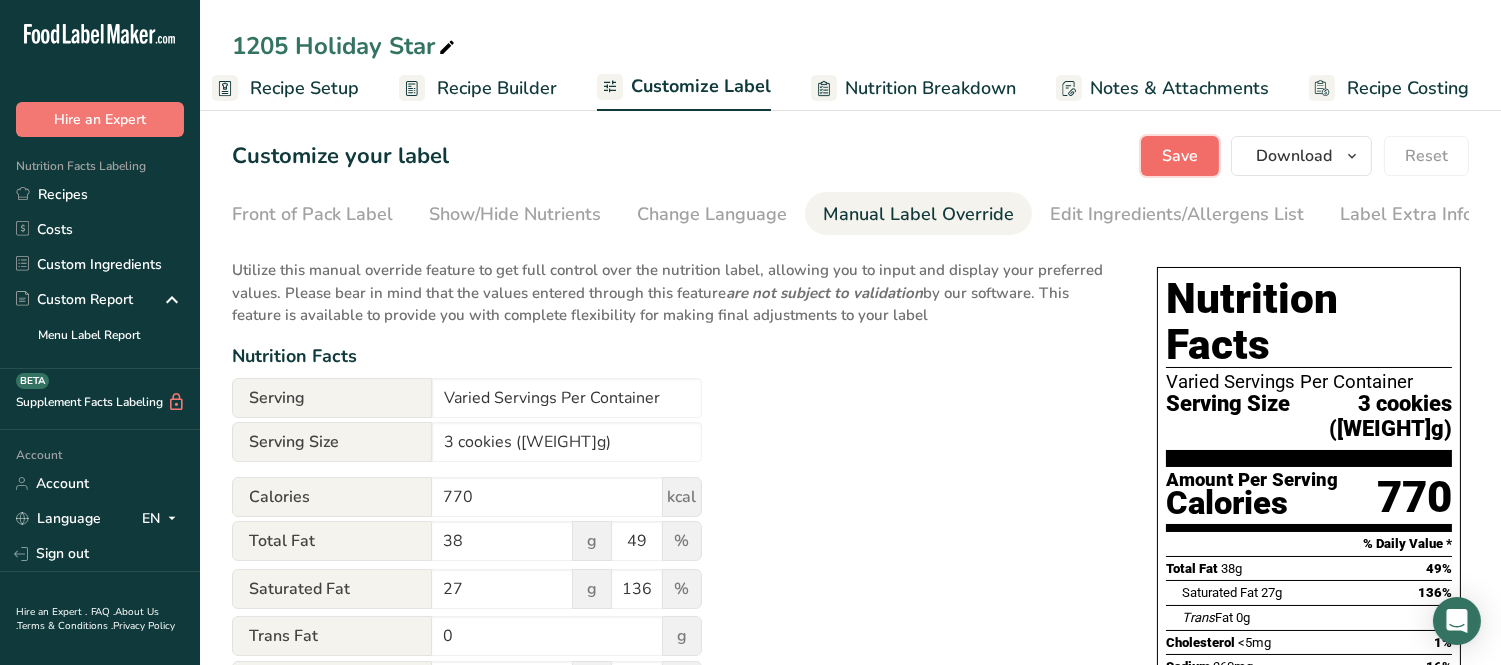 click on "Save" at bounding box center [1180, 156] 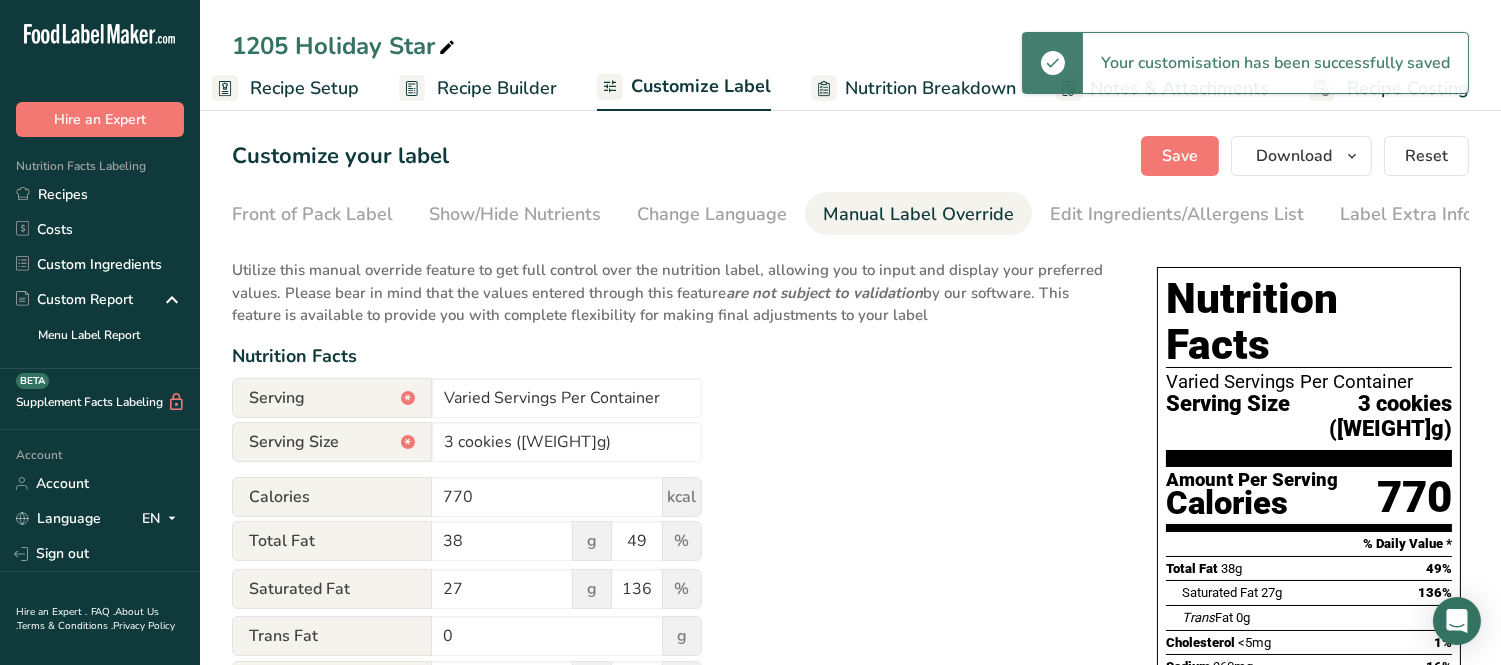 click on "Recipe Setup" at bounding box center [304, 88] 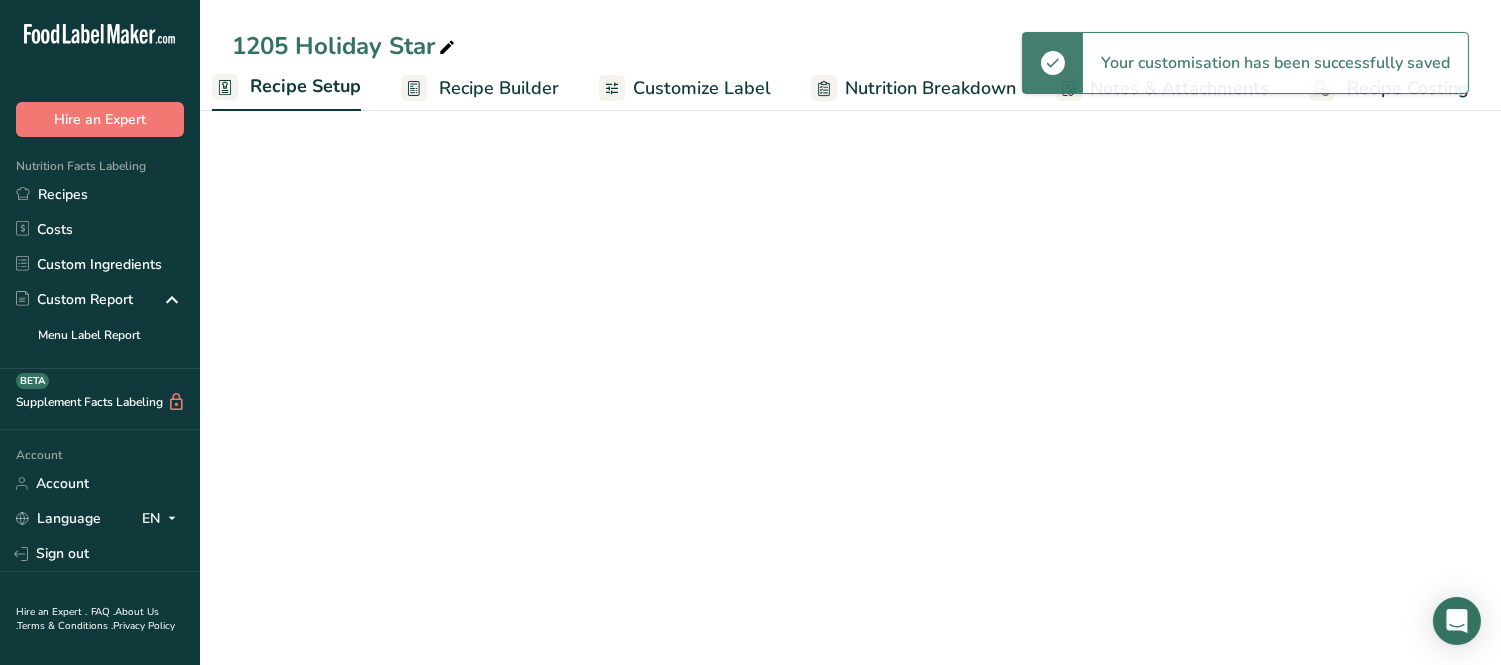 scroll, scrollTop: 0, scrollLeft: 6, axis: horizontal 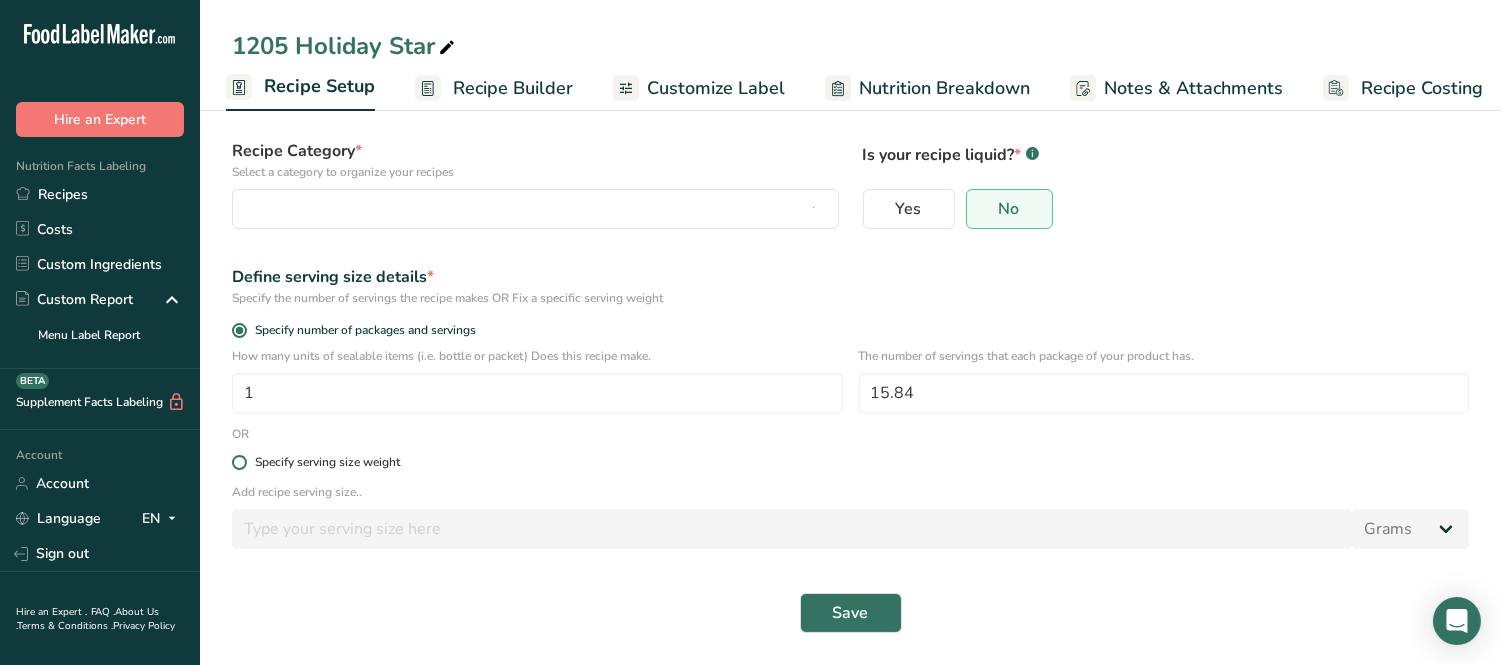 click at bounding box center [239, 462] 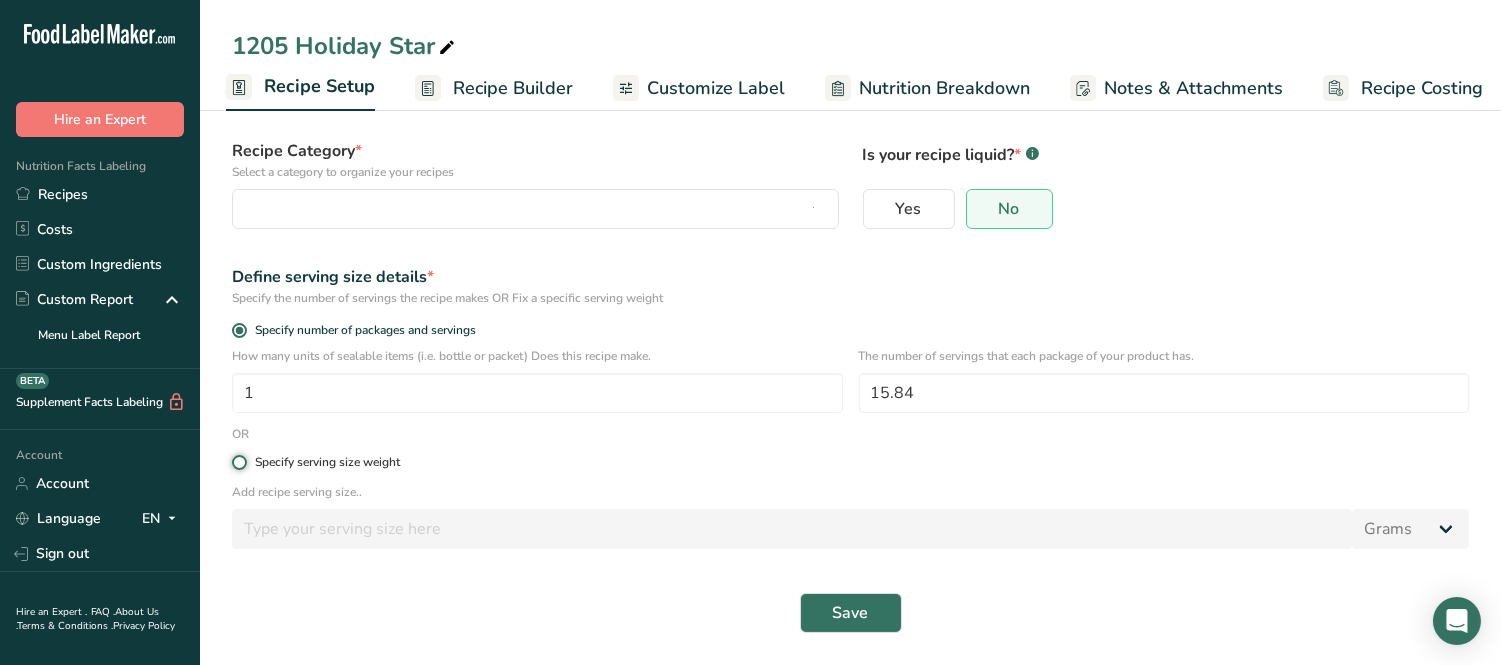 radio on "true" 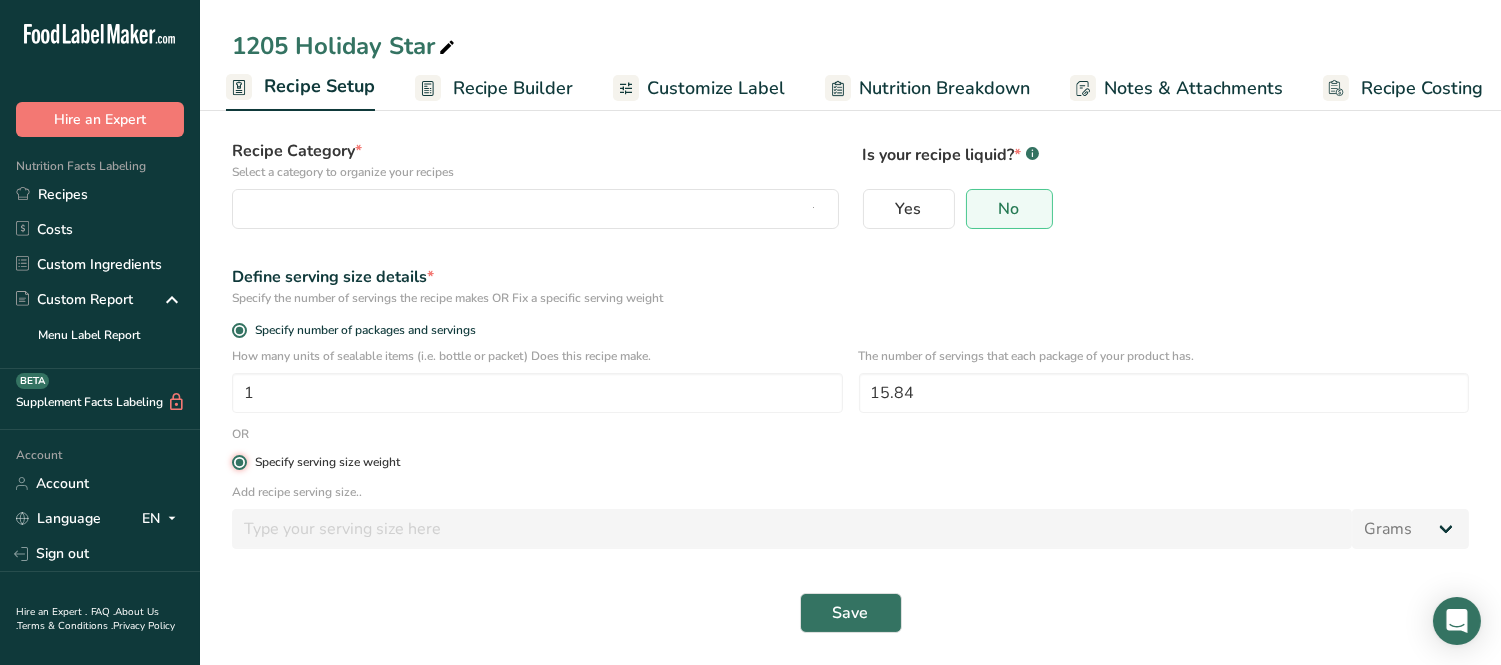 radio on "false" 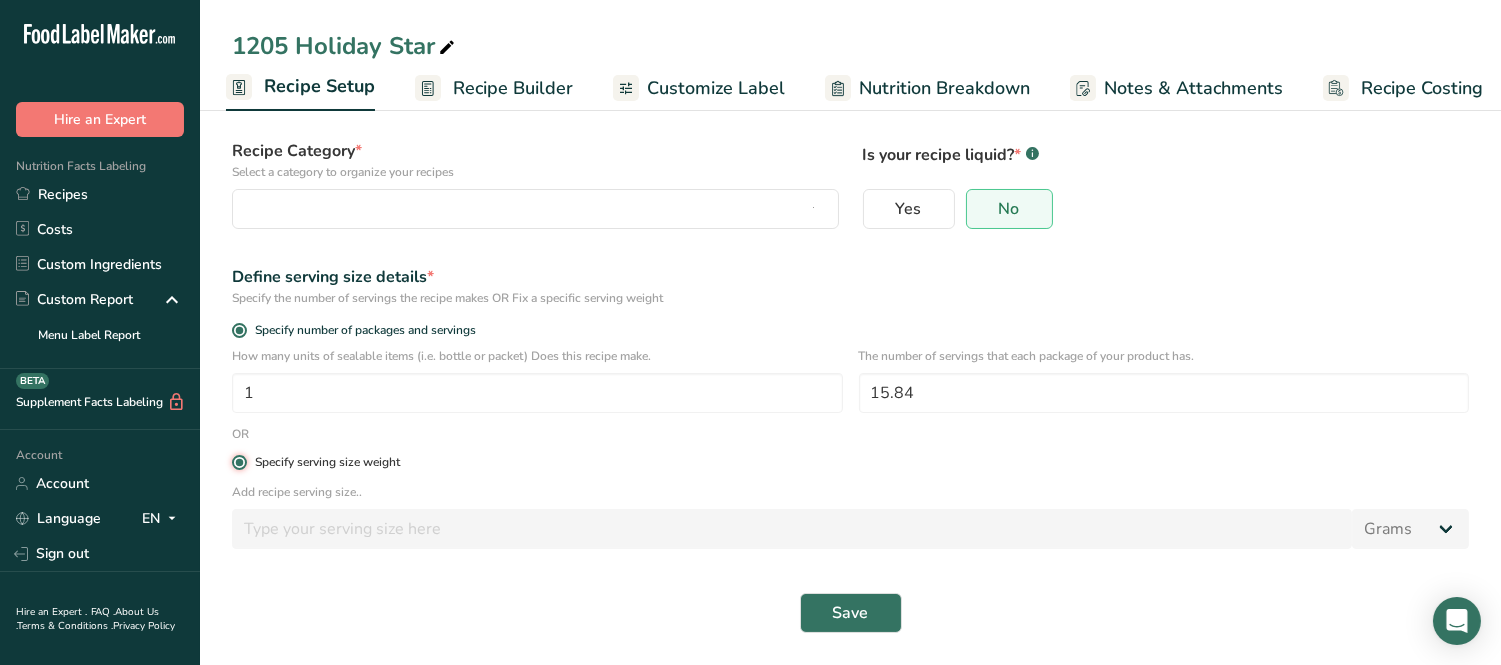 type 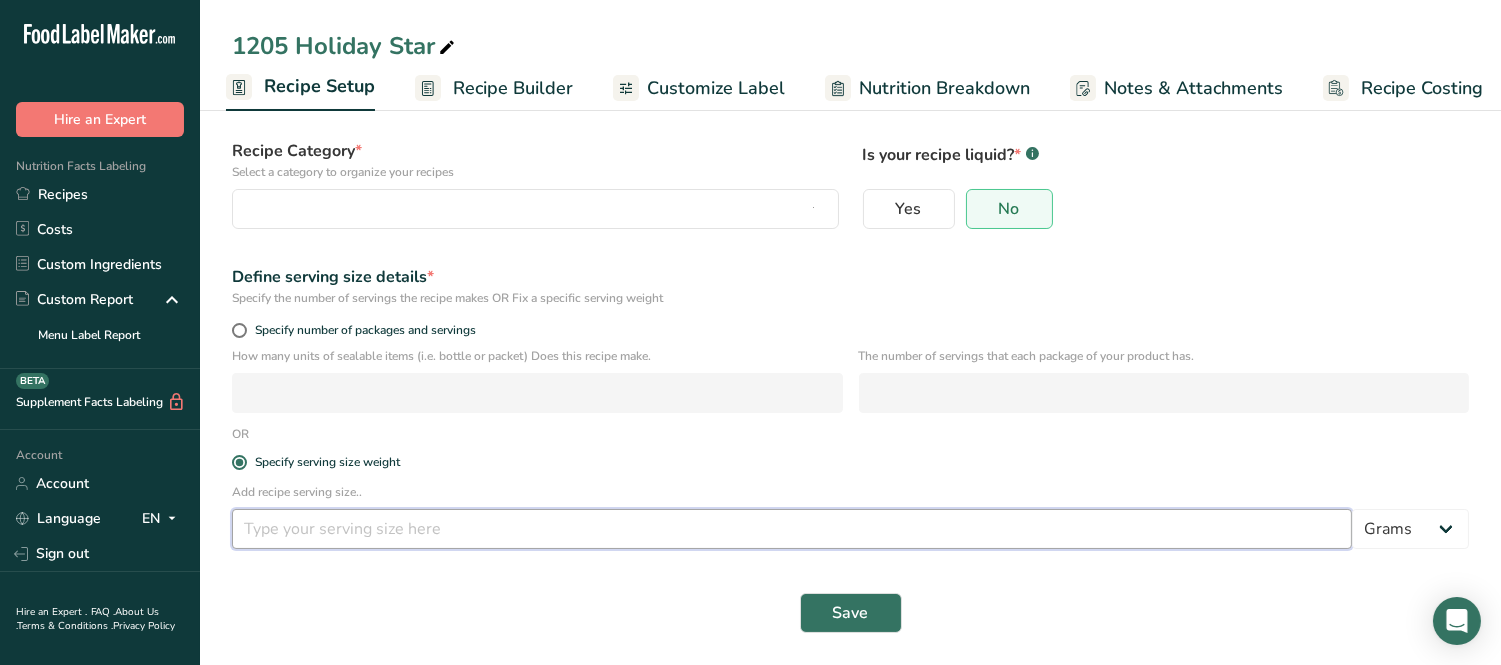 click at bounding box center [792, 529] 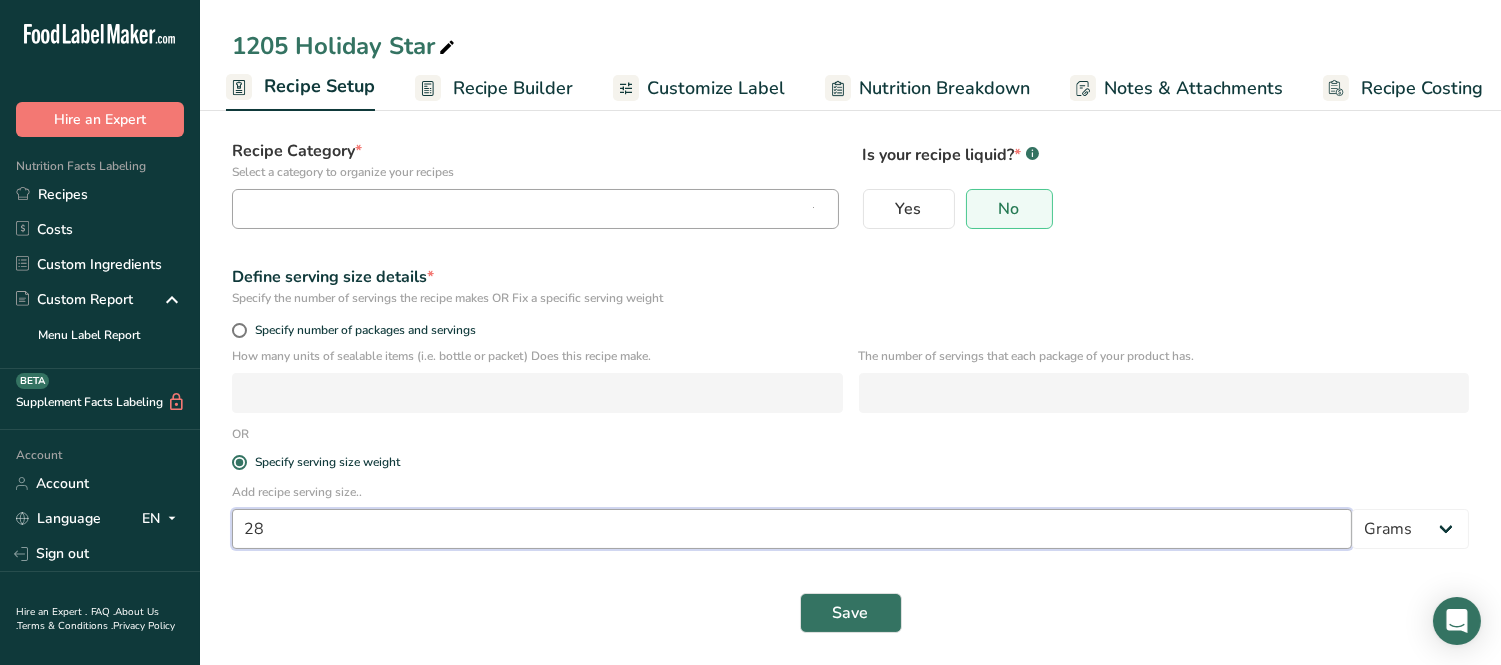 type on "28" 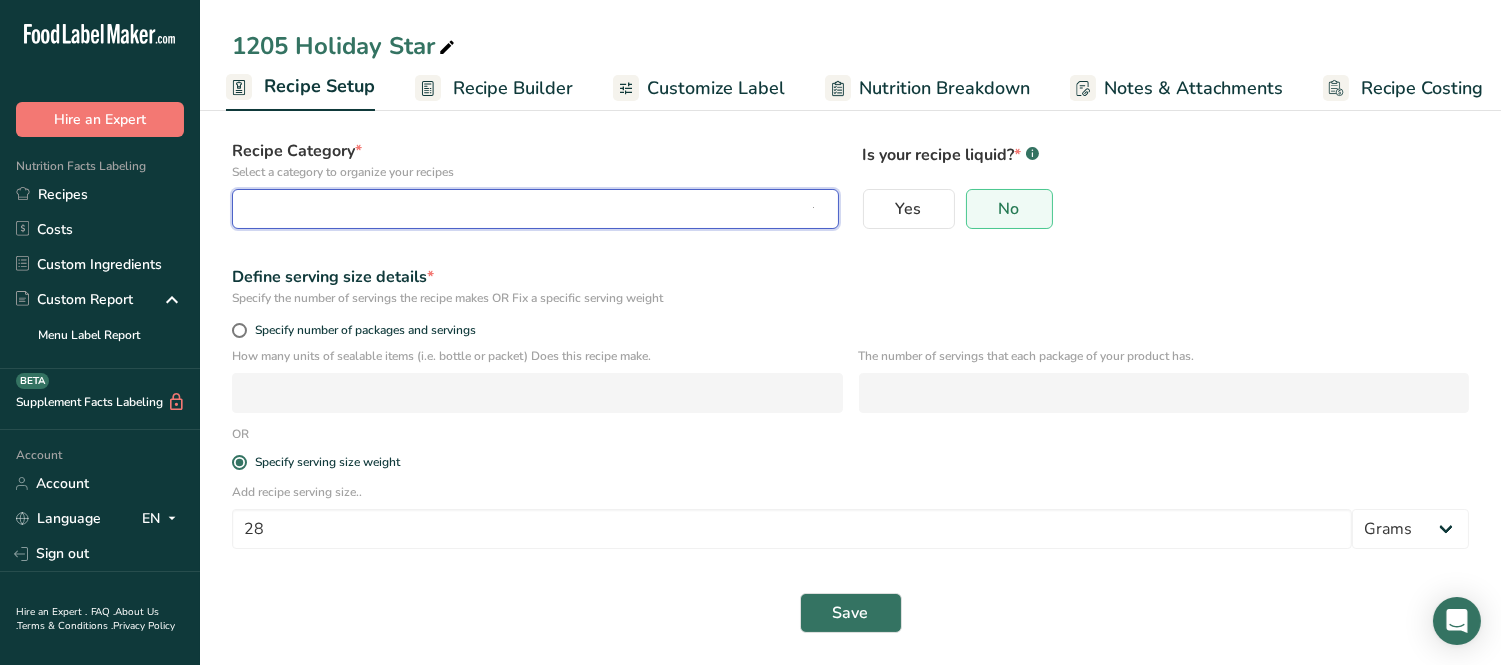 click at bounding box center (529, 209) 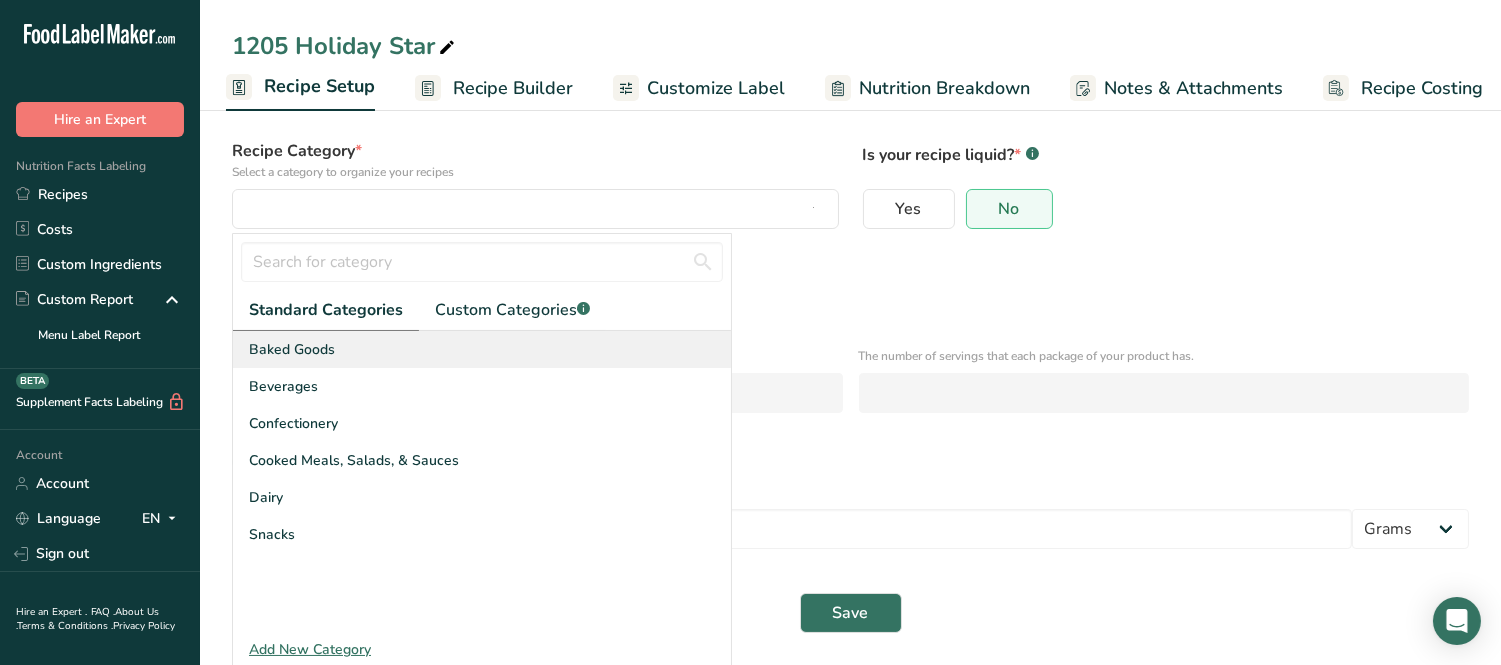 click on "Baked Goods" at bounding box center (292, 349) 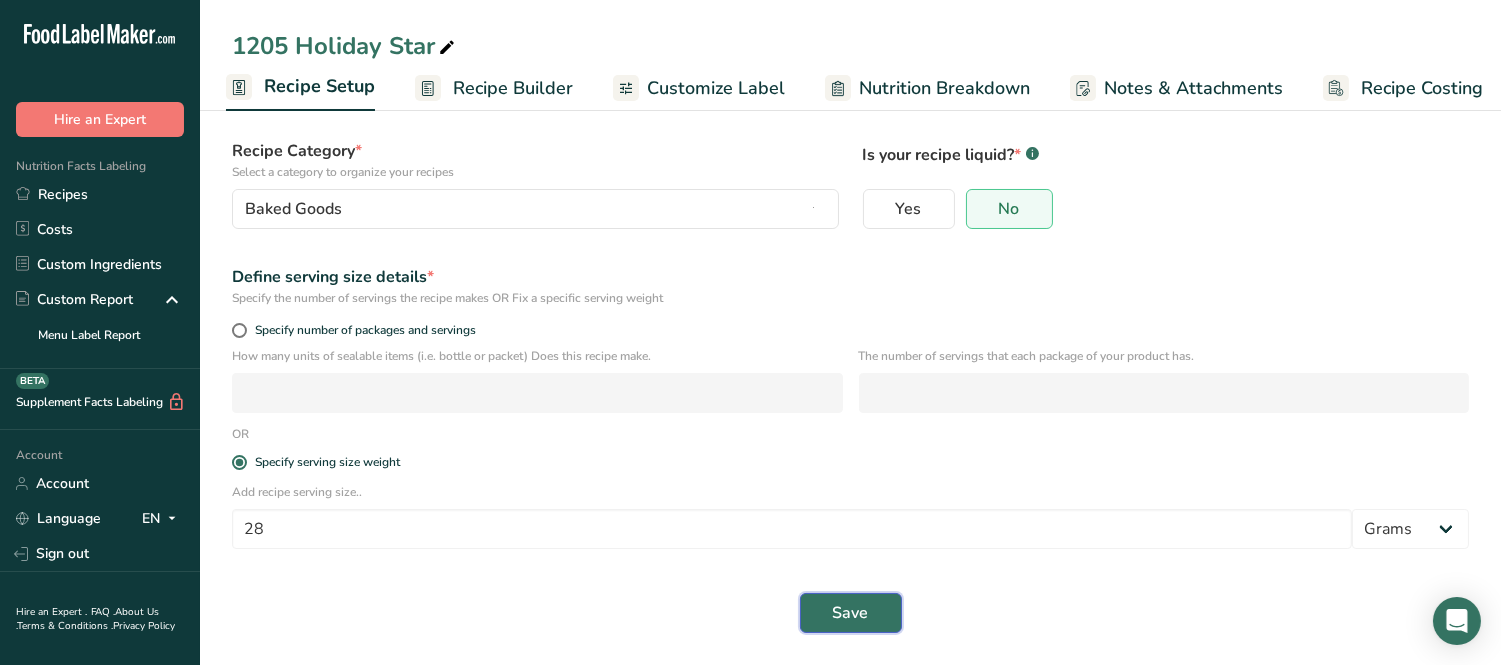 click on "Save" at bounding box center [851, 613] 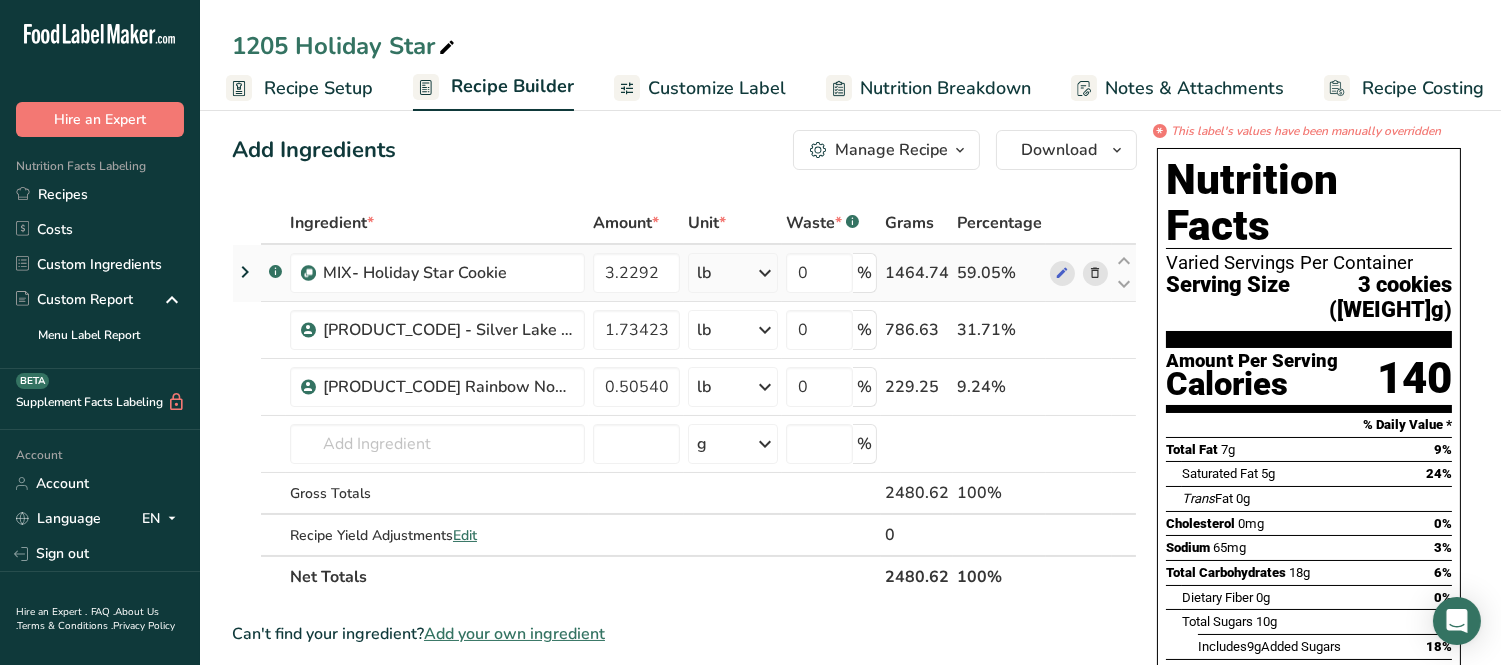 scroll, scrollTop: 0, scrollLeft: 0, axis: both 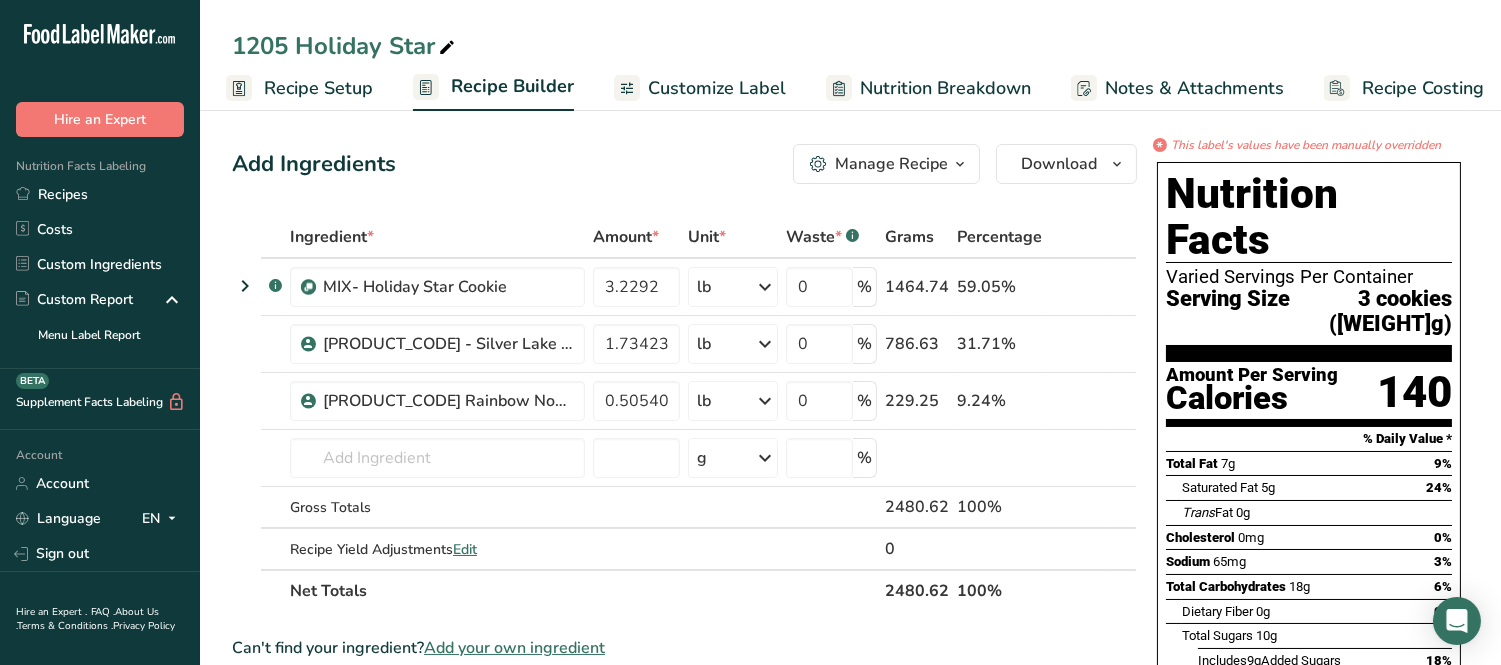 click on "Recipe Setup" at bounding box center [299, 88] 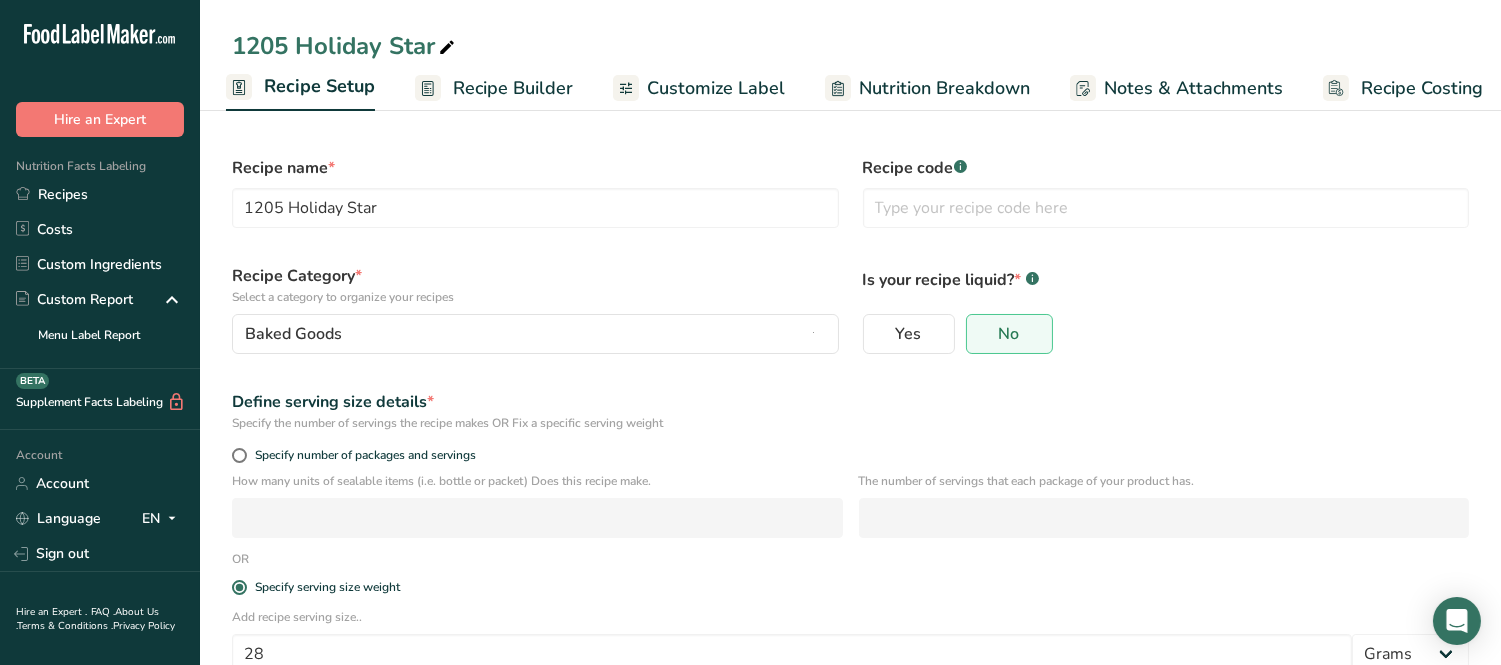 scroll, scrollTop: 125, scrollLeft: 0, axis: vertical 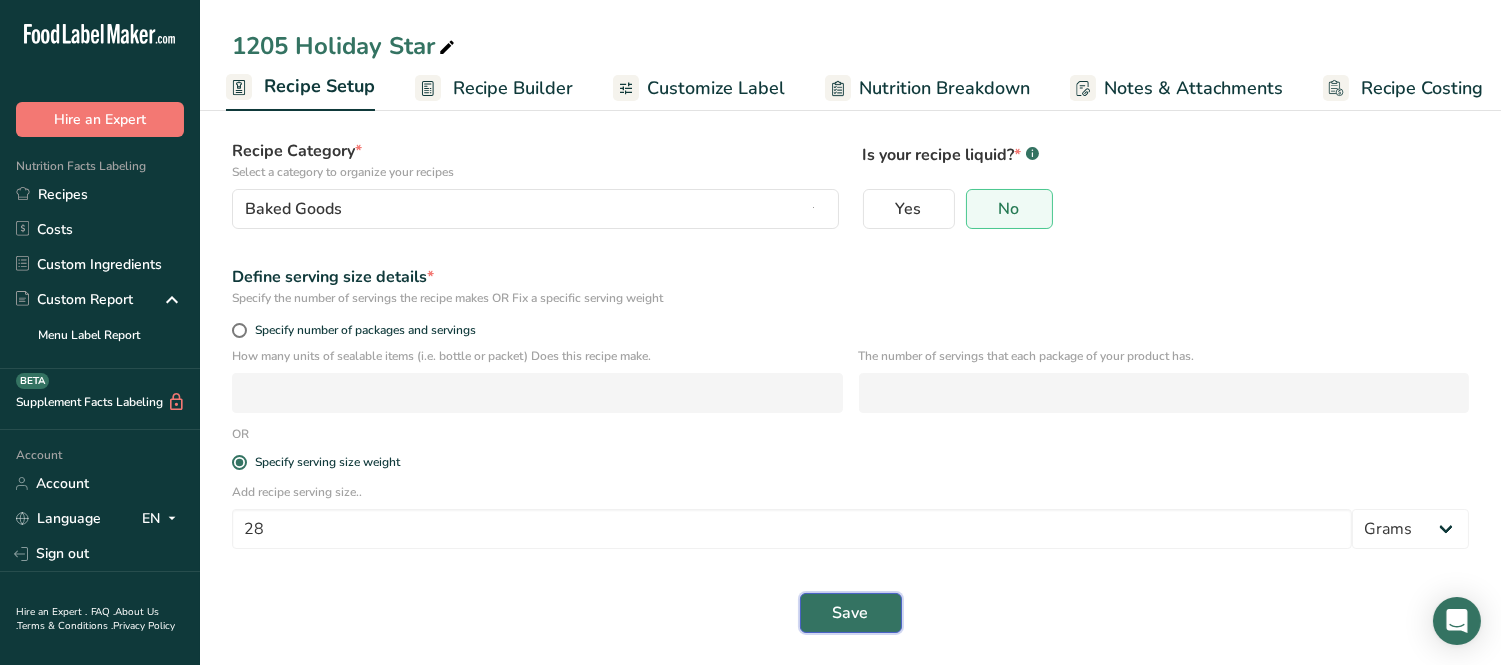 click on "Save" at bounding box center [851, 613] 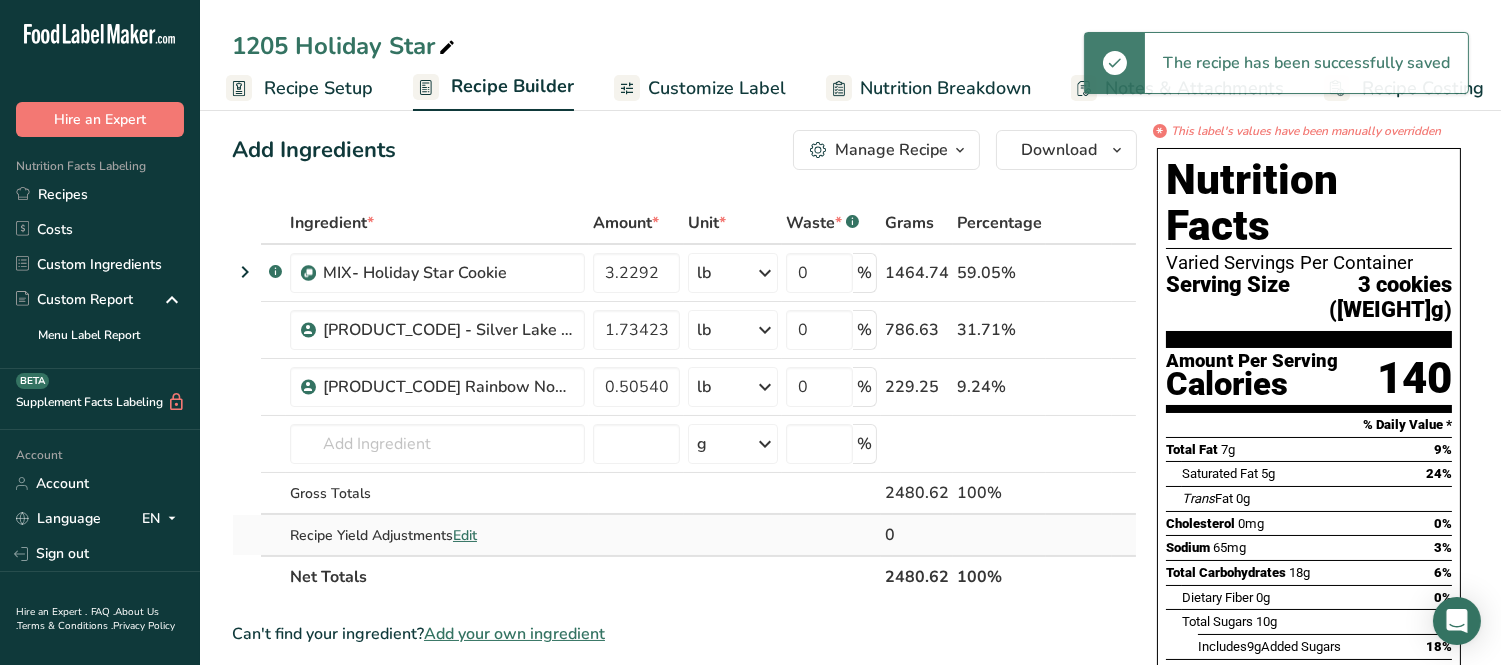 scroll, scrollTop: 0, scrollLeft: 0, axis: both 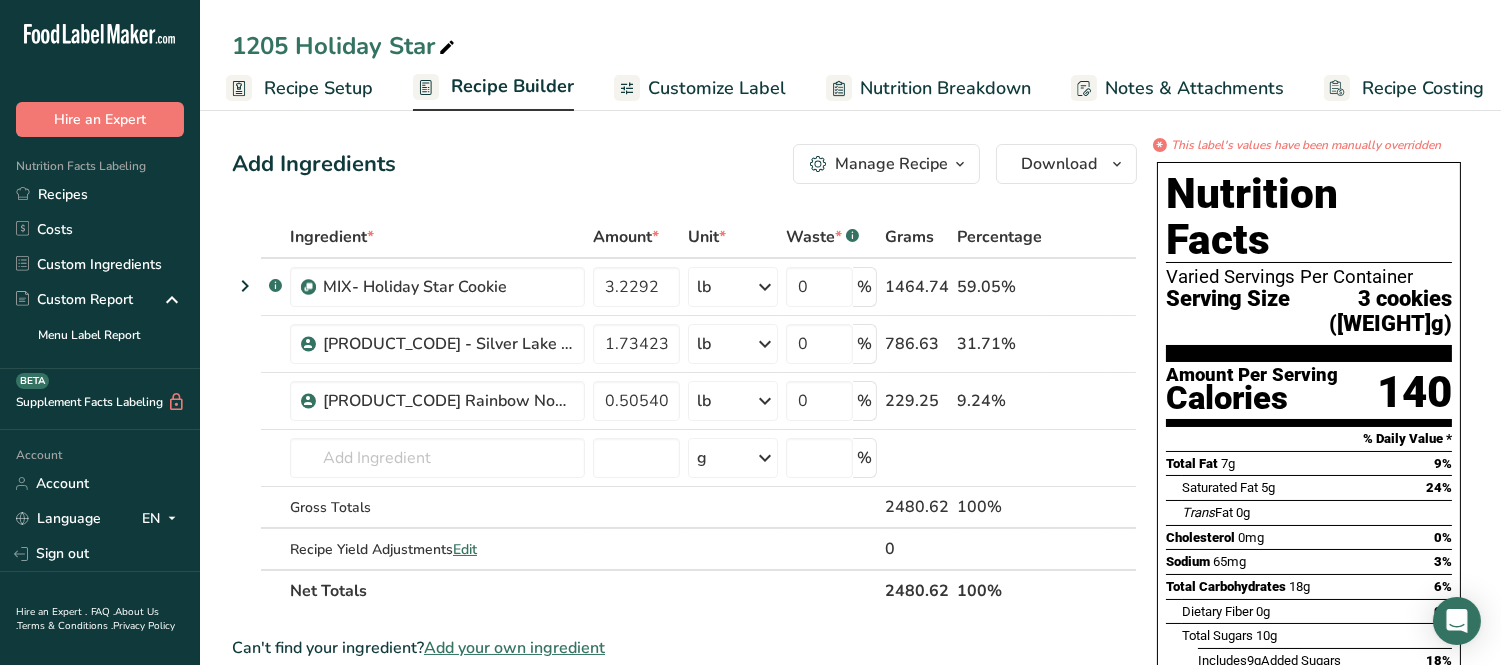 click on "Recipe Builder" at bounding box center [512, 86] 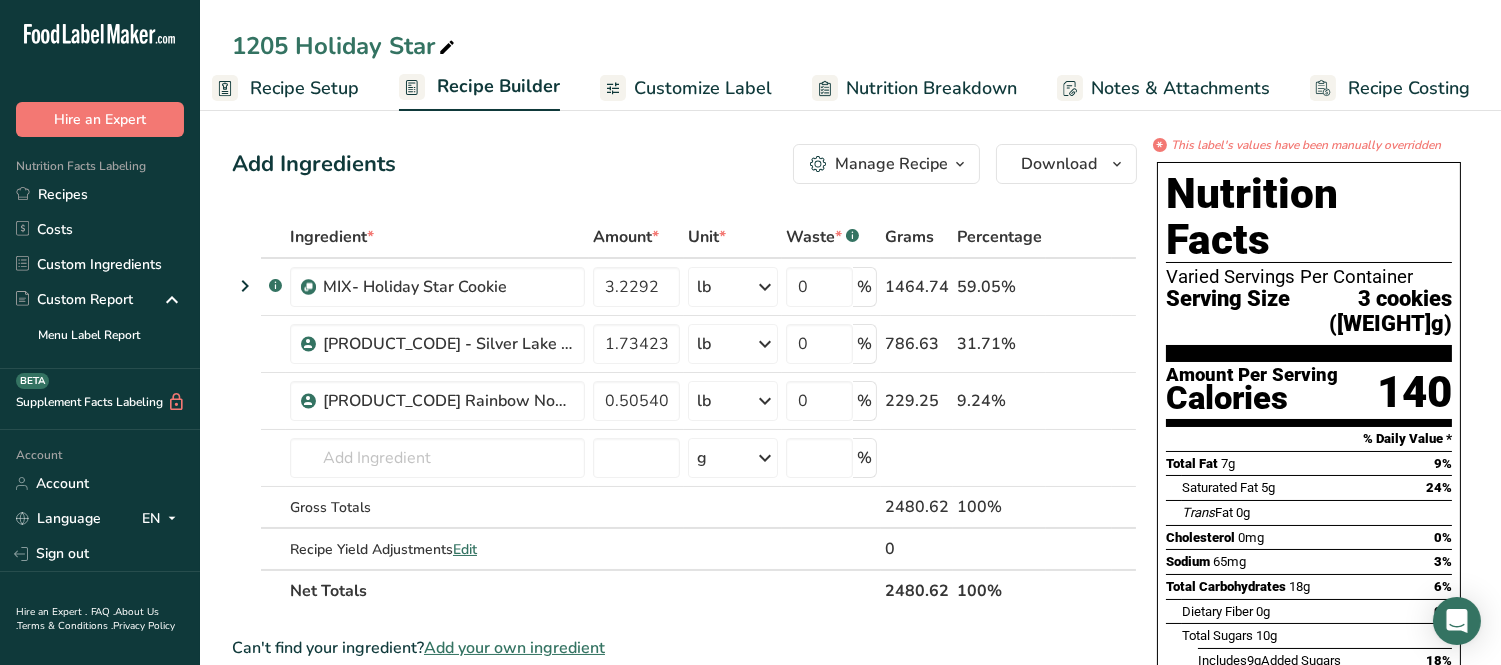 click on "Recipe Setup" at bounding box center [304, 88] 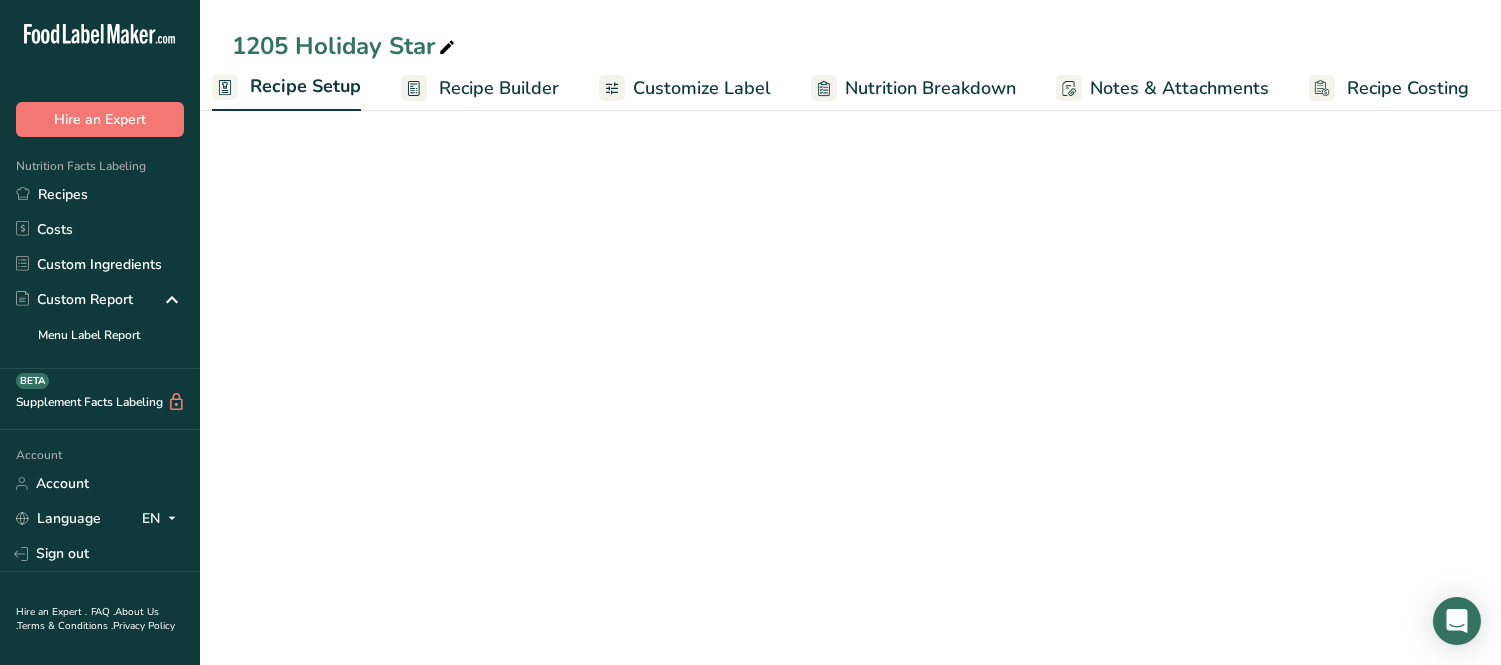 scroll, scrollTop: 0, scrollLeft: 6, axis: horizontal 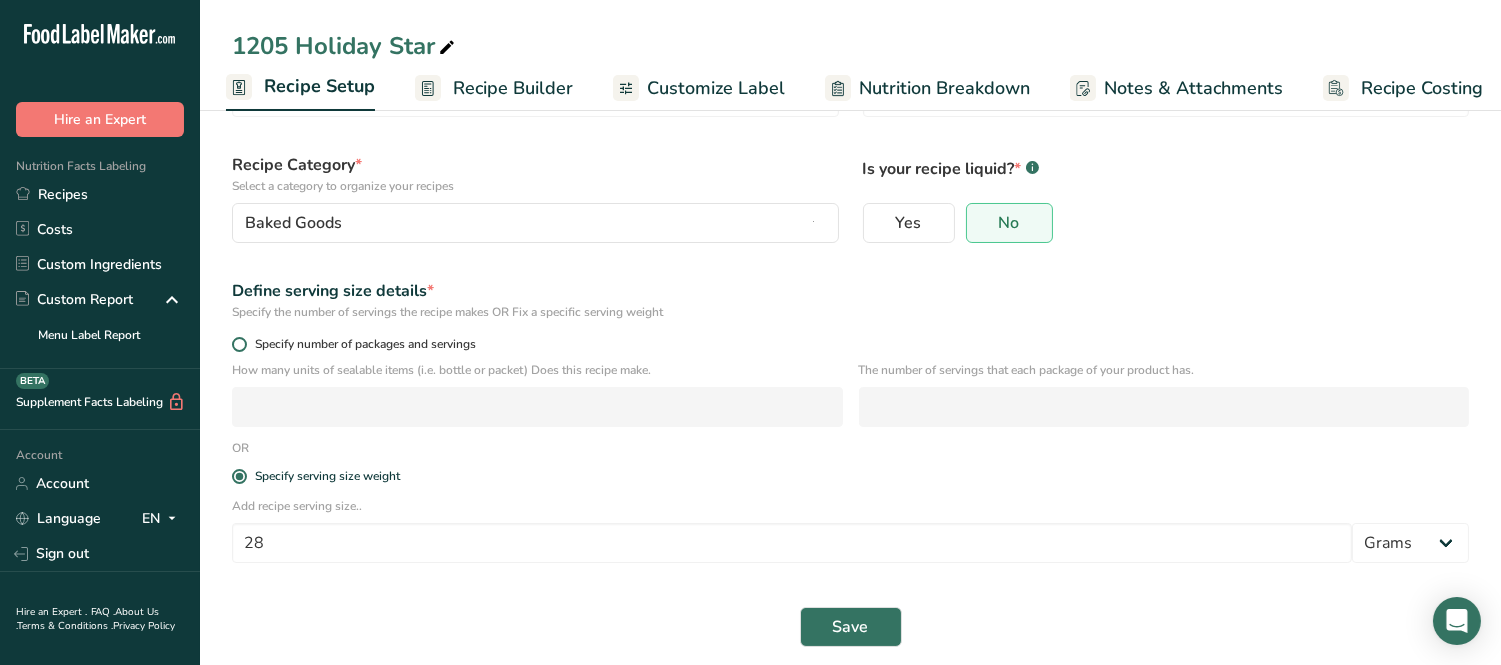 click at bounding box center (239, 344) 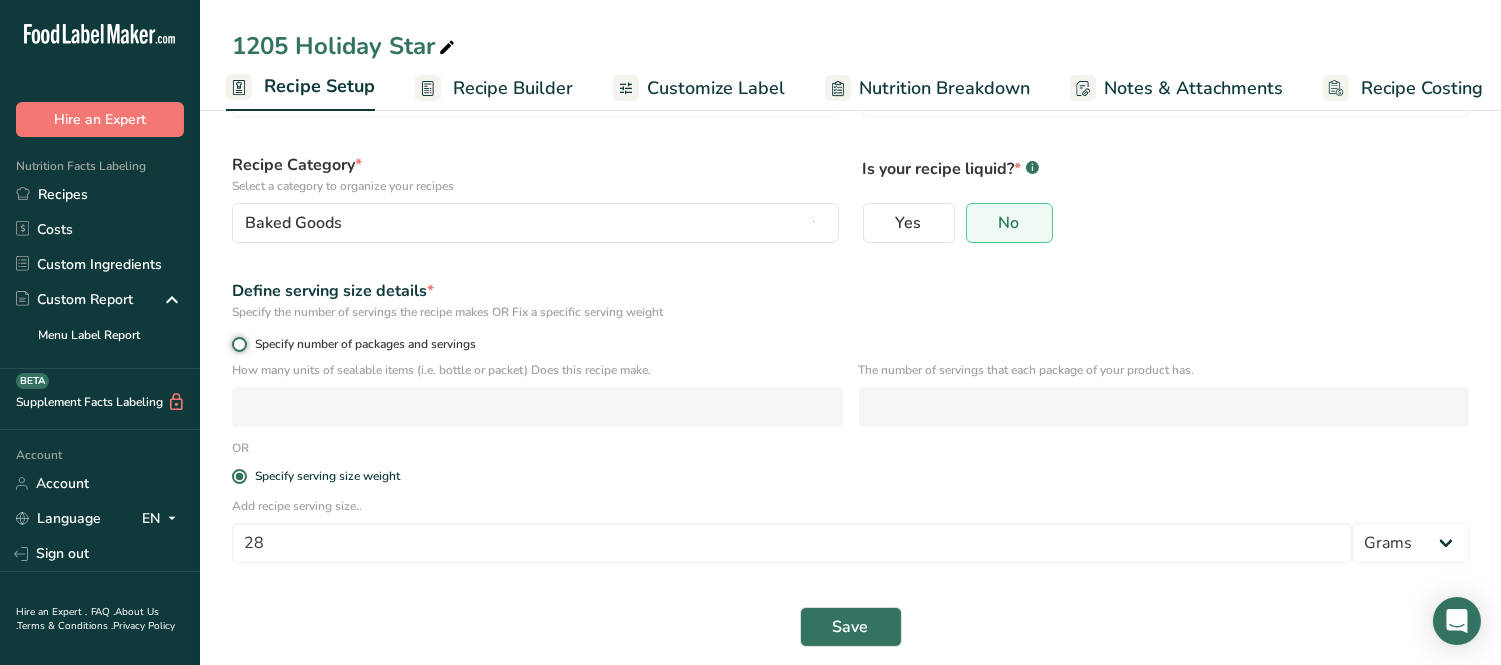 click on "Specify number of packages and servings" at bounding box center [238, 344] 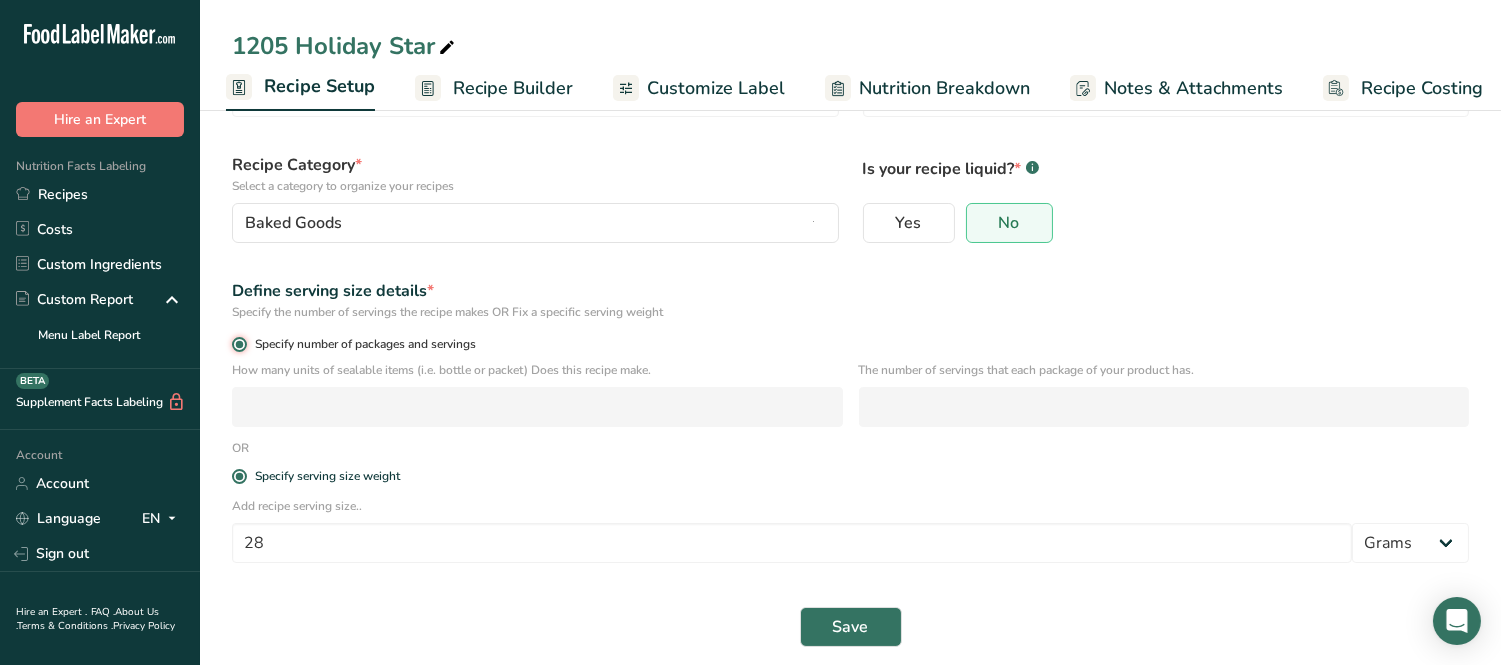 radio on "false" 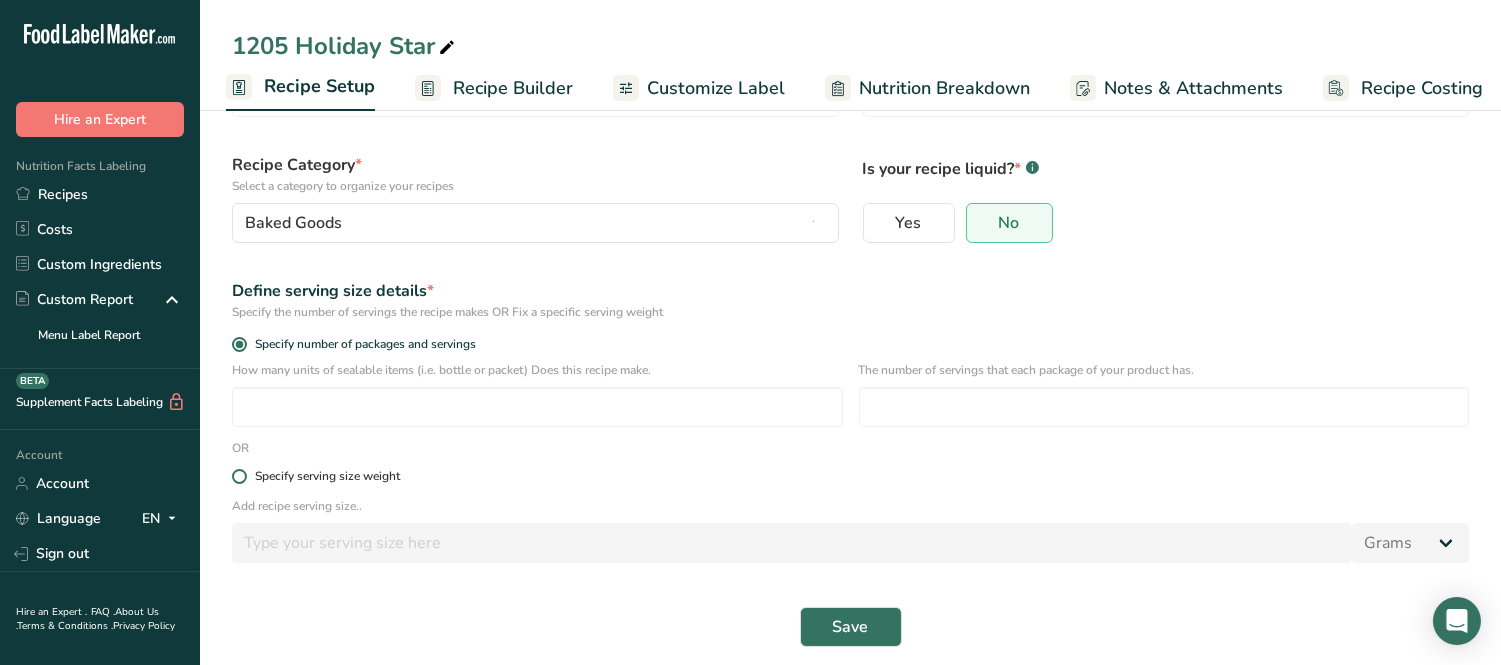 click at bounding box center (239, 476) 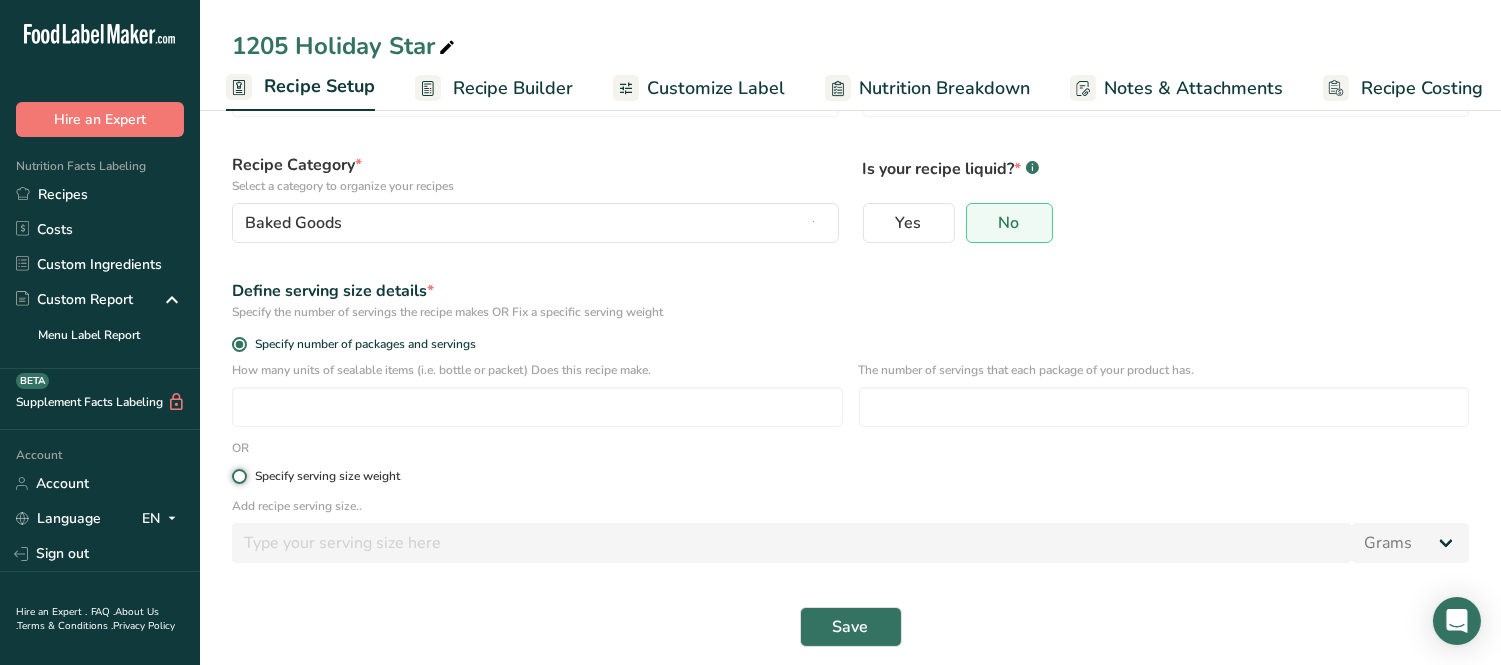 click on "Specify serving size weight" at bounding box center [238, 476] 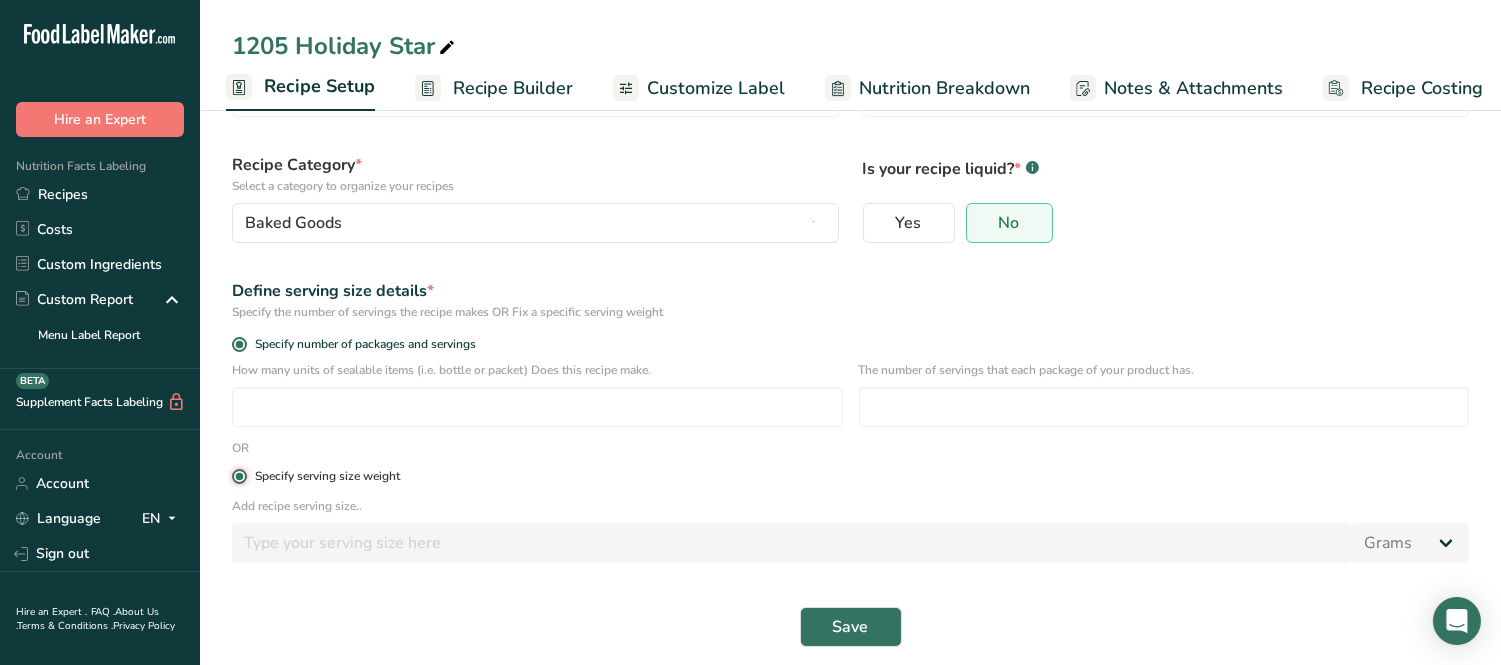 radio on "false" 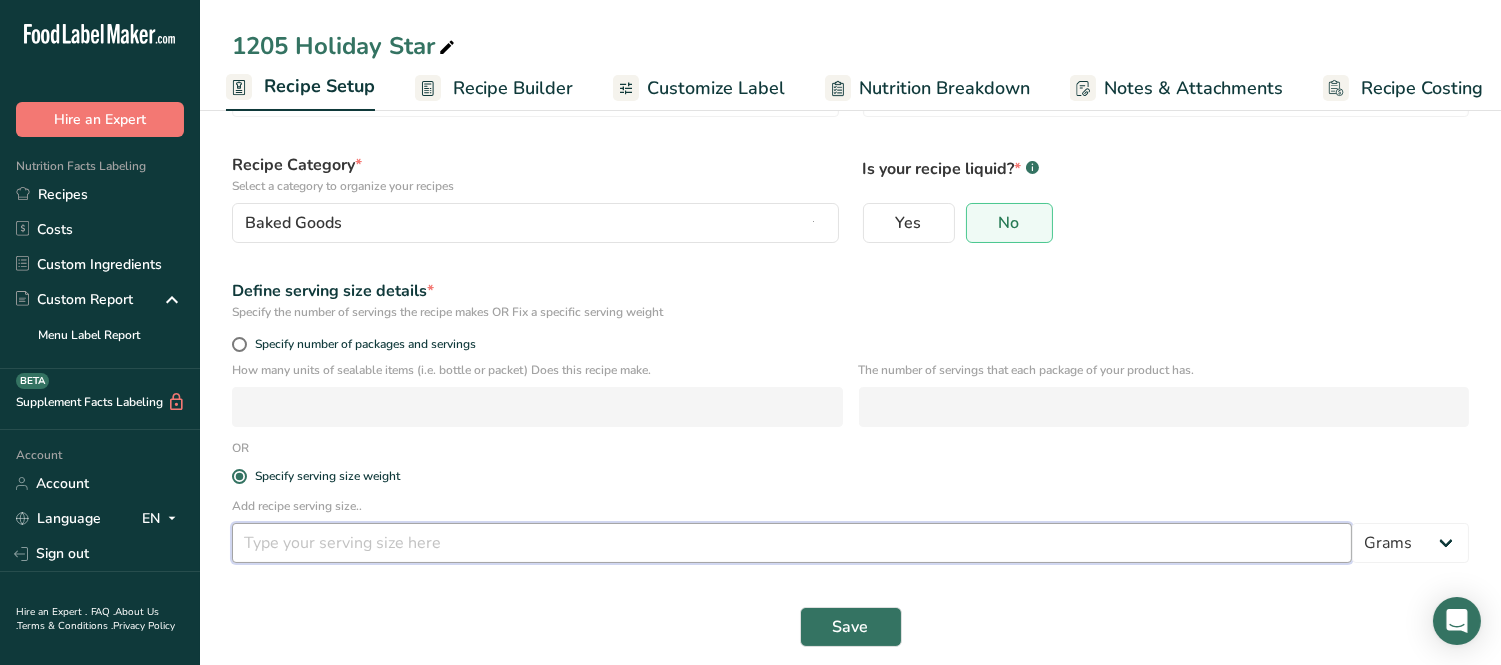 click at bounding box center [792, 543] 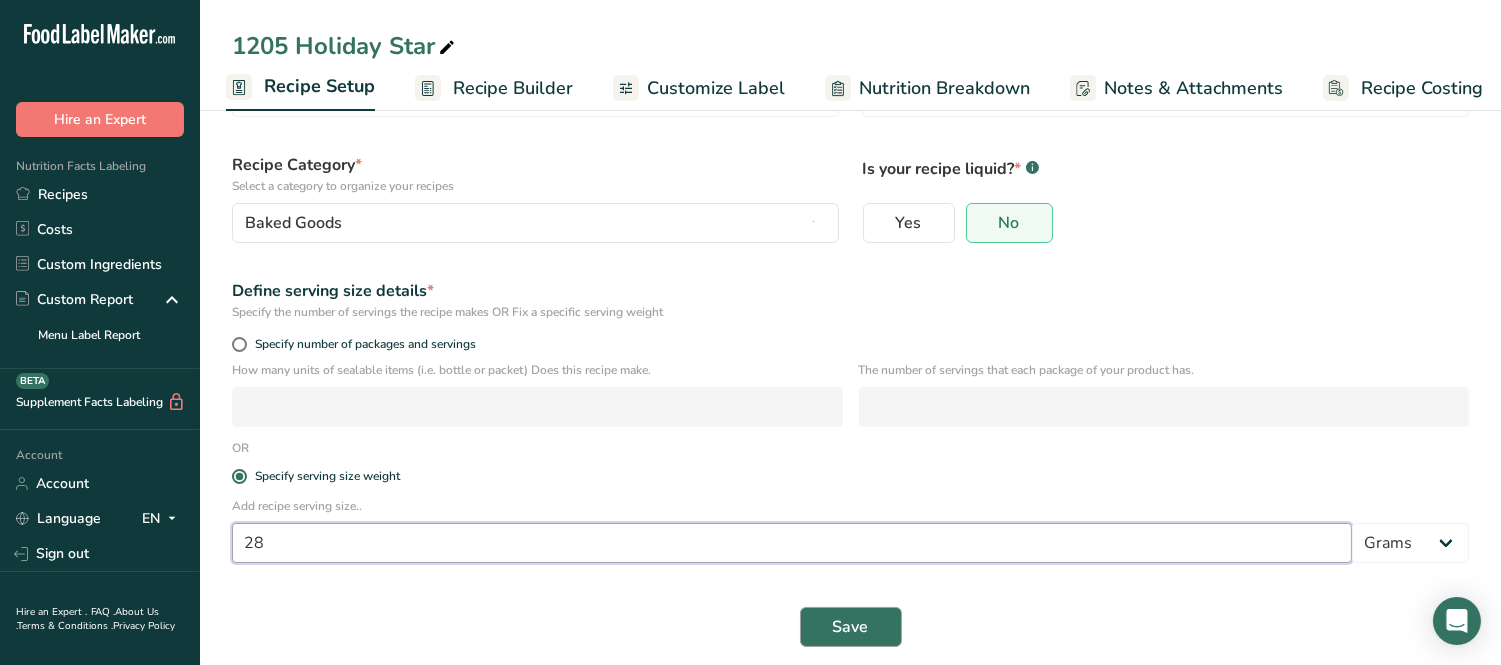 type on "28" 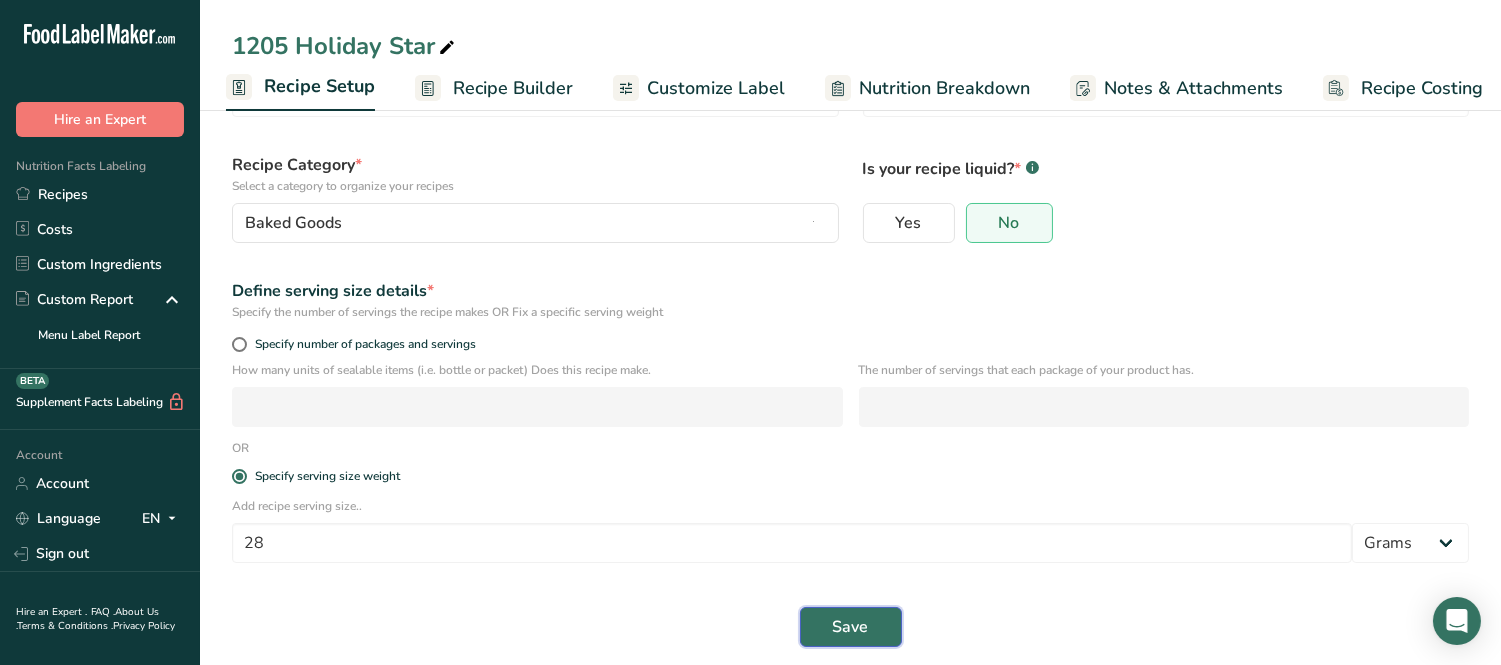 click on "Save" at bounding box center (851, 627) 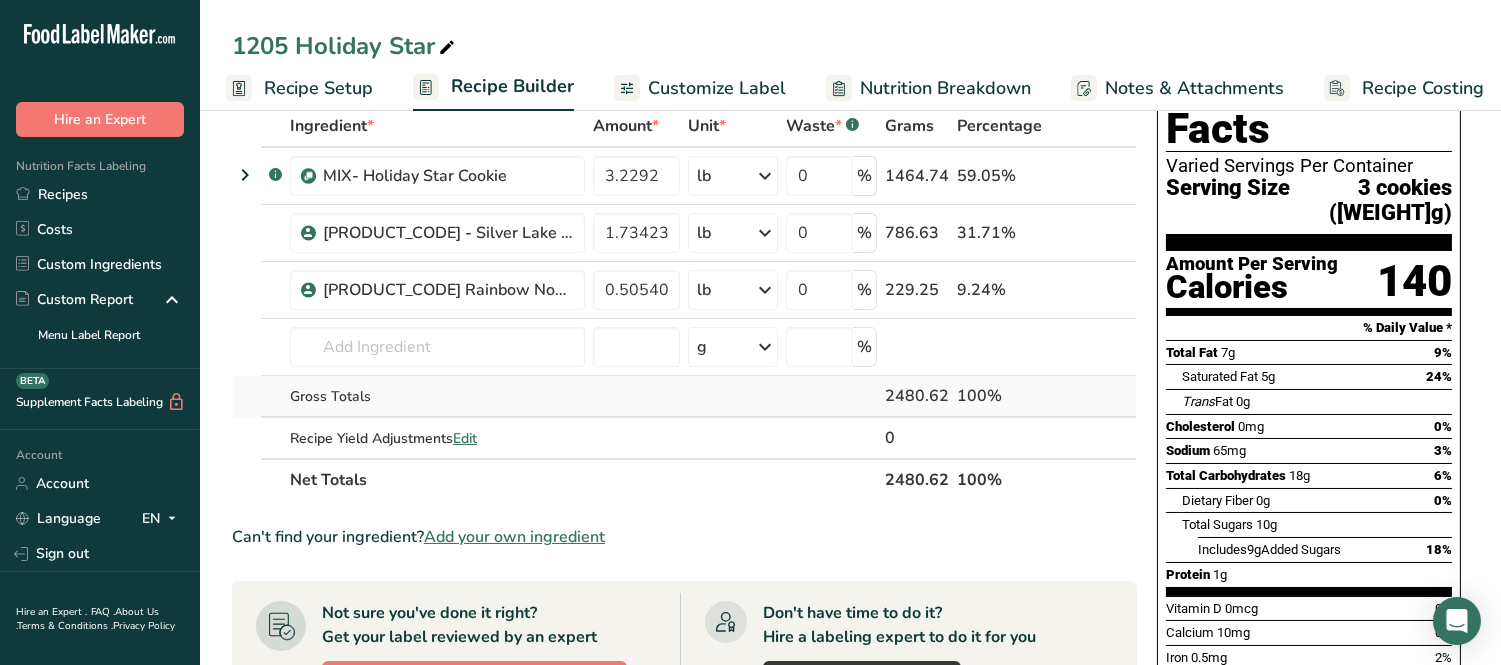scroll, scrollTop: 0, scrollLeft: 0, axis: both 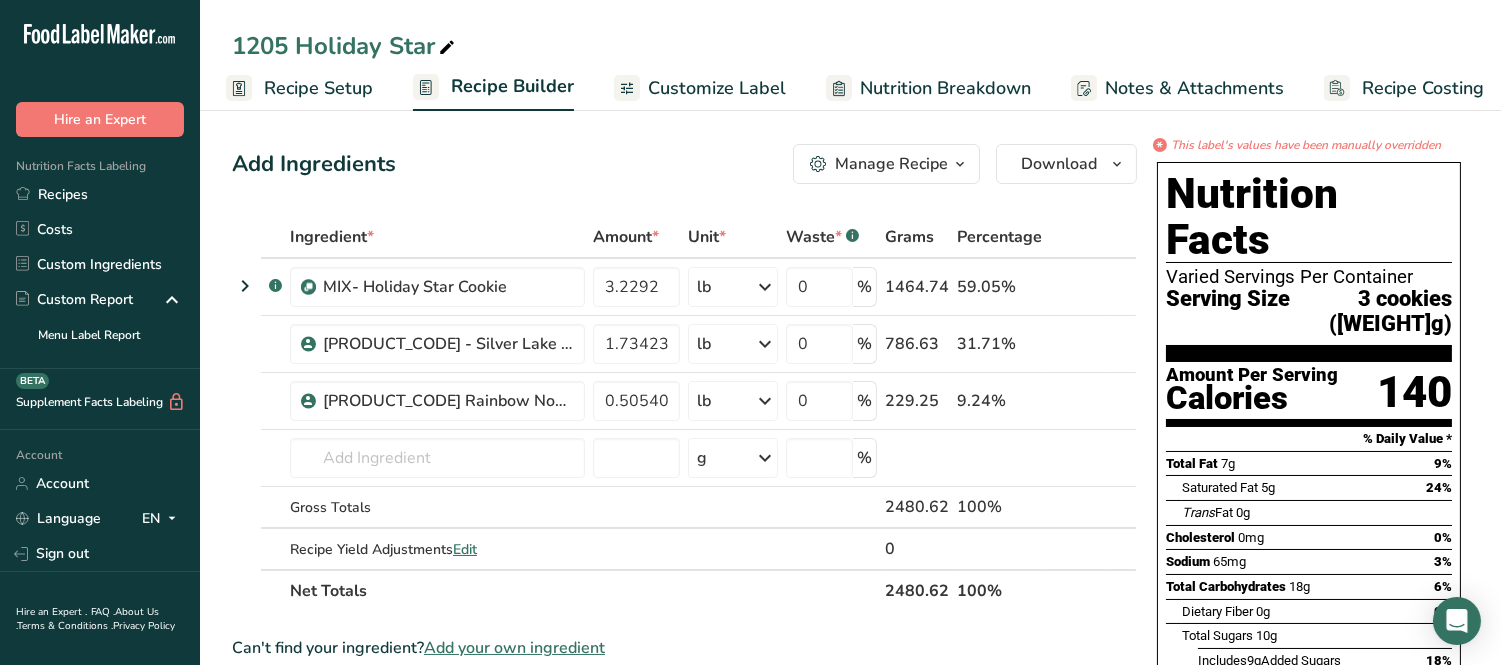 click on "Recipe Setup" at bounding box center [318, 88] 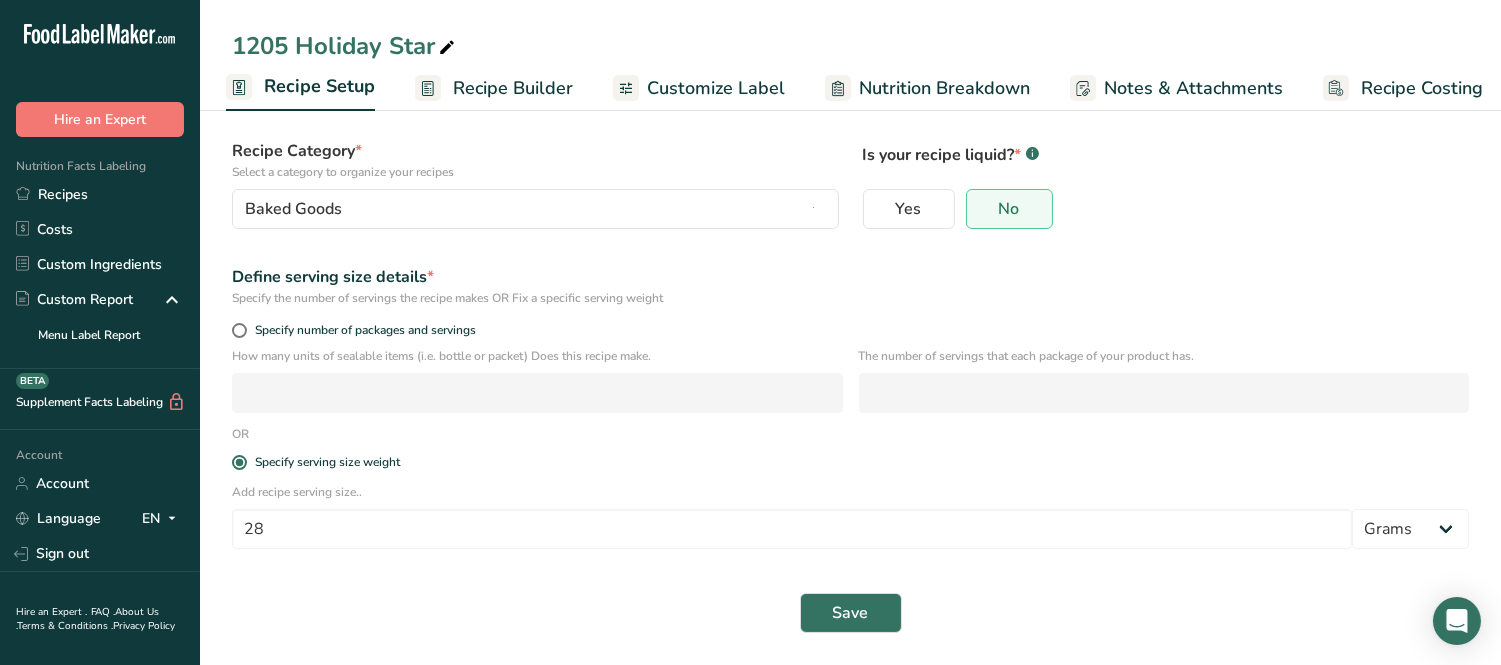 scroll, scrollTop: 0, scrollLeft: 0, axis: both 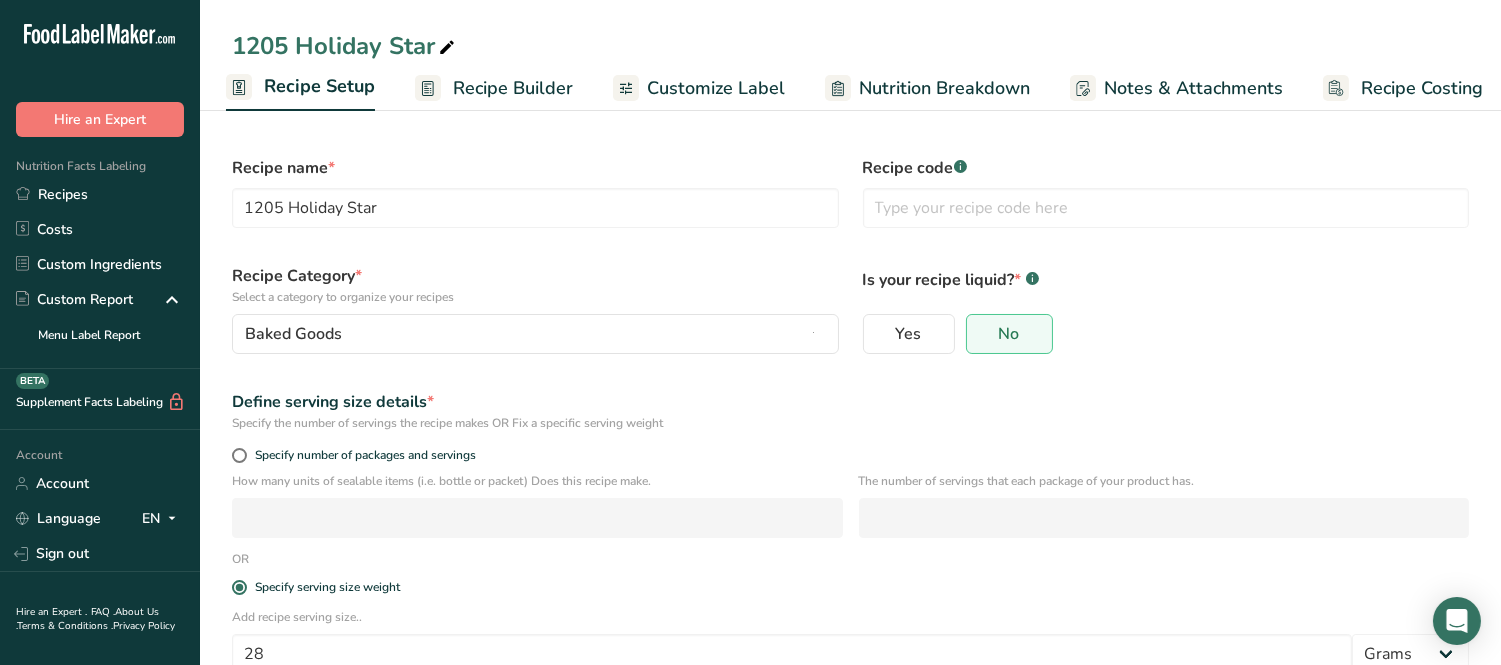 click on "Customize Label" at bounding box center (716, 88) 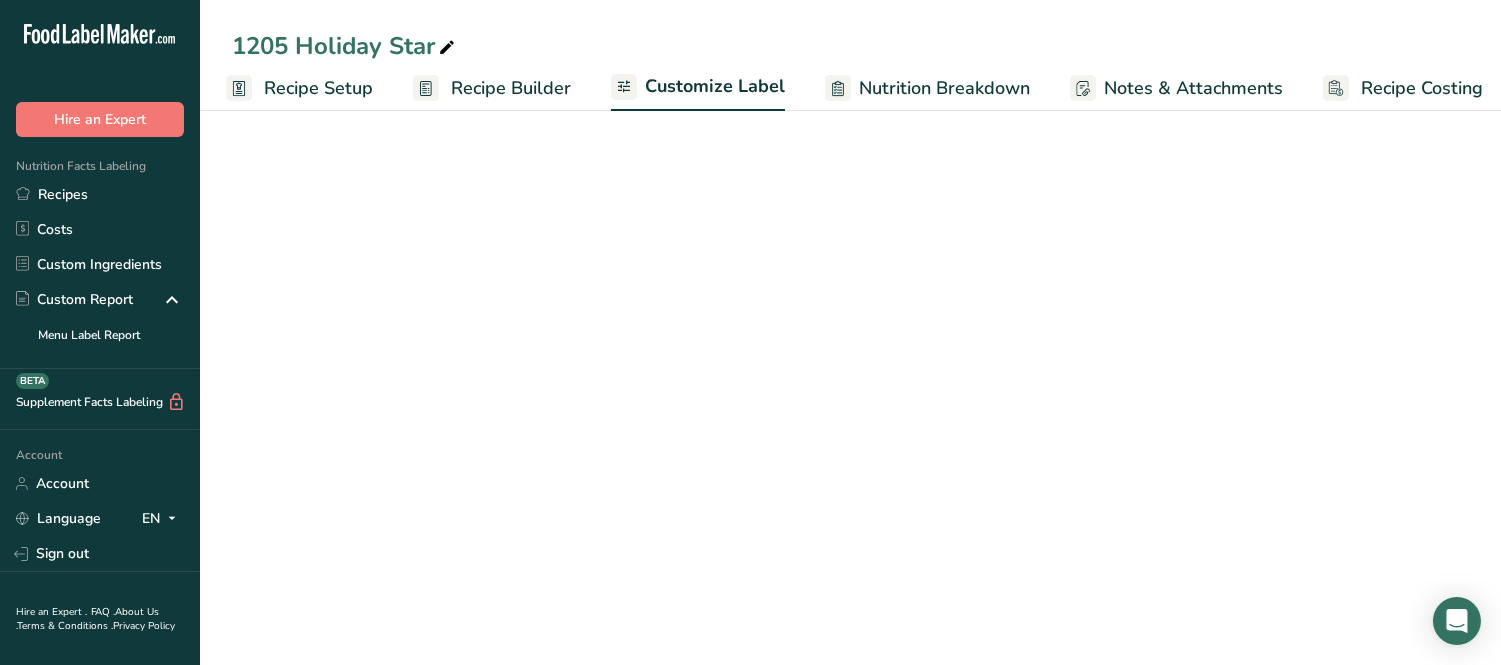 scroll, scrollTop: 0, scrollLeft: 20, axis: horizontal 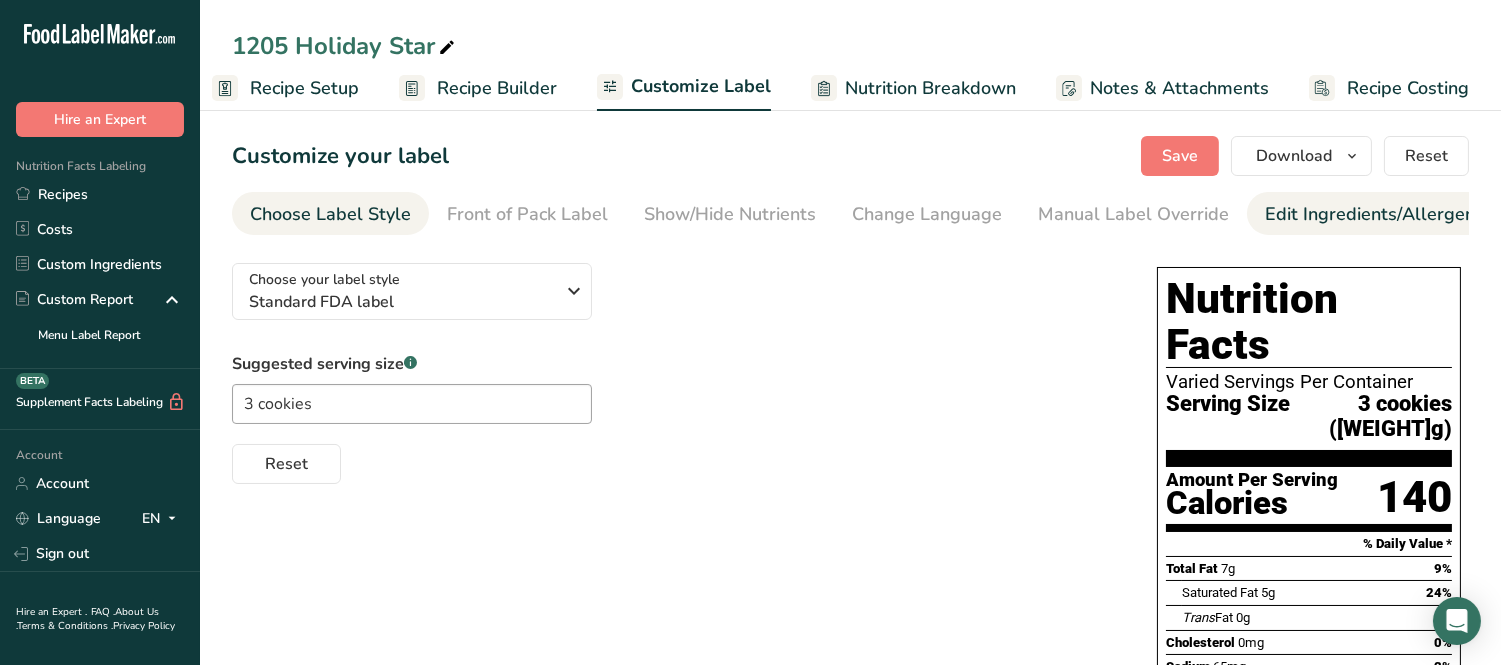 click on "Edit Ingredients/Allergens List" at bounding box center [1392, 214] 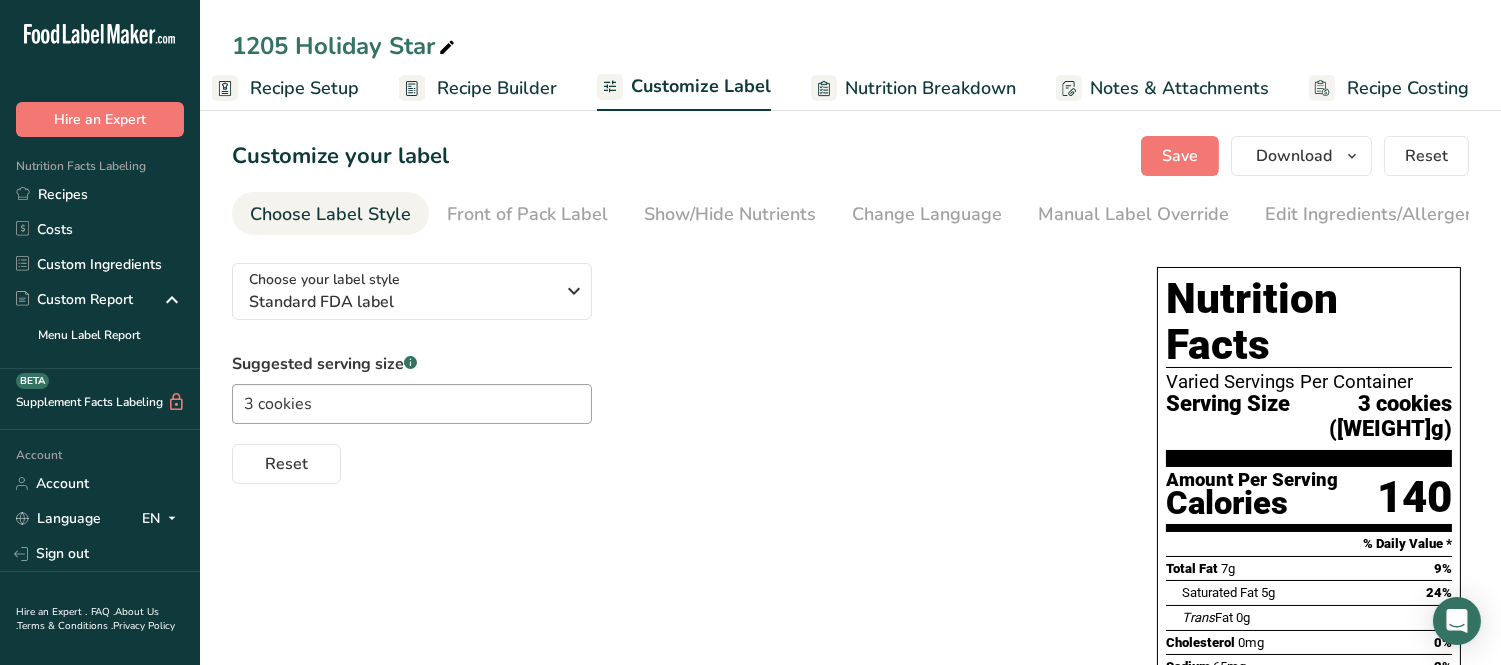 scroll, scrollTop: 0, scrollLeft: 215, axis: horizontal 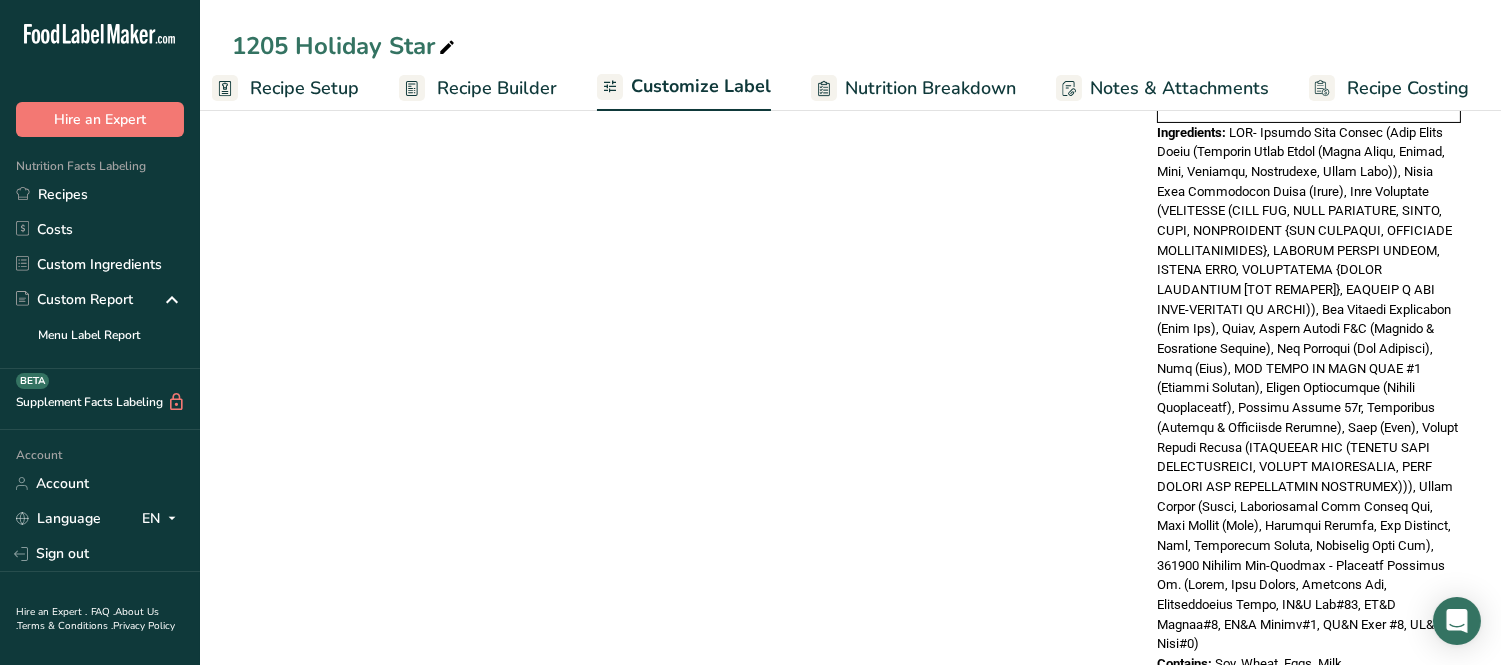 drag, startPoint x: 241, startPoint y: 316, endPoint x: 928, endPoint y: 527, distance: 718.67236 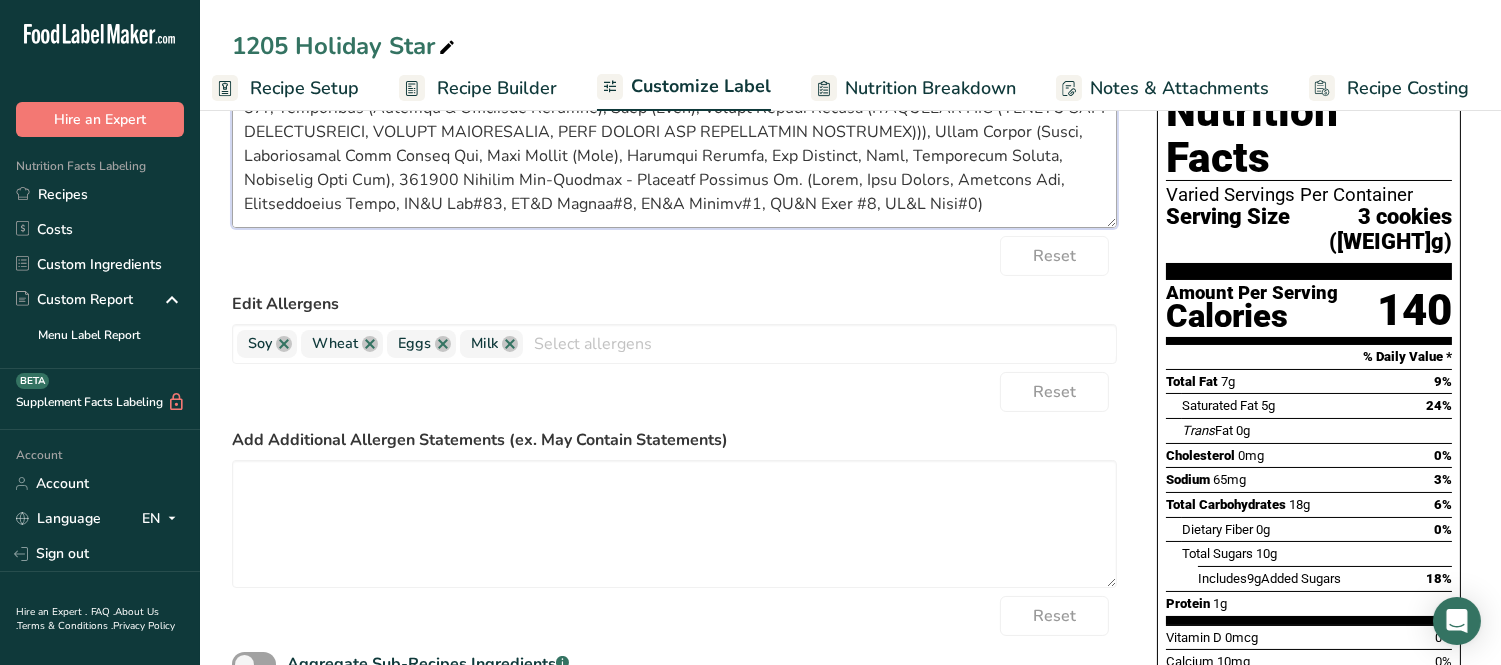 scroll, scrollTop: 0, scrollLeft: 0, axis: both 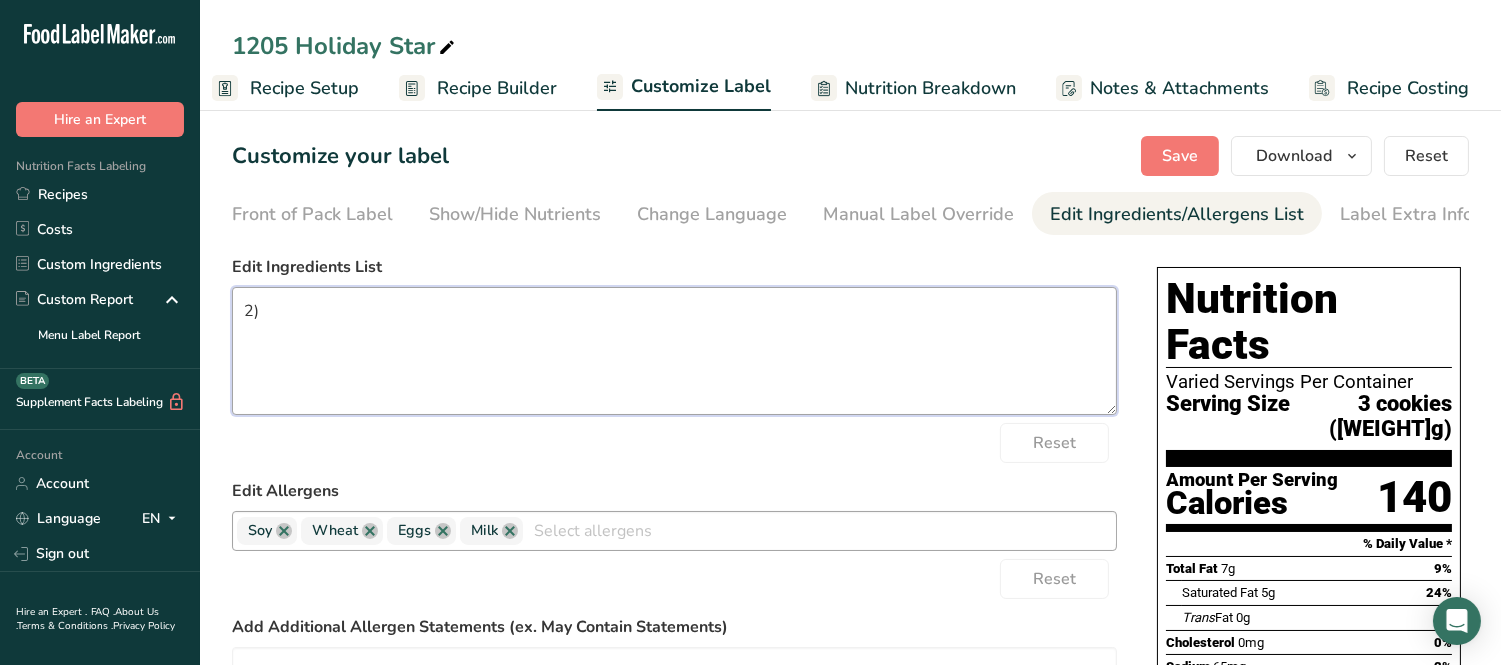 type on ")" 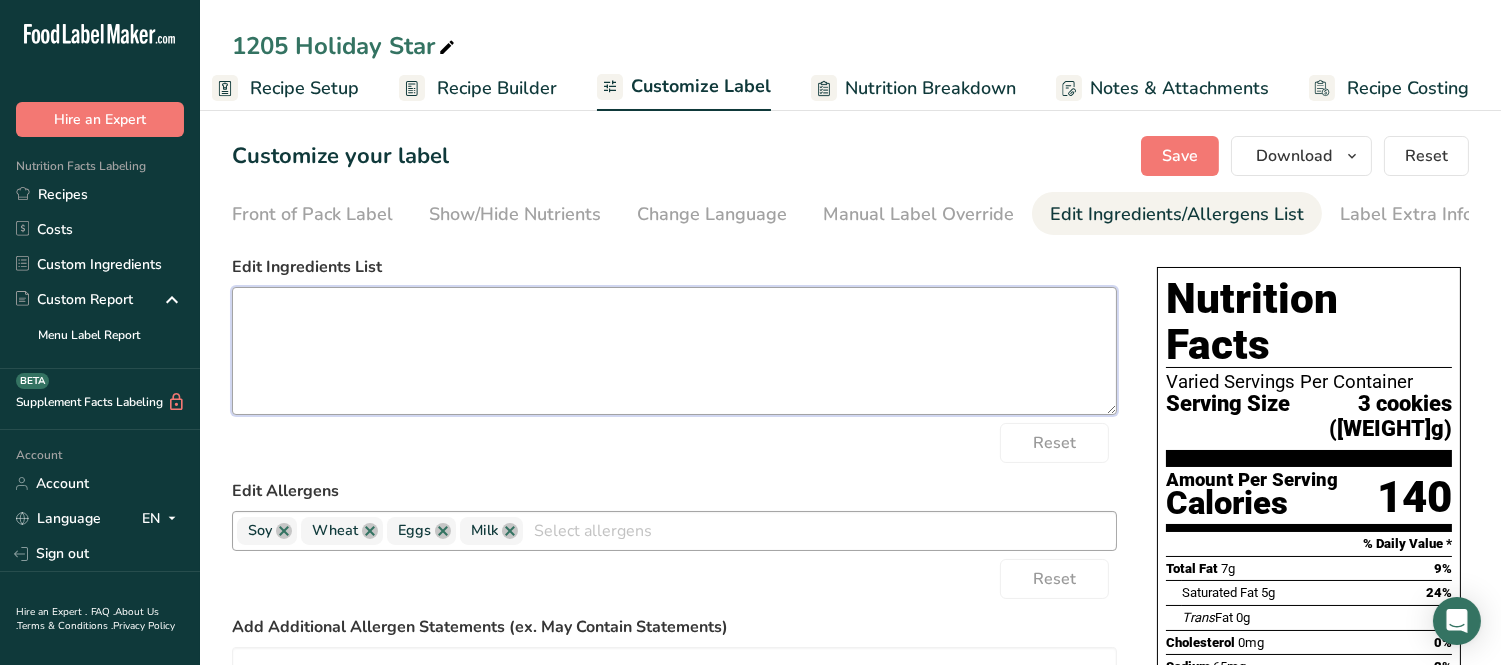 paste on "ENRICHED WHEAT FLOUR (WHEAT FLOUR, NIACIN, REDUCED IRON, THIAMINE MONONITRATE, RIBOFLAVIN, FOLIC ACID), SUGAR, MARGARINE (PALM OIL, PALM FRACTIONS, WATER, SALT, EMULSIFIERS {SOY LECITHIN, DISTILLED MONOGLYCERIDES}, NATURAL BUTTER FLAVOR, CITRIC ACID, ANTIOXIDANT {MIXED TOCOPHEROL [SOY DERIVED]}, VITAMIN A AND BETA-CAROTENE AS COLOR), HYDROGENATED PALM KERNEL OIL, PALM OIL, WHEY POWDER (MILK), CORN STARCH, NATURAL & ARTIFICIAL FLAVORS, SOY LECITHIN, TITANIUM DIOXIDE, SALT, BAKING SODA, EGGS, BAKING POWDER (SODIUM ACID PYROPHOSPHATE, BAKING SODA, CORN STARCH, MONOCALCIUM PHOSPHATE), ANHYDROUS MILK FAT, CARNAUBA WAX, CONFECTIONERS GLAZE, RED 40, YELLOW 5, YELLOW 6, BLUE 1, BLUE 2." 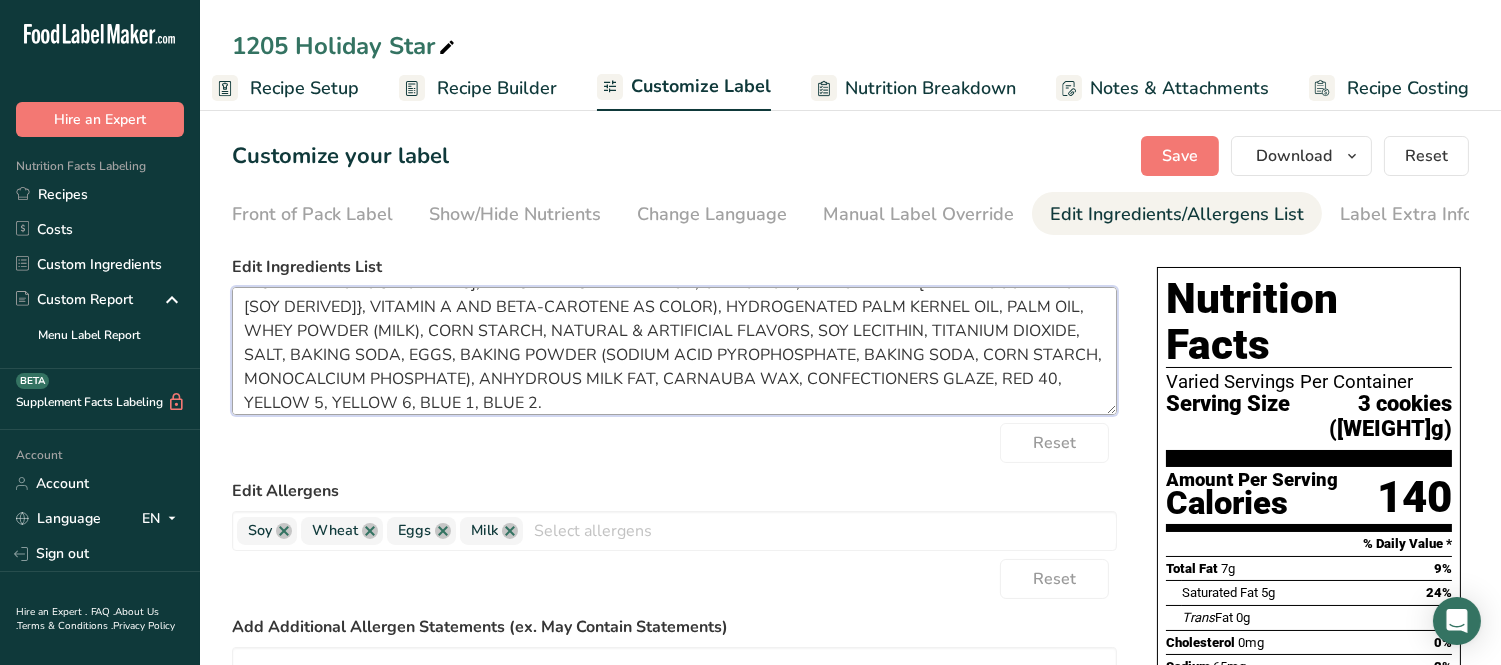 scroll, scrollTop: 0, scrollLeft: 0, axis: both 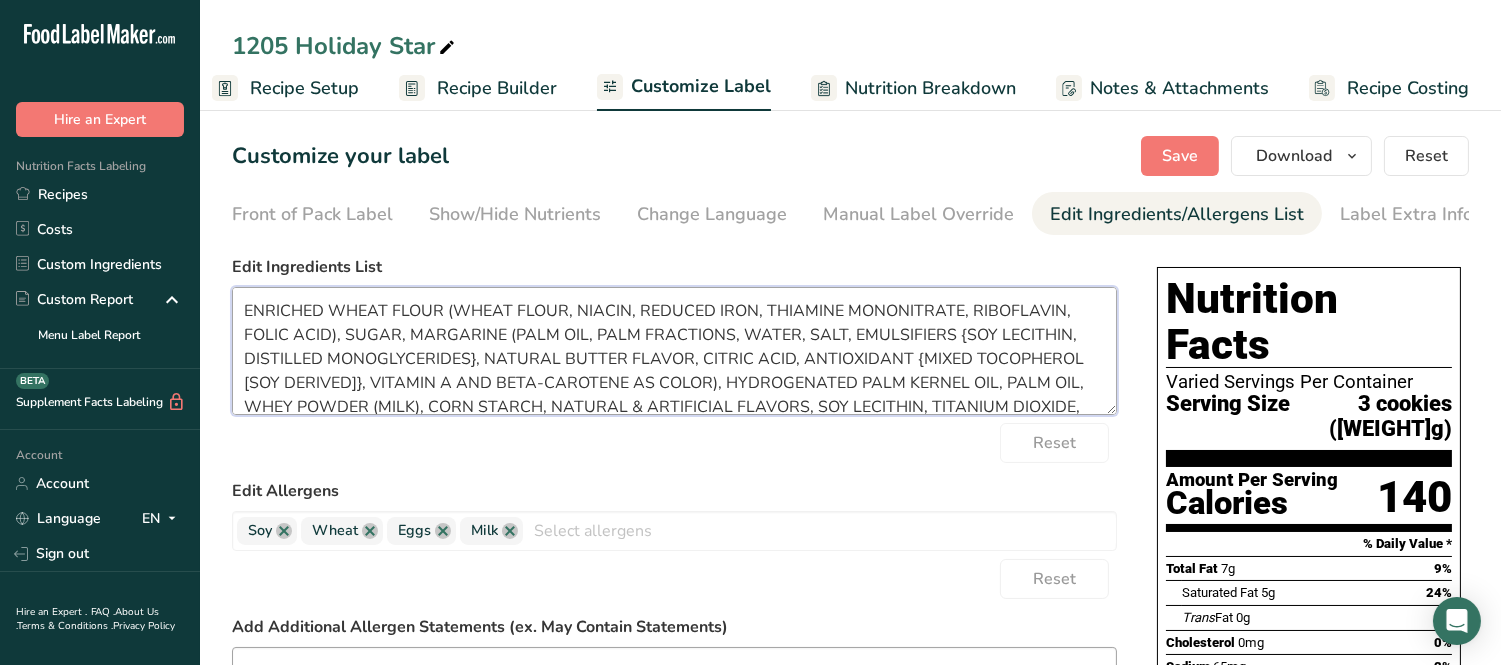 type on "ENRICHED WHEAT FLOUR (WHEAT FLOUR, NIACIN, REDUCED IRON, THIAMINE MONONITRATE, RIBOFLAVIN, FOLIC ACID), SUGAR, MARGARINE (PALM OIL, PALM FRACTIONS, WATER, SALT, EMULSIFIERS {SOY LECITHIN, DISTILLED MONOGLYCERIDES}, NATURAL BUTTER FLAVOR, CITRIC ACID, ANTIOXIDANT {MIXED TOCOPHEROL [SOY DERIVED]}, VITAMIN A AND BETA-CAROTENE AS COLOR), HYDROGENATED PALM KERNEL OIL, PALM OIL, WHEY POWDER (MILK), CORN STARCH, NATURAL & ARTIFICIAL FLAVORS, SOY LECITHIN, TITANIUM DIOXIDE, SALT, BAKING SODA, EGGS, BAKING POWDER (SODIUM ACID PYROPHOSPHATE, BAKING SODA, CORN STARCH, MONOCALCIUM PHOSPHATE), ANHYDROUS MILK FAT, CARNAUBA WAX, CONFECTIONERS GLAZE, RED 40, YELLOW 5, YELLOW 6, BLUE 1, BLUE 2." 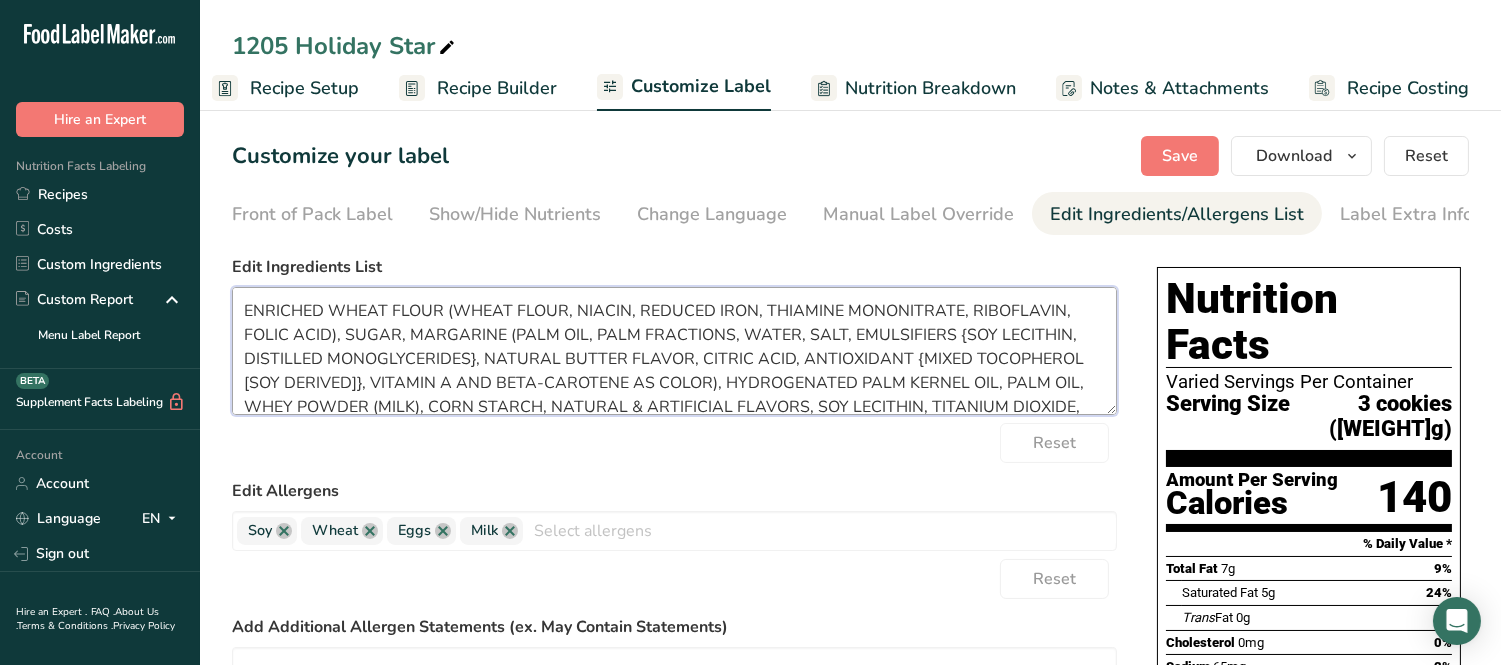 scroll, scrollTop: 222, scrollLeft: 0, axis: vertical 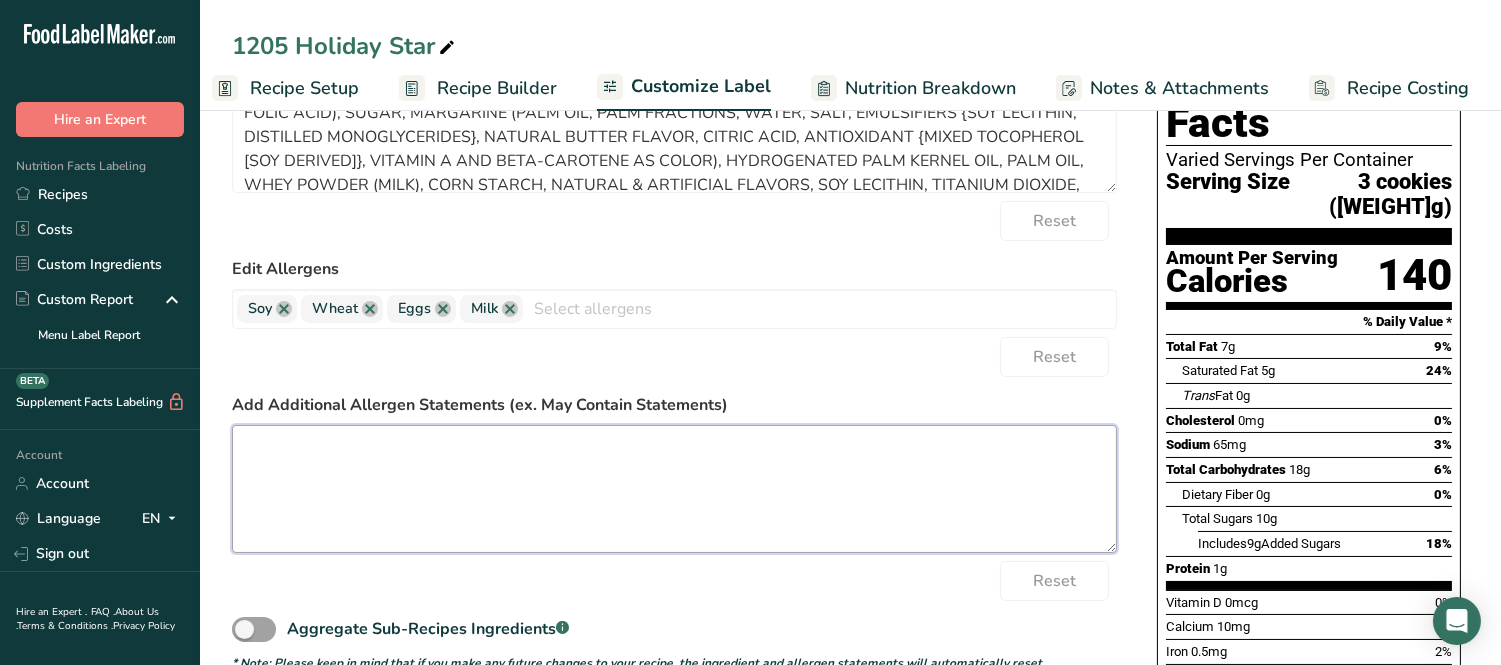 click at bounding box center (674, 489) 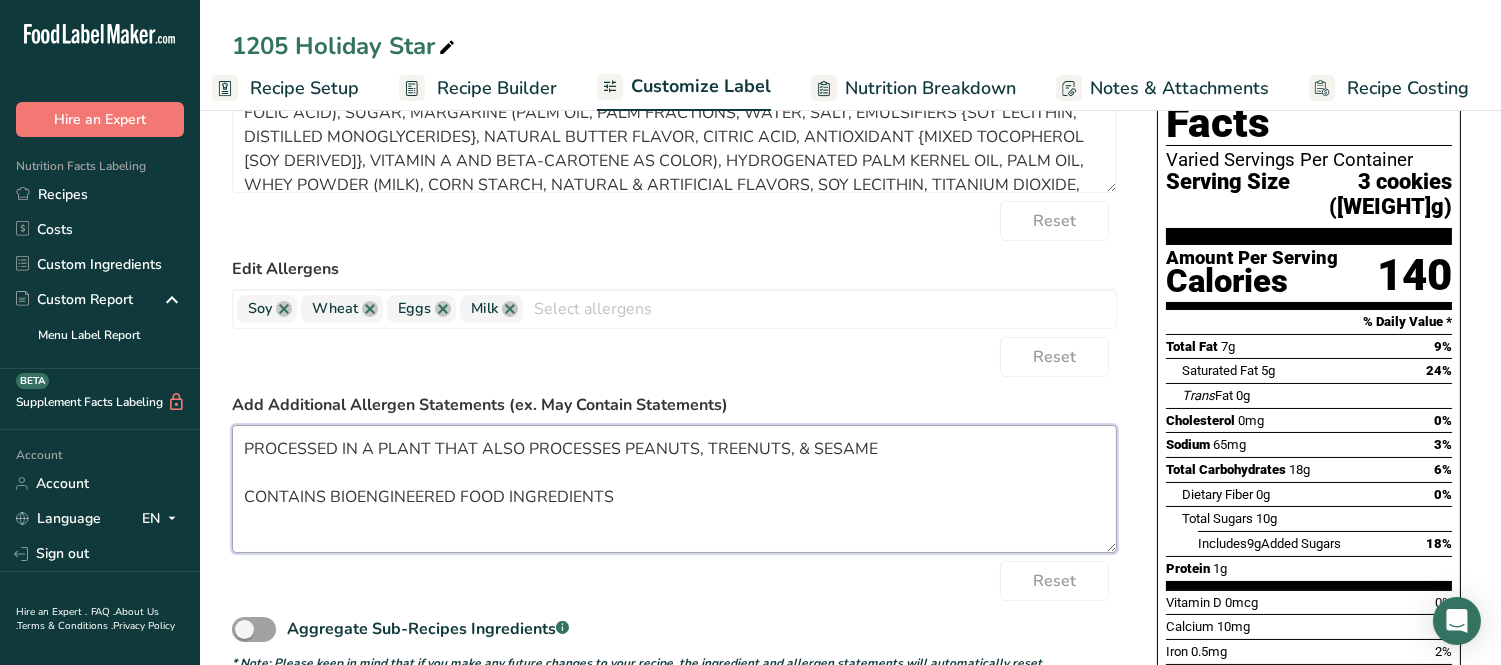 scroll, scrollTop: 0, scrollLeft: 0, axis: both 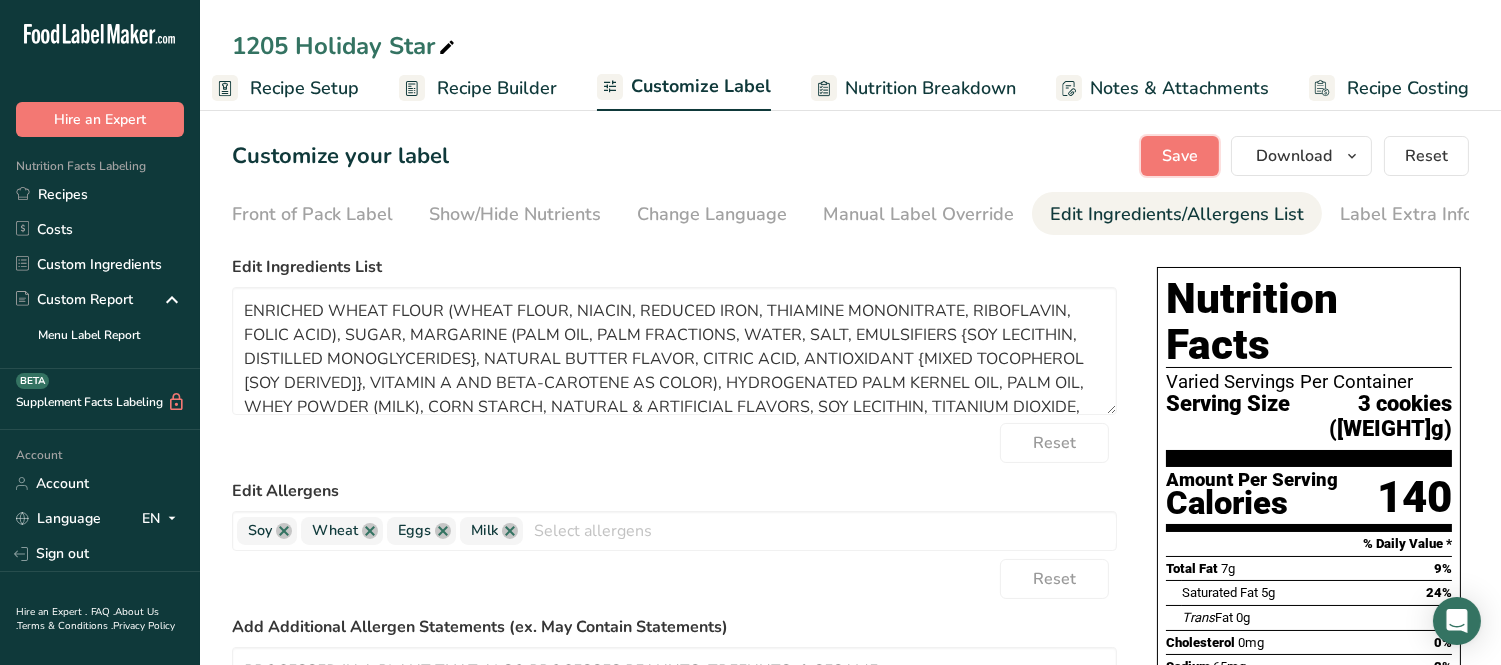 click on "Save" at bounding box center (1180, 156) 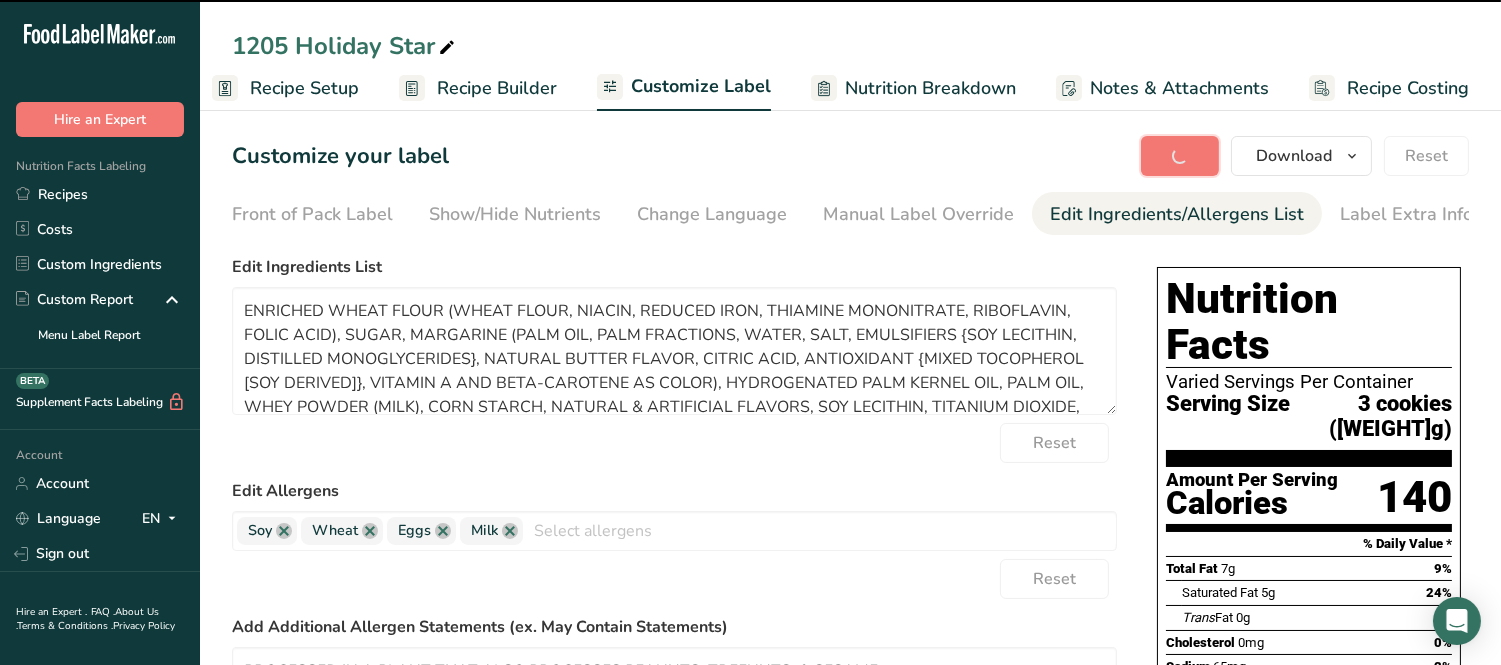 type on "PROCESSED IN A PLANT THAT ALSO PROCESSES PEANUTS, TREENUTS, & SESAME
CONTAINS BIOENGINEERED FOOD INGREDIENTS" 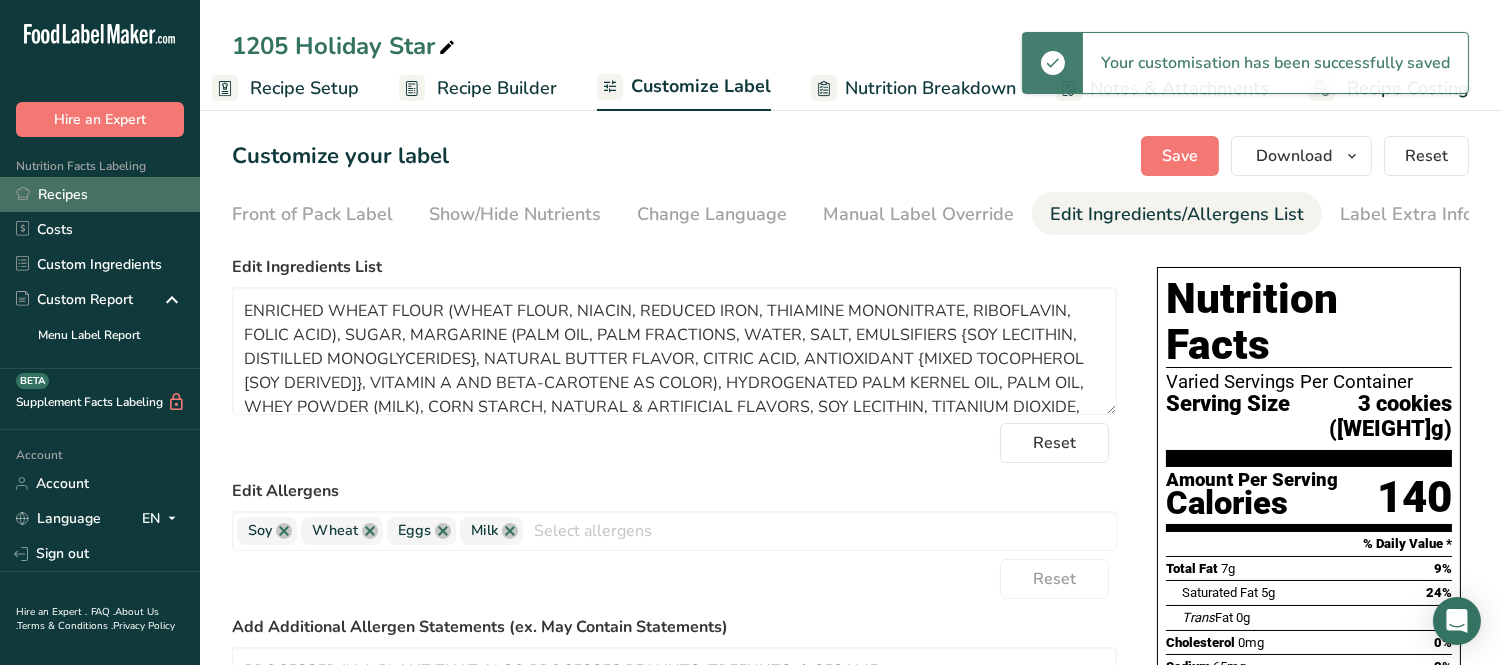 click on "Recipes" at bounding box center [100, 194] 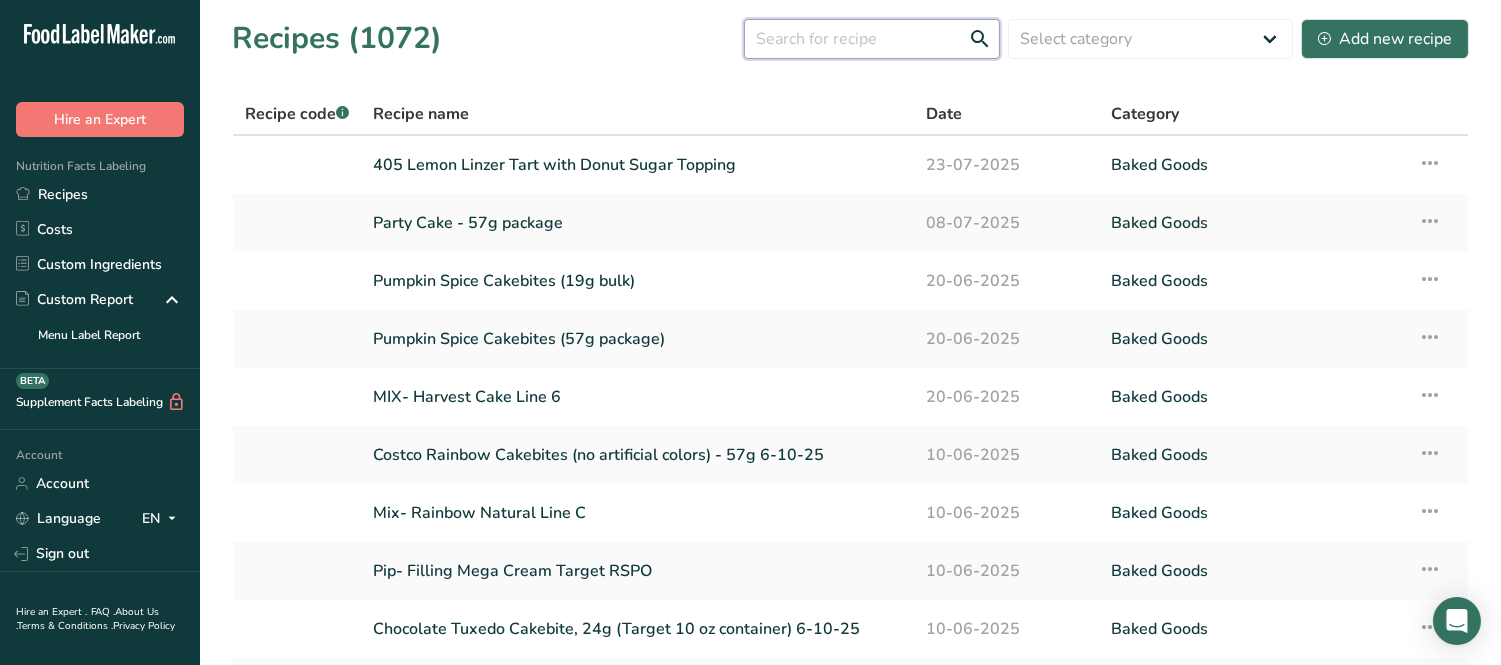 click at bounding box center (872, 39) 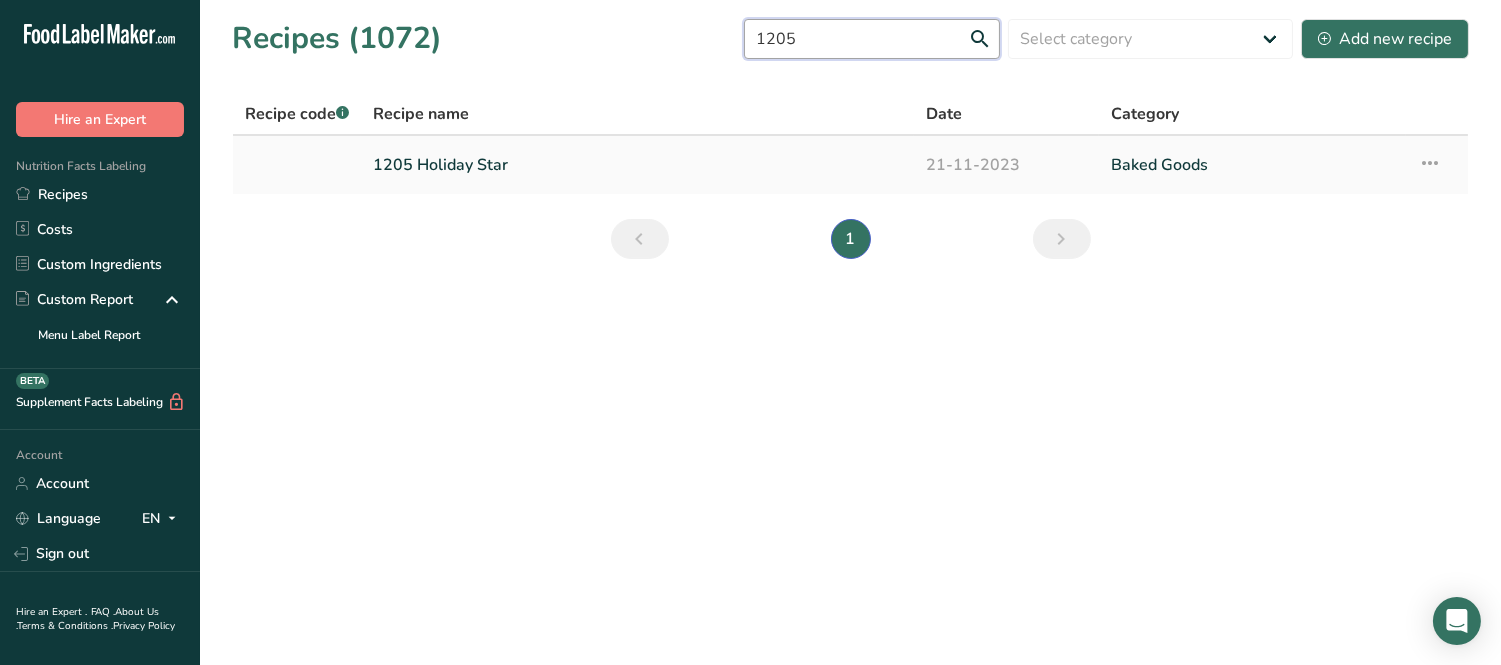 type on "1205" 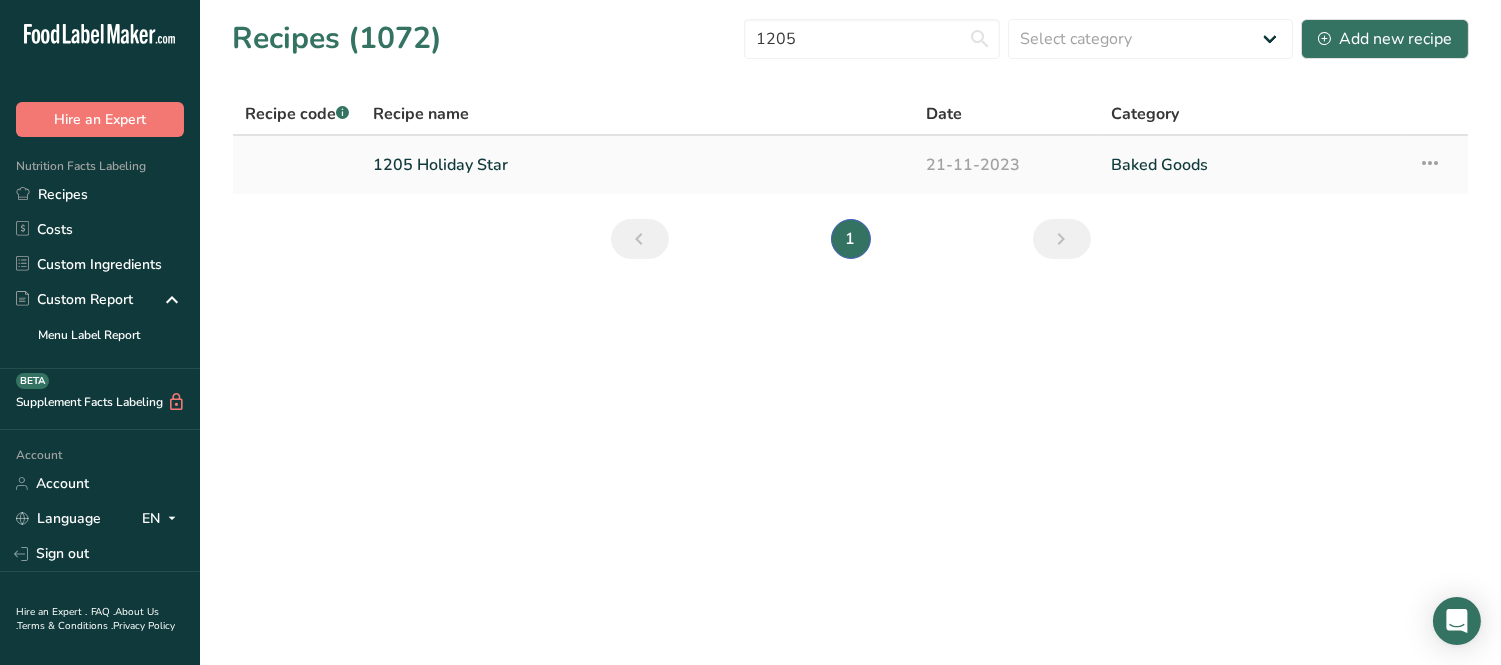 click on "1205 Holiday Star" at bounding box center (637, 165) 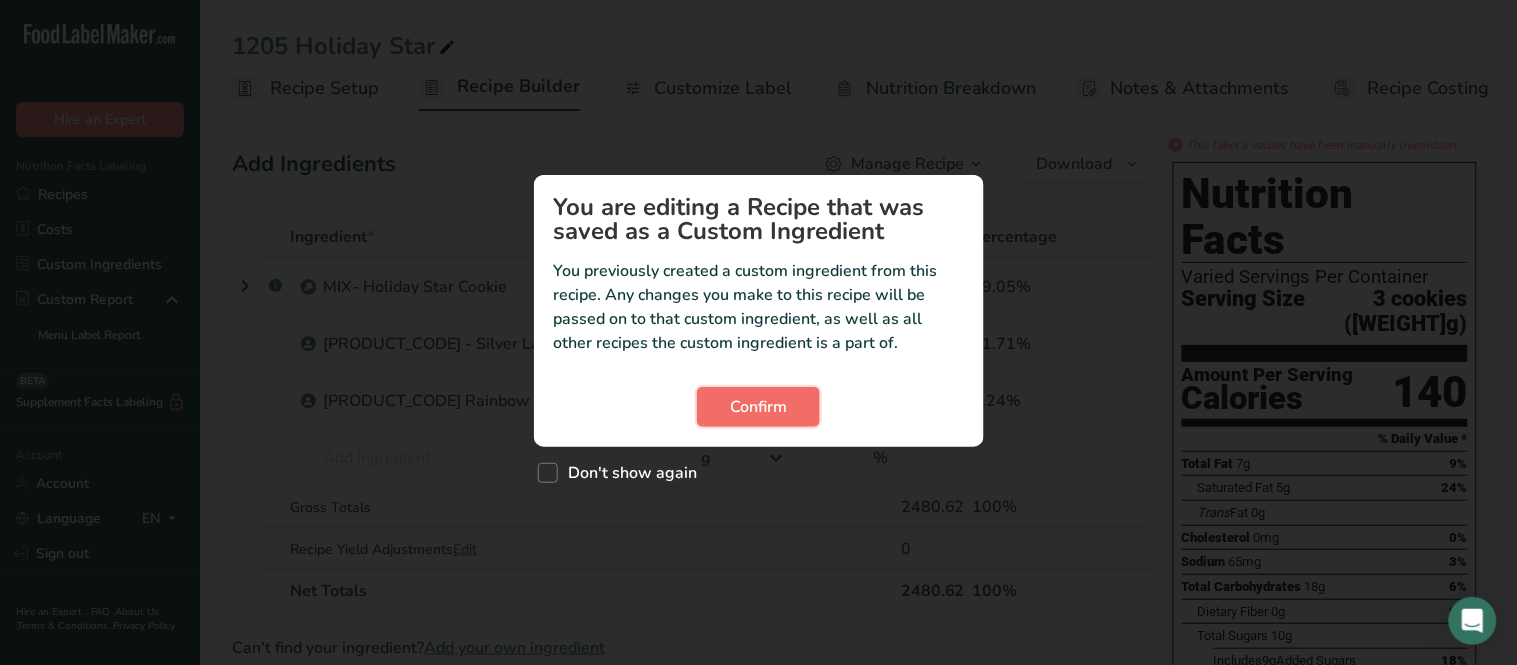 click on "Confirm" at bounding box center [758, 407] 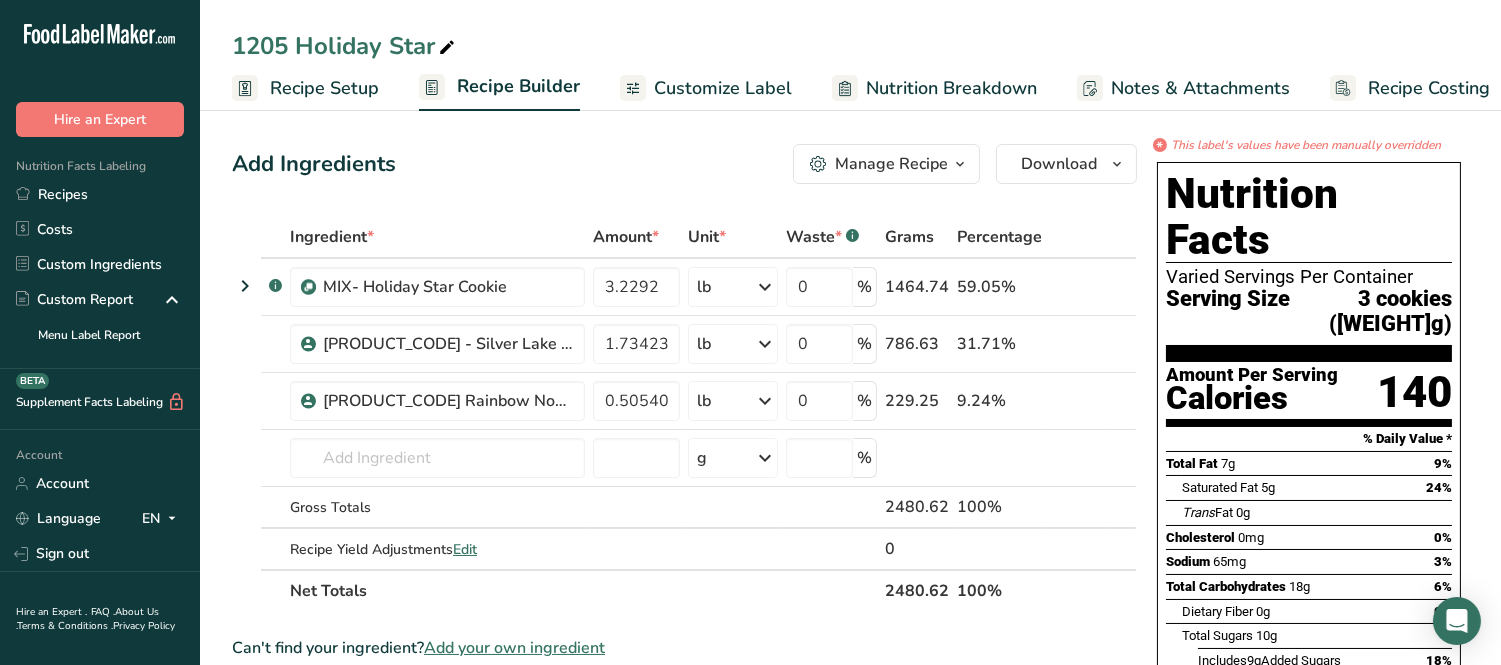 click on "Recipe Setup" at bounding box center [324, 88] 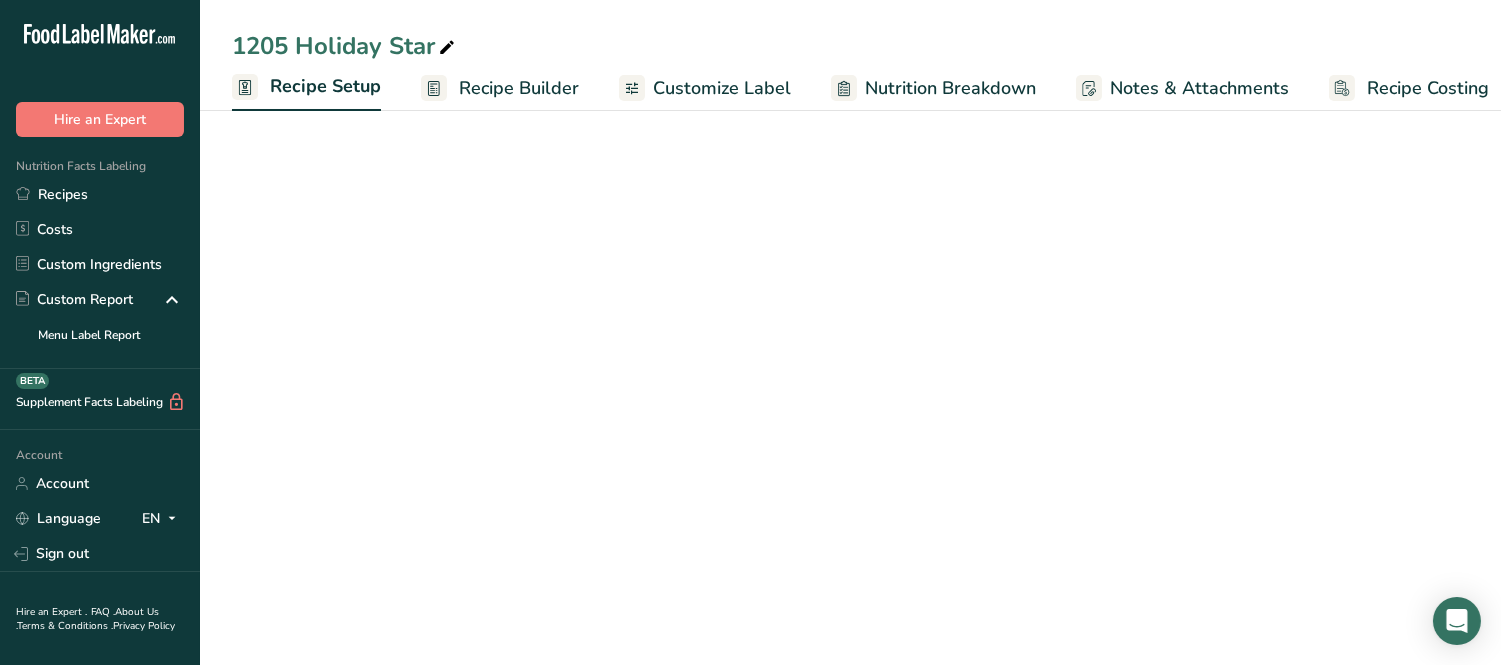 scroll, scrollTop: 0, scrollLeft: 6, axis: horizontal 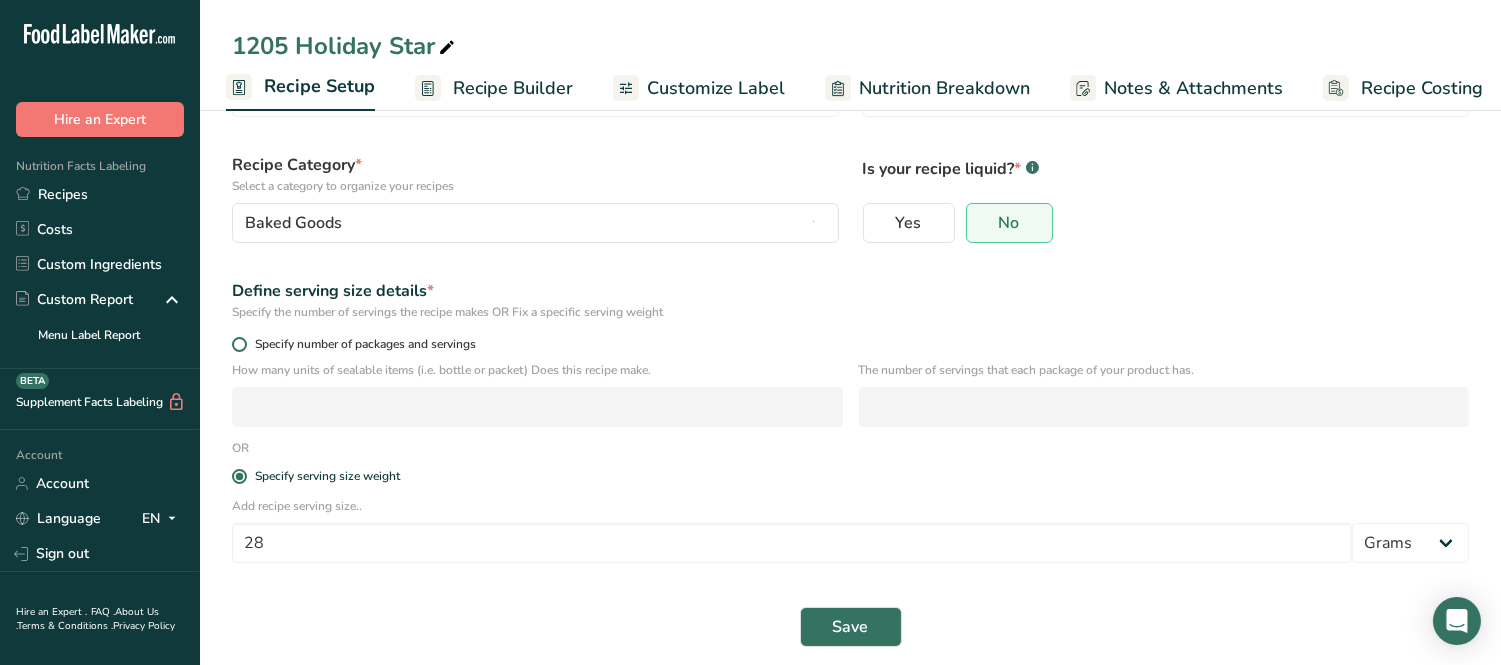 click at bounding box center (239, 344) 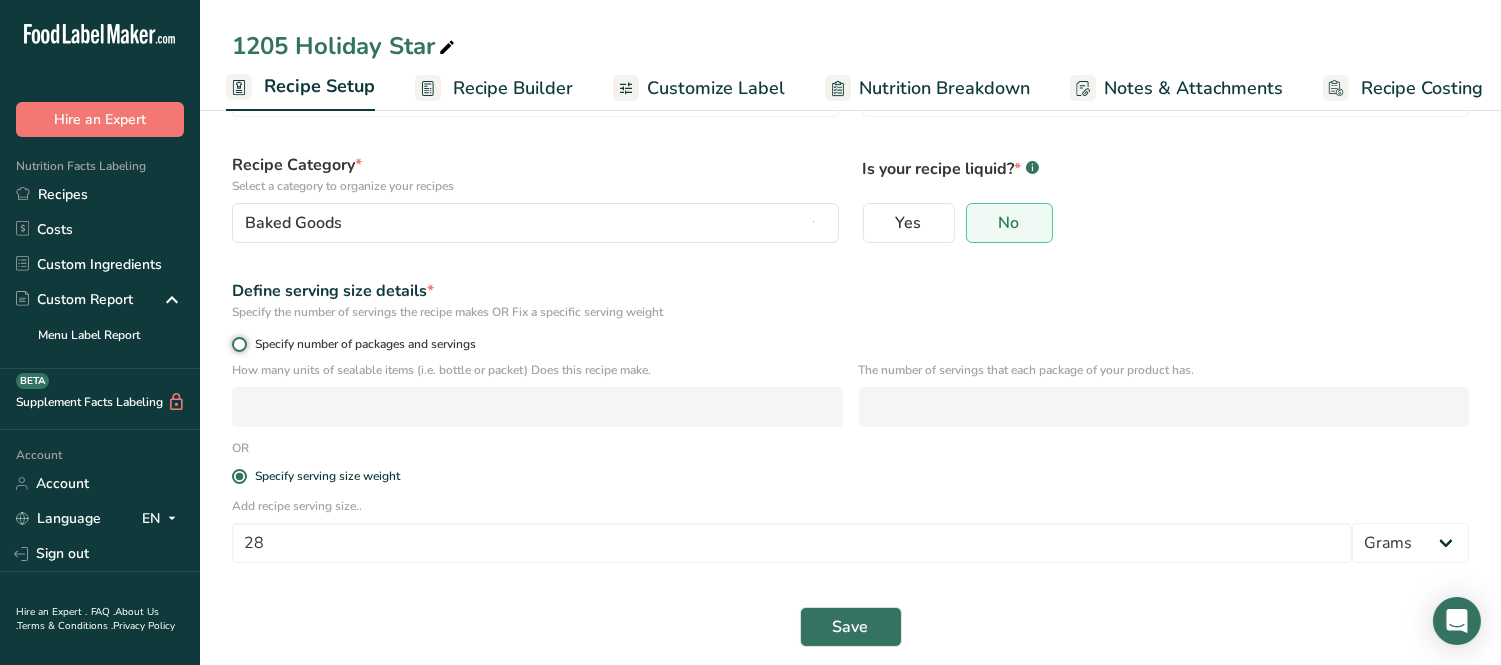 click on "Specify number of packages and servings" at bounding box center [238, 344] 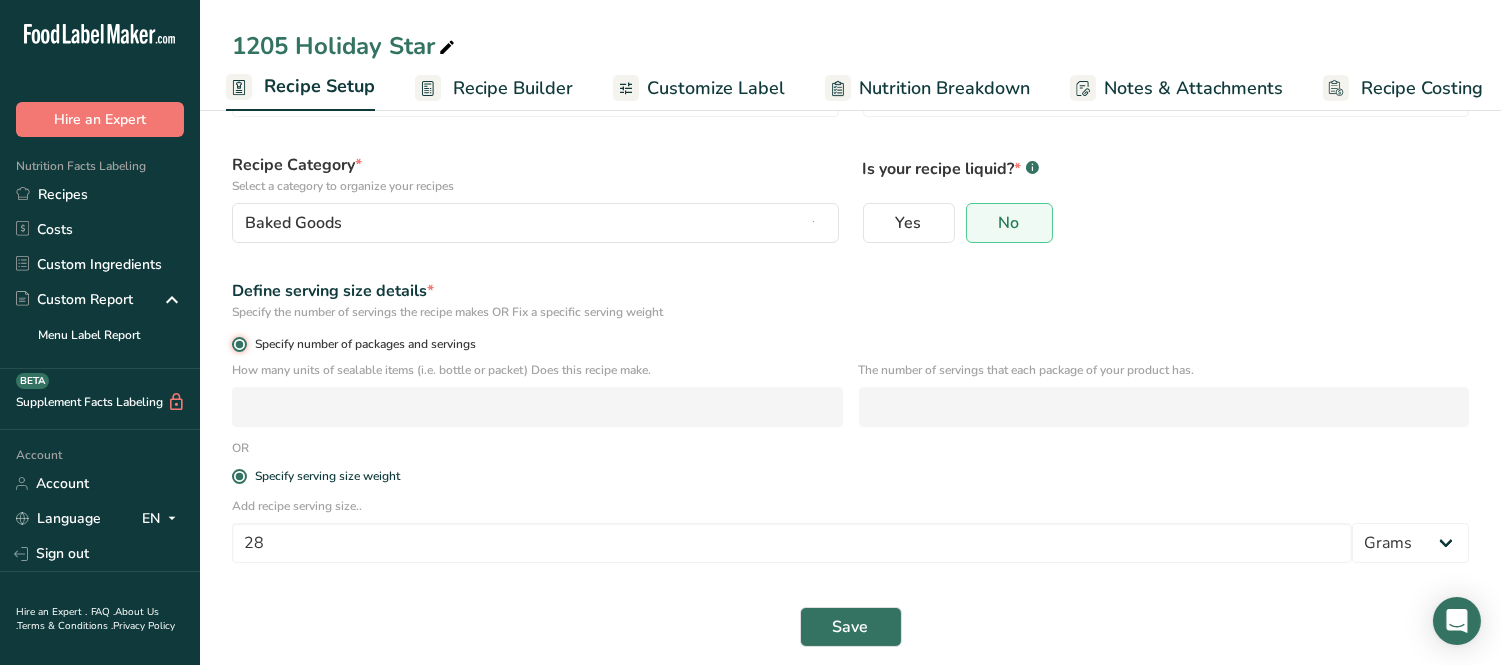 radio on "false" 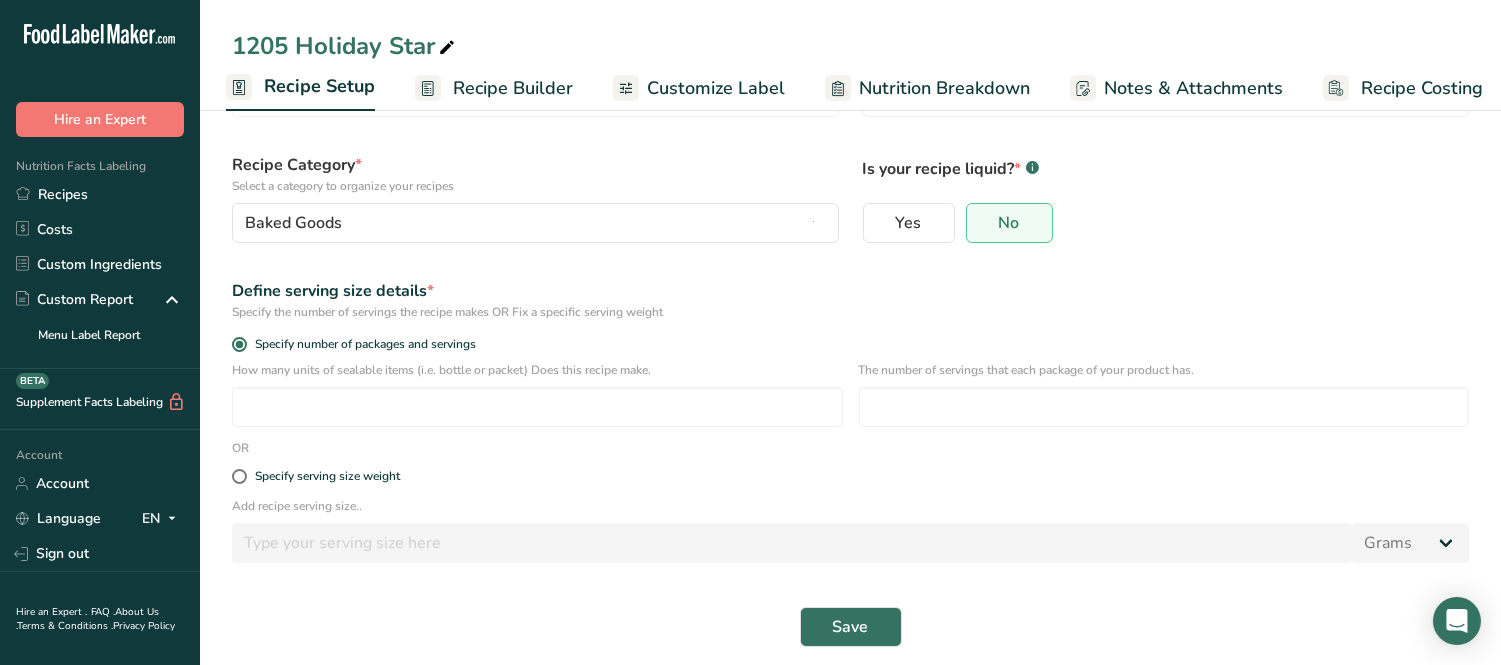 click on "Specify serving size weight" at bounding box center [850, 477] 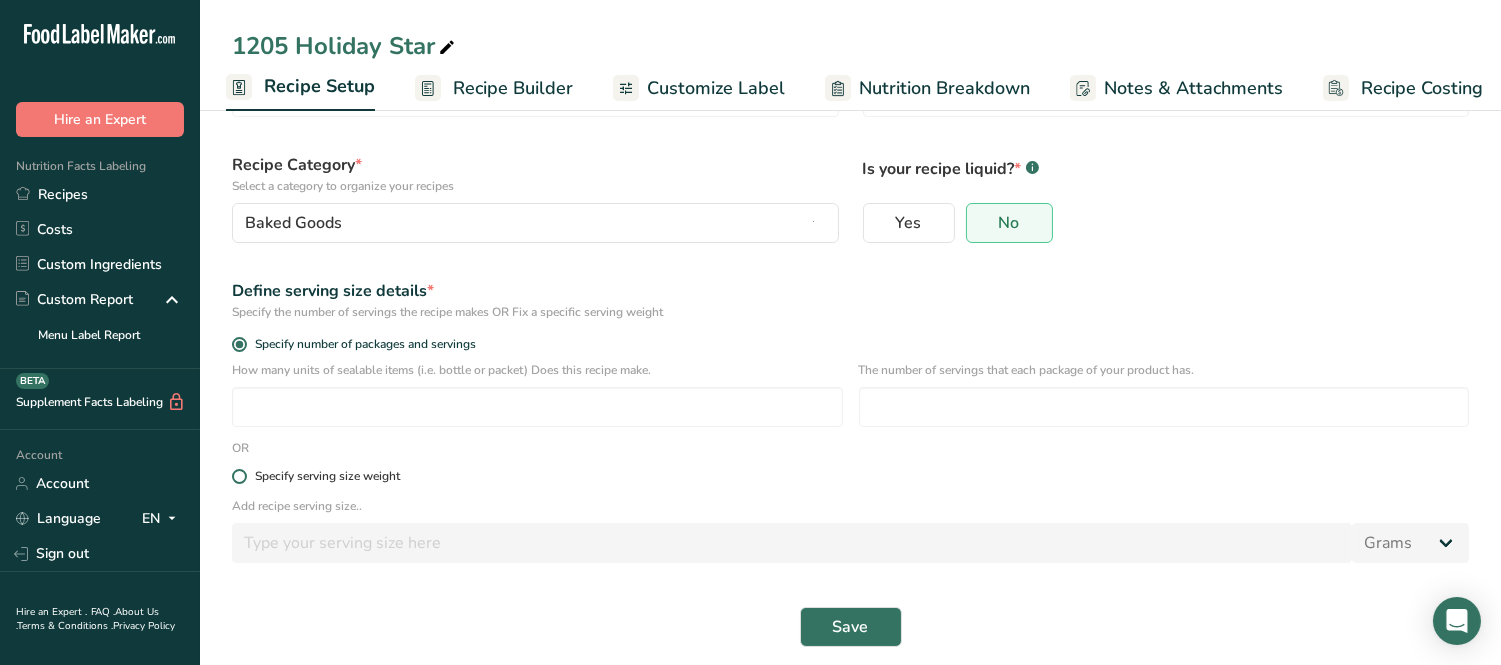 click at bounding box center [239, 476] 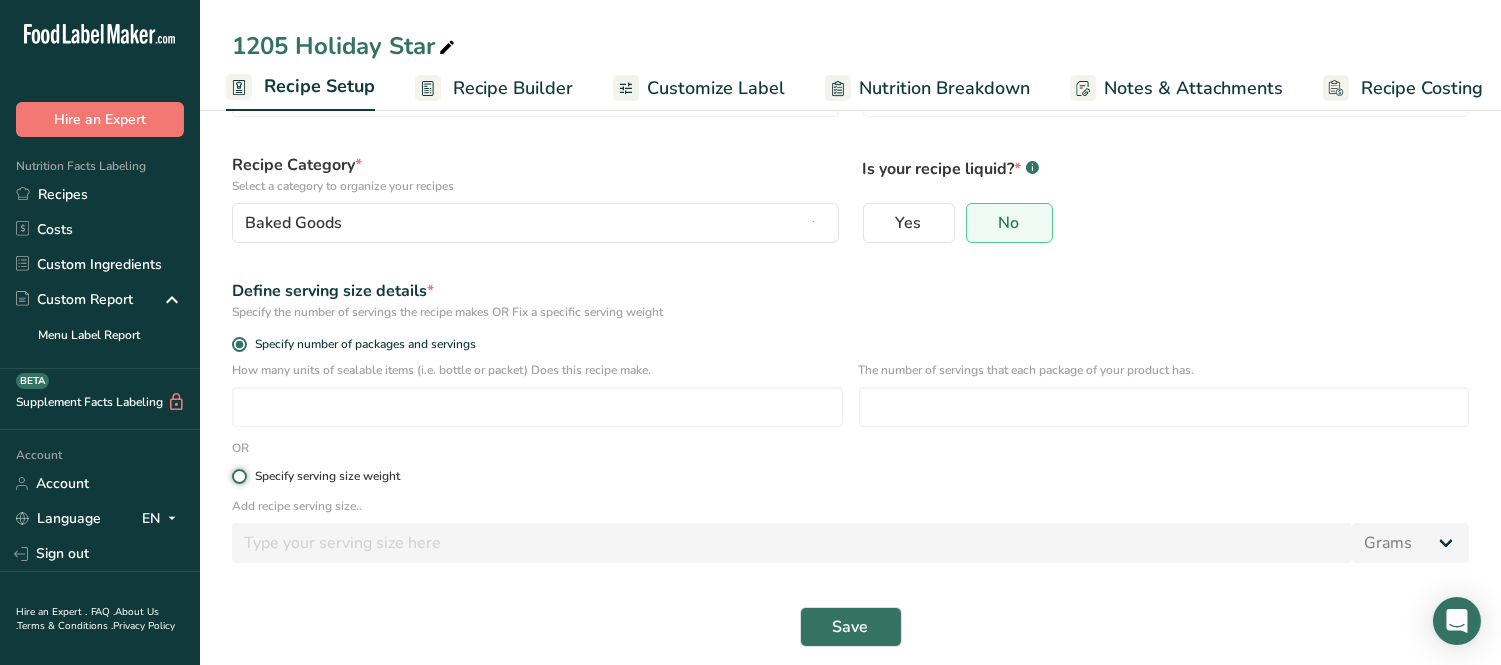 click on "Specify serving size weight" at bounding box center (238, 476) 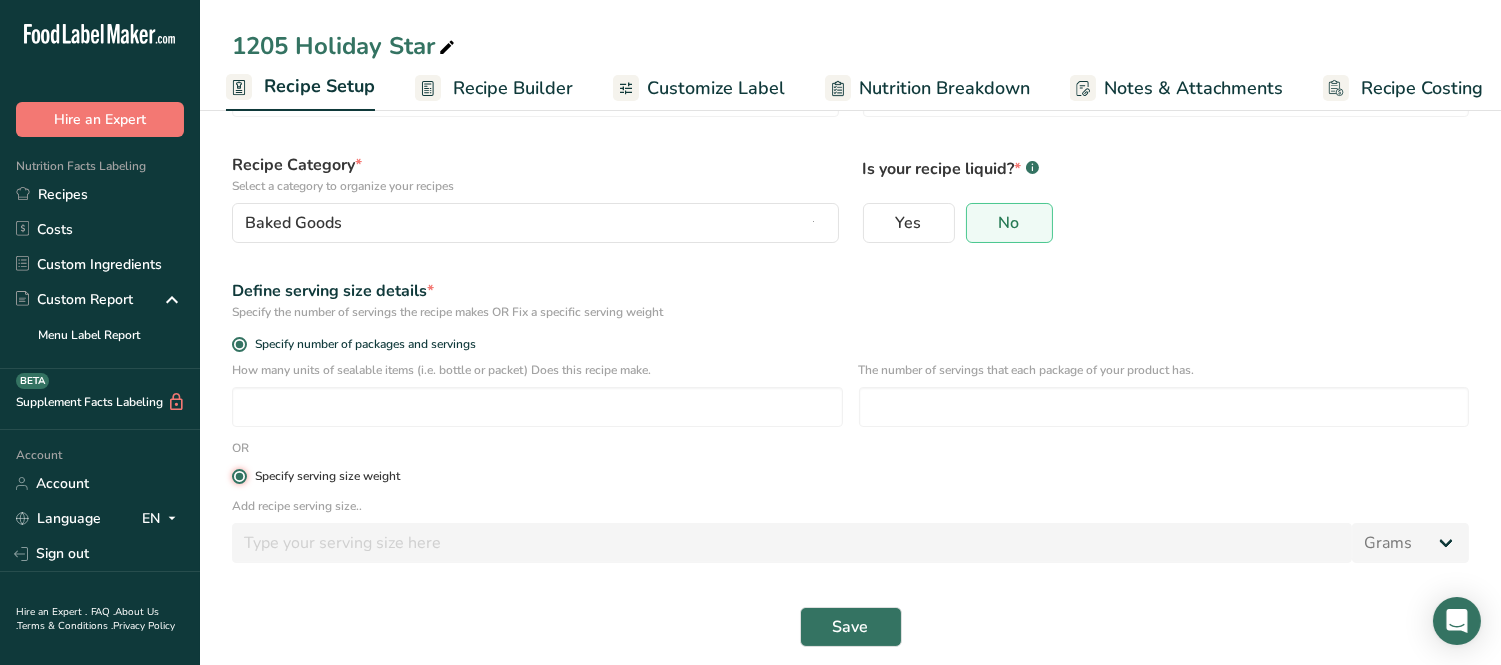 radio on "false" 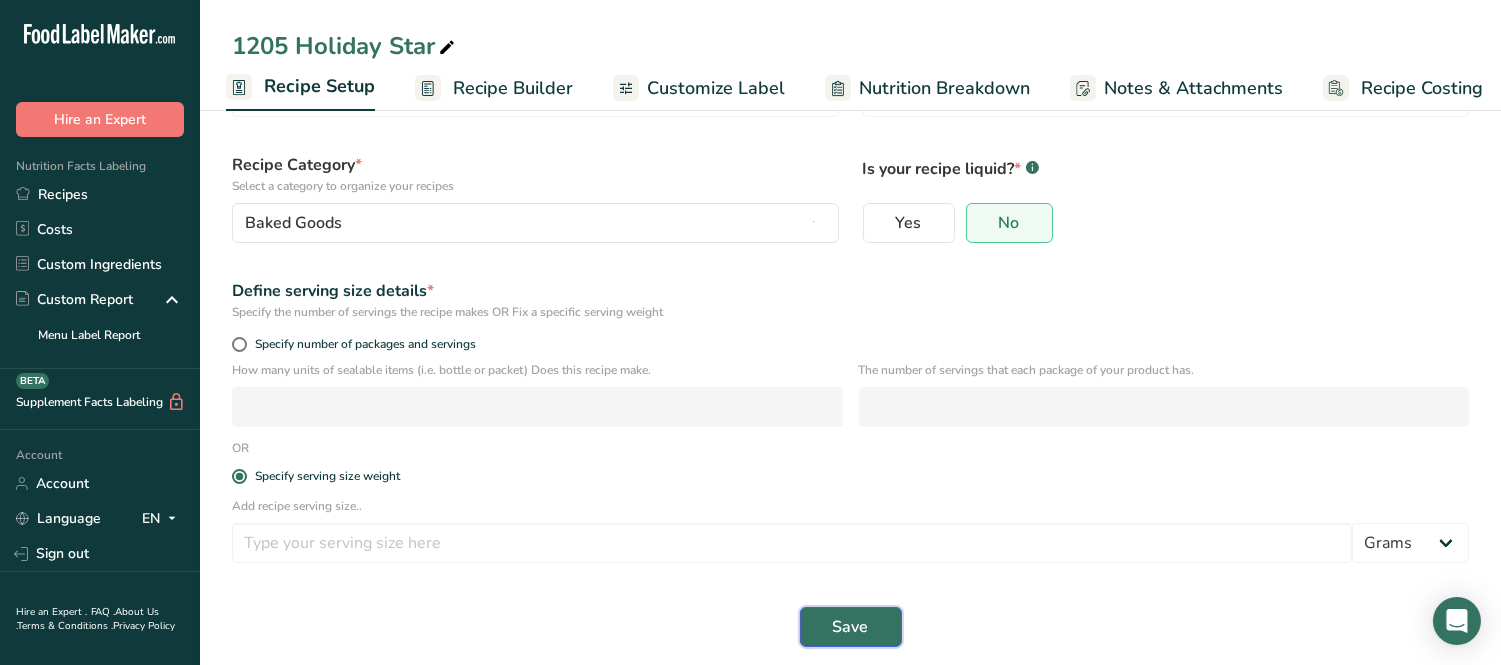 click on "Save" at bounding box center [851, 627] 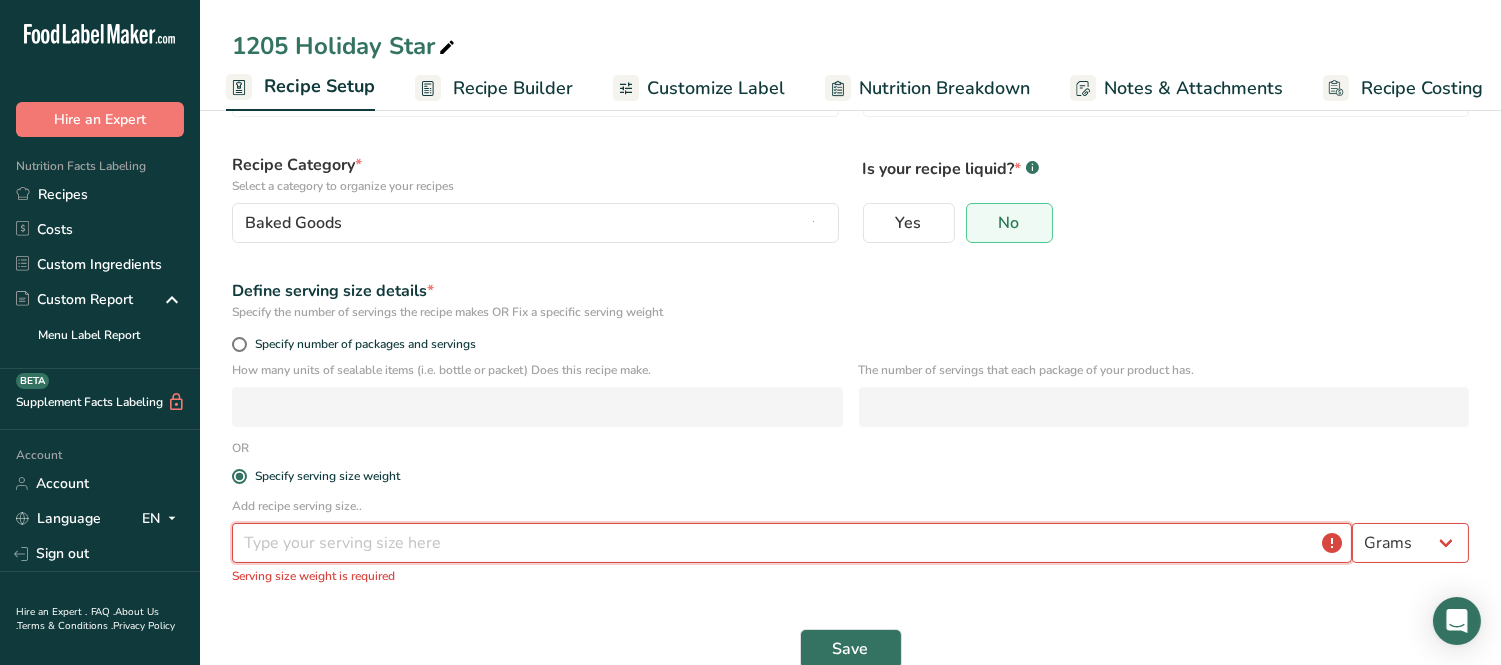 click at bounding box center [792, 543] 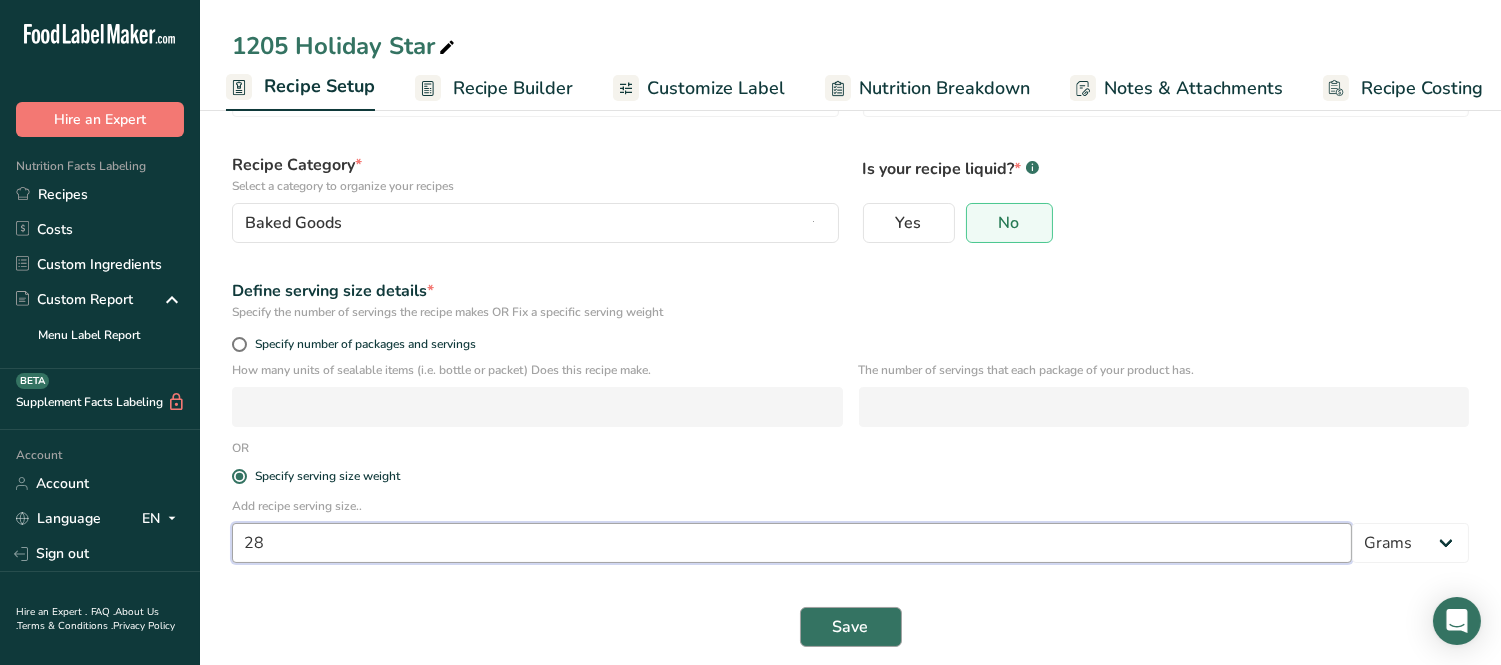 type on "28" 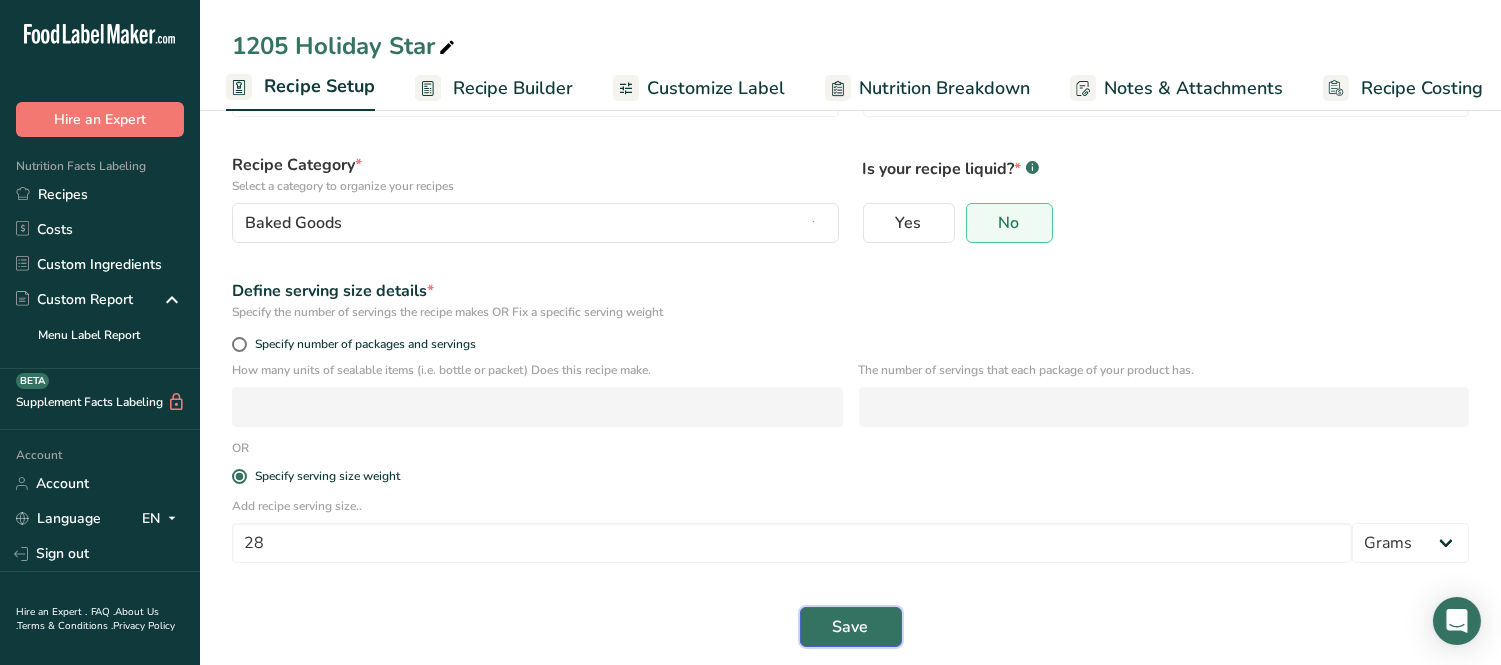 click on "Save" at bounding box center (851, 627) 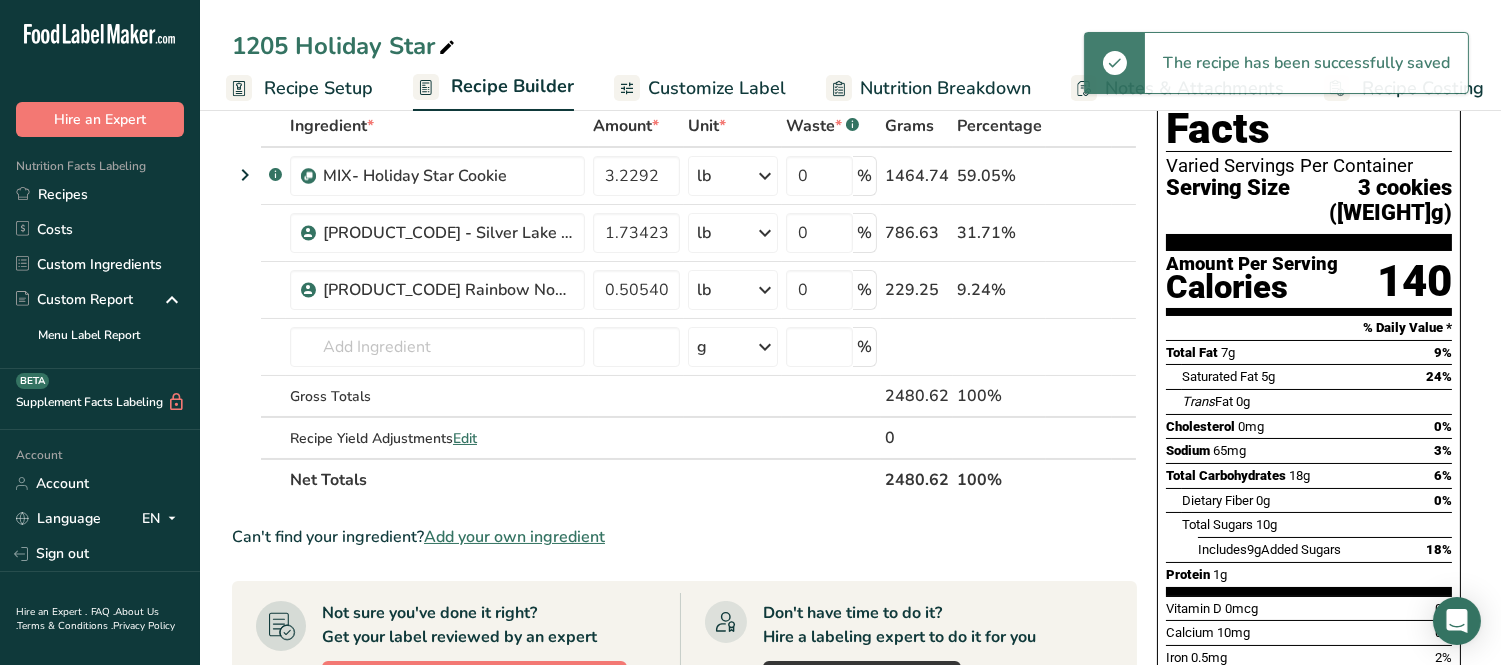 scroll, scrollTop: 0, scrollLeft: 0, axis: both 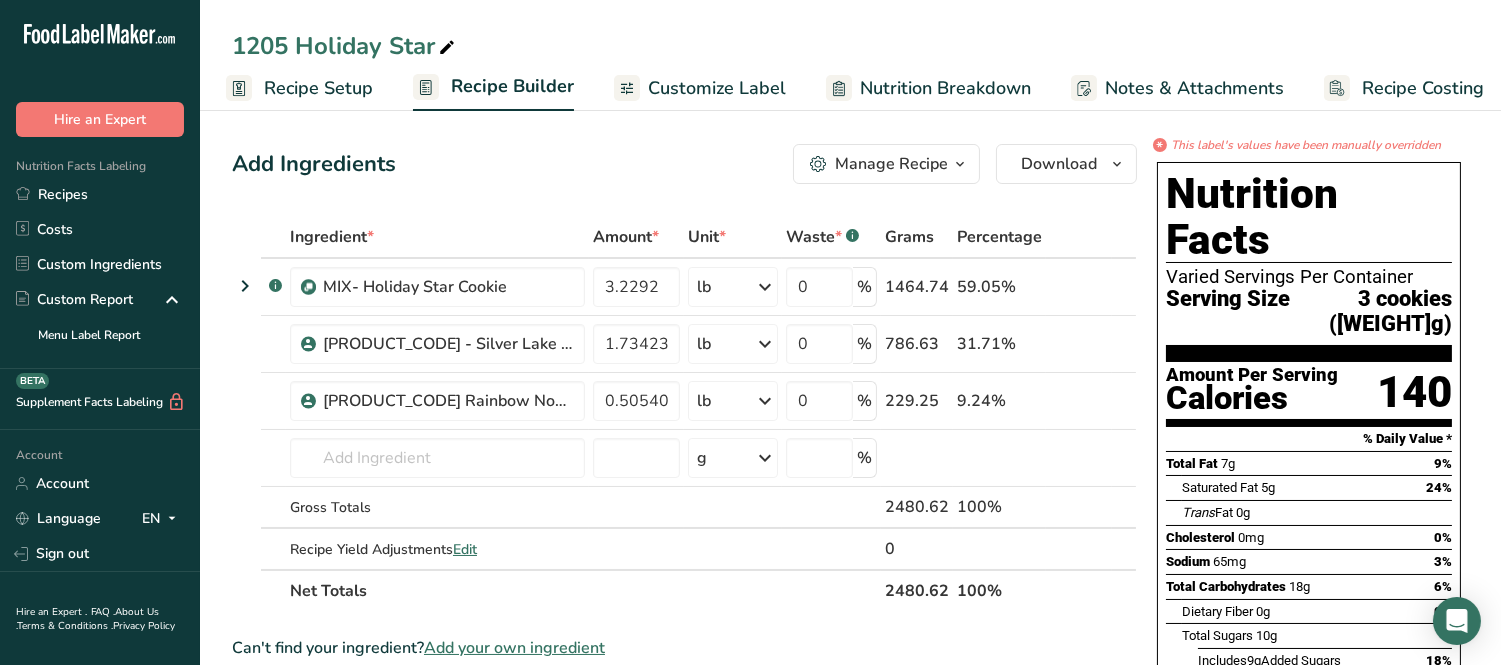 click on "Customize Label" at bounding box center (717, 88) 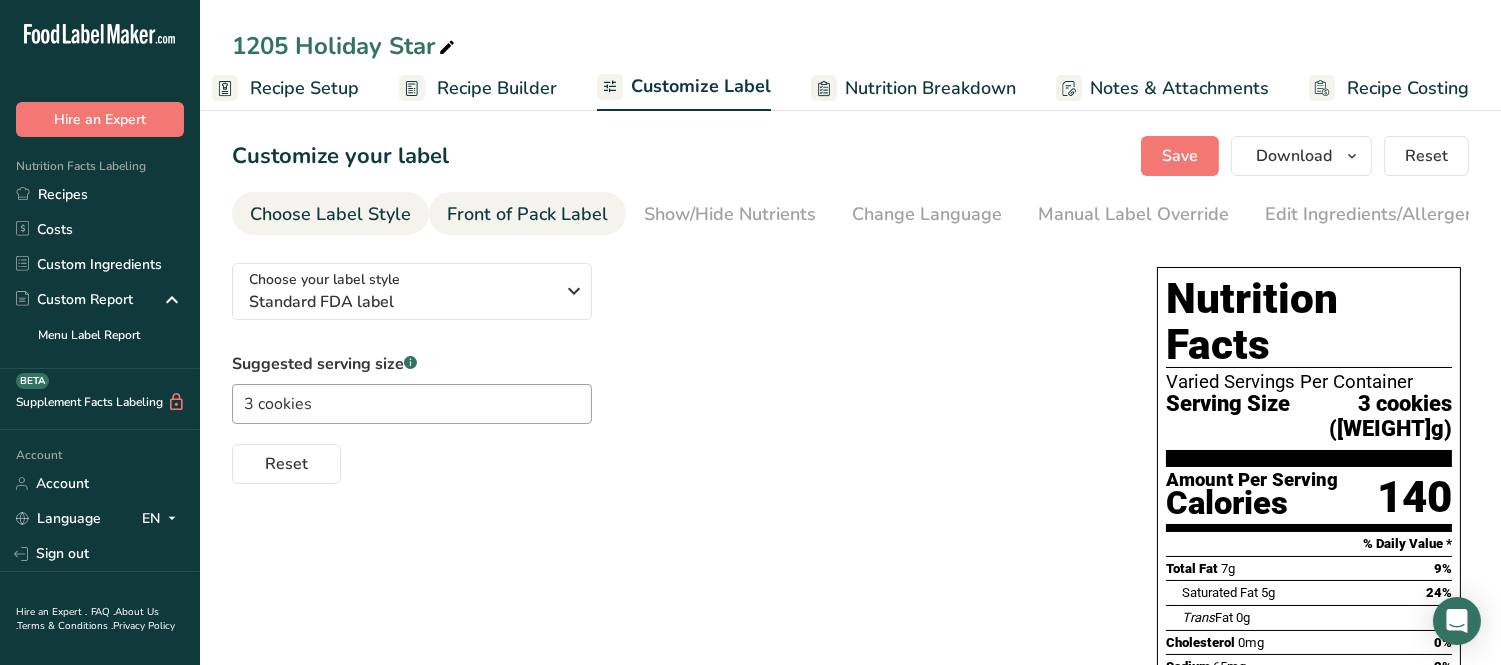 click on "Front of Pack Label" at bounding box center [527, 214] 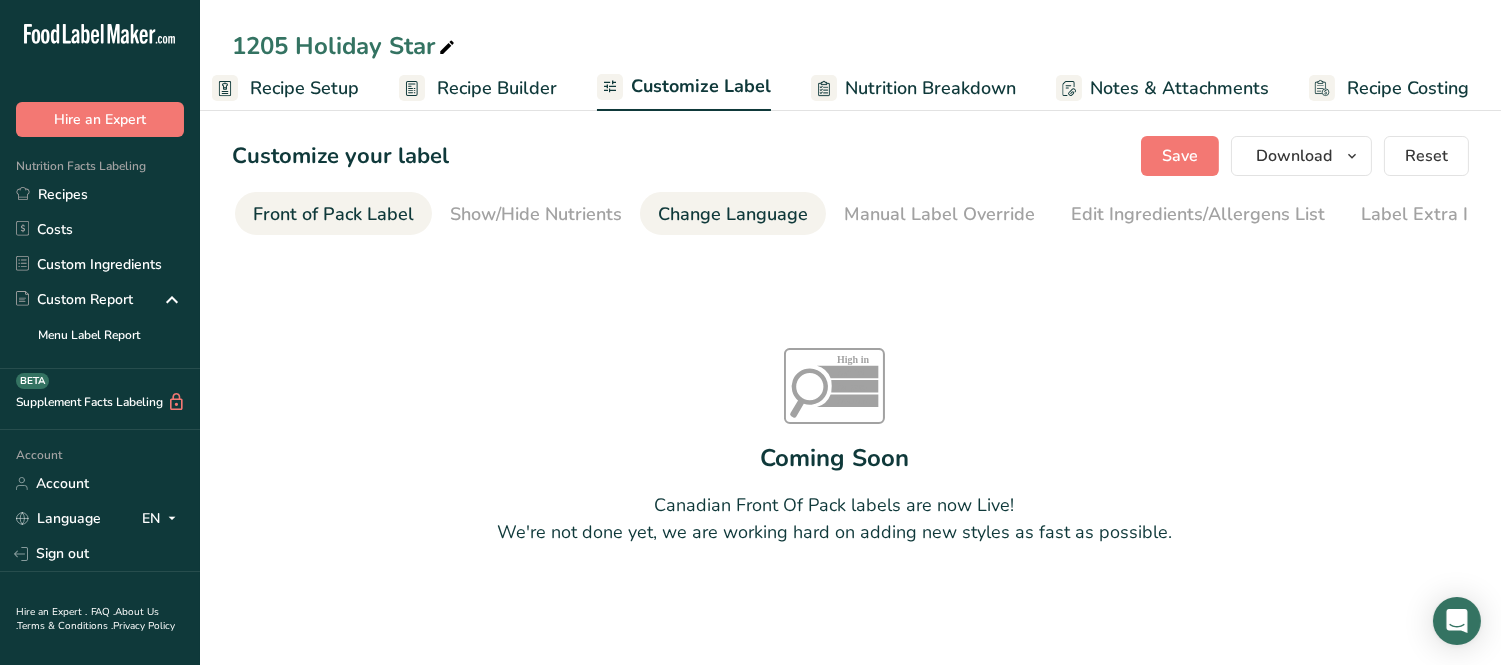 click on "Change Language" at bounding box center (733, 214) 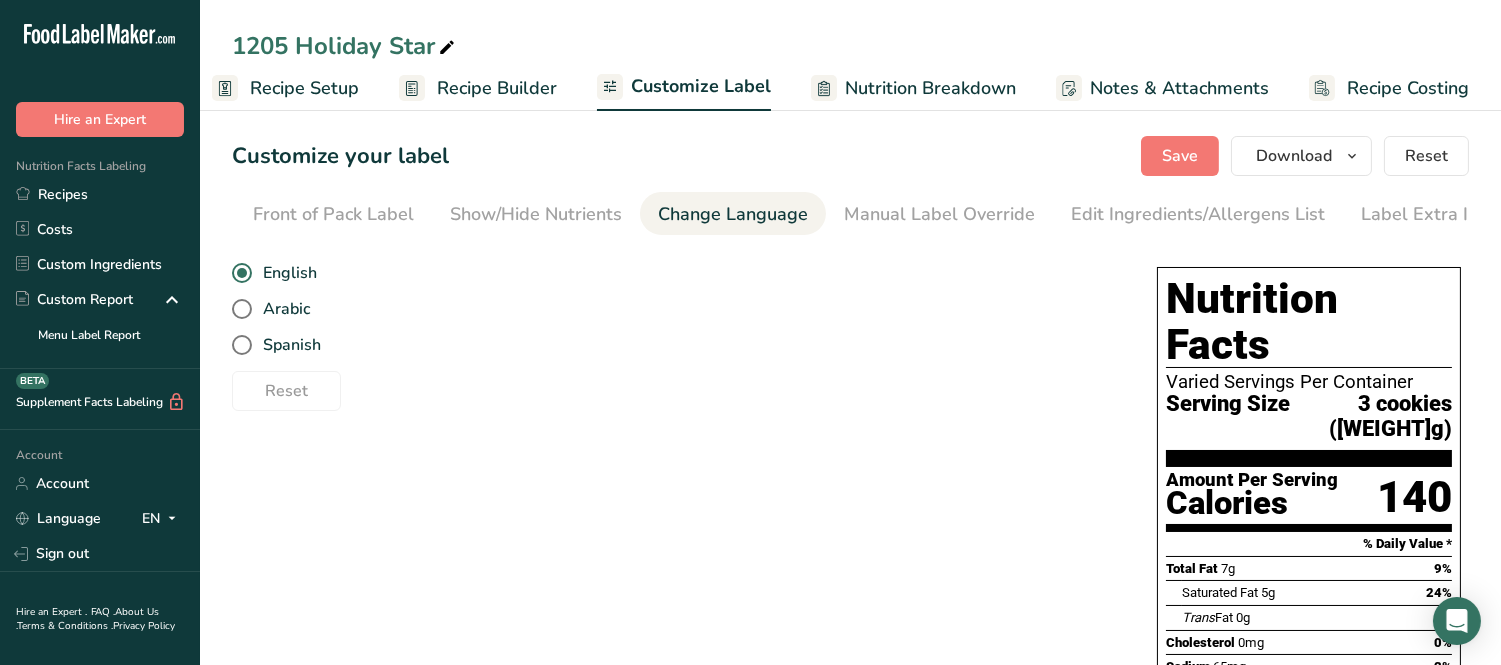 scroll, scrollTop: 0, scrollLeft: 215, axis: horizontal 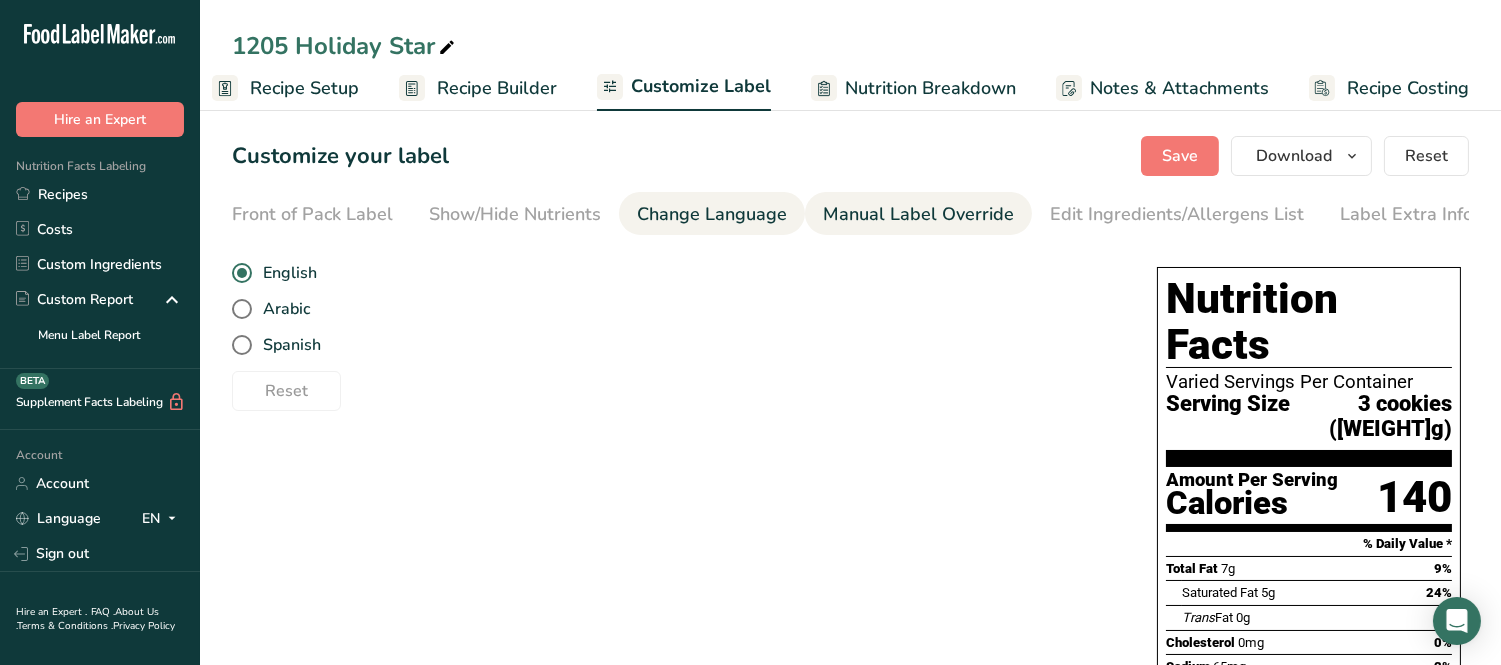 click on "Manual Label Override" at bounding box center [918, 214] 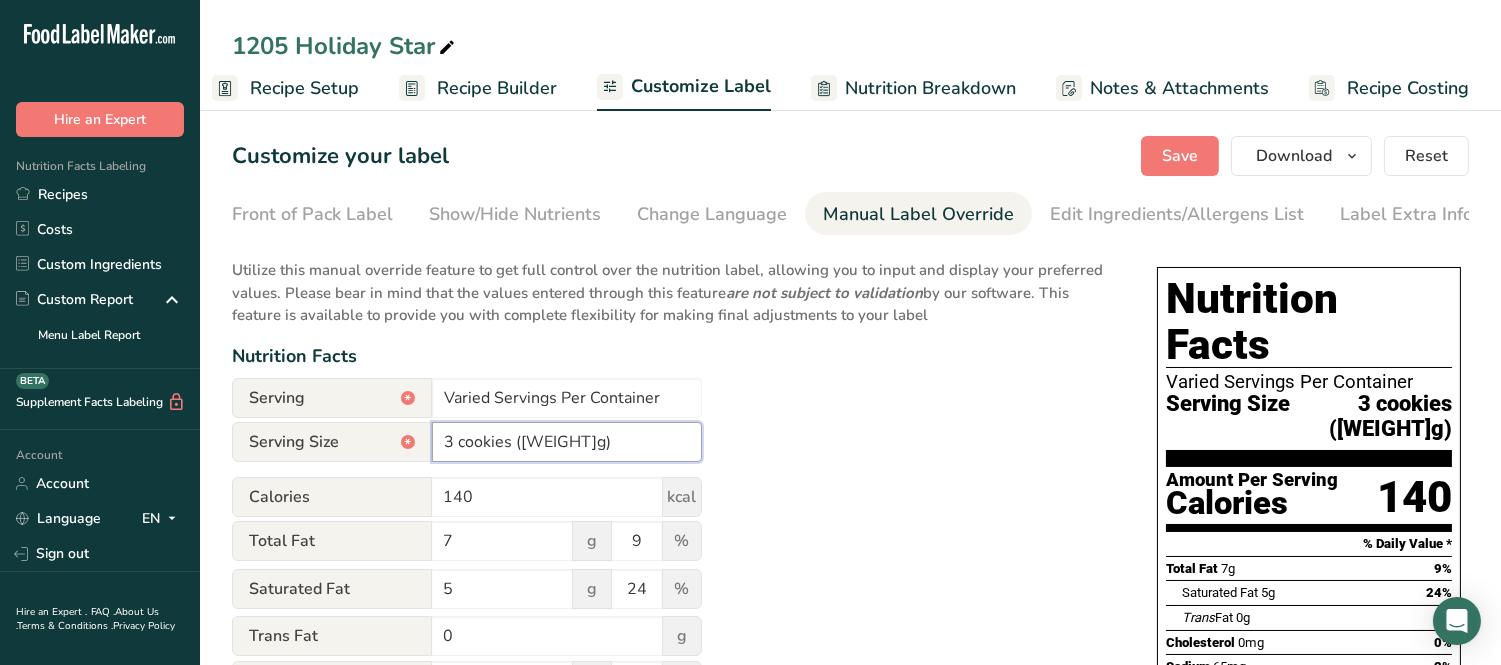 click on "3 cookies ([WEIGHT]g)" at bounding box center [567, 442] 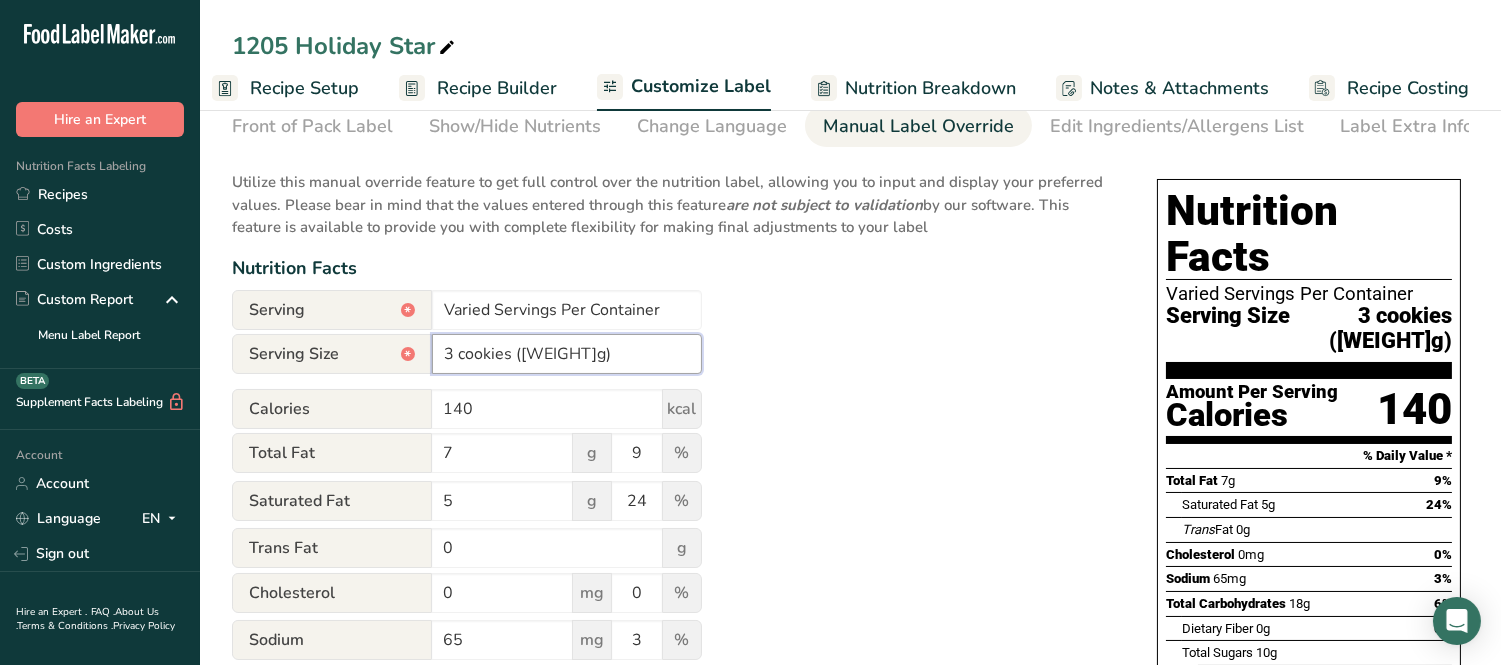 scroll, scrollTop: 0, scrollLeft: 0, axis: both 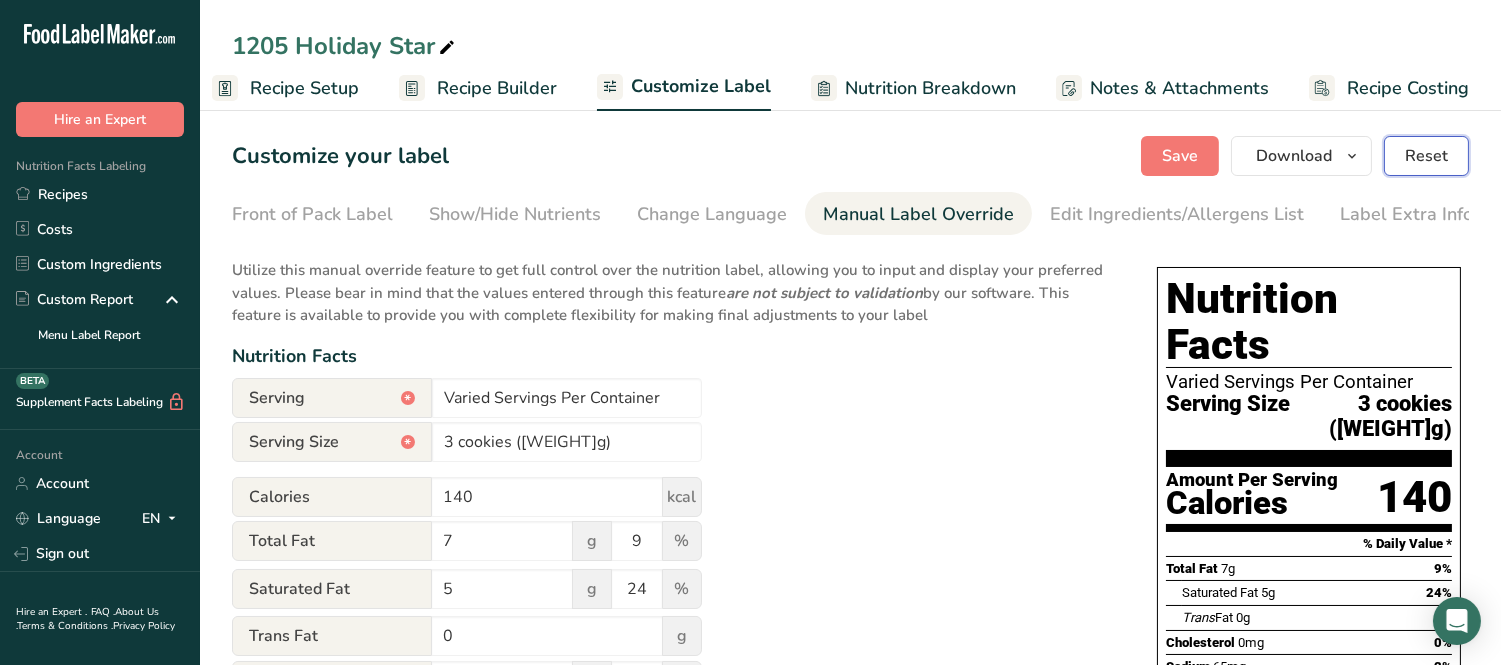 click on "Reset" at bounding box center [1426, 156] 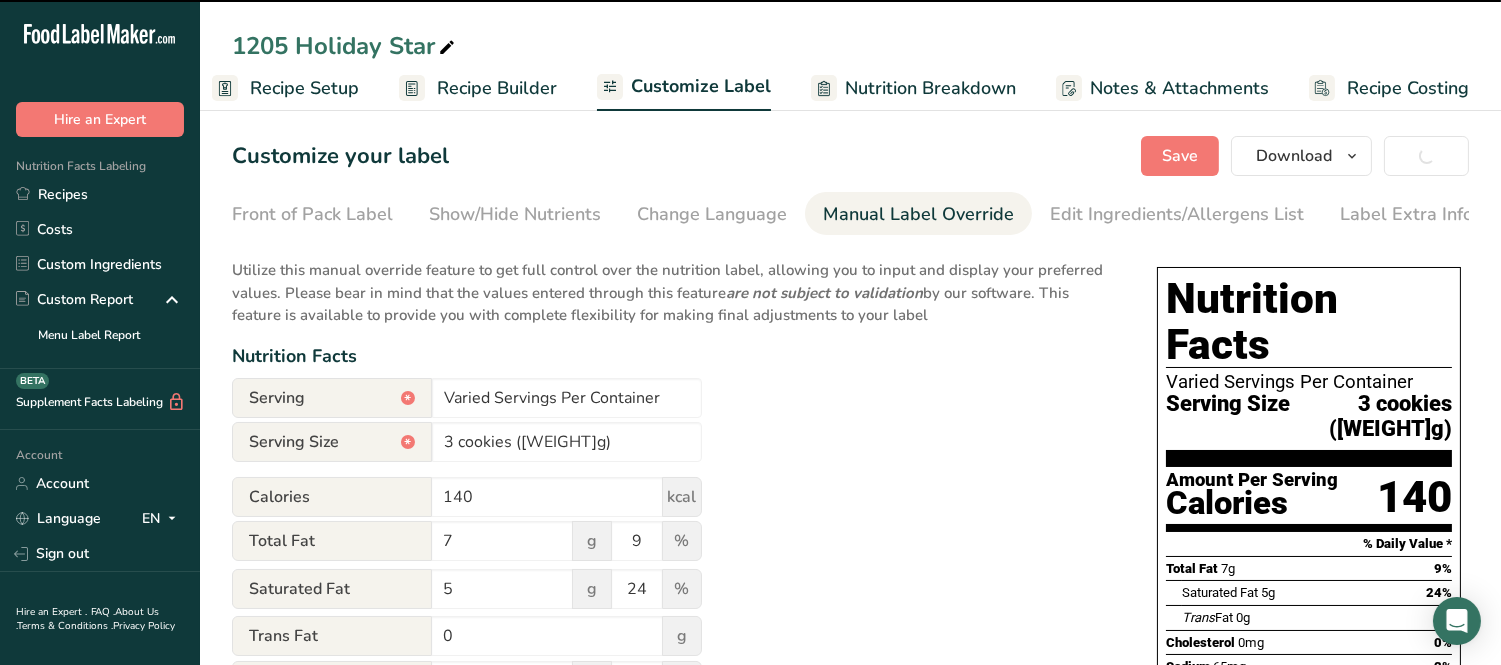 type on "89 Servings Per Container" 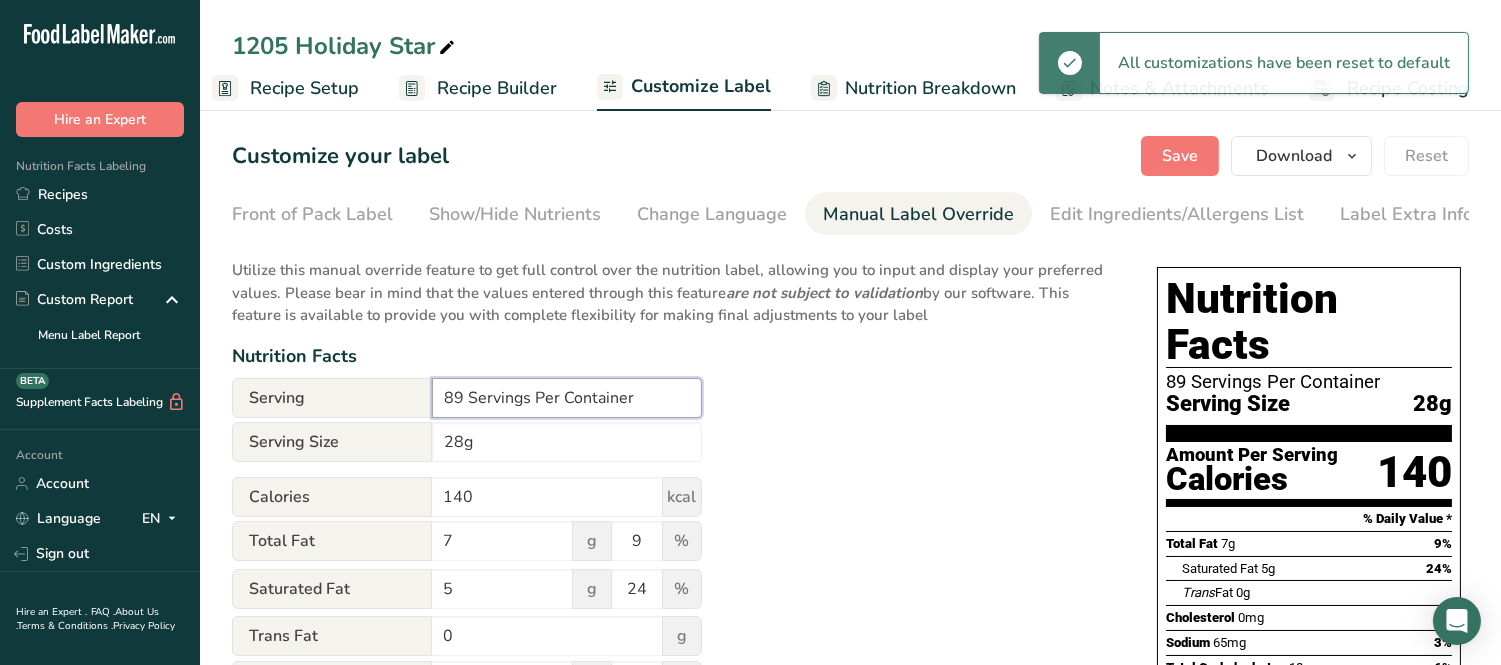 click on "89 Servings Per Container" at bounding box center [567, 398] 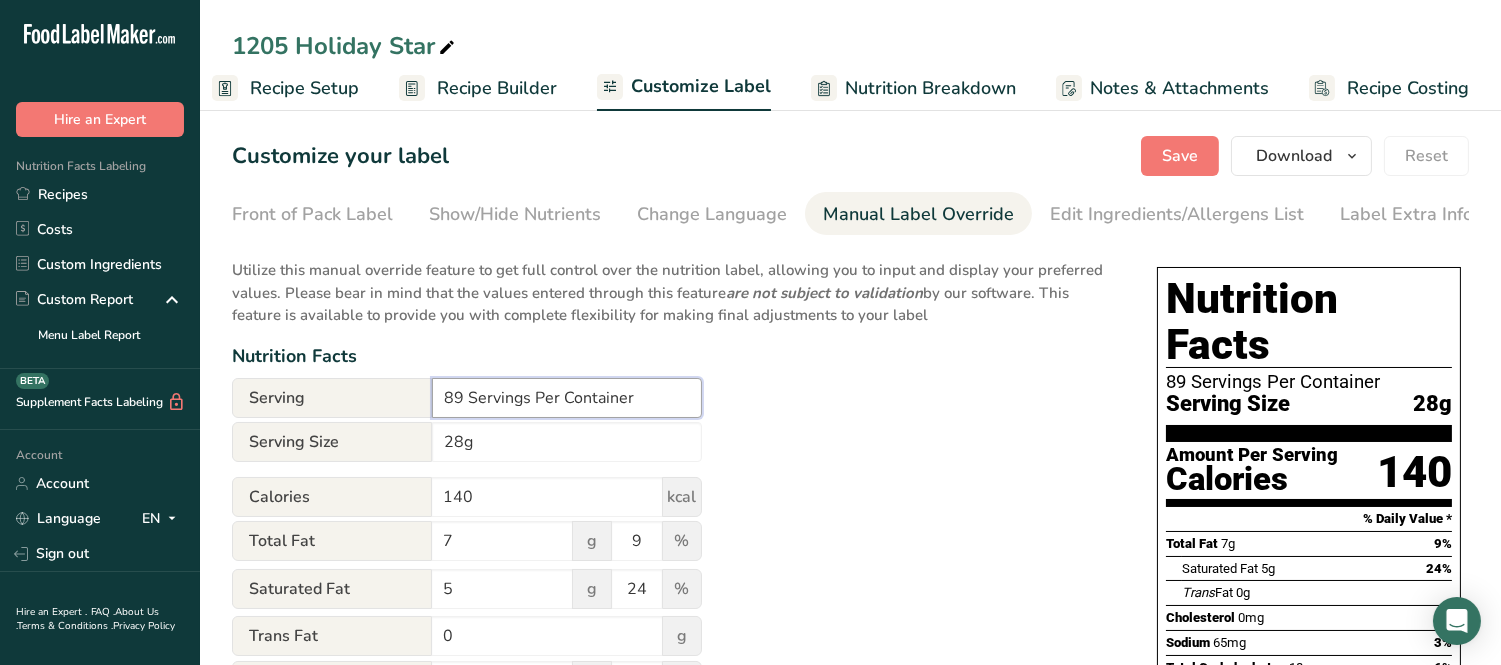 drag, startPoint x: 463, startPoint y: 401, endPoint x: 342, endPoint y: 367, distance: 125.68612 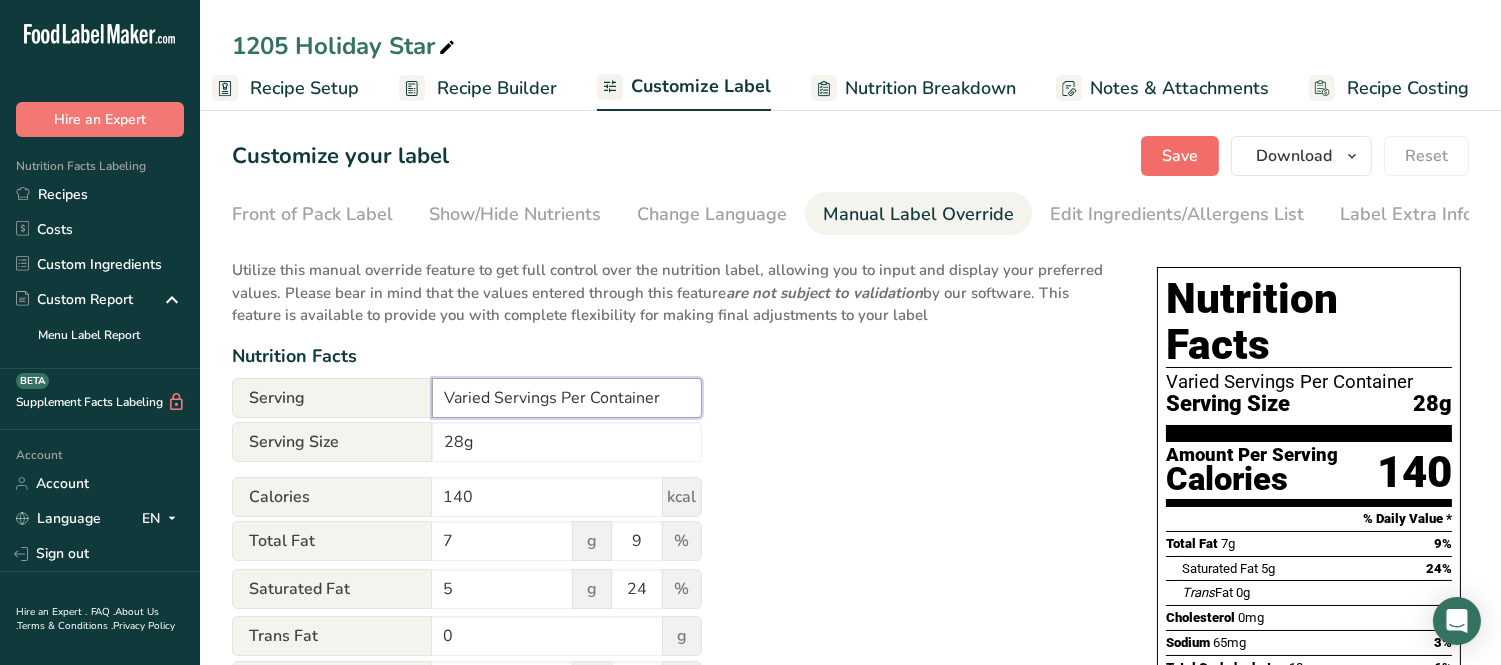 type on "Varied Servings Per Container" 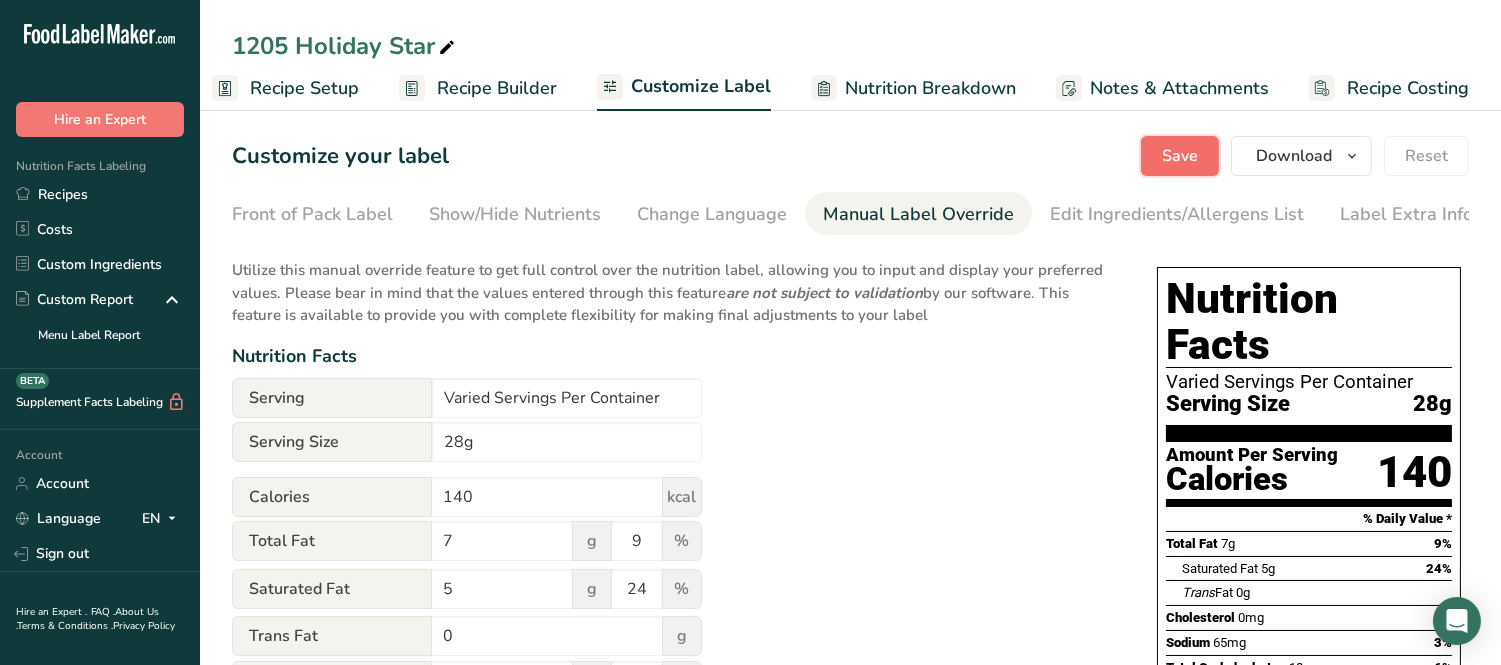 click on "Save" at bounding box center (1180, 156) 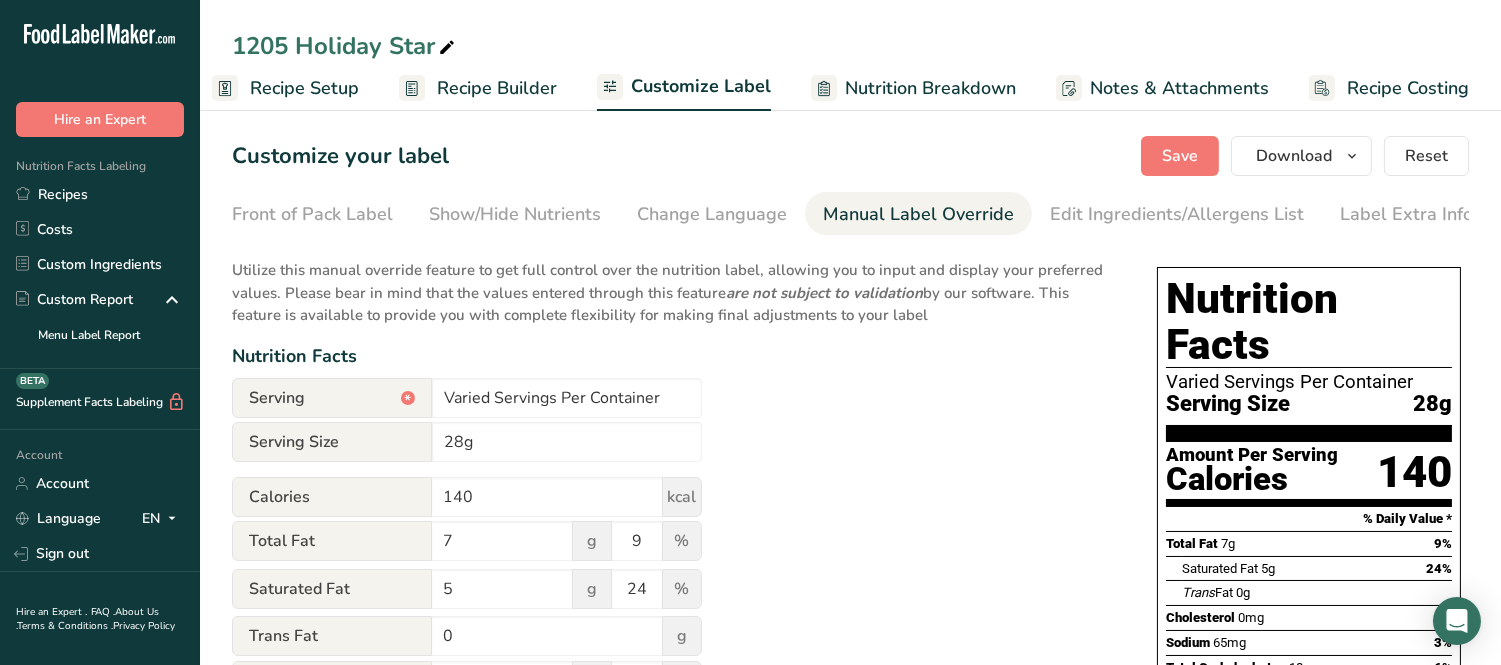 click on "Customize Label" at bounding box center [701, 86] 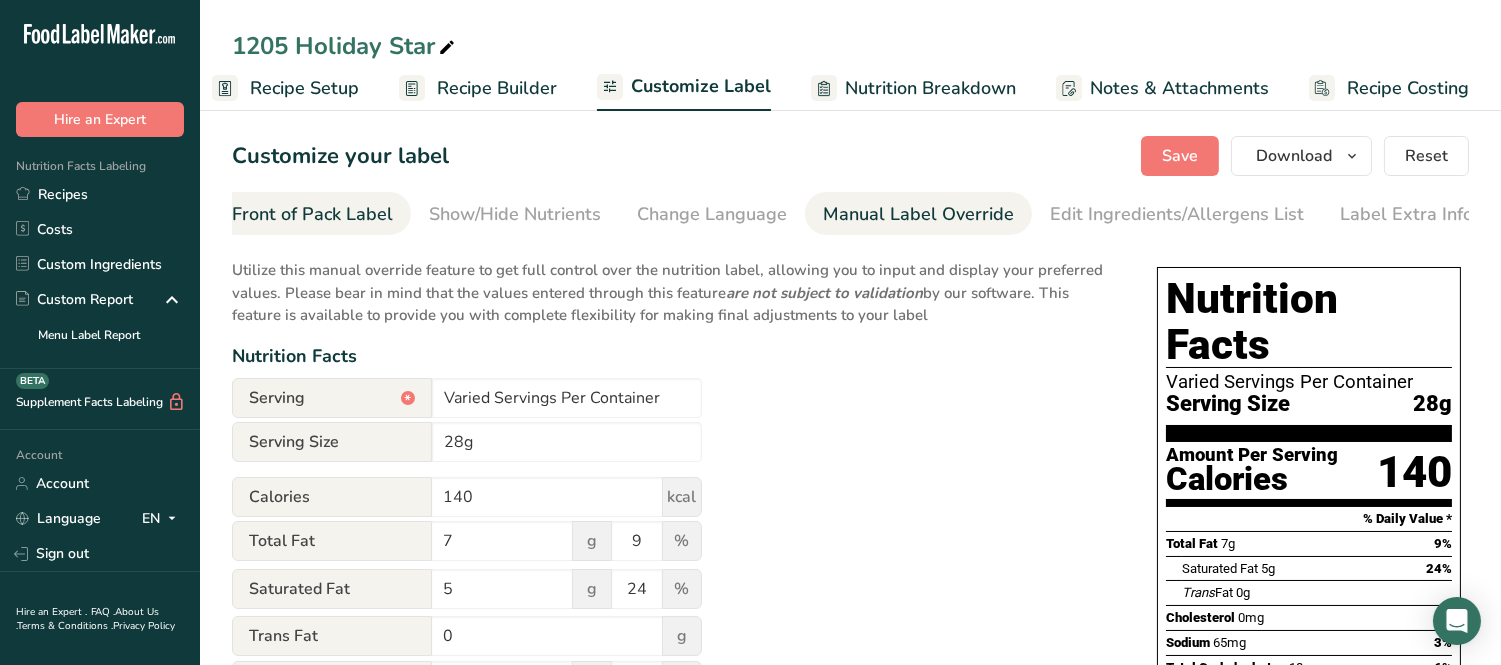 click on "Front of Pack Label" at bounding box center (312, 214) 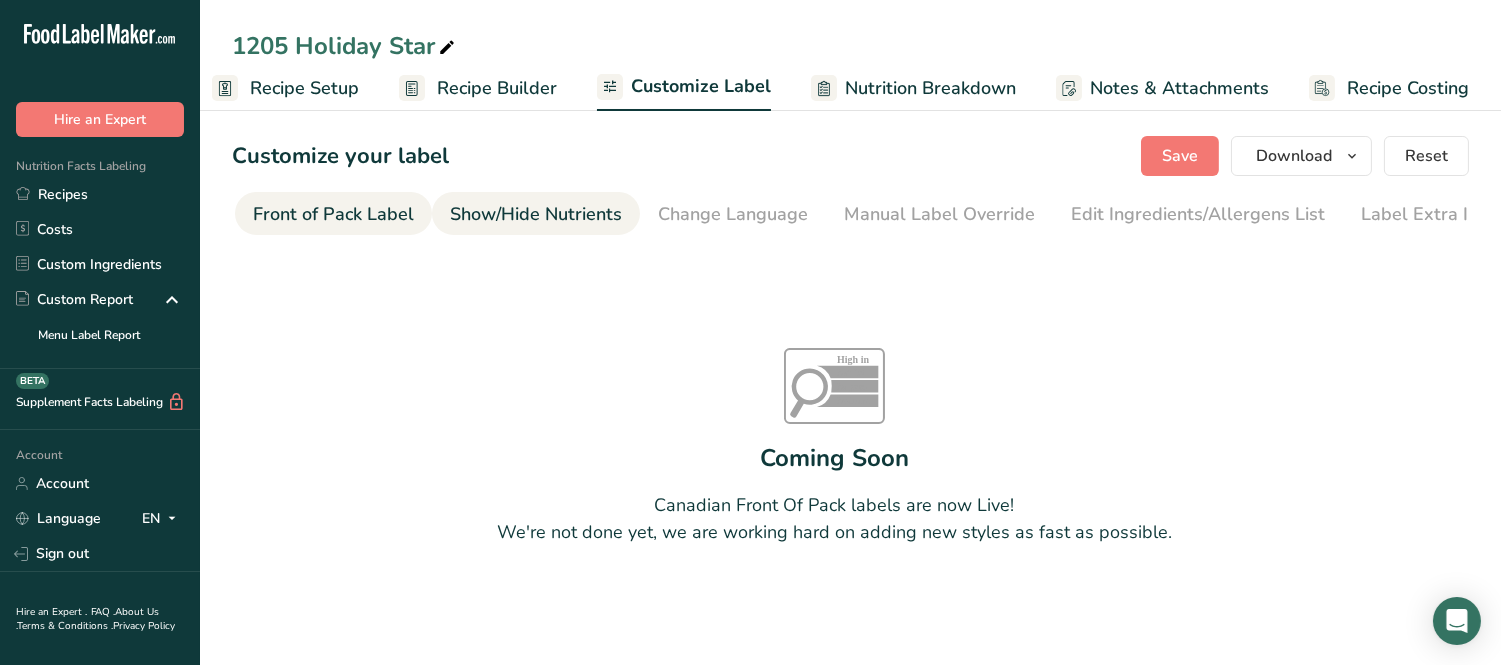 click on "Show/Hide Nutrients" at bounding box center [536, 214] 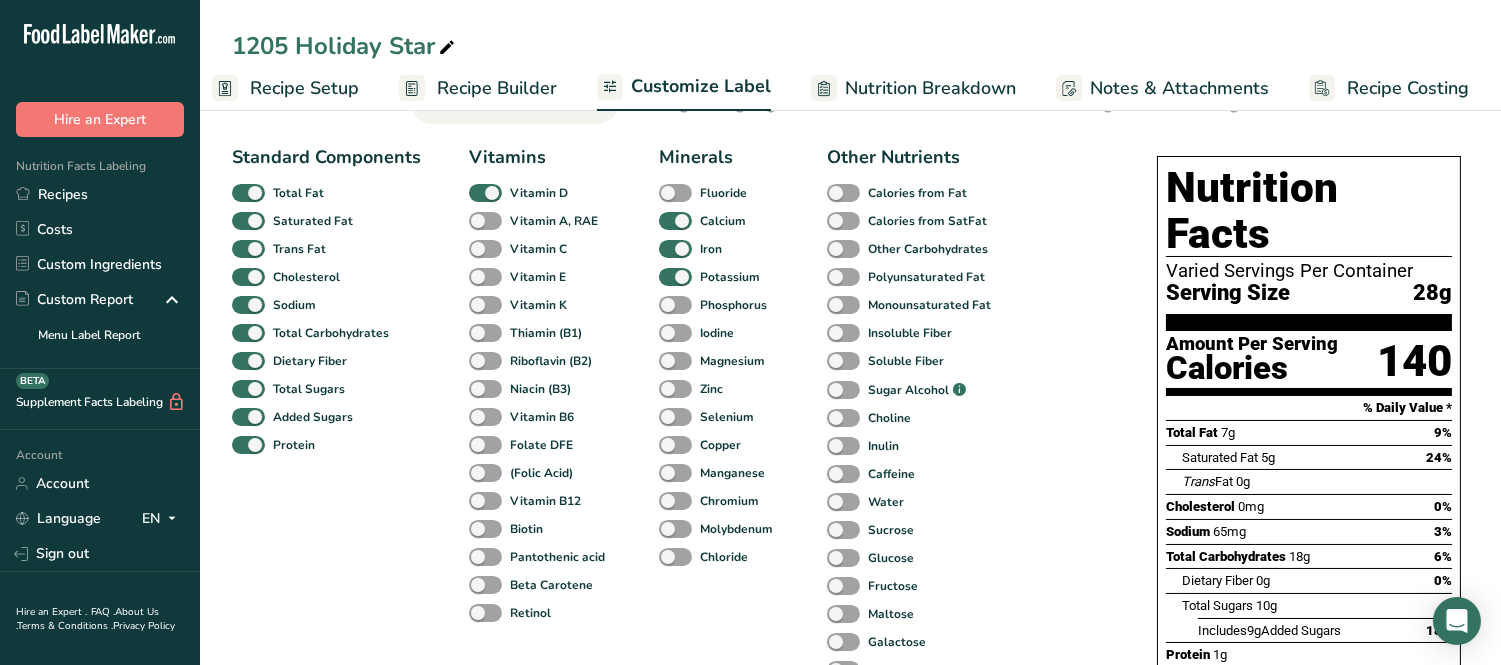 scroll, scrollTop: 0, scrollLeft: 0, axis: both 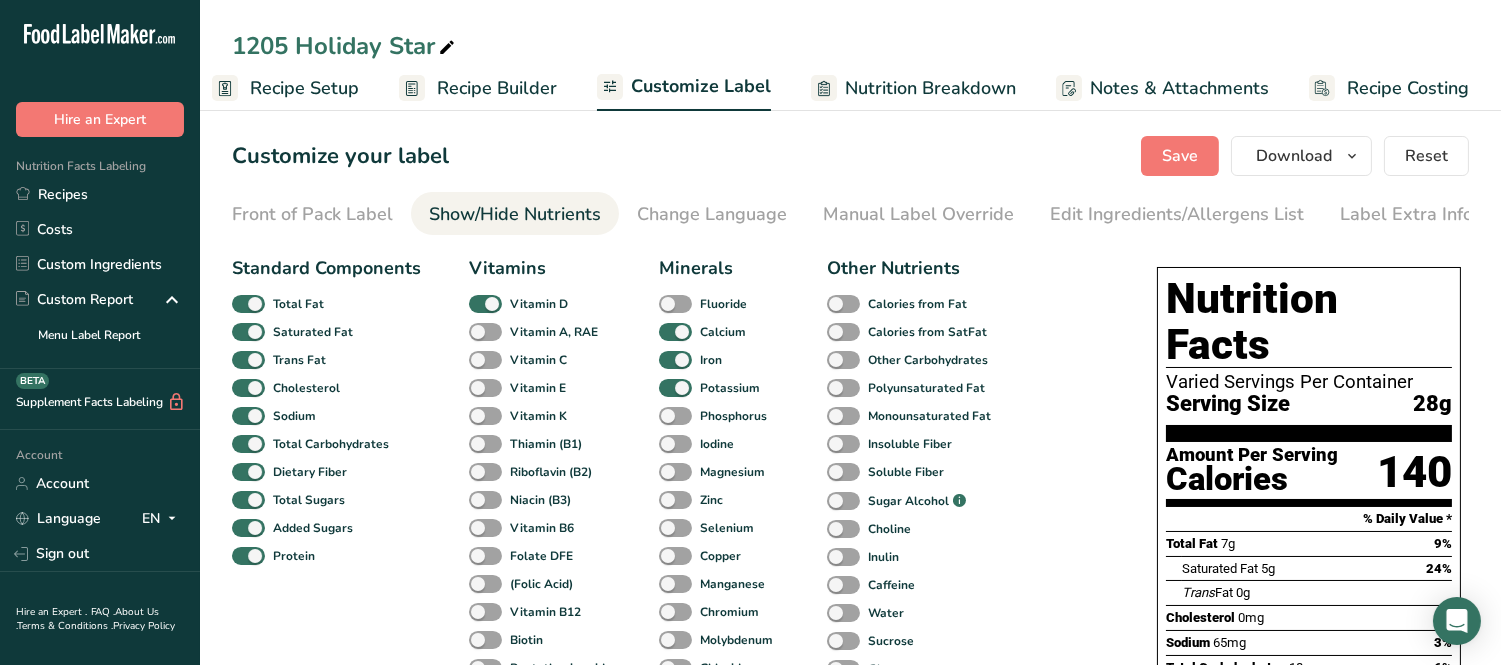 click on "Recipe Setup" at bounding box center (304, 88) 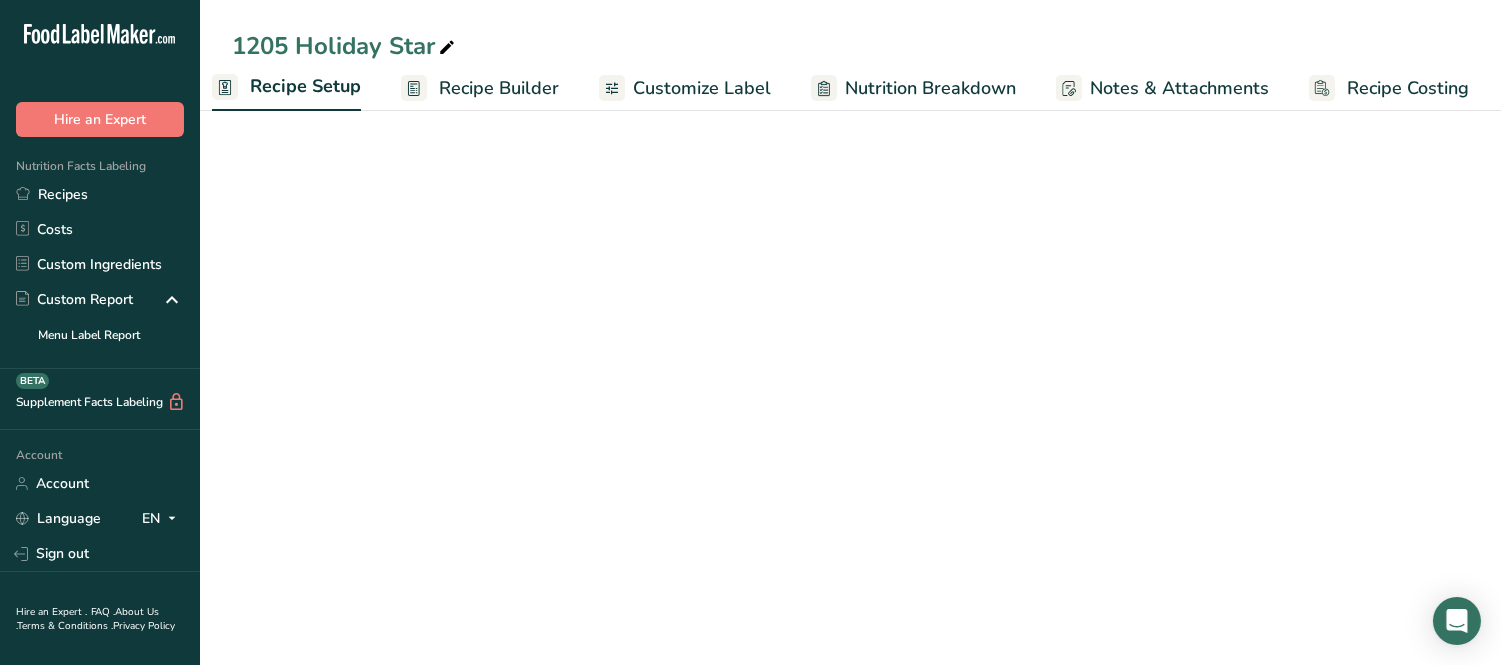 scroll, scrollTop: 0, scrollLeft: 6, axis: horizontal 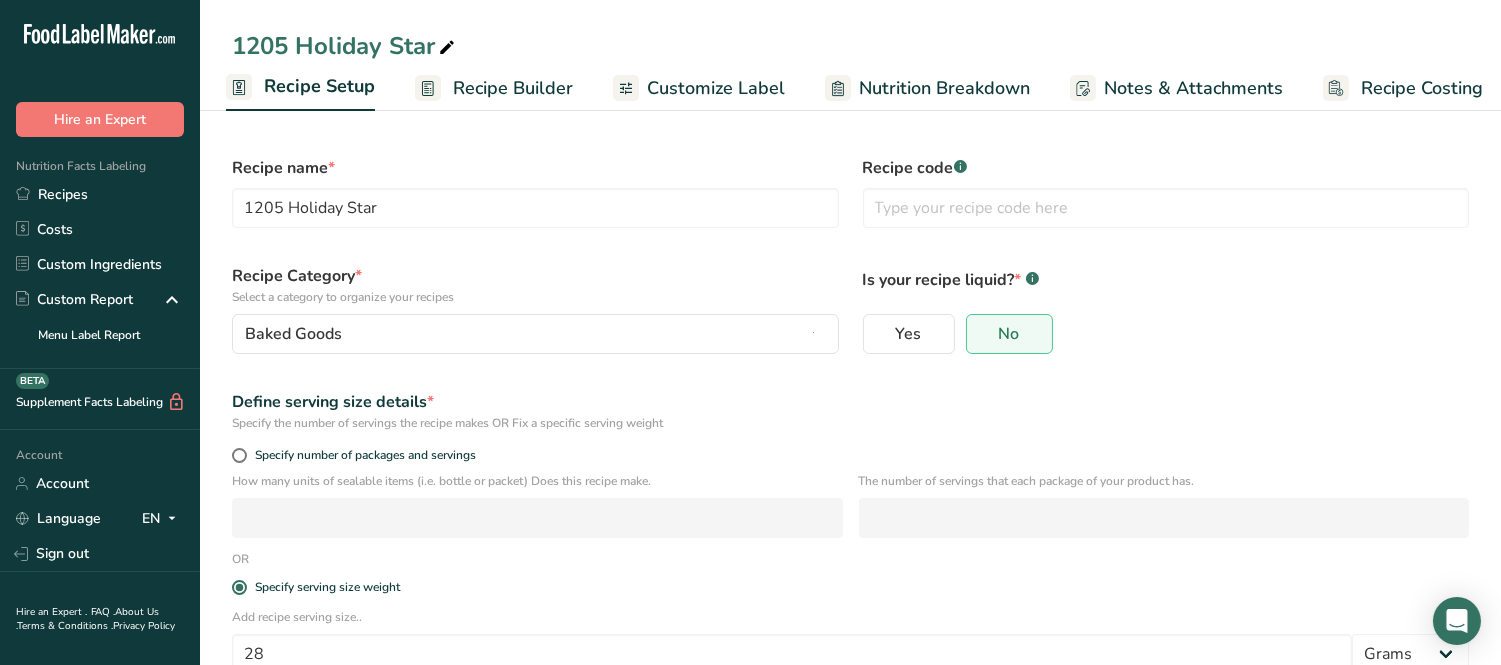 click on "Recipe Builder" at bounding box center [513, 88] 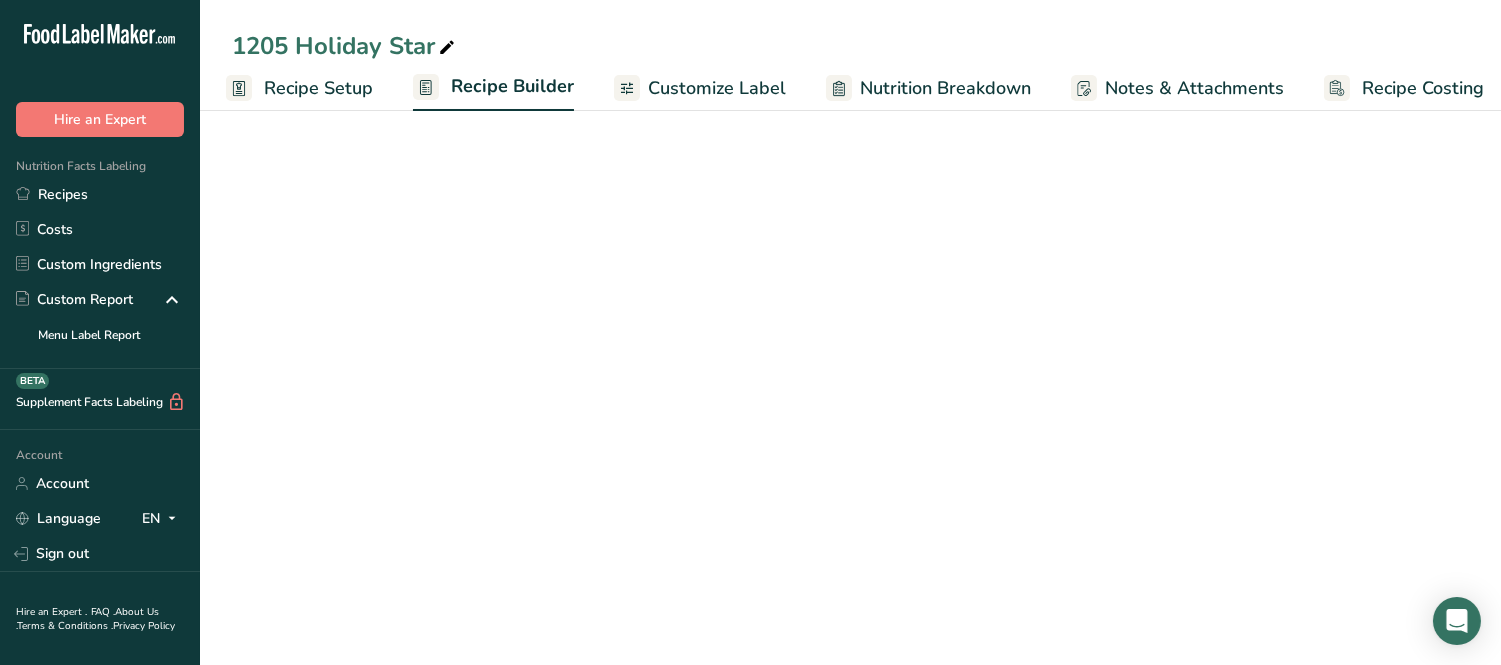 scroll, scrollTop: 0, scrollLeft: 20, axis: horizontal 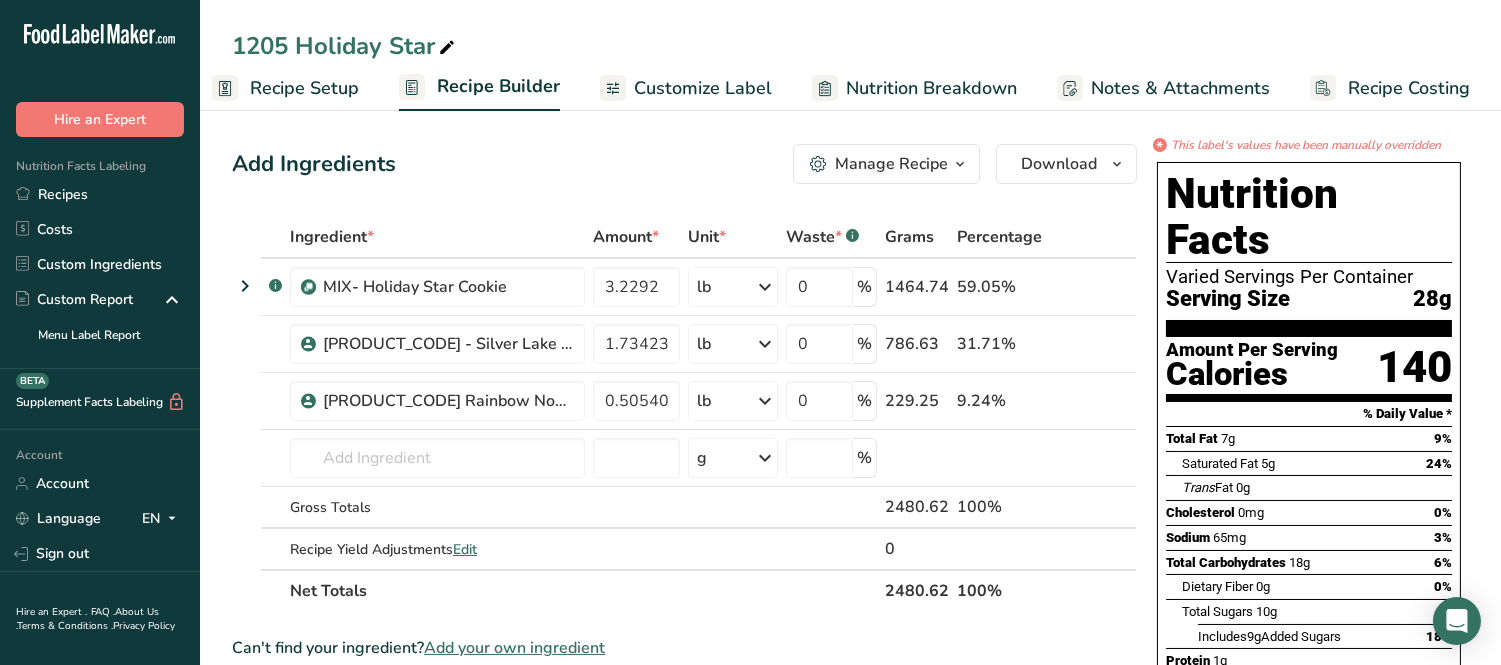 click on "Customize Label" at bounding box center [703, 88] 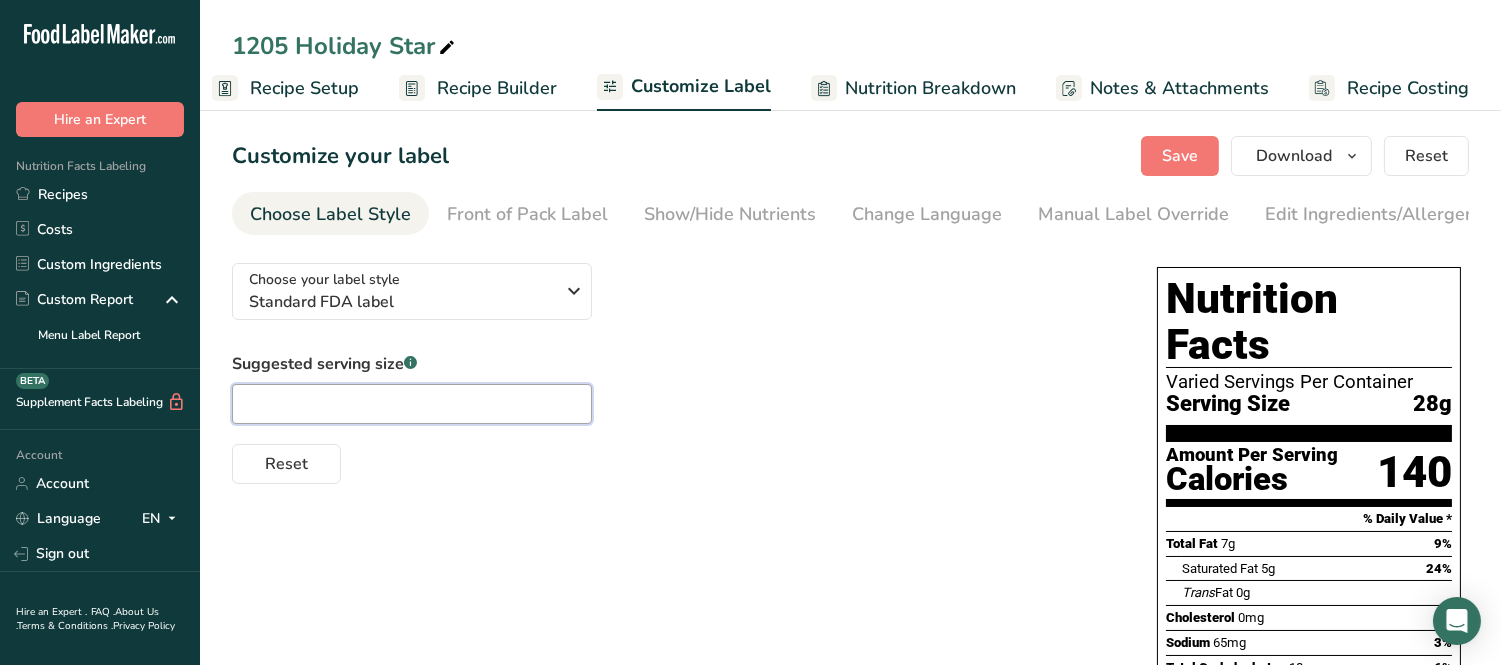 click at bounding box center [412, 404] 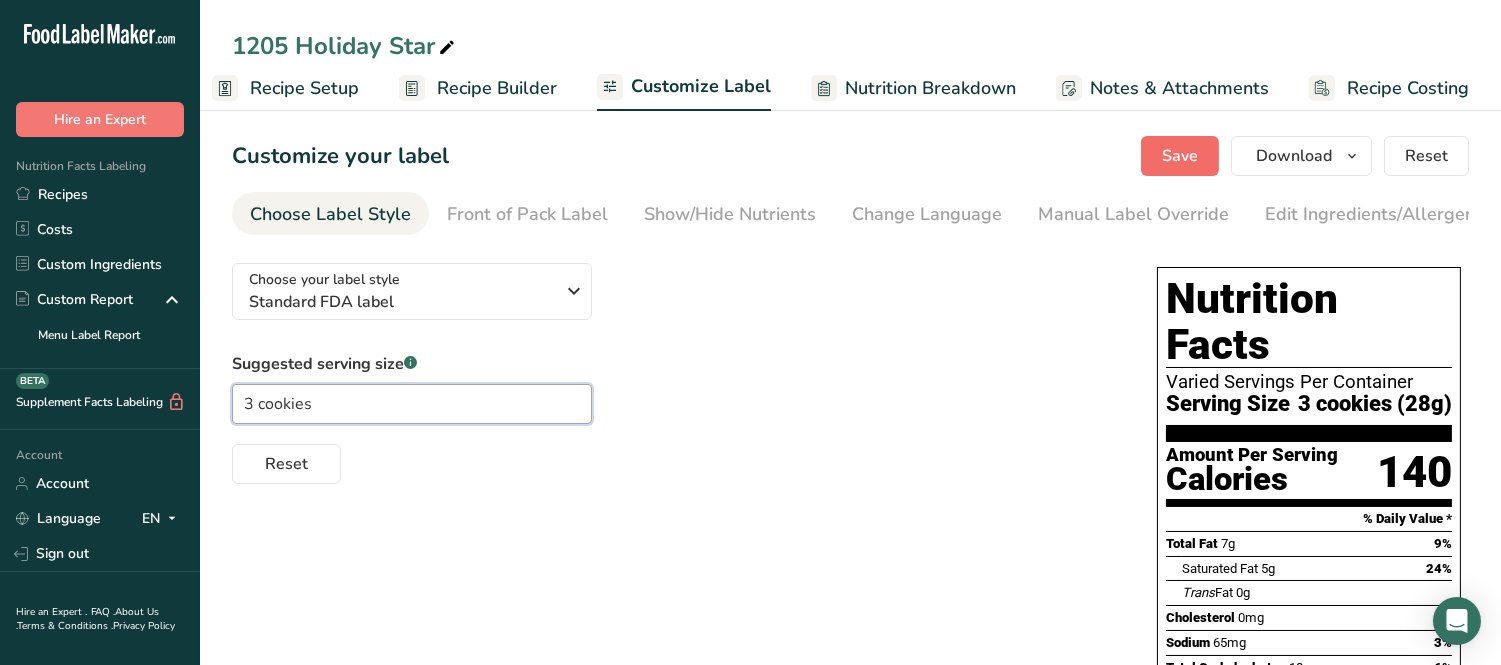 type on "3 cookies" 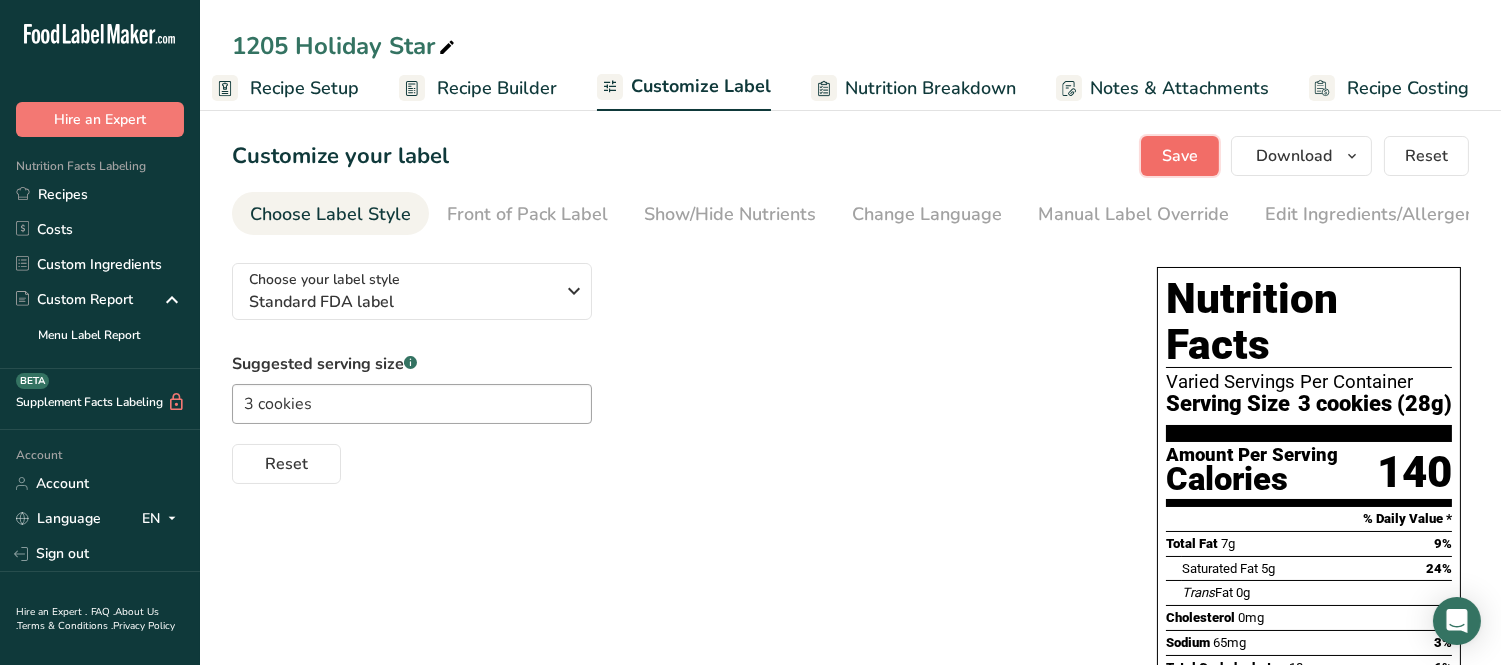 click on "Save" at bounding box center (1180, 156) 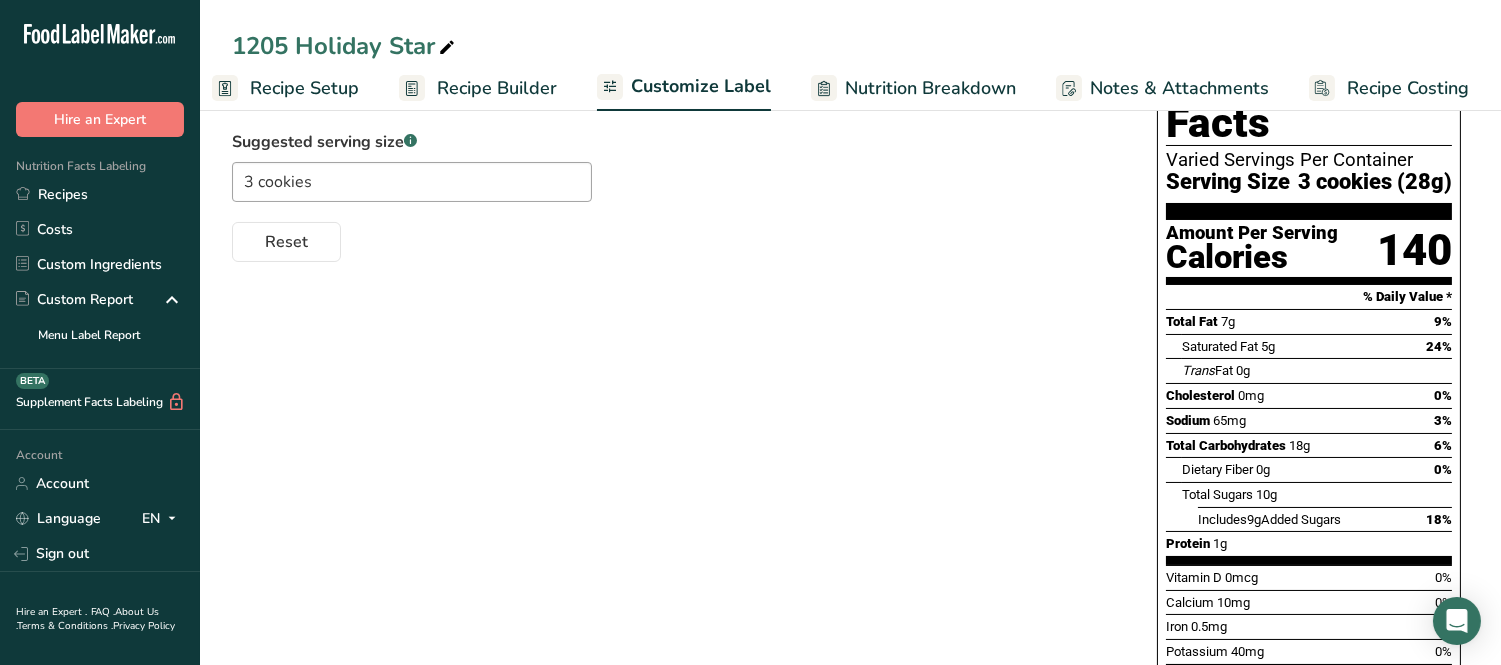 scroll, scrollTop: 555, scrollLeft: 0, axis: vertical 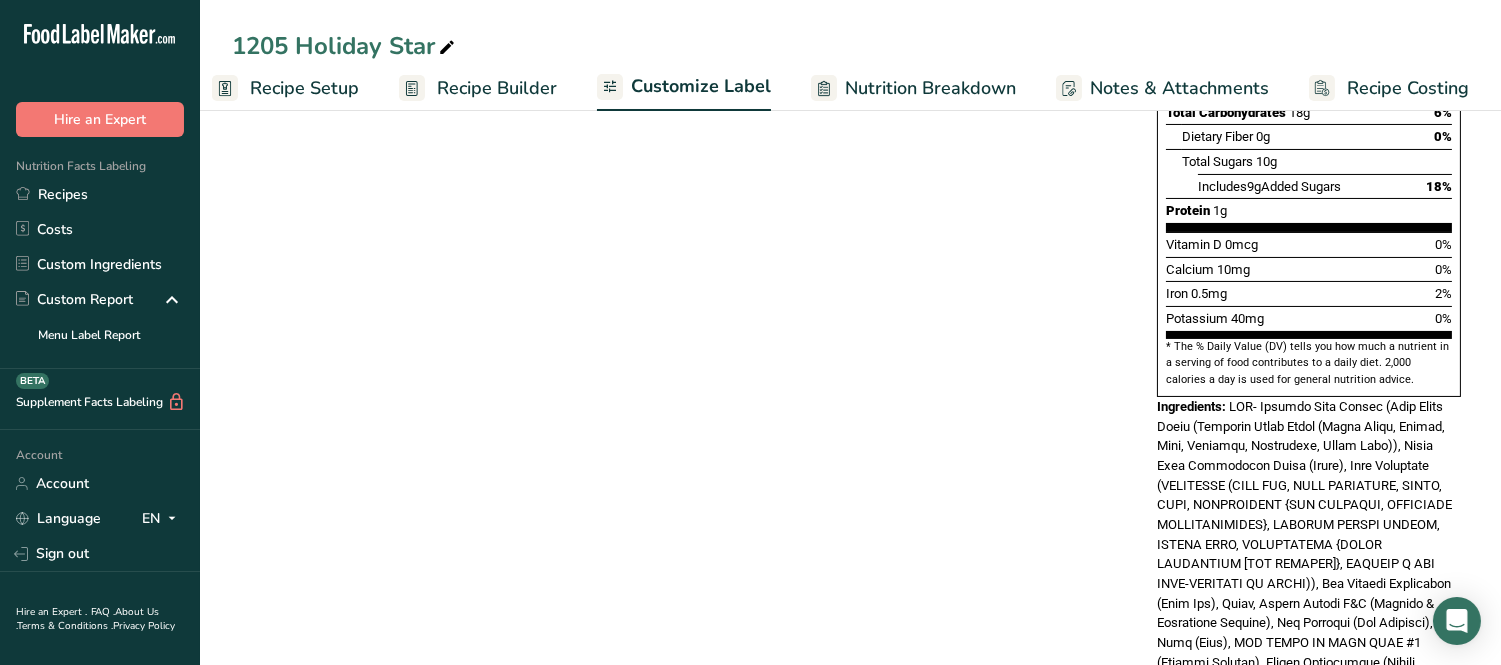 click on "Customize Label" at bounding box center [701, 86] 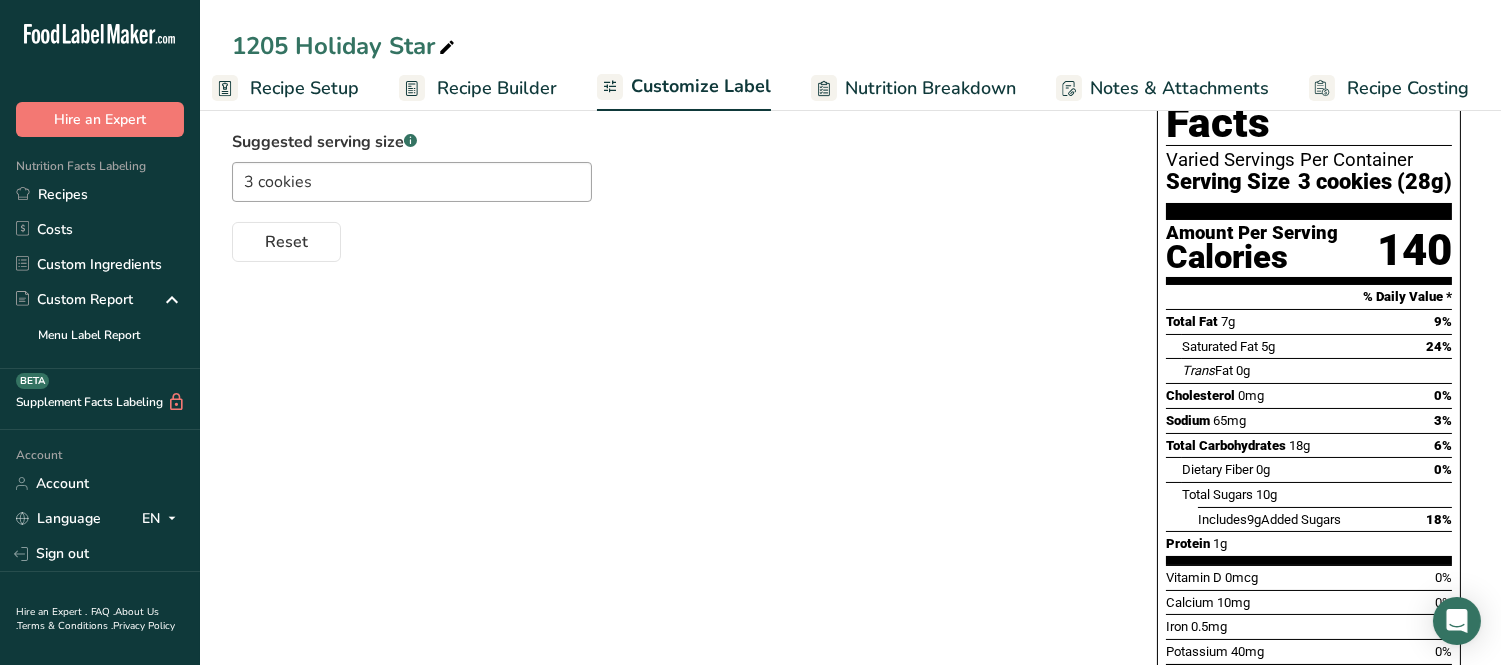 scroll, scrollTop: 0, scrollLeft: 0, axis: both 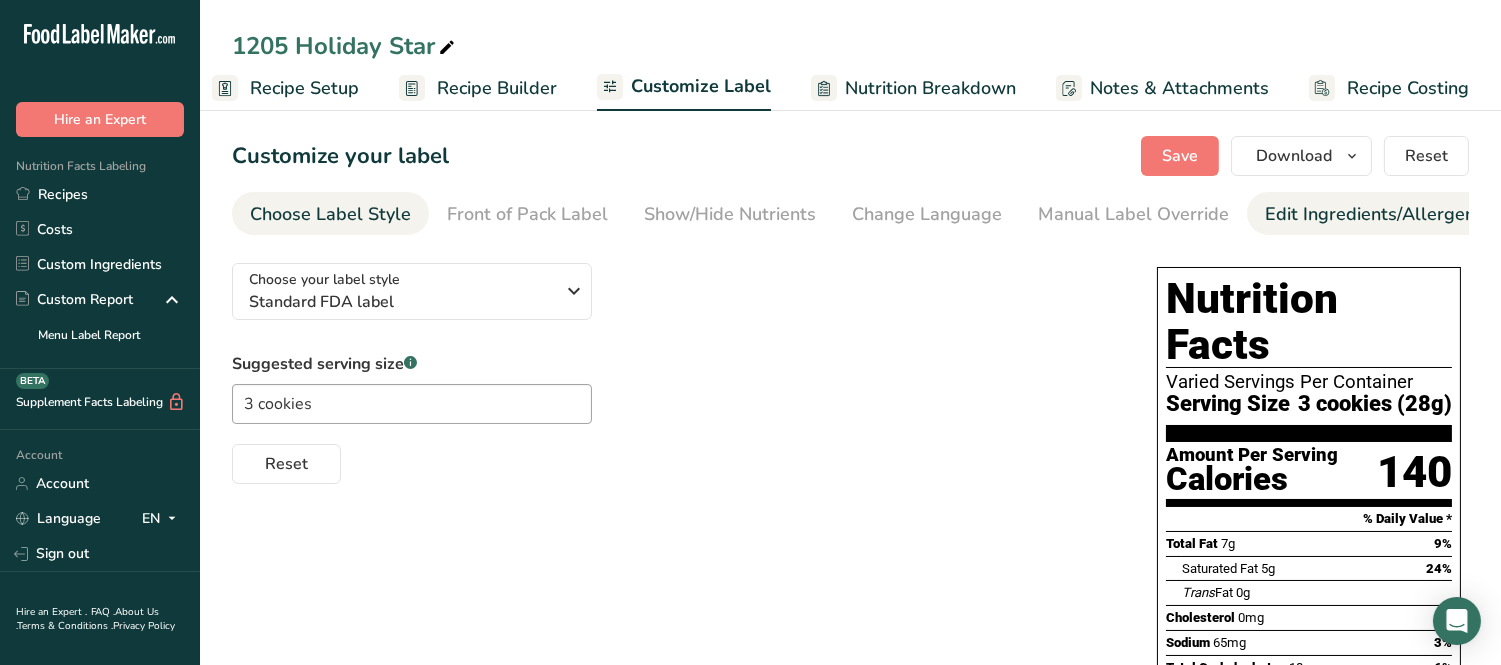 click on "Edit Ingredients/Allergens List" at bounding box center (1392, 214) 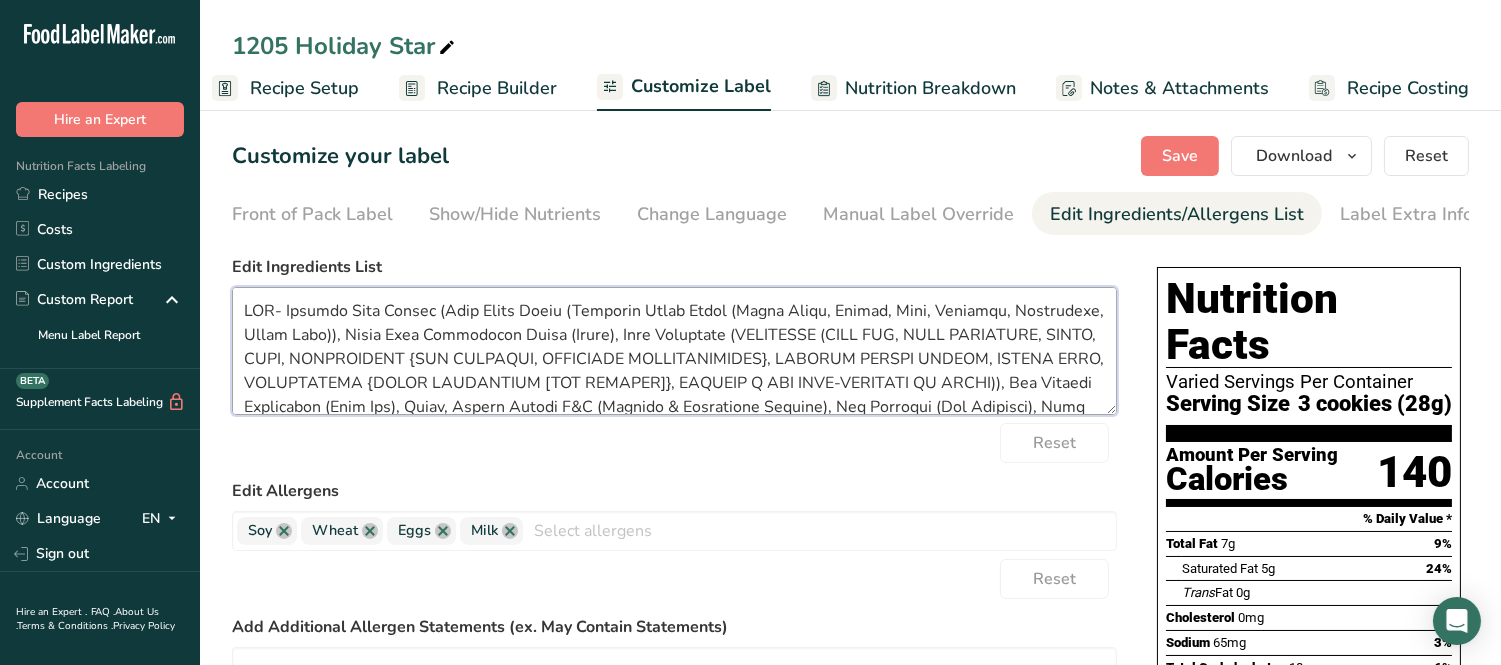 scroll, scrollTop: 160, scrollLeft: 0, axis: vertical 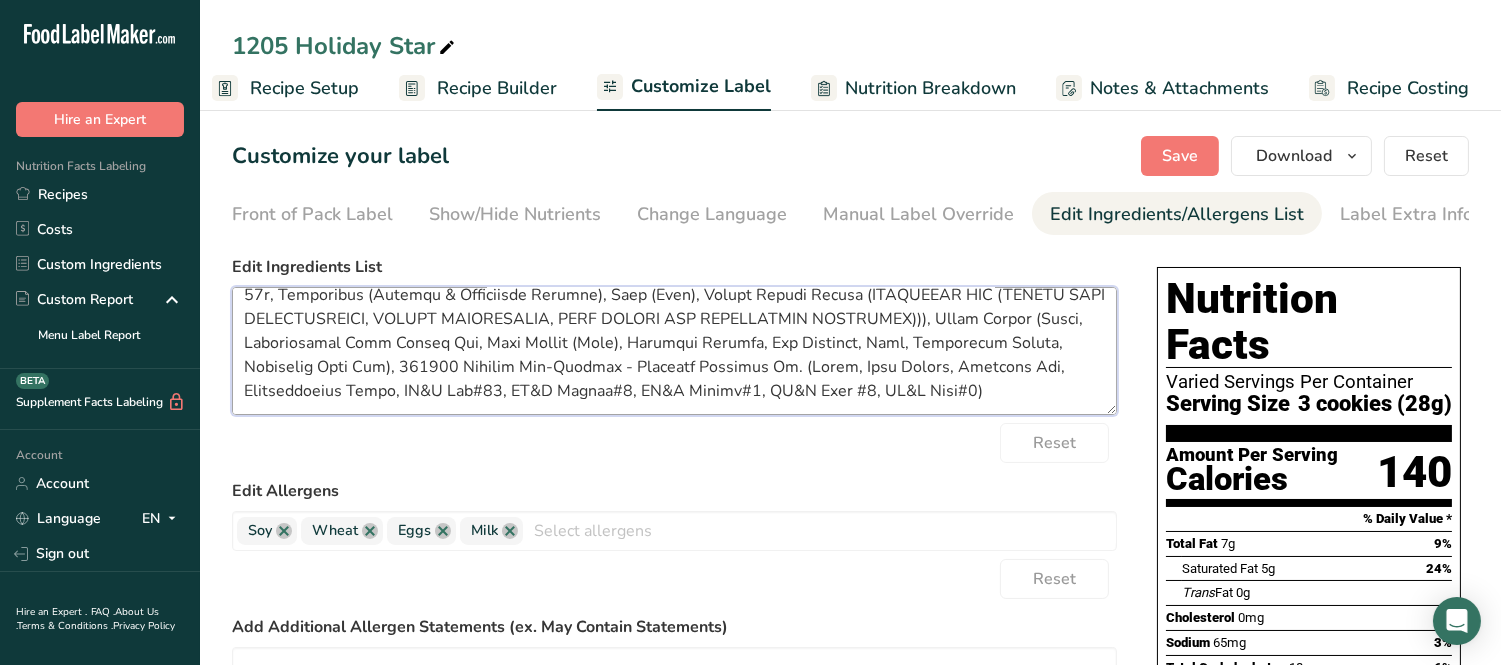 drag, startPoint x: 242, startPoint y: 306, endPoint x: 1093, endPoint y: 434, distance: 860.5725 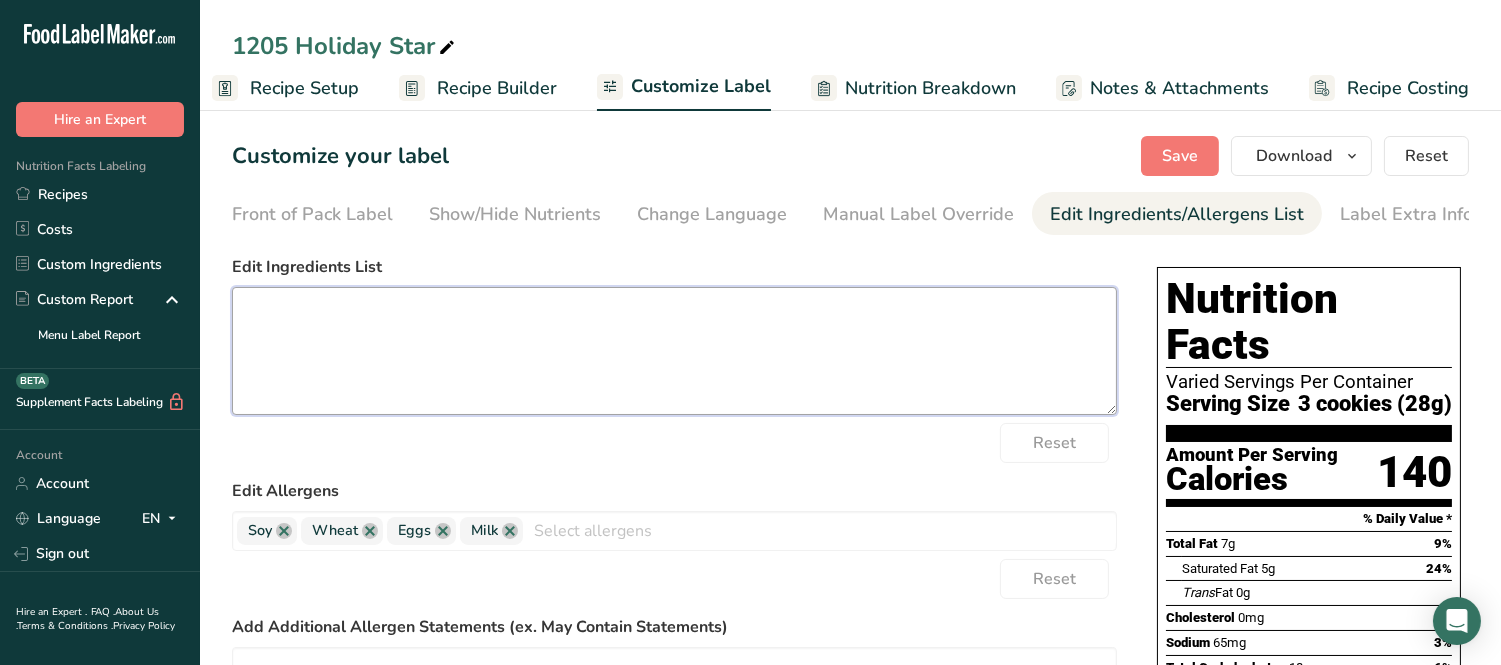 scroll, scrollTop: 0, scrollLeft: 0, axis: both 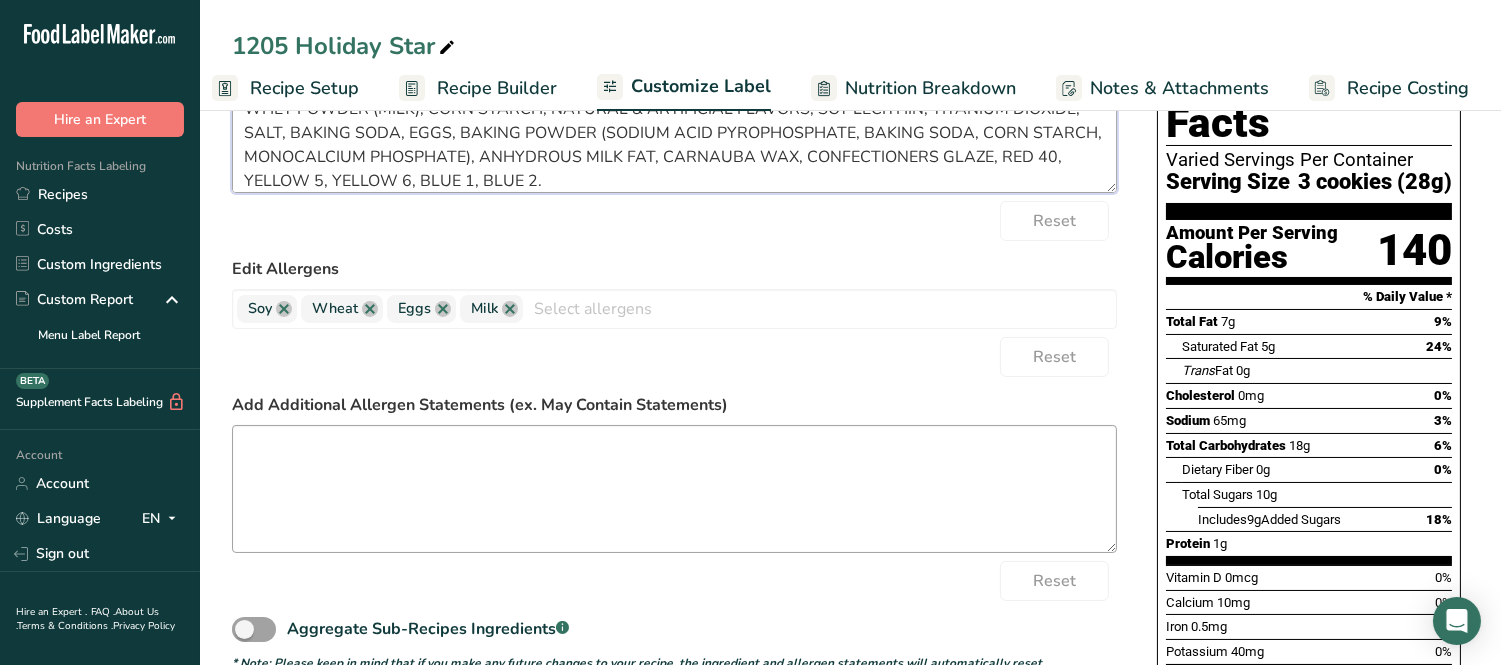 type on "ENRICHED WHEAT FLOUR (WHEAT FLOUR, NIACIN, REDUCED IRON, THIAMINE MONONITRATE, RIBOFLAVIN, FOLIC ACID), SUGAR, MARGARINE (PALM OIL, PALM FRACTIONS, WATER, SALT, EMULSIFIERS {SOY LECITHIN, DISTILLED MONOGLYCERIDES}, NATURAL BUTTER FLAVOR, CITRIC ACID, ANTIOXIDANT {MIXED TOCOPHEROL [SOY DERIVED]}, VITAMIN A AND BETA-CAROTENE AS COLOR), HYDROGENATED PALM KERNEL OIL, PALM OIL, WHEY POWDER (MILK), CORN STARCH, NATURAL & ARTIFICIAL FLAVORS, SOY LECITHIN, TITANIUM DIOXIDE, SALT, BAKING SODA, EGGS, BAKING POWDER (SODIUM ACID PYROPHOSPHATE, BAKING SODA, CORN STARCH, MONOCALCIUM PHOSPHATE), ANHYDROUS MILK FAT, CARNAUBA WAX, CONFECTIONERS GLAZE, RED 40, YELLOW 5, YELLOW 6, BLUE 1, BLUE 2." 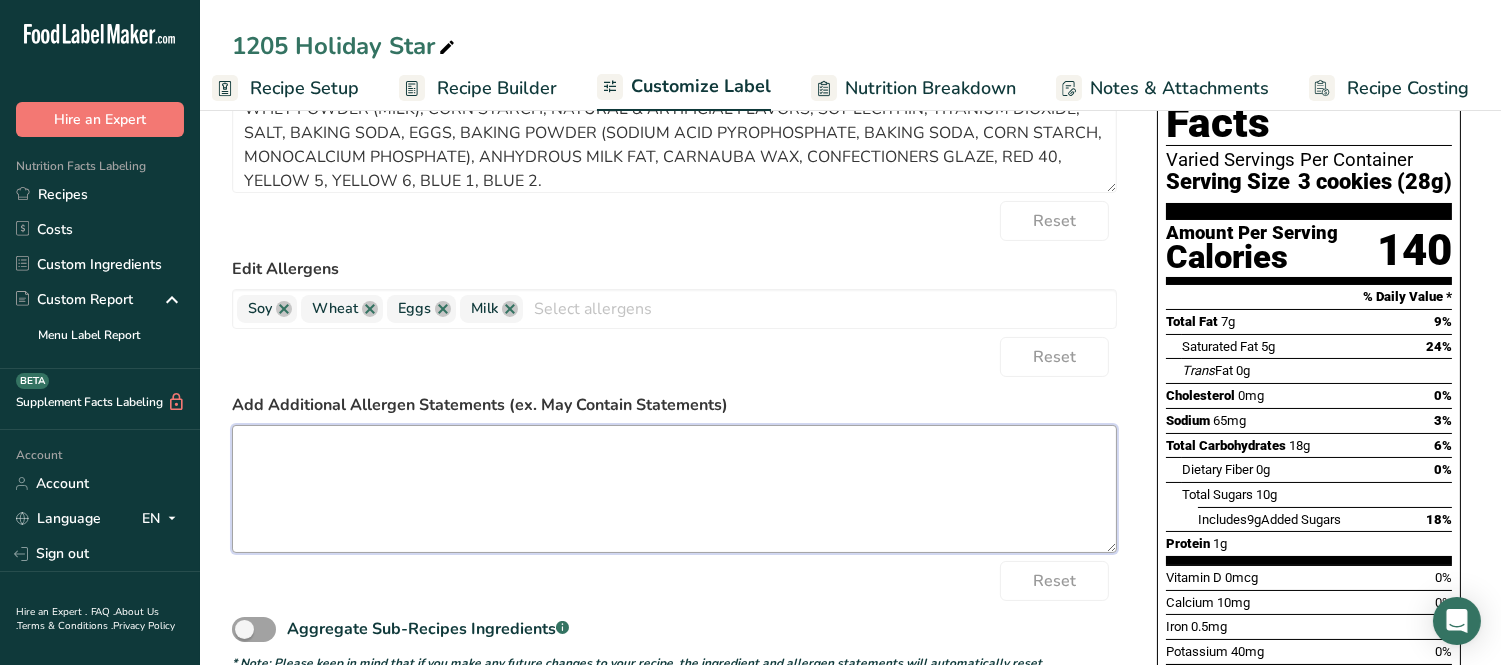click at bounding box center [674, 489] 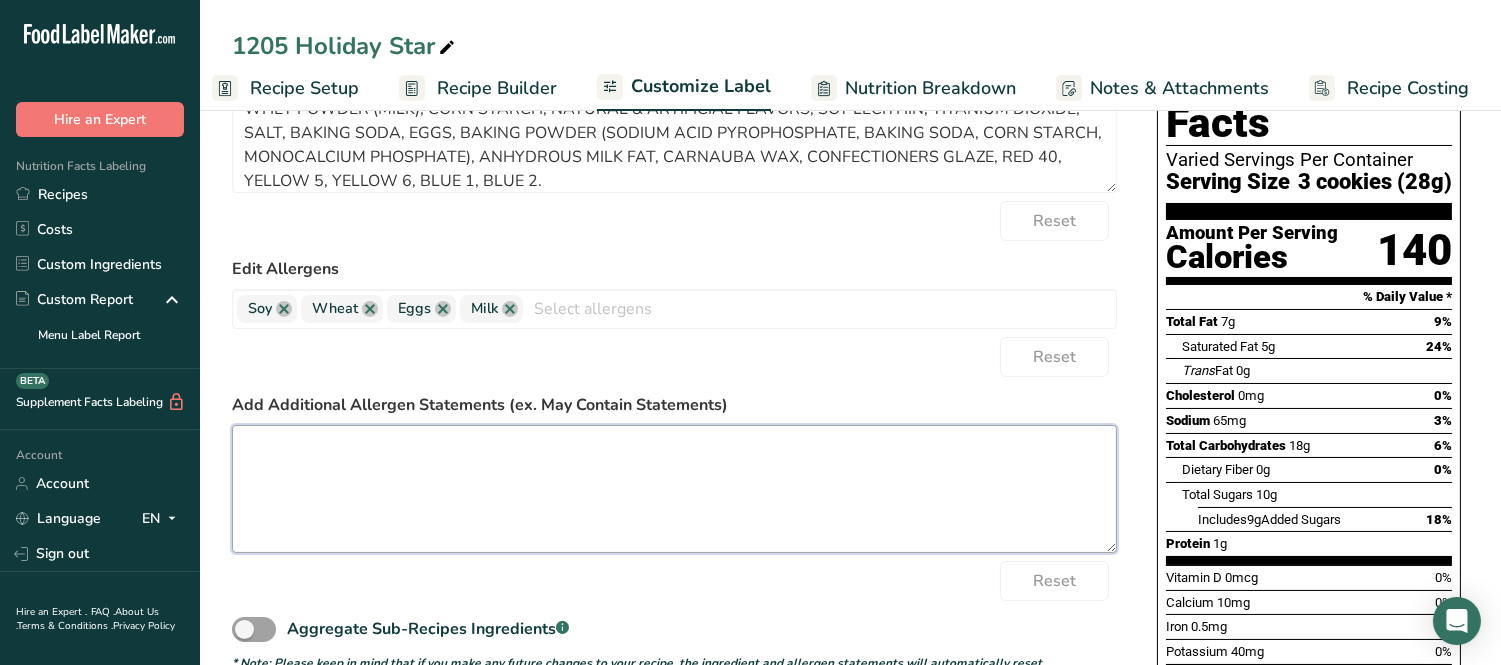 paste on "PROCESSED IN A PLANT THAT ALSO PROCESSES PEANUTS, TREENUTS, & SESAME
CONTAINS BIOENGINEERED FOOD INGREDIENTS" 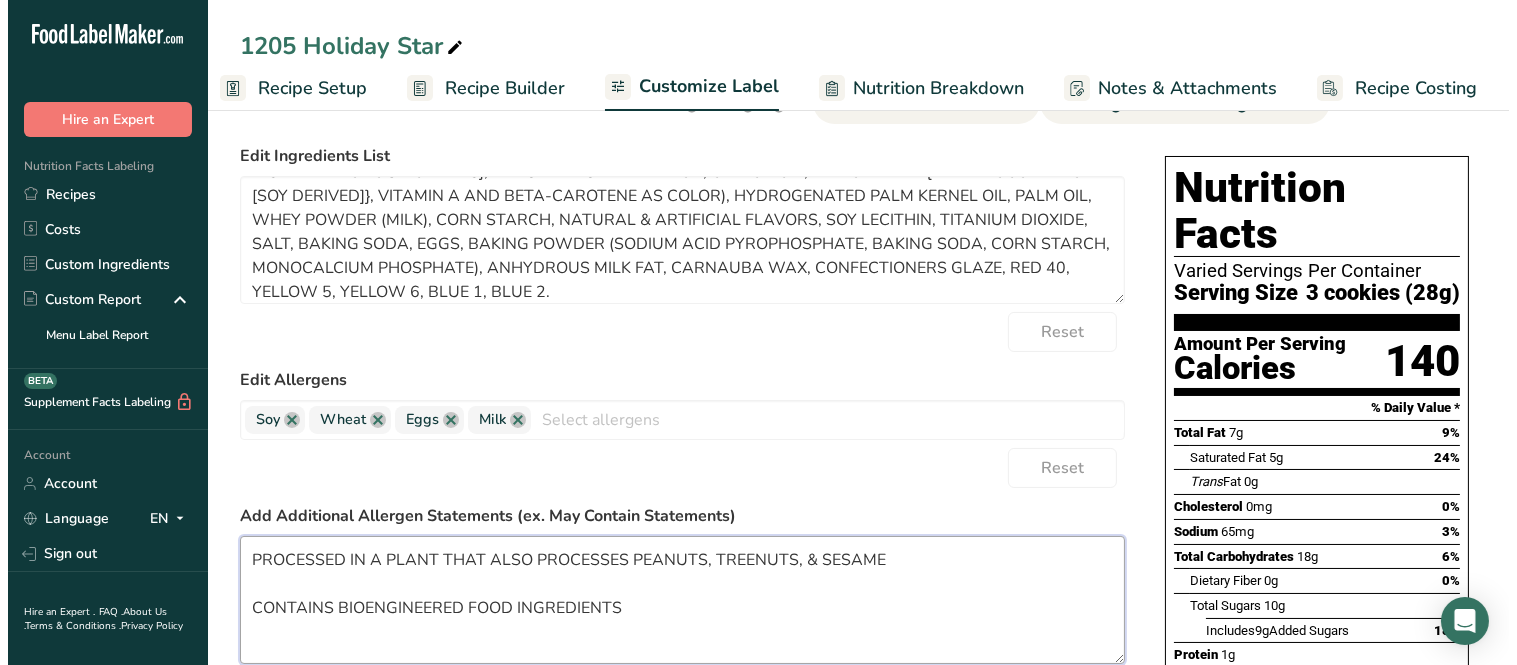 scroll, scrollTop: 0, scrollLeft: 0, axis: both 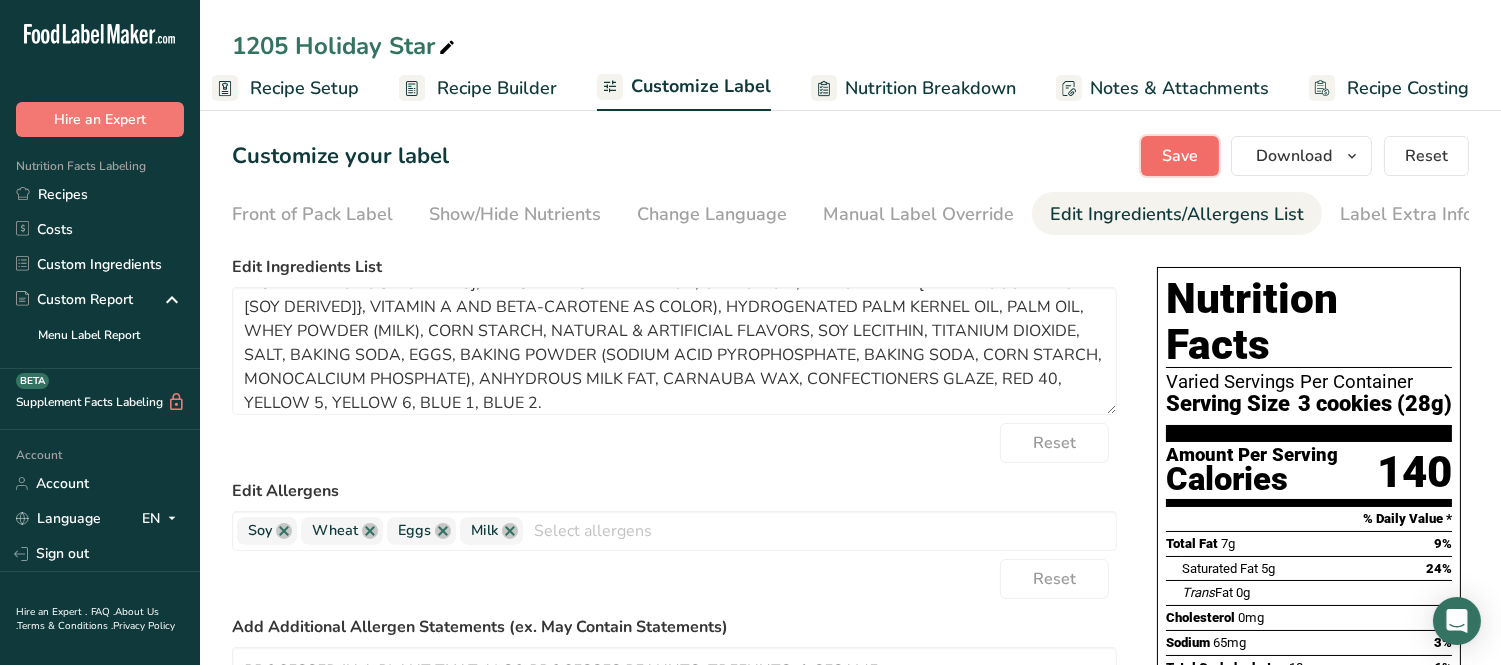 click on "Save" at bounding box center (1180, 156) 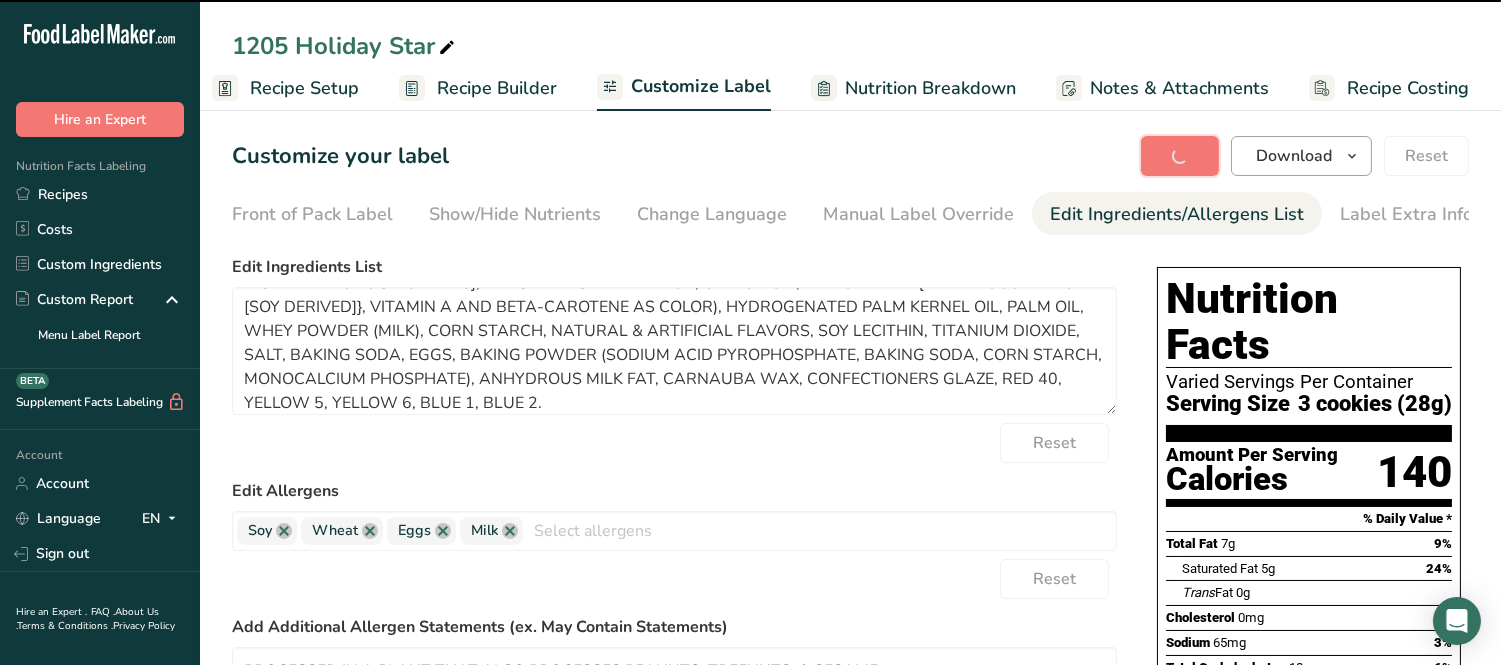 type on "PROCESSED IN A PLANT THAT ALSO PROCESSES PEANUTS, TREENUTS, & SESAME
CONTAINS BIOENGINEERED FOOD INGREDIENTS" 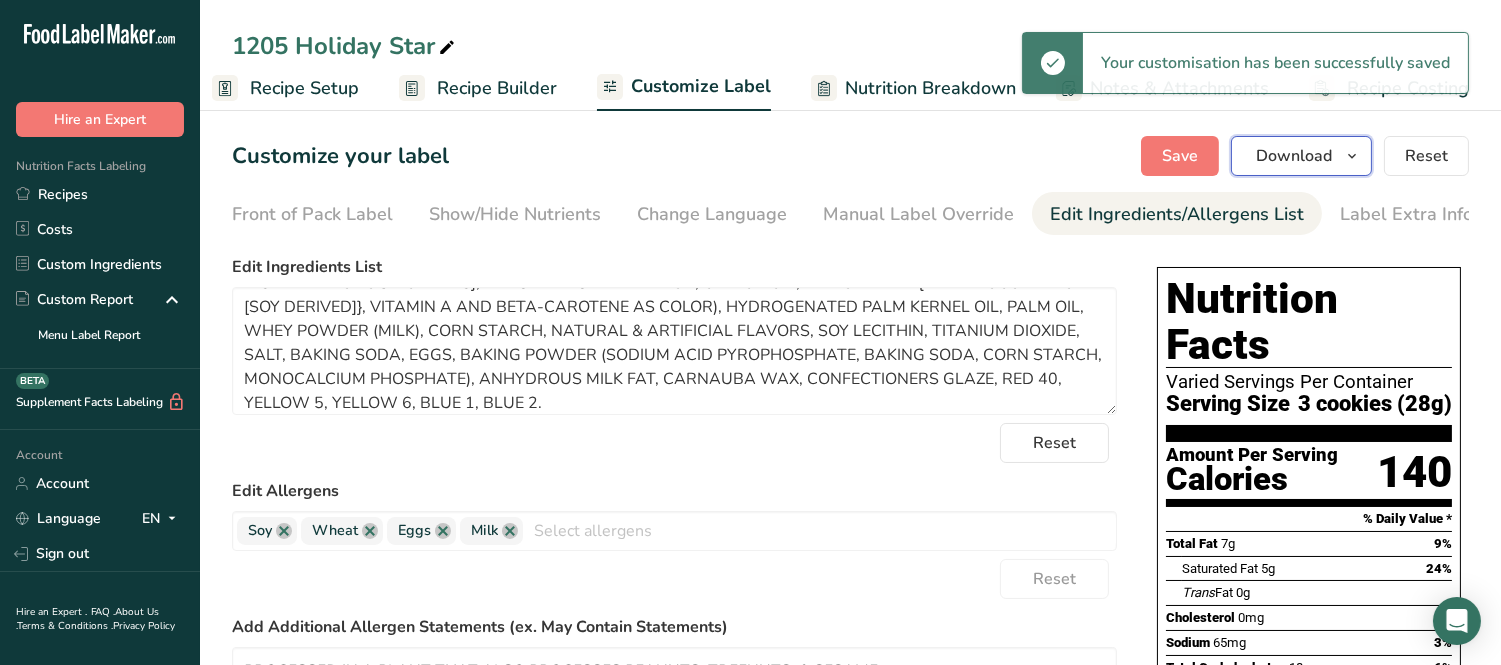 click at bounding box center [1352, 156] 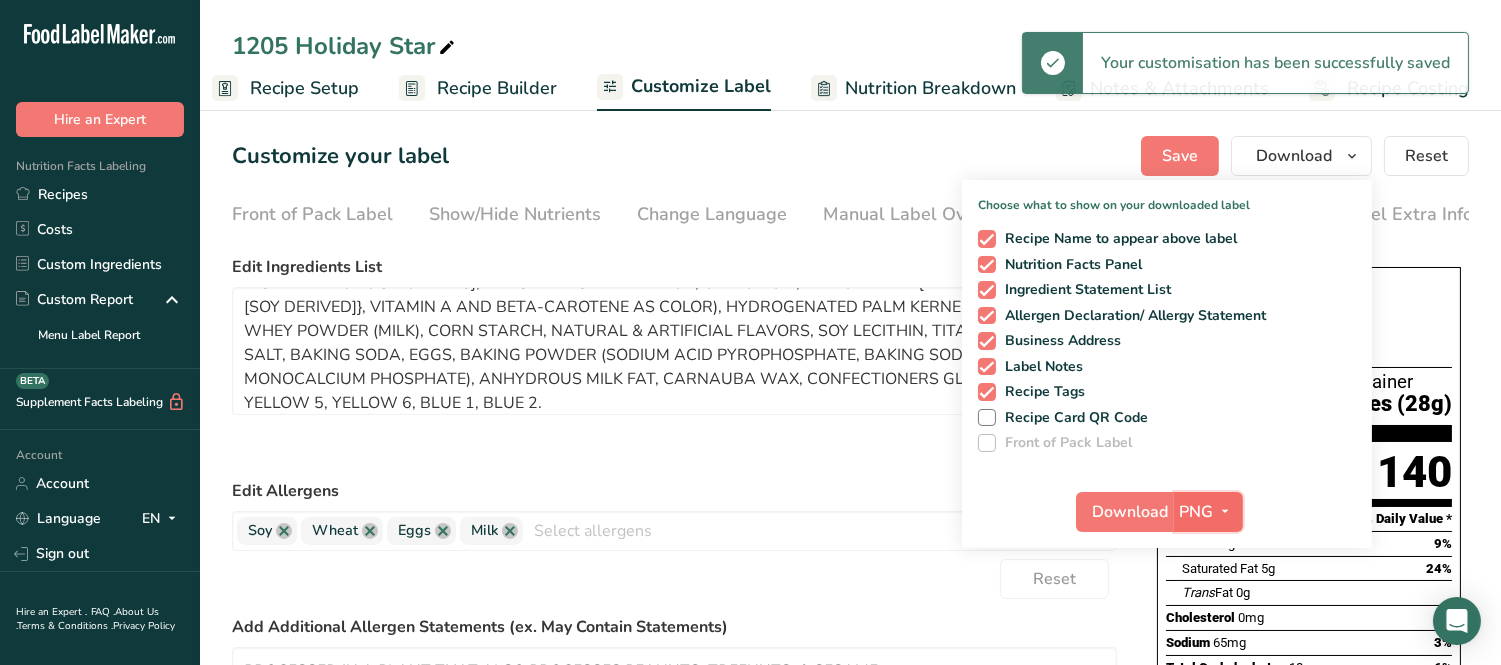 click on "PNG" at bounding box center (1197, 512) 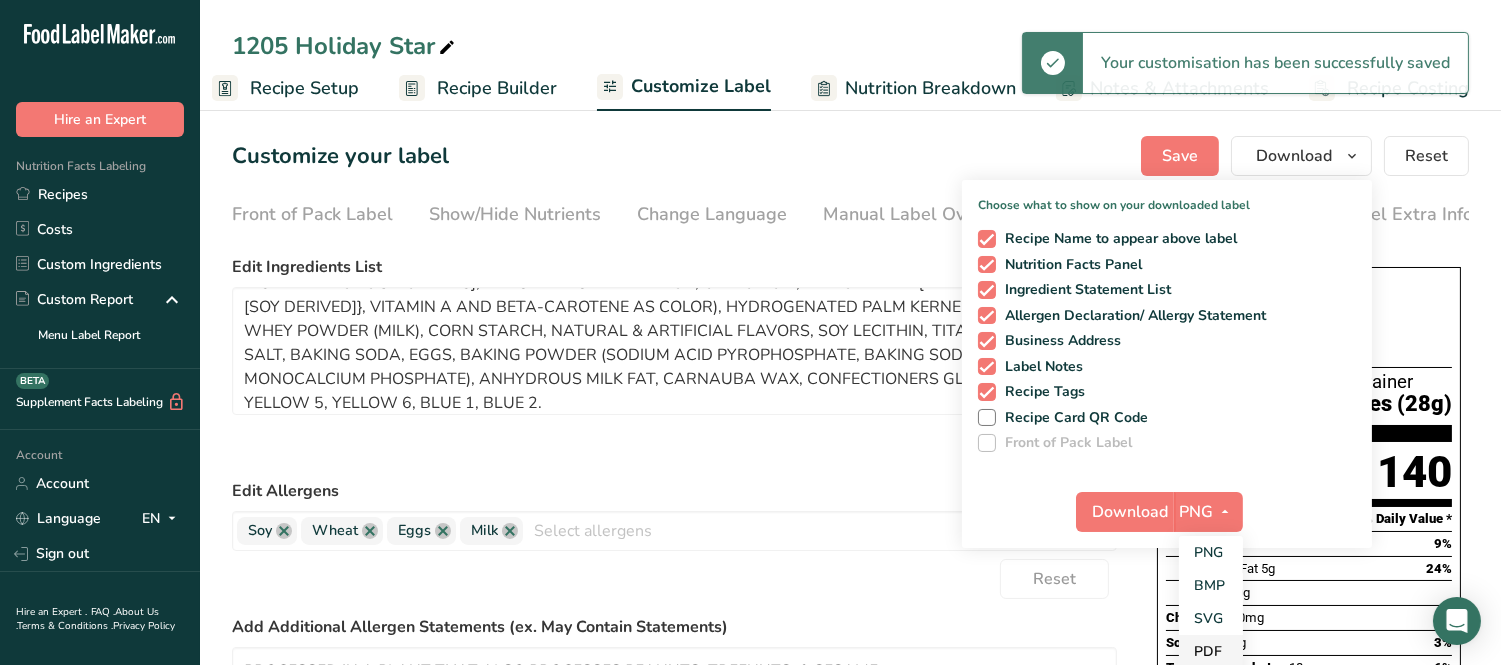 click on "PDF" at bounding box center (1211, 651) 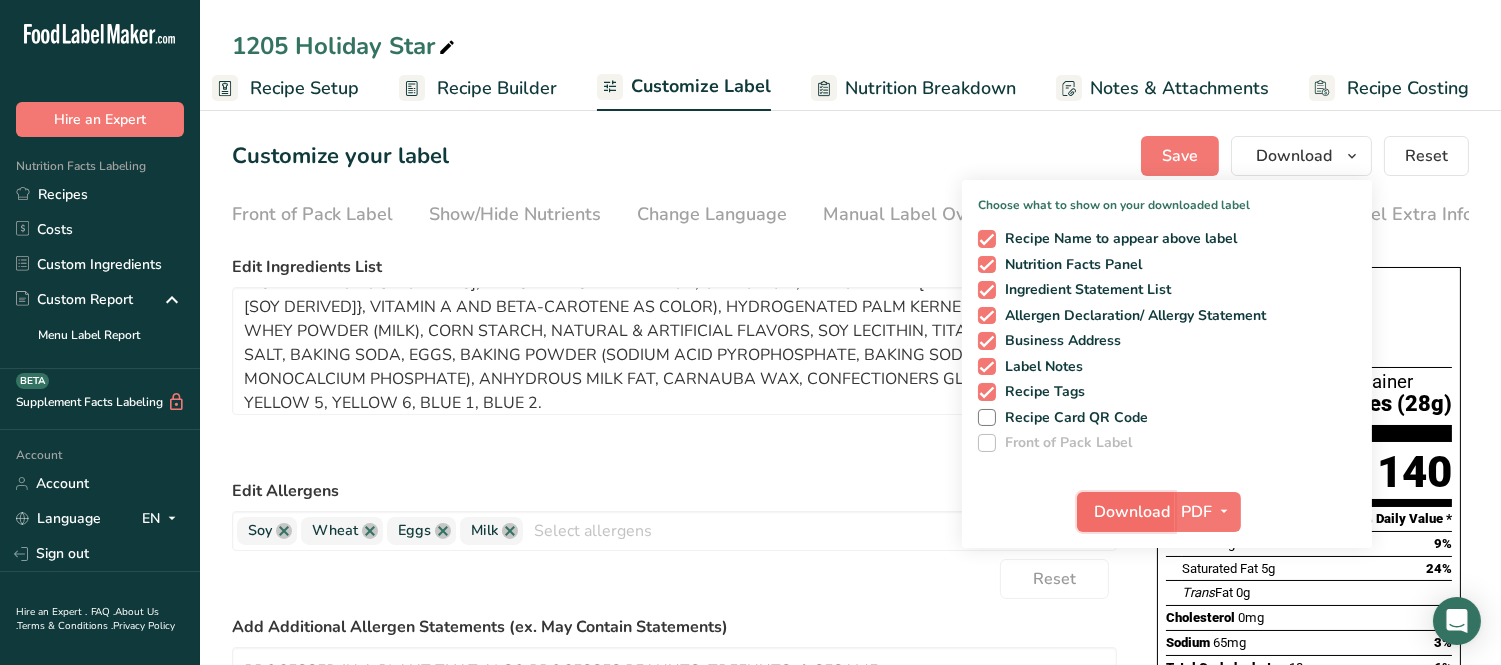 click on "Download" at bounding box center [1132, 512] 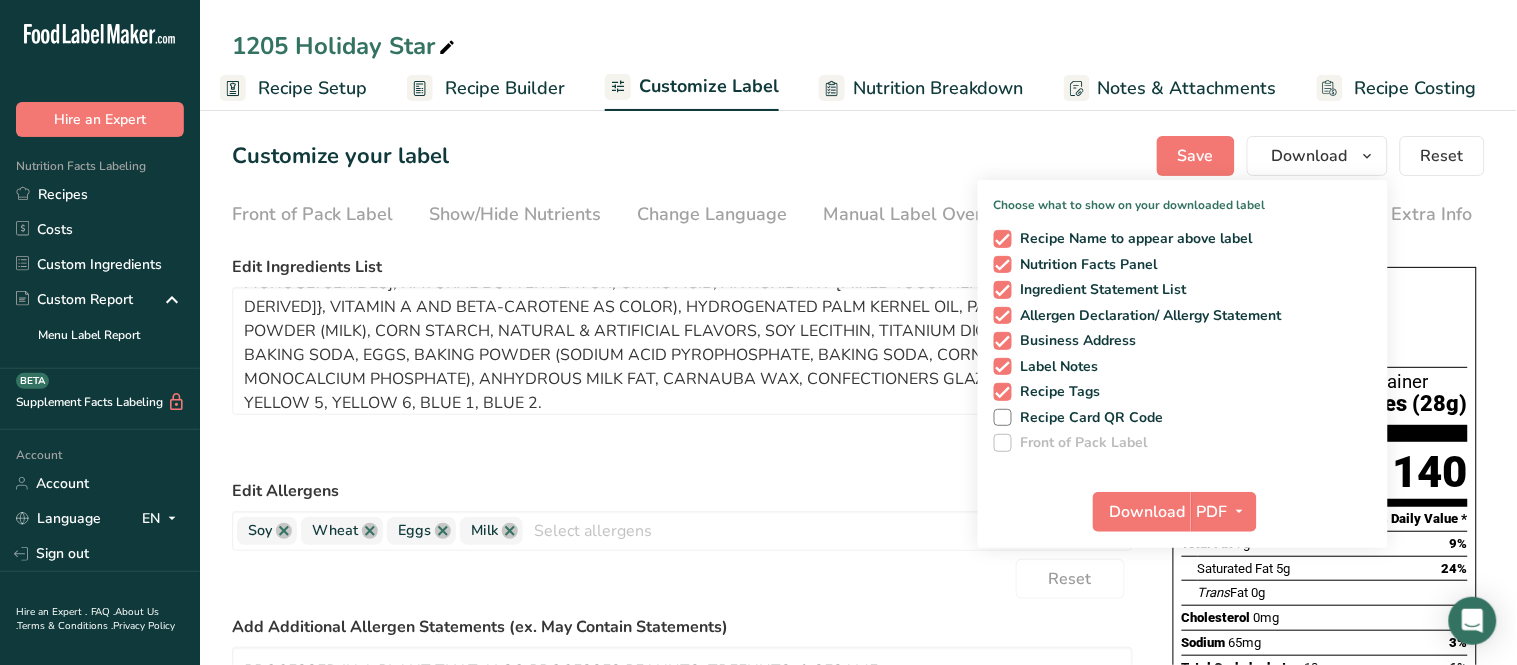 scroll, scrollTop: 0, scrollLeft: 198, axis: horizontal 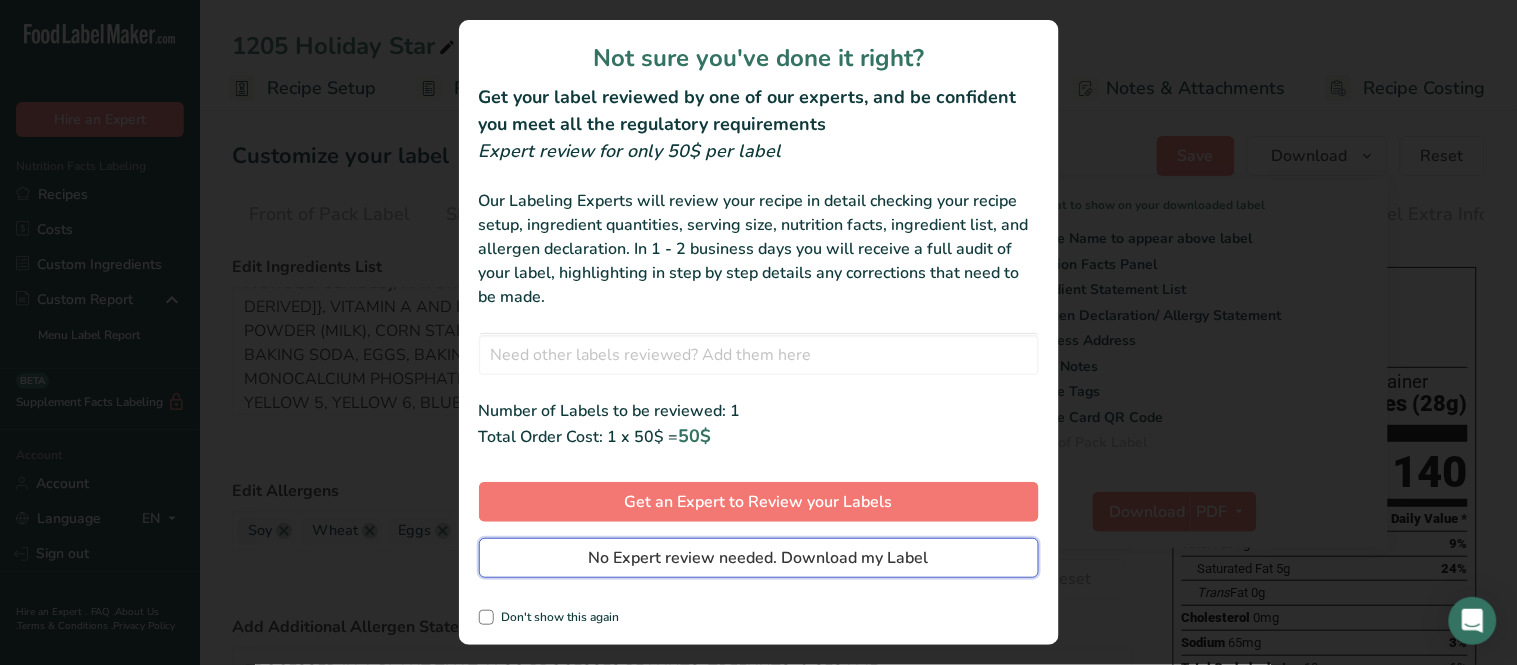 click on "No Expert review needed. Download my Label" at bounding box center (759, 558) 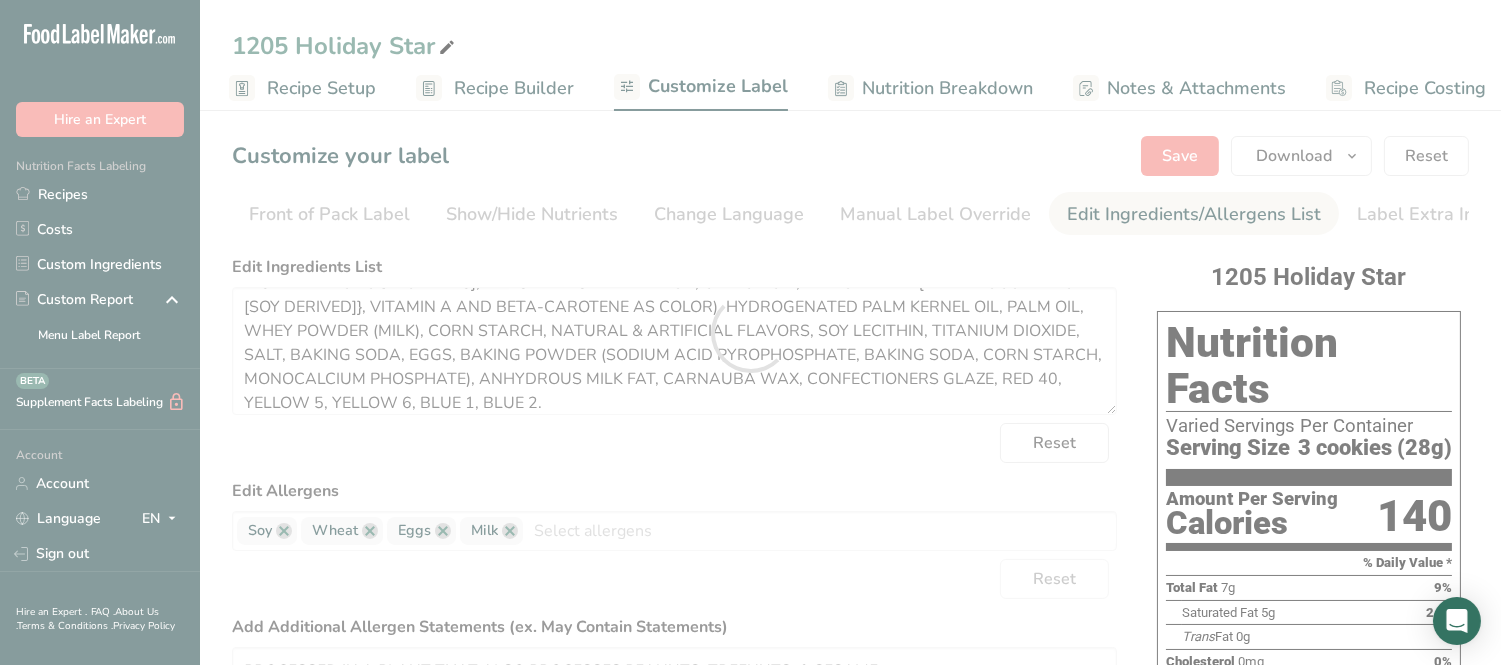 scroll, scrollTop: 0, scrollLeft: 0, axis: both 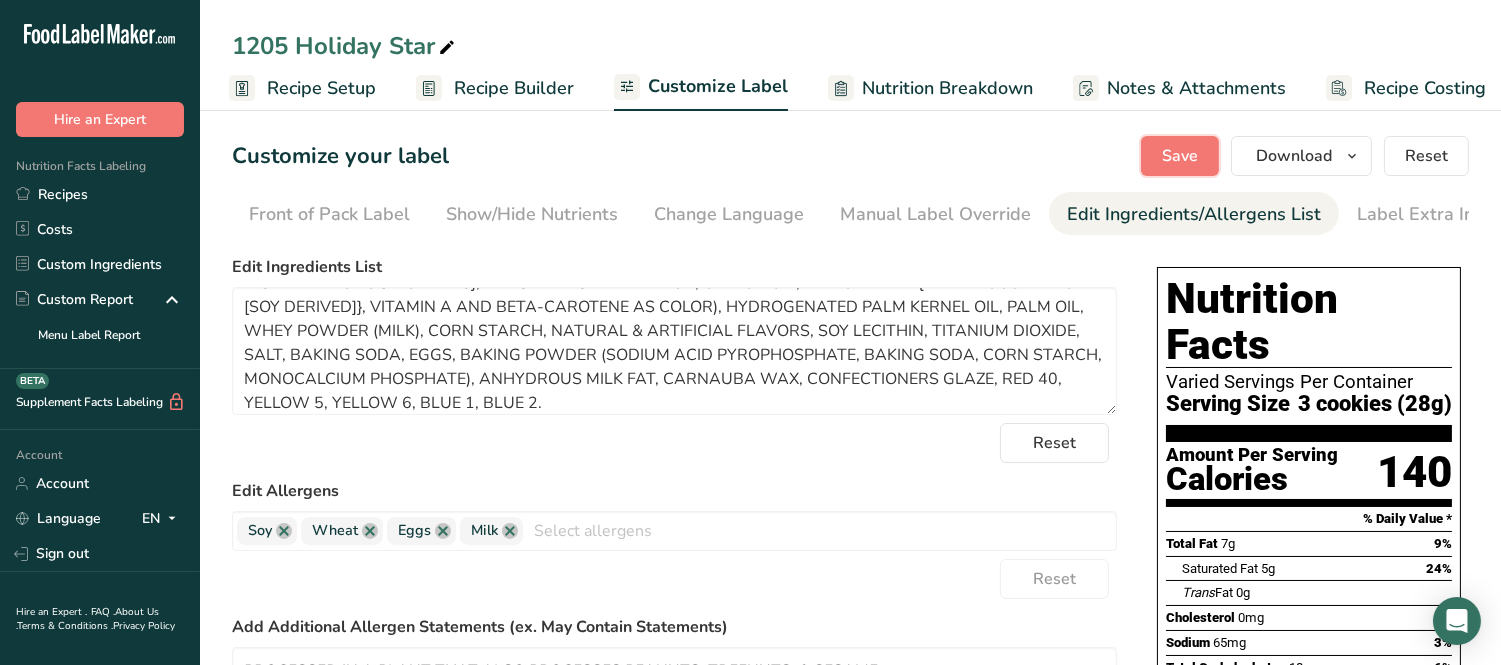 click on "Save" at bounding box center [1180, 156] 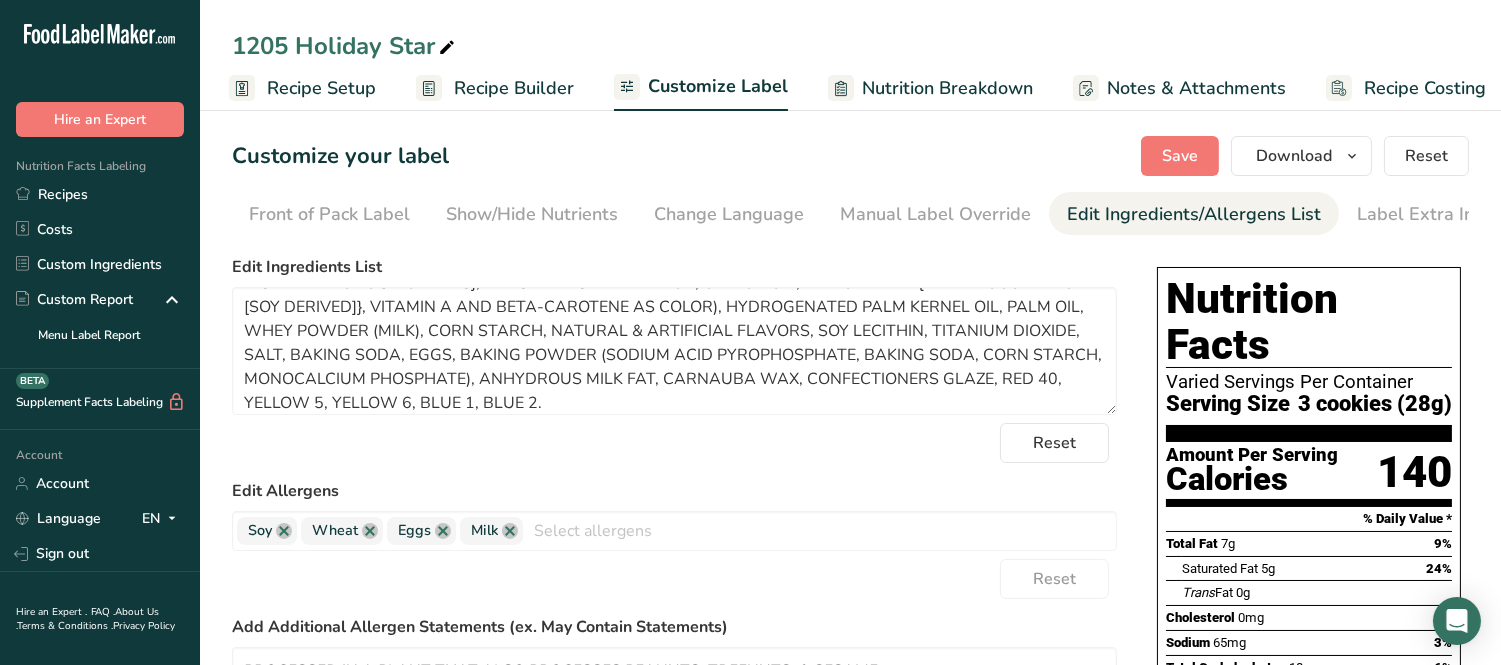 click on "Customize Label" at bounding box center [718, 86] 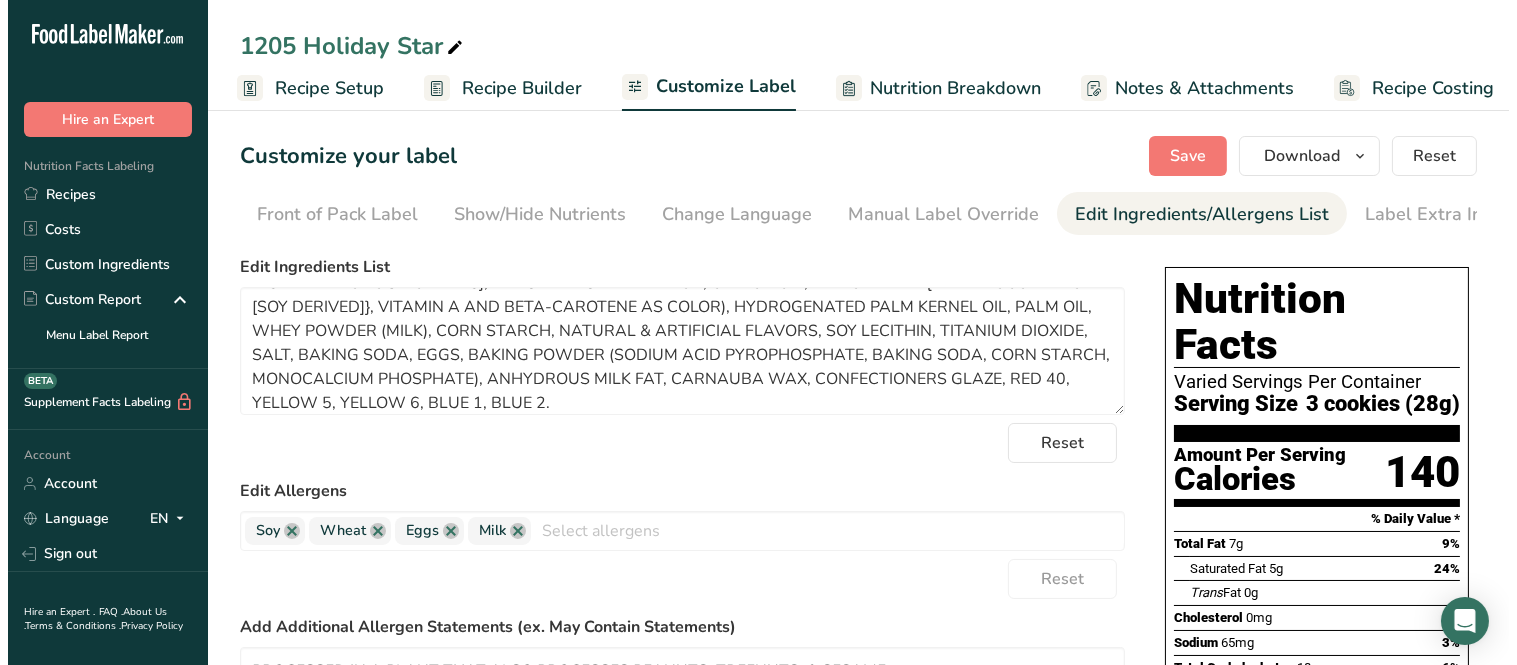 scroll, scrollTop: 0, scrollLeft: 20, axis: horizontal 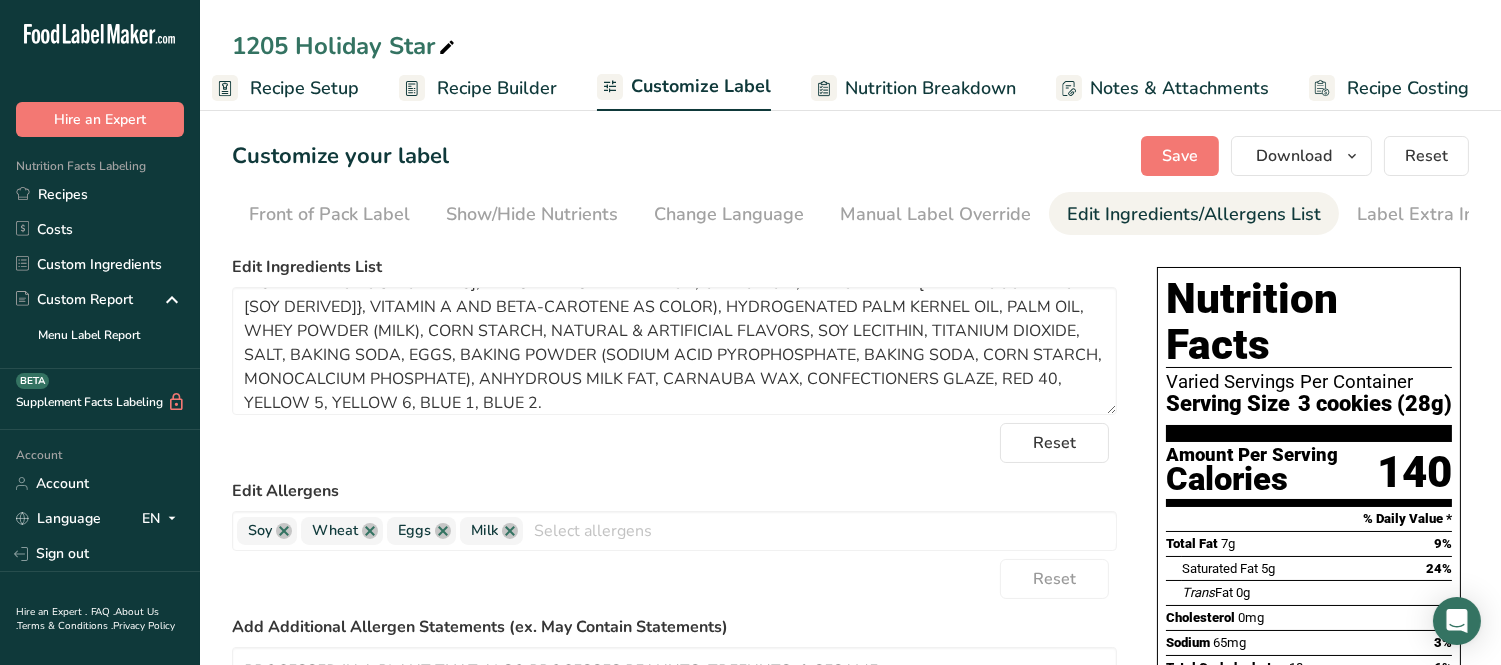 click on "Recipe Builder" at bounding box center [497, 88] 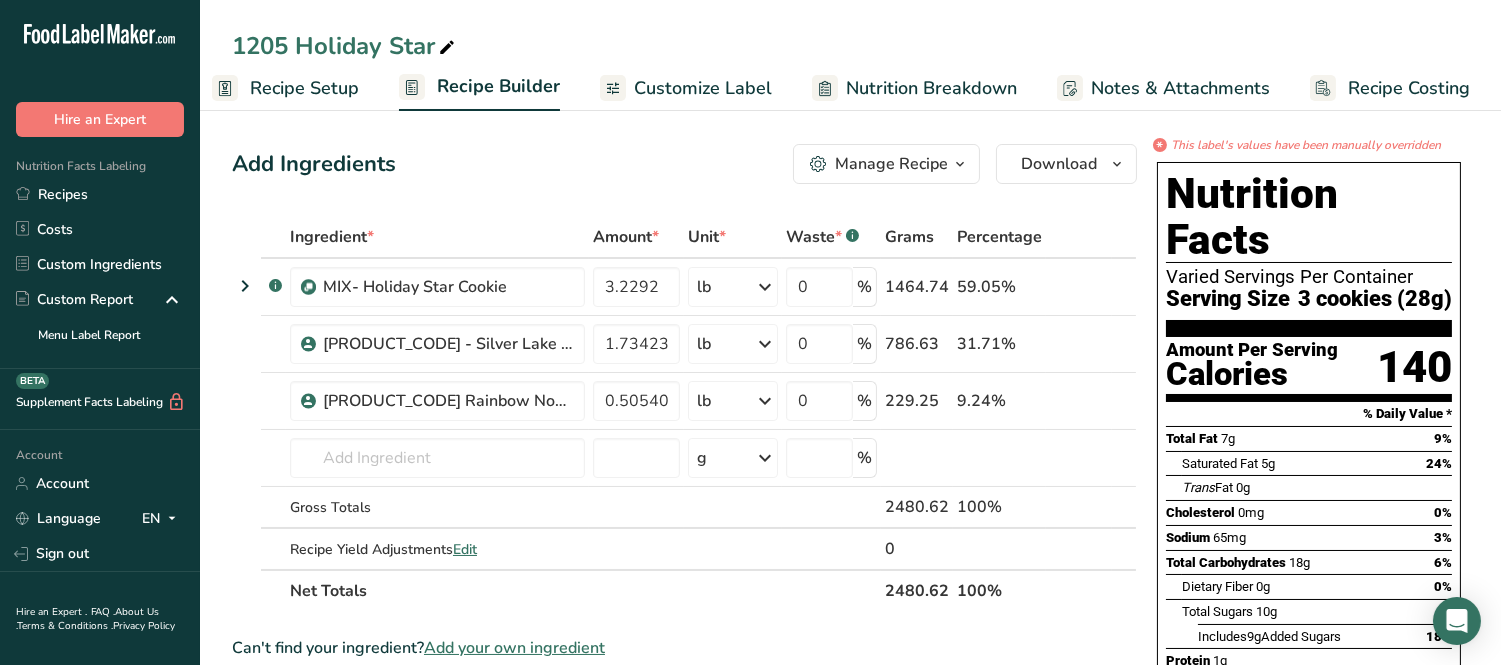 click on "Customize Label" at bounding box center (703, 88) 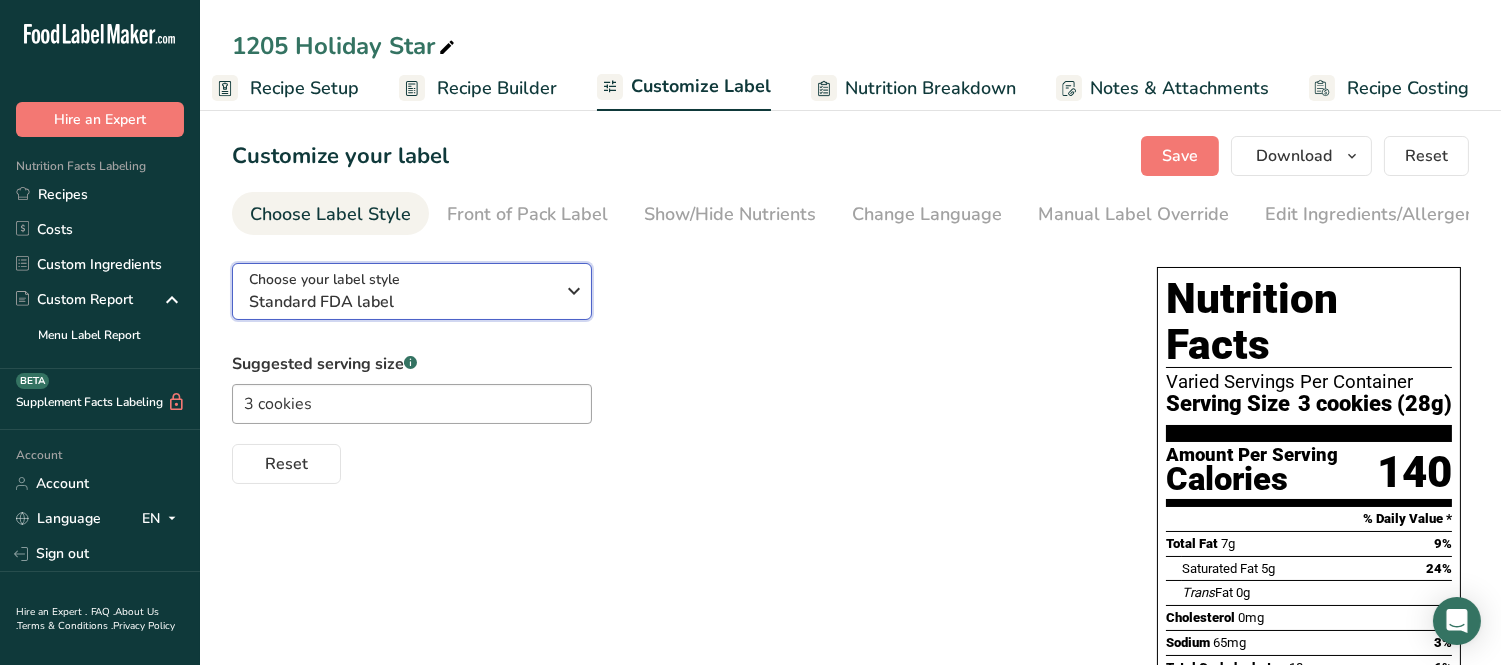 click on "Standard FDA label" at bounding box center (401, 302) 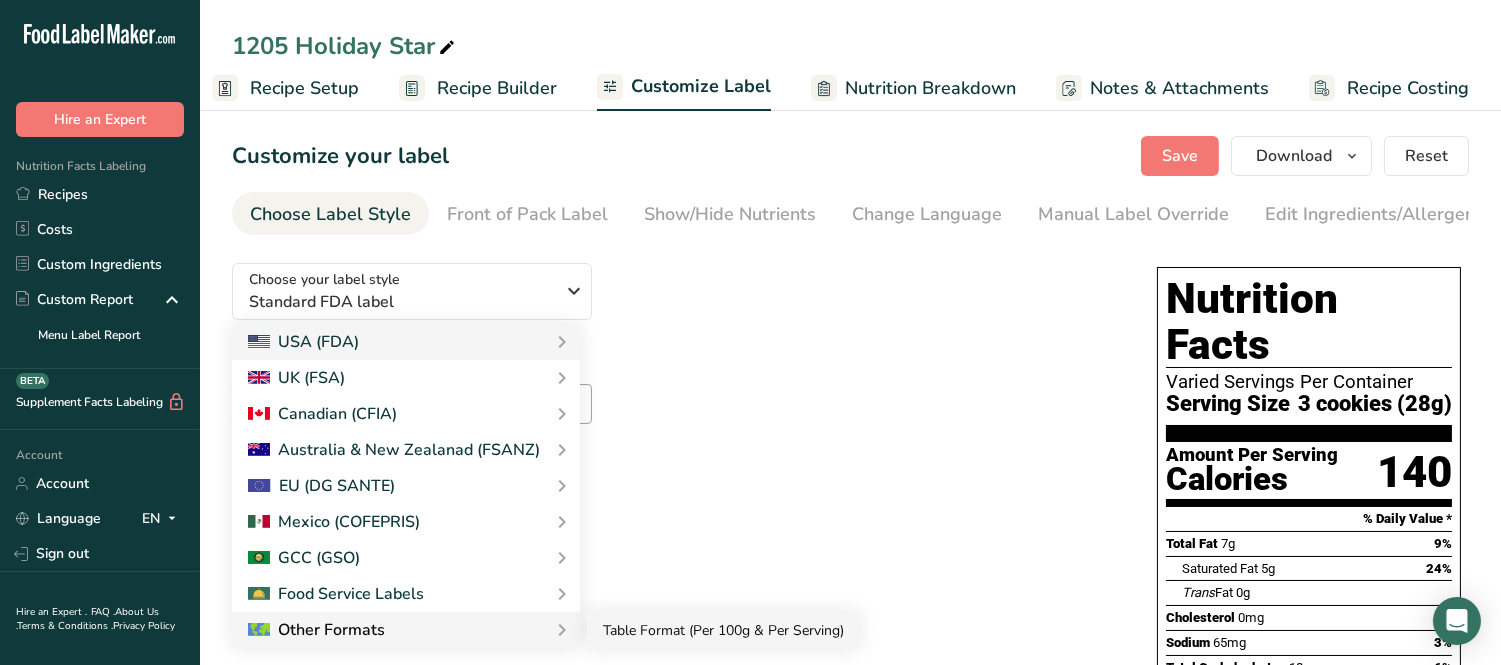 click on "Table Format (Per 100g & Per Serving)" at bounding box center [723, 630] 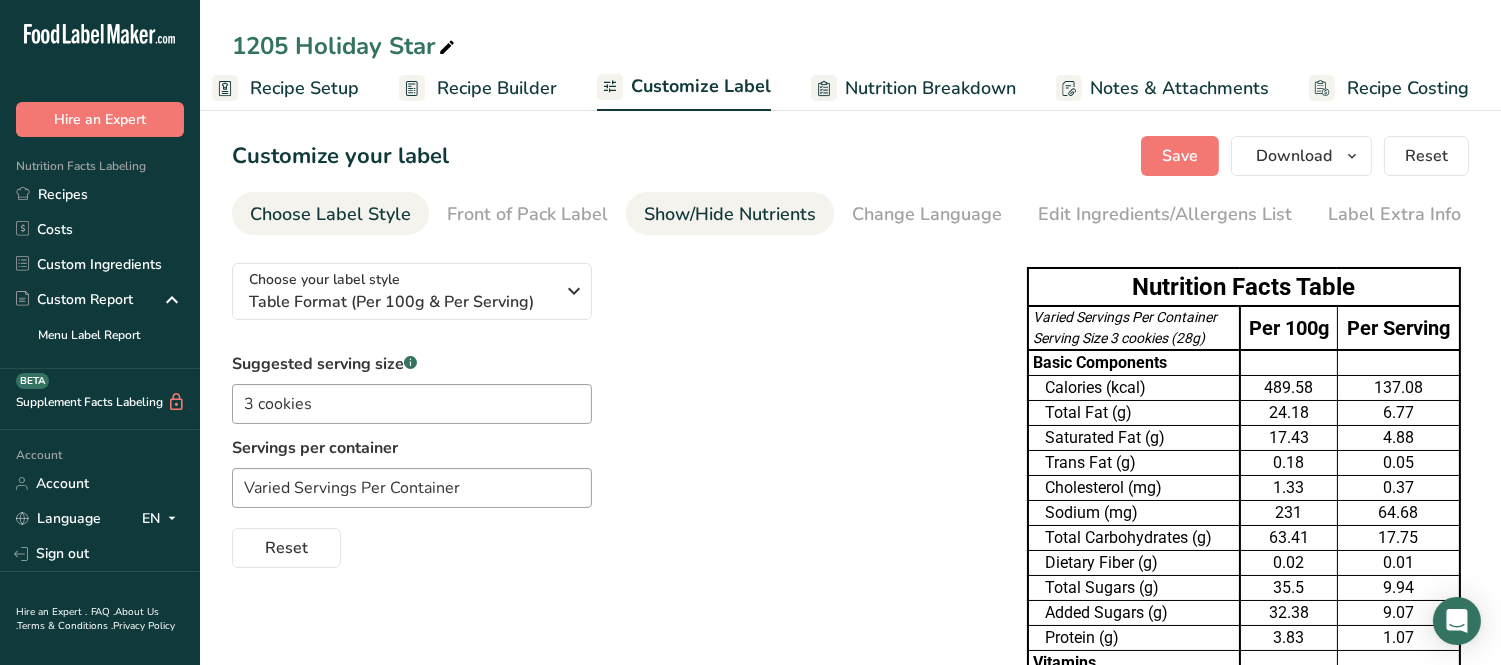 click on "Show/Hide Nutrients" at bounding box center (730, 214) 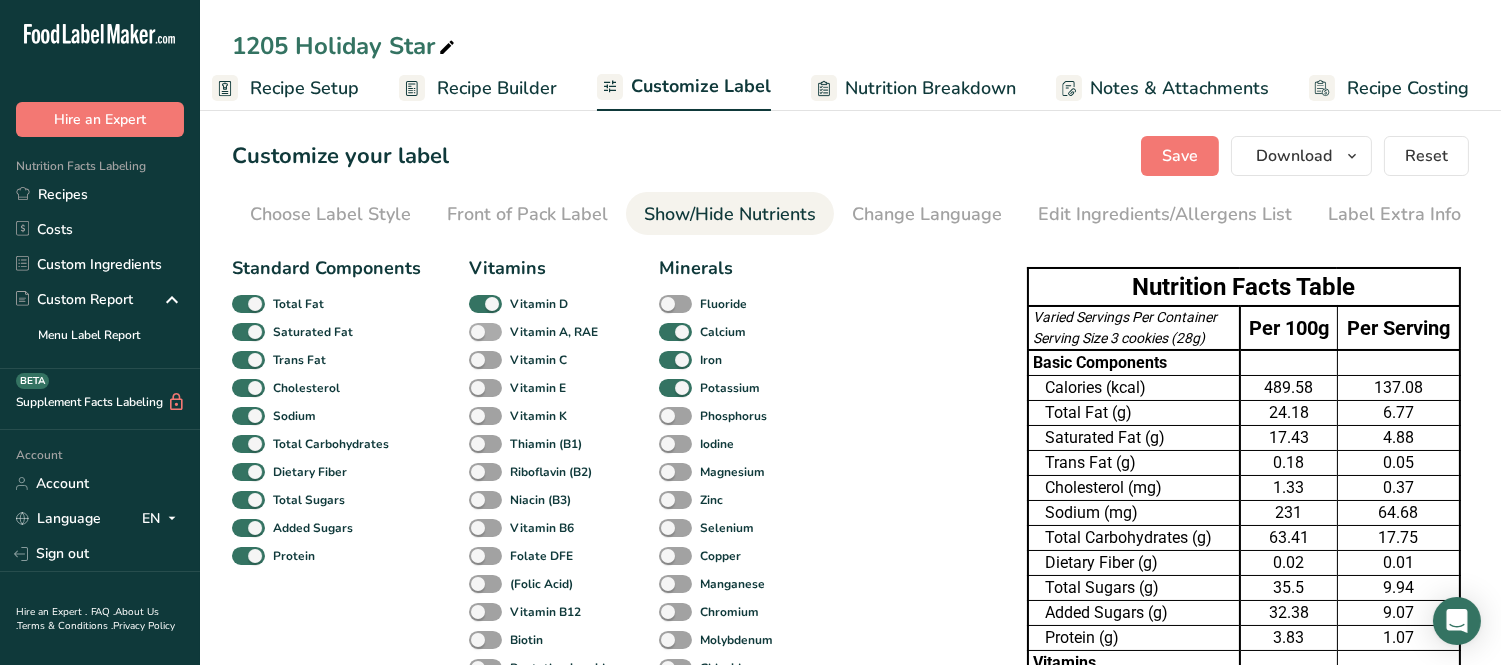click at bounding box center [485, 332] 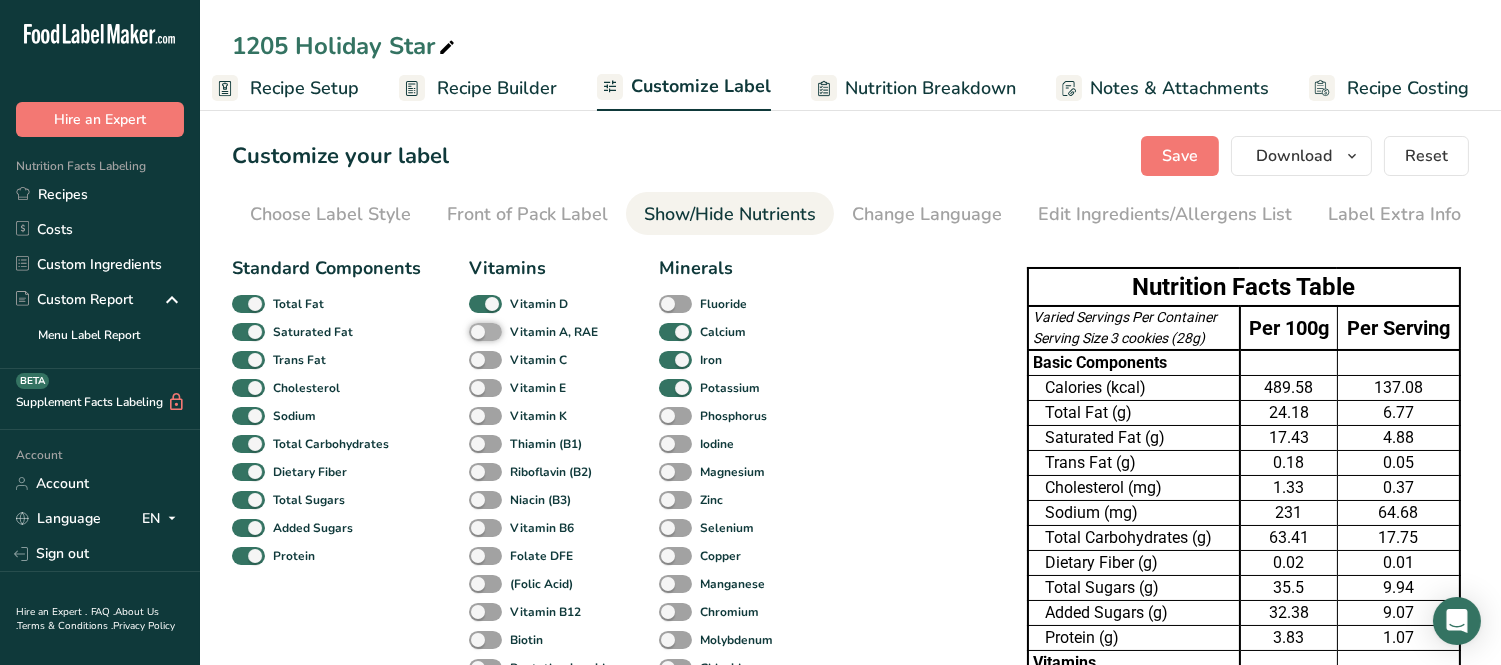 click on "Vitamin A, RAE" at bounding box center [475, 331] 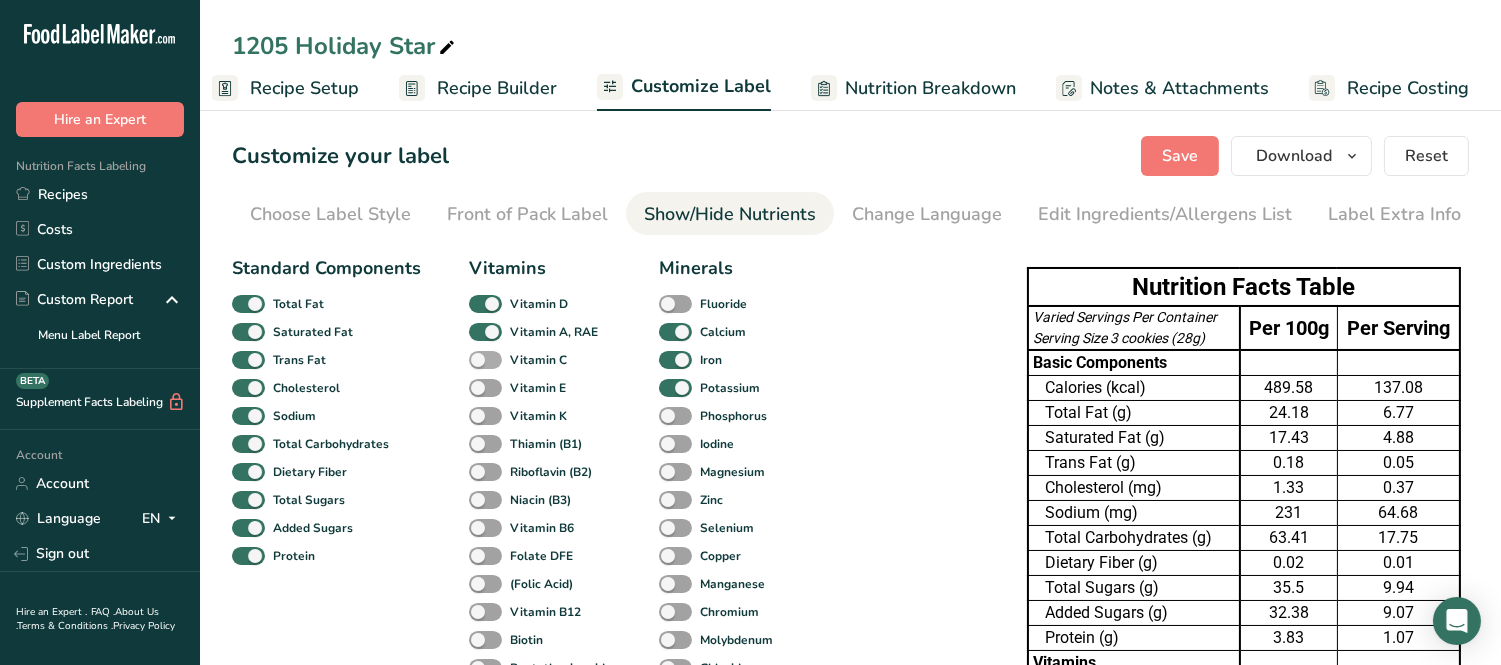 click at bounding box center (485, 360) 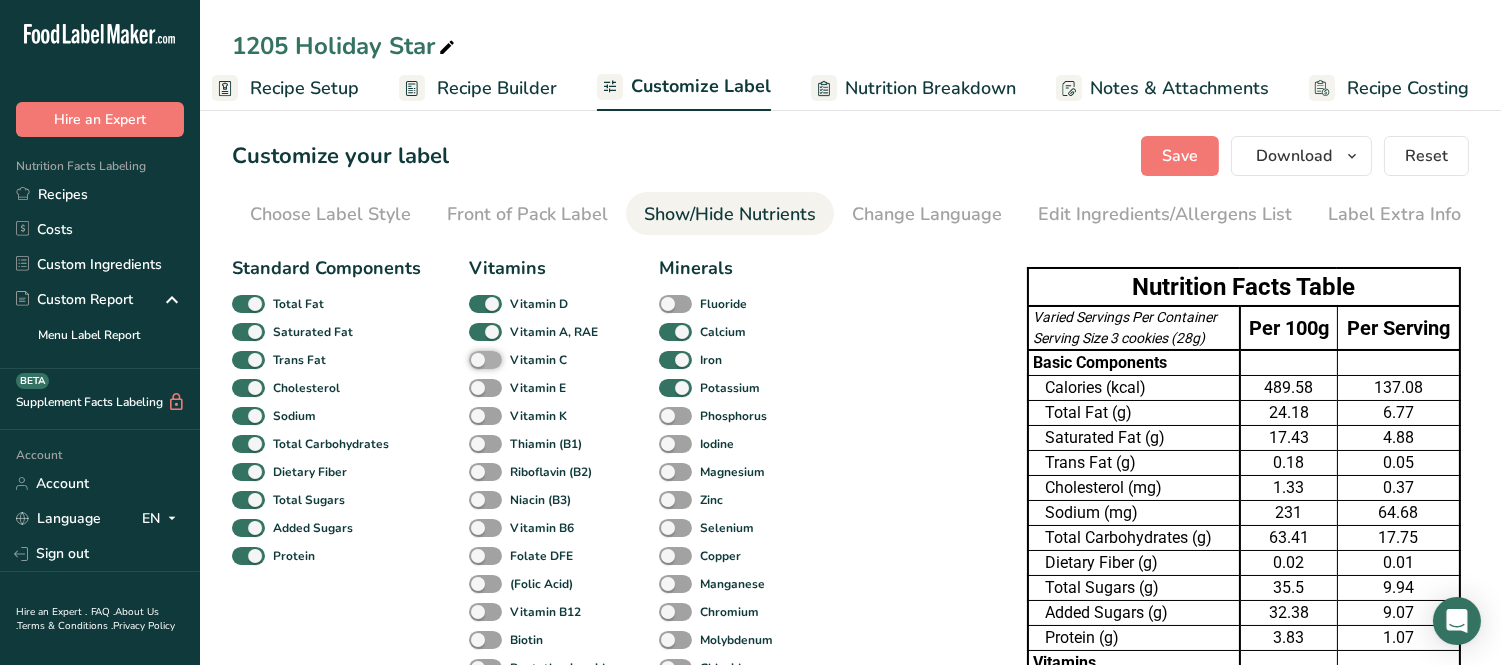 click on "Vitamin C" at bounding box center [475, 359] 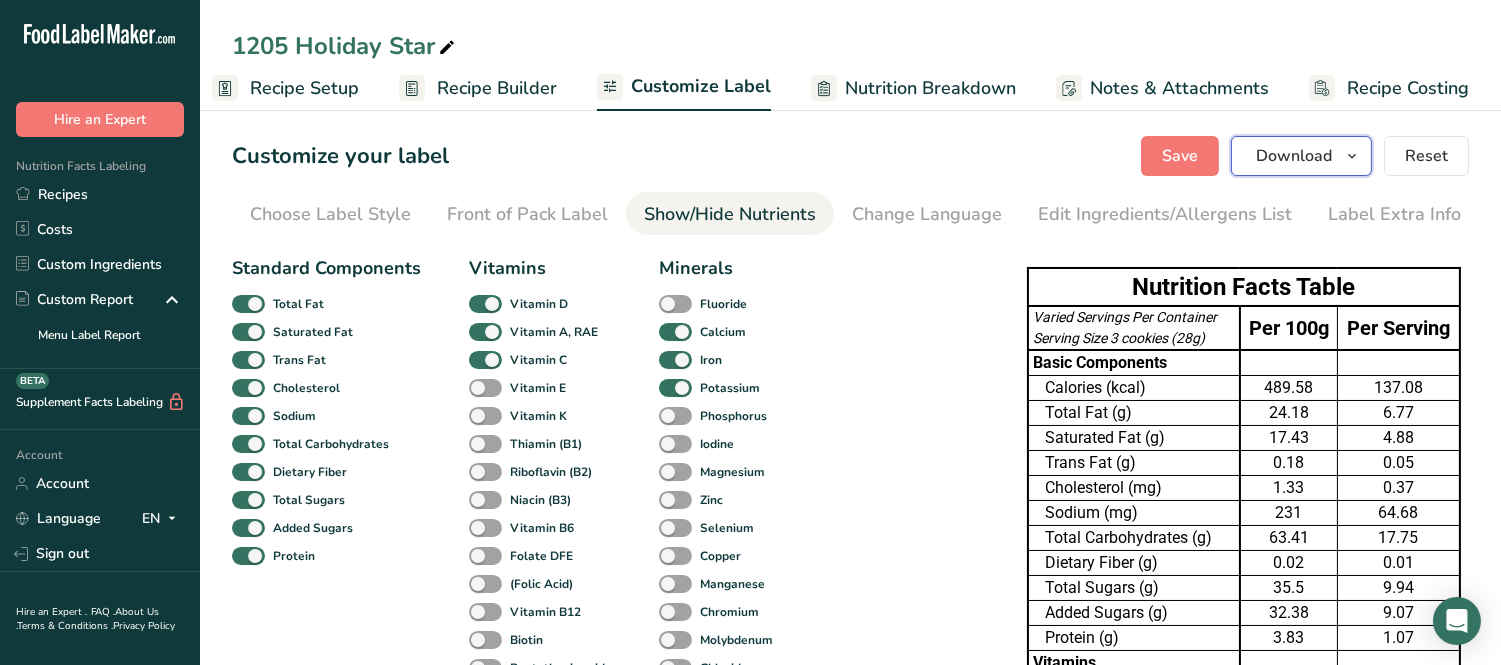 click on "Download" at bounding box center [1301, 156] 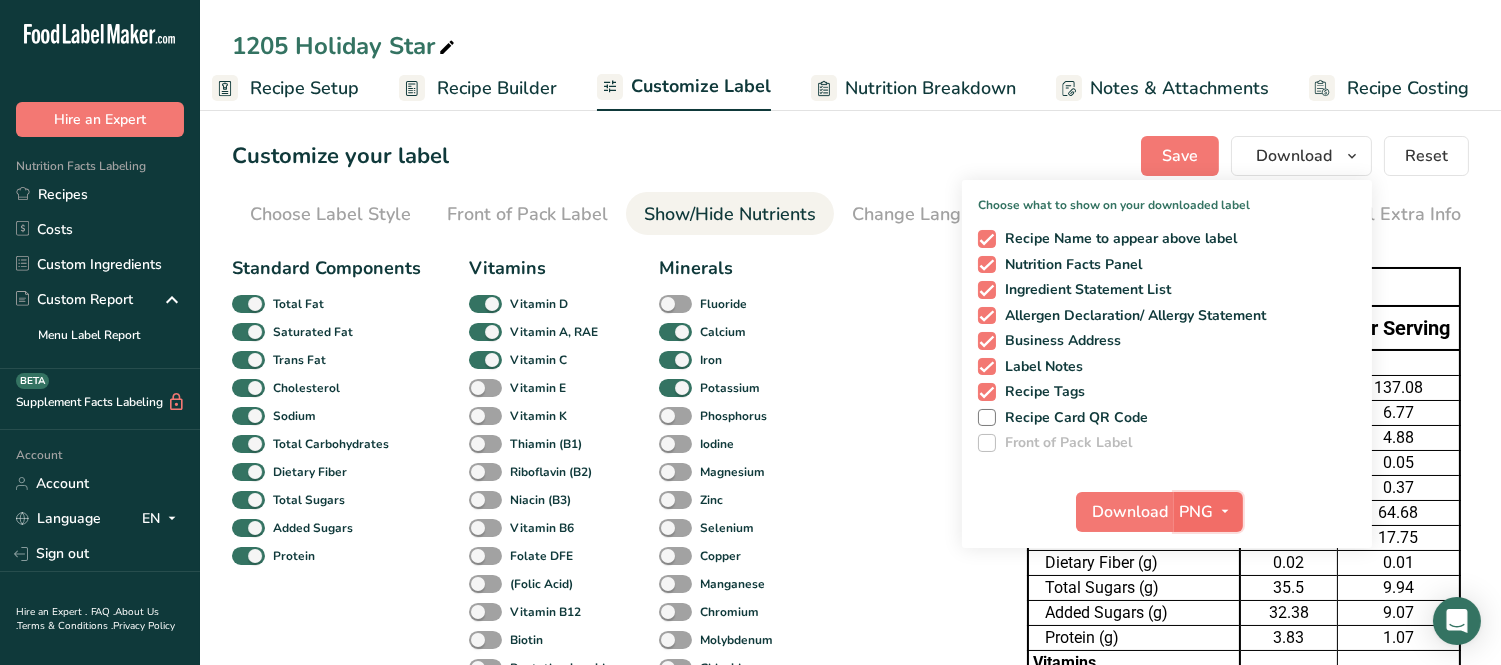 drag, startPoint x: 1213, startPoint y: 508, endPoint x: 1210, endPoint y: 527, distance: 19.235384 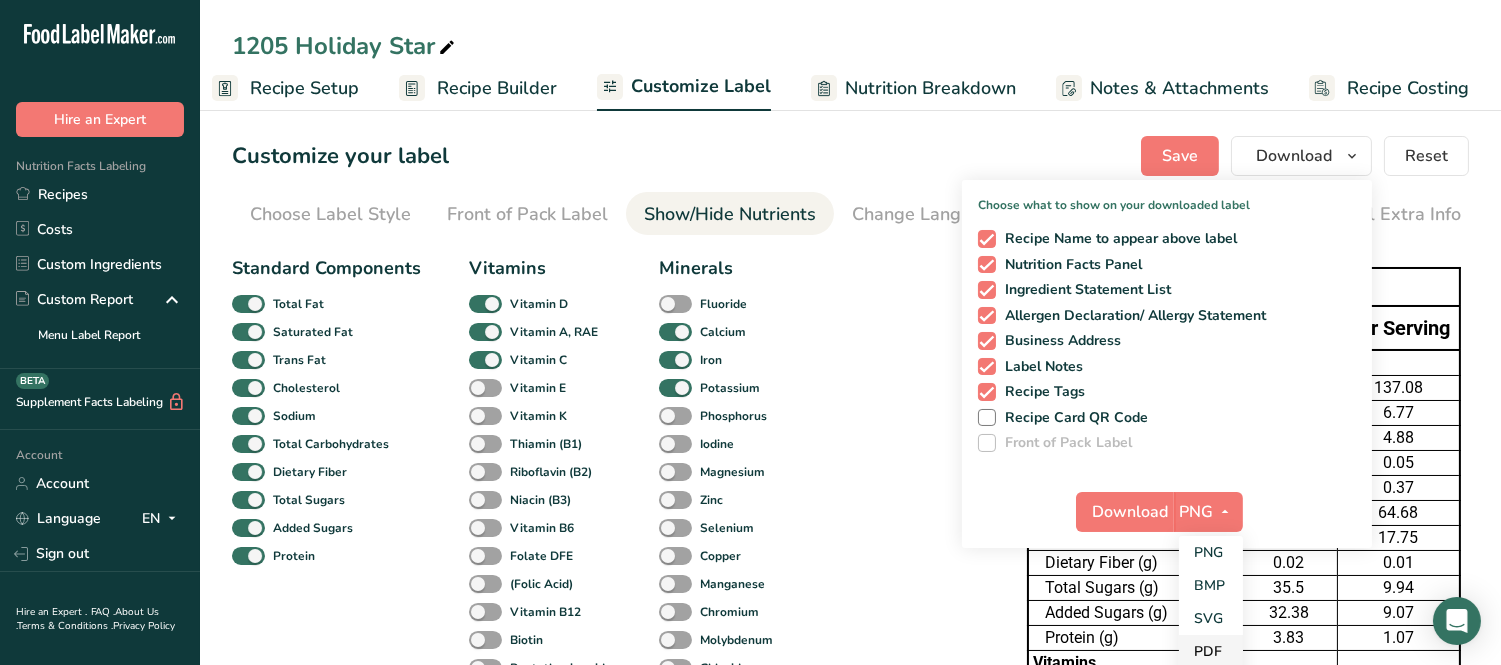 click on "PDF" at bounding box center (1211, 651) 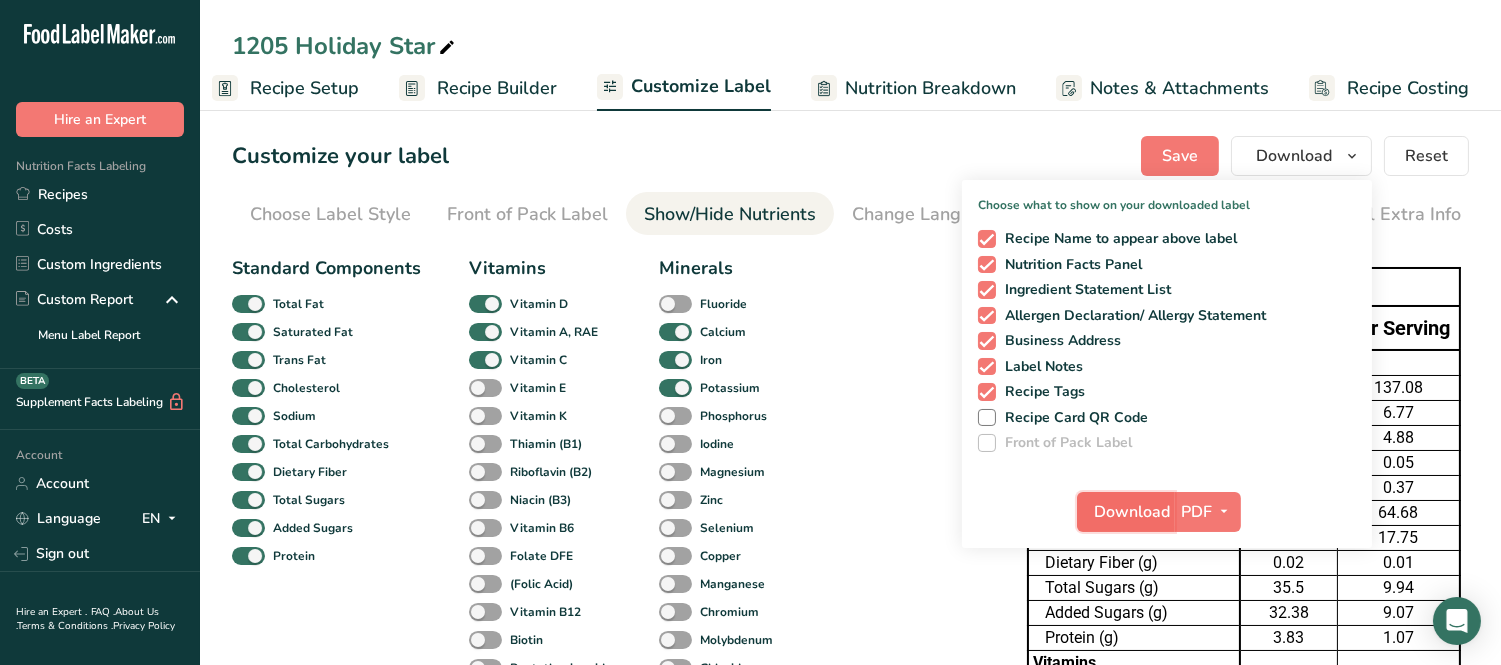click on "Download" at bounding box center [1132, 512] 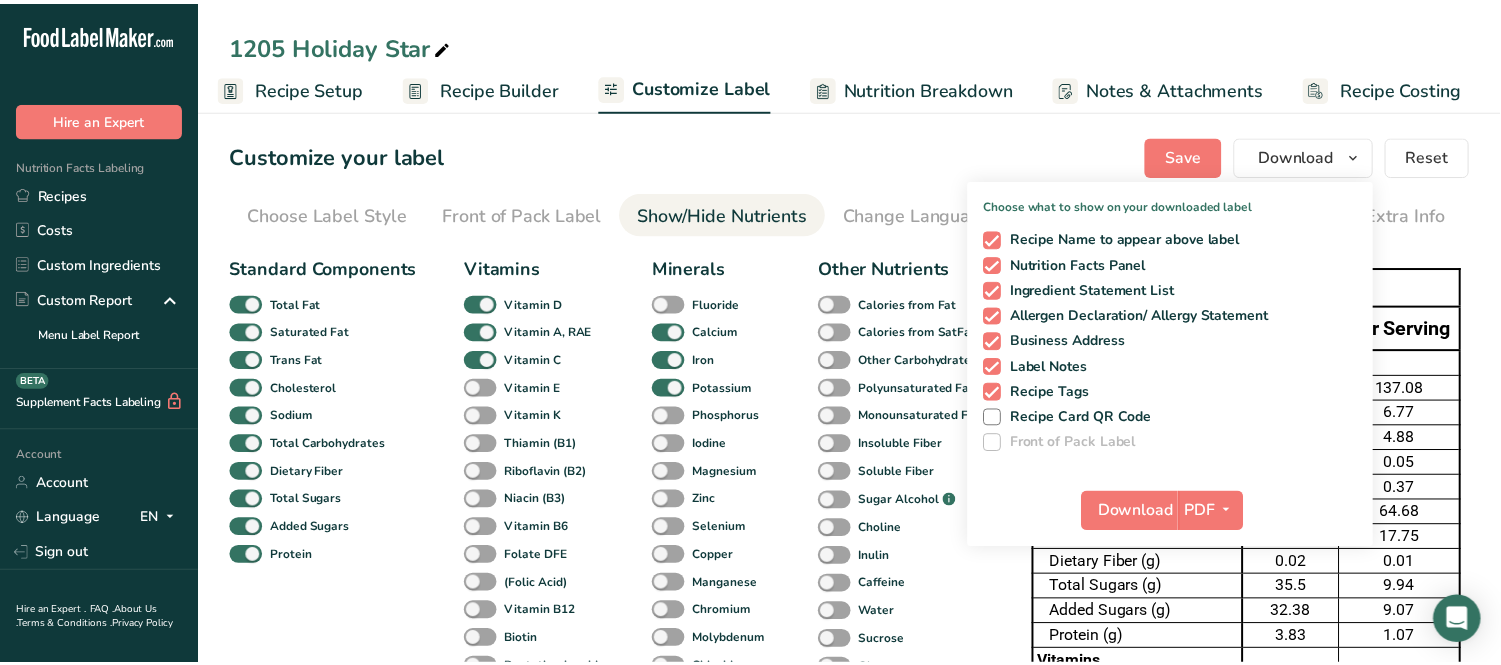 scroll, scrollTop: 0, scrollLeft: 3, axis: horizontal 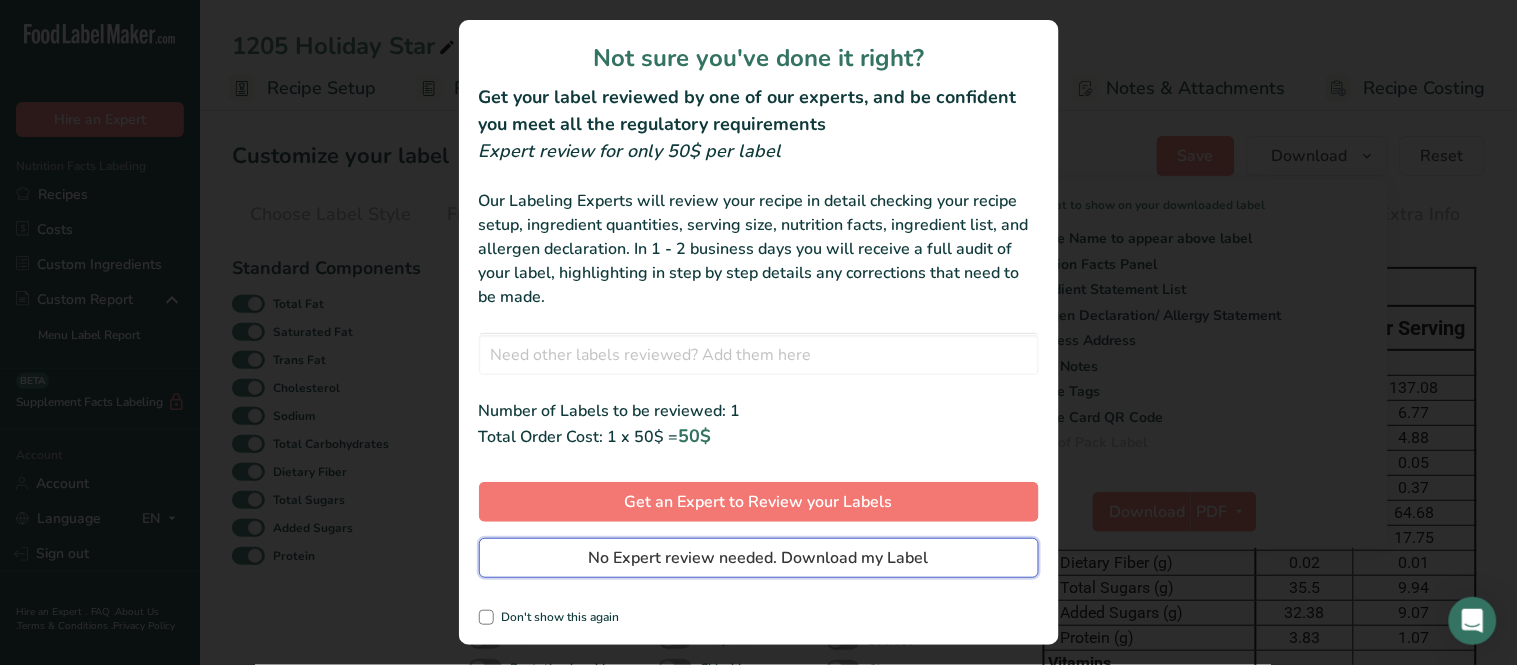 click on "No Expert review needed. Download my Label" at bounding box center [759, 558] 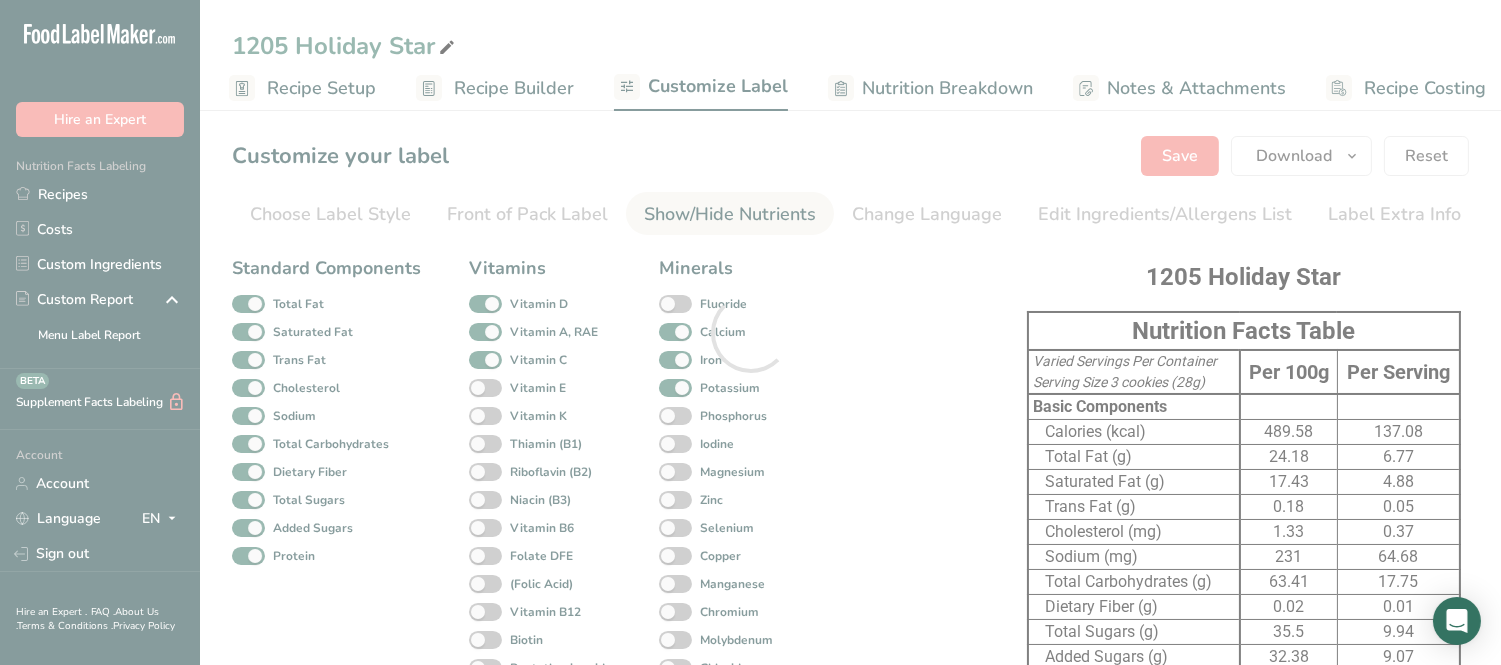 scroll, scrollTop: 0, scrollLeft: 0, axis: both 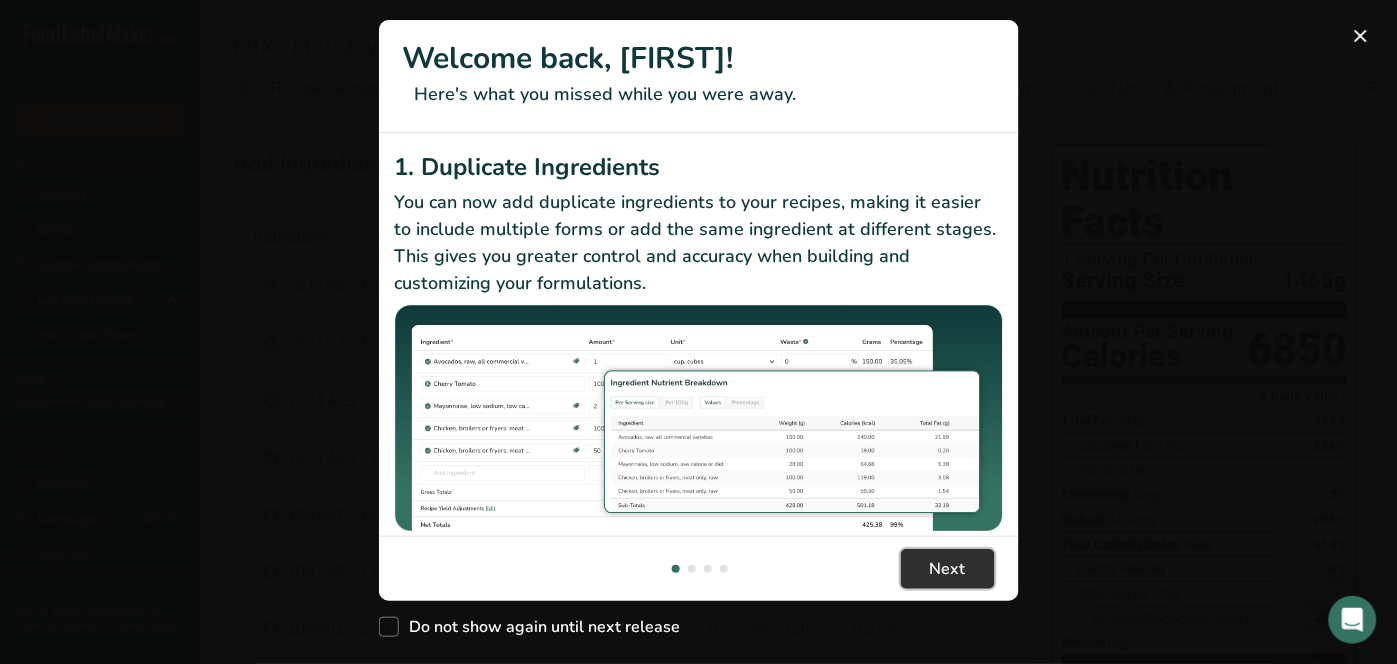 click on "Next" at bounding box center (948, 569) 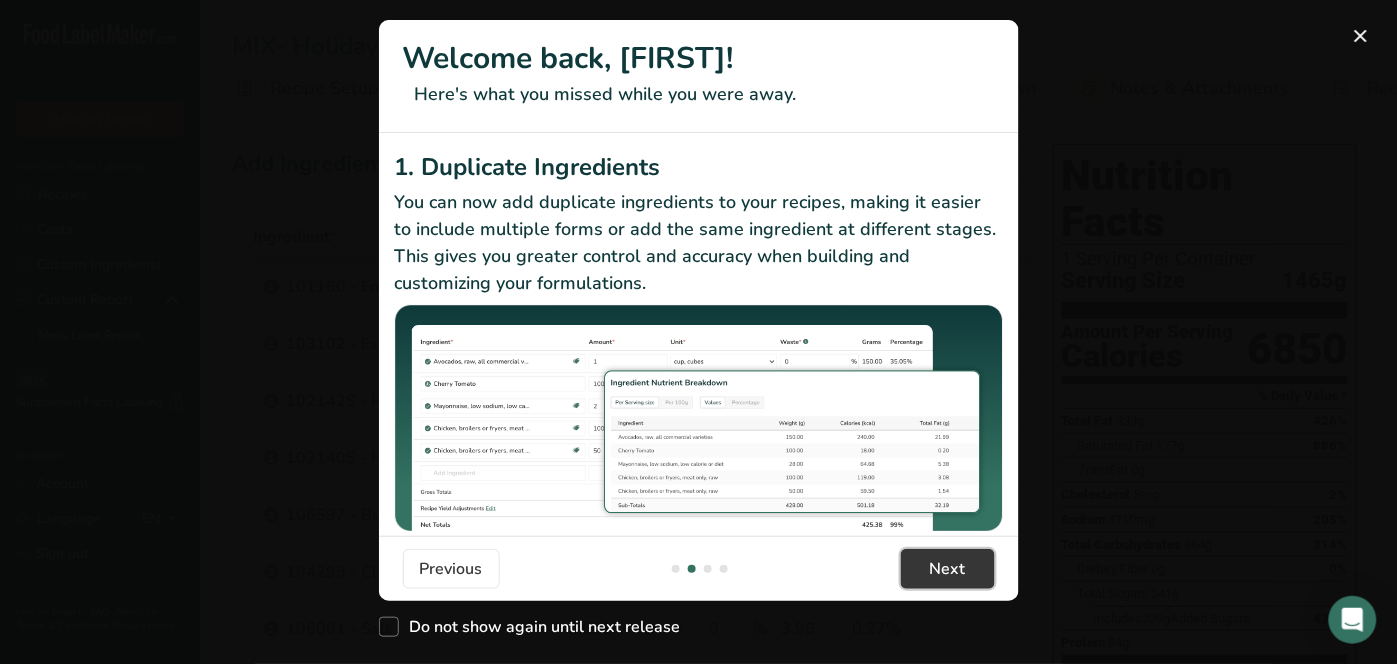 scroll, scrollTop: 0, scrollLeft: 623, axis: horizontal 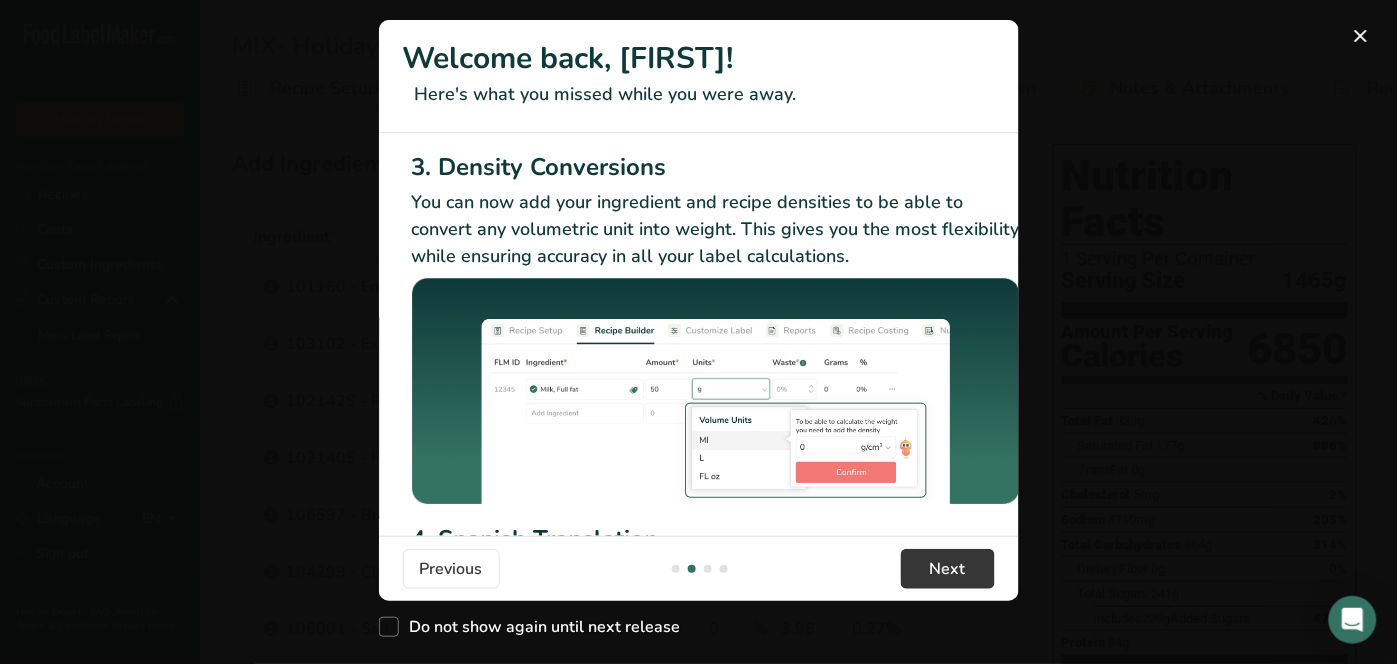 click on "Do not show again until next release" at bounding box center [699, 622] 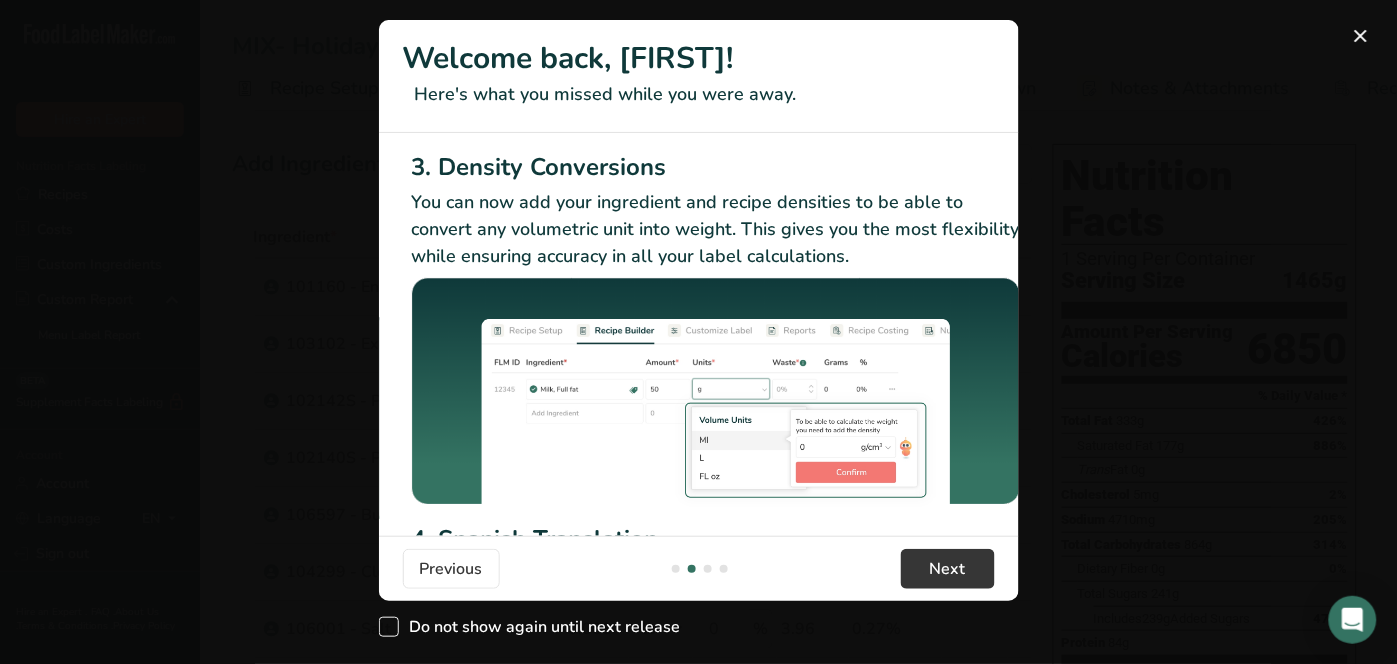 drag, startPoint x: 403, startPoint y: 621, endPoint x: 413, endPoint y: 620, distance: 10.049875 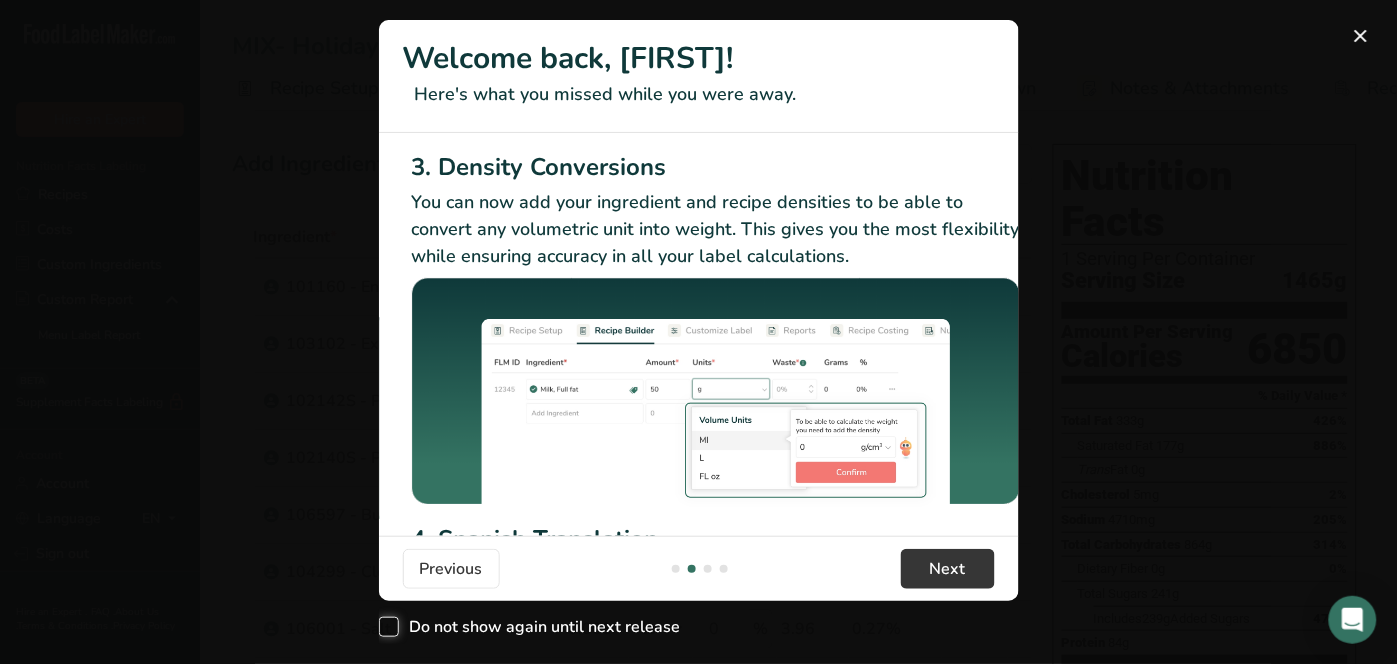 click on "Do not show again until next release" at bounding box center [385, 627] 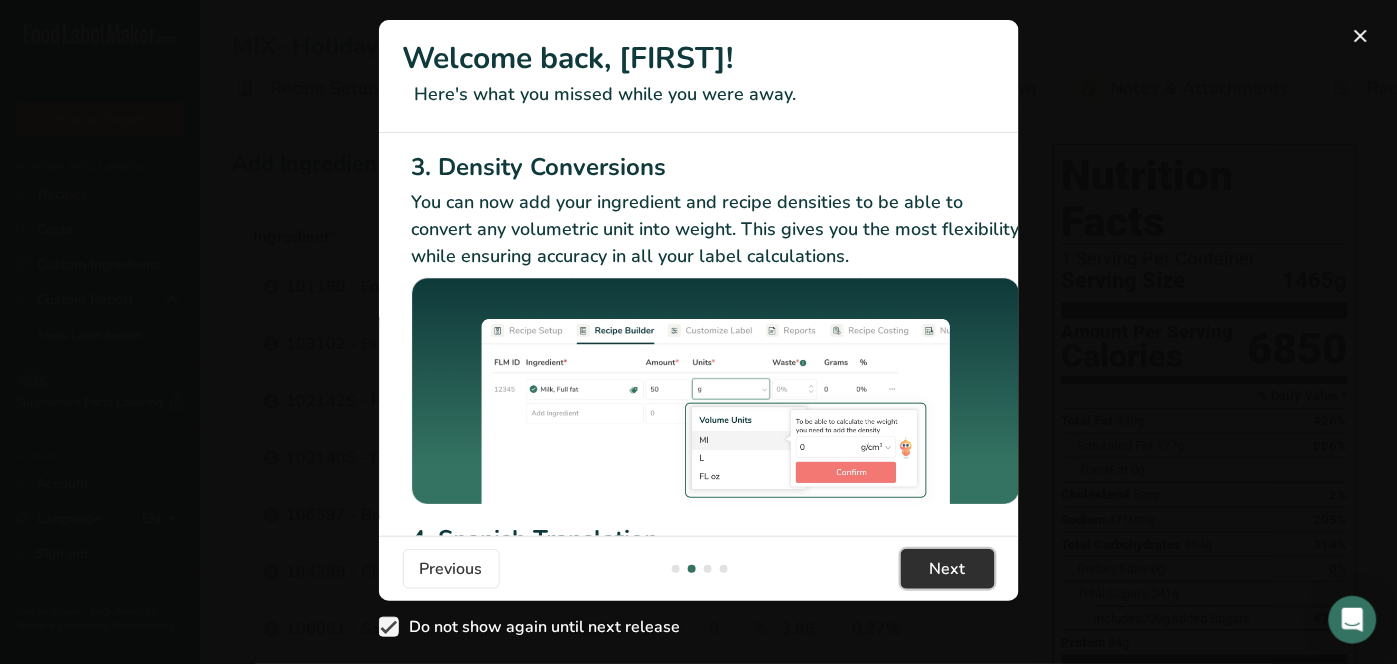 click on "Next" at bounding box center [948, 569] 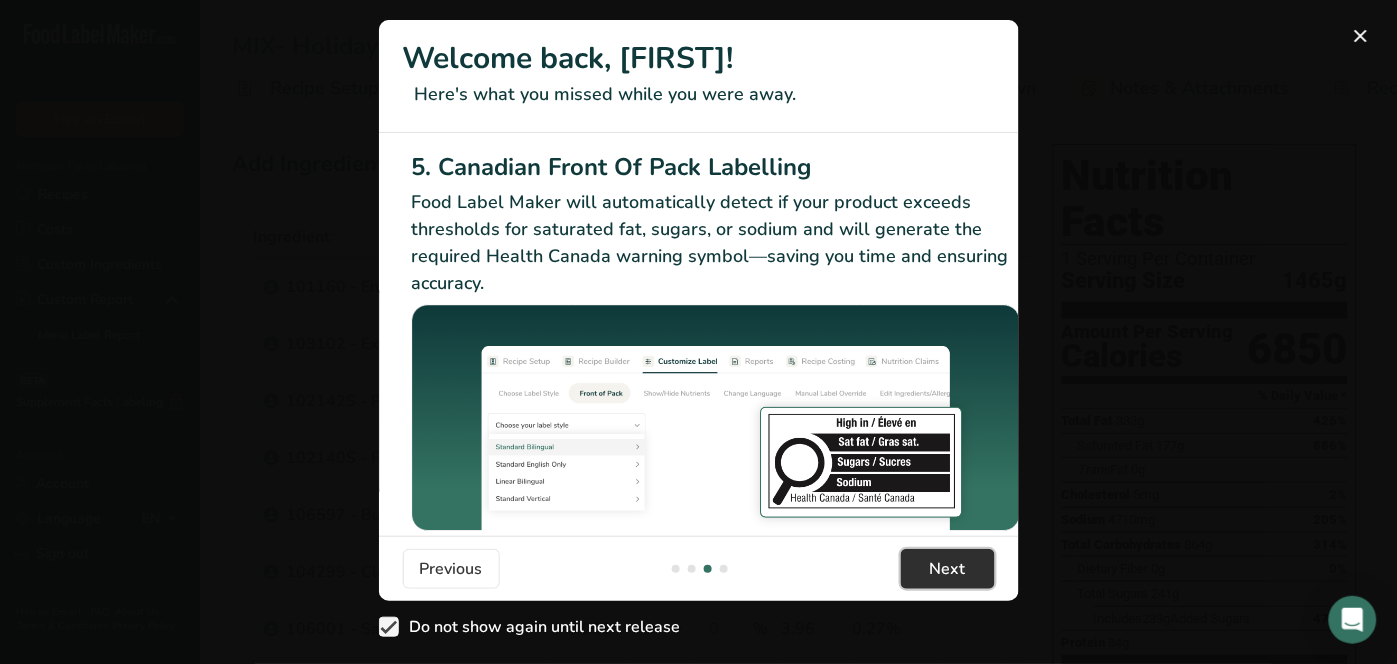 click on "Next" at bounding box center (948, 569) 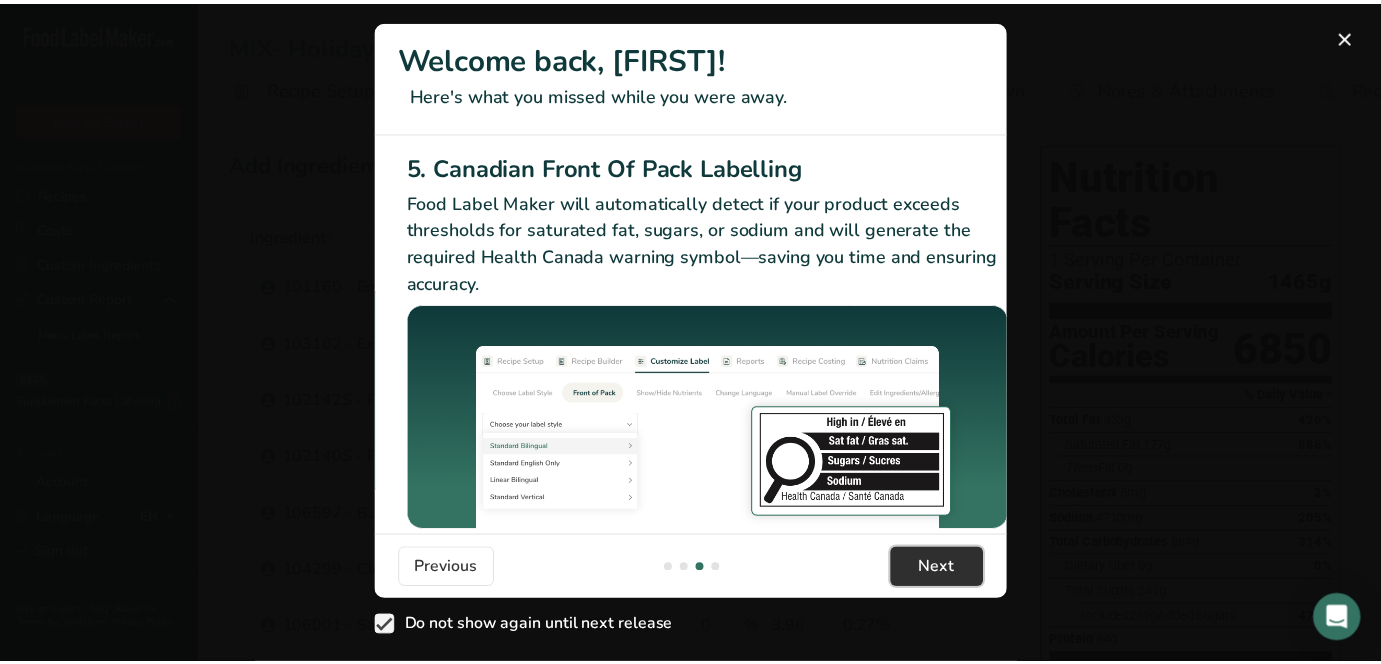 scroll, scrollTop: 0, scrollLeft: 1903, axis: horizontal 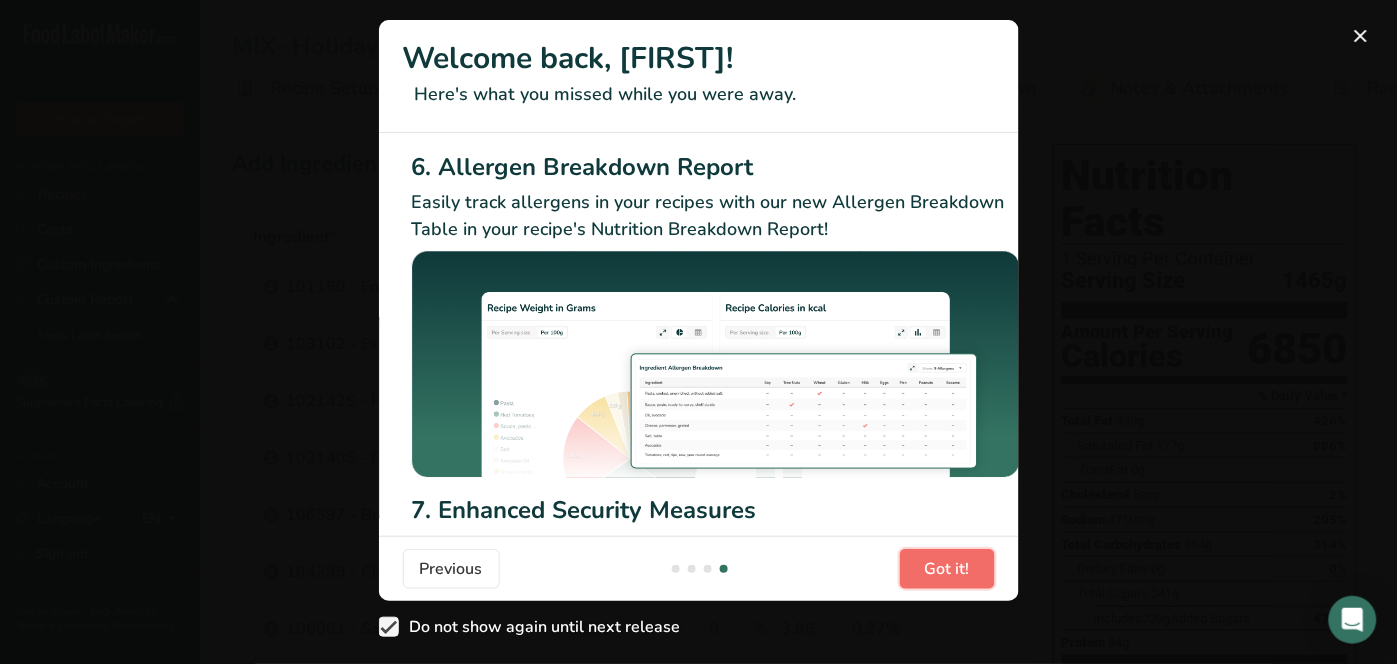 click on "Got it!" at bounding box center (947, 569) 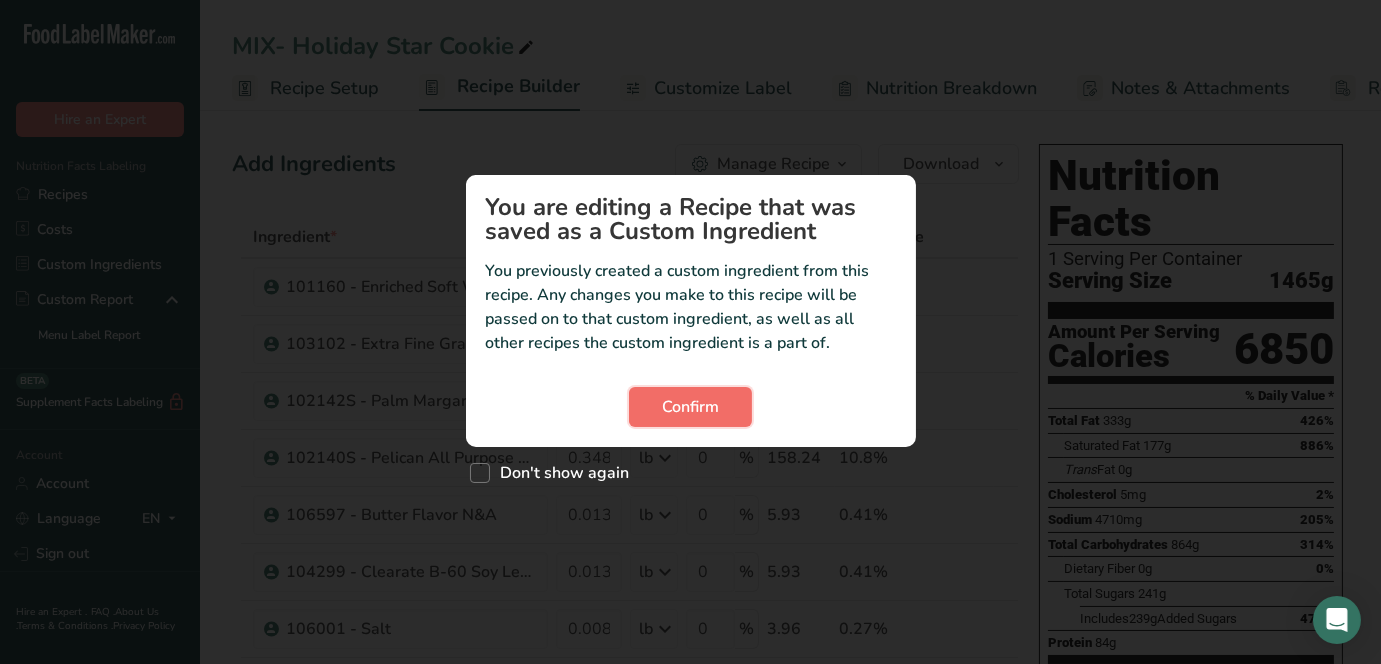 click on "Confirm" at bounding box center (690, 407) 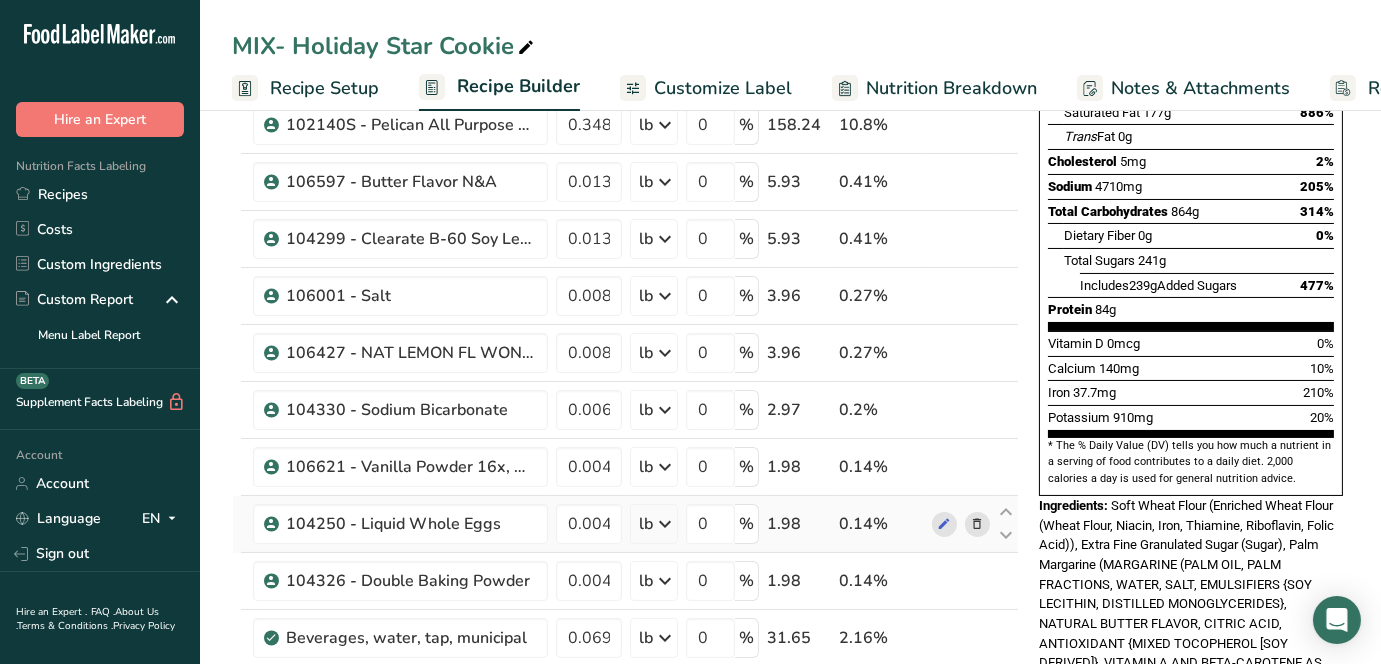 scroll, scrollTop: 444, scrollLeft: 0, axis: vertical 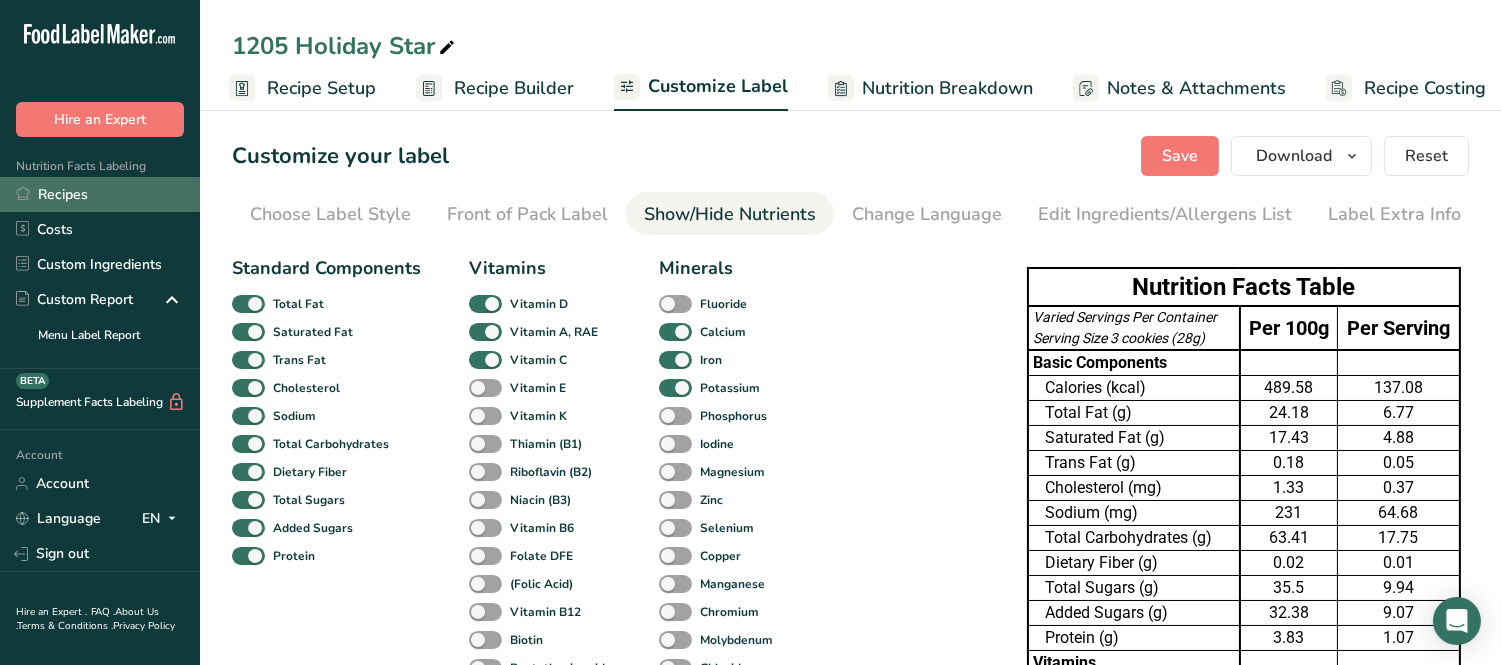 click on "Recipes" at bounding box center (100, 194) 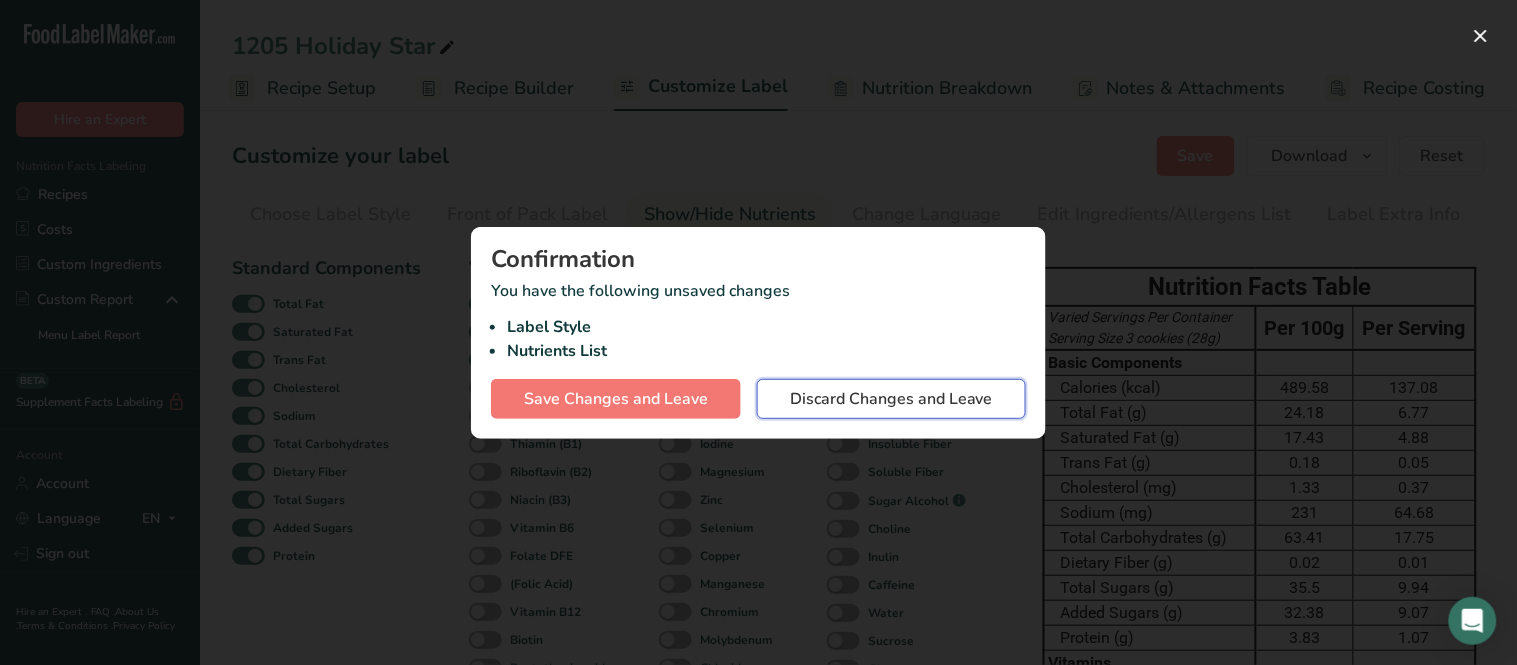 click on "Discard Changes and Leave" at bounding box center [891, 399] 